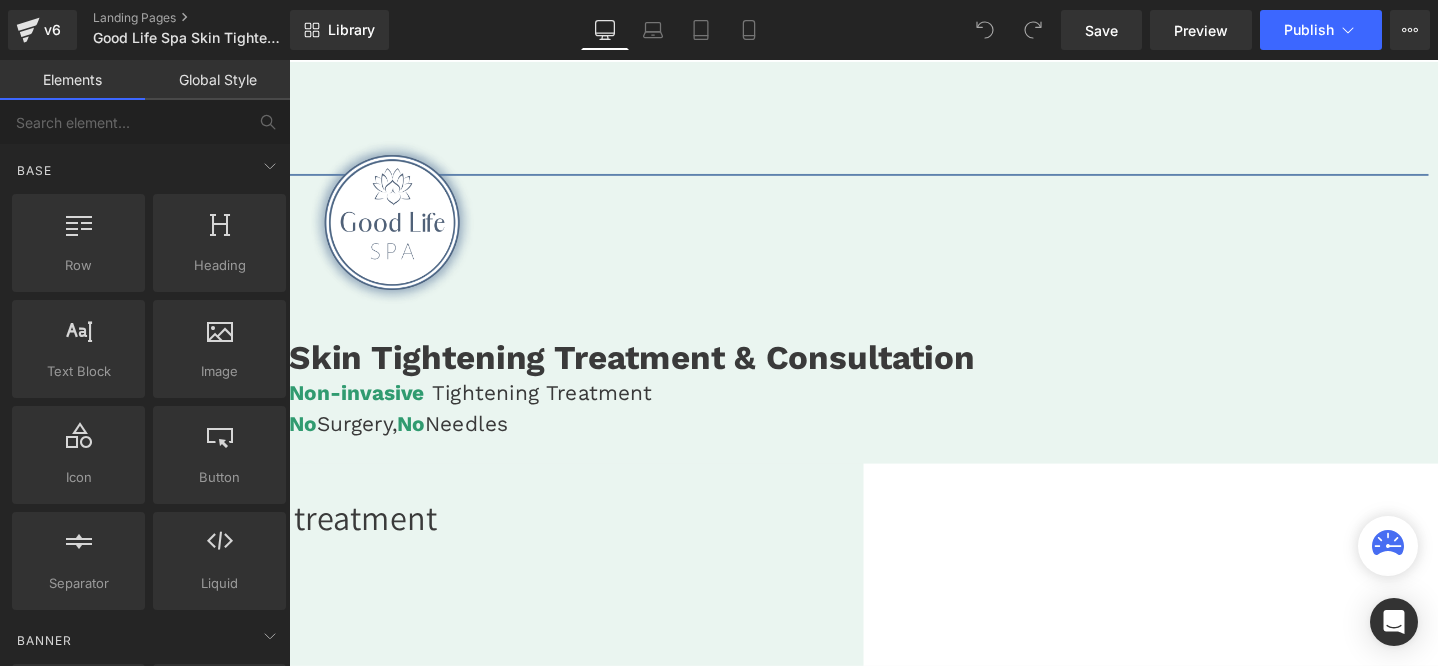 scroll, scrollTop: 0, scrollLeft: 0, axis: both 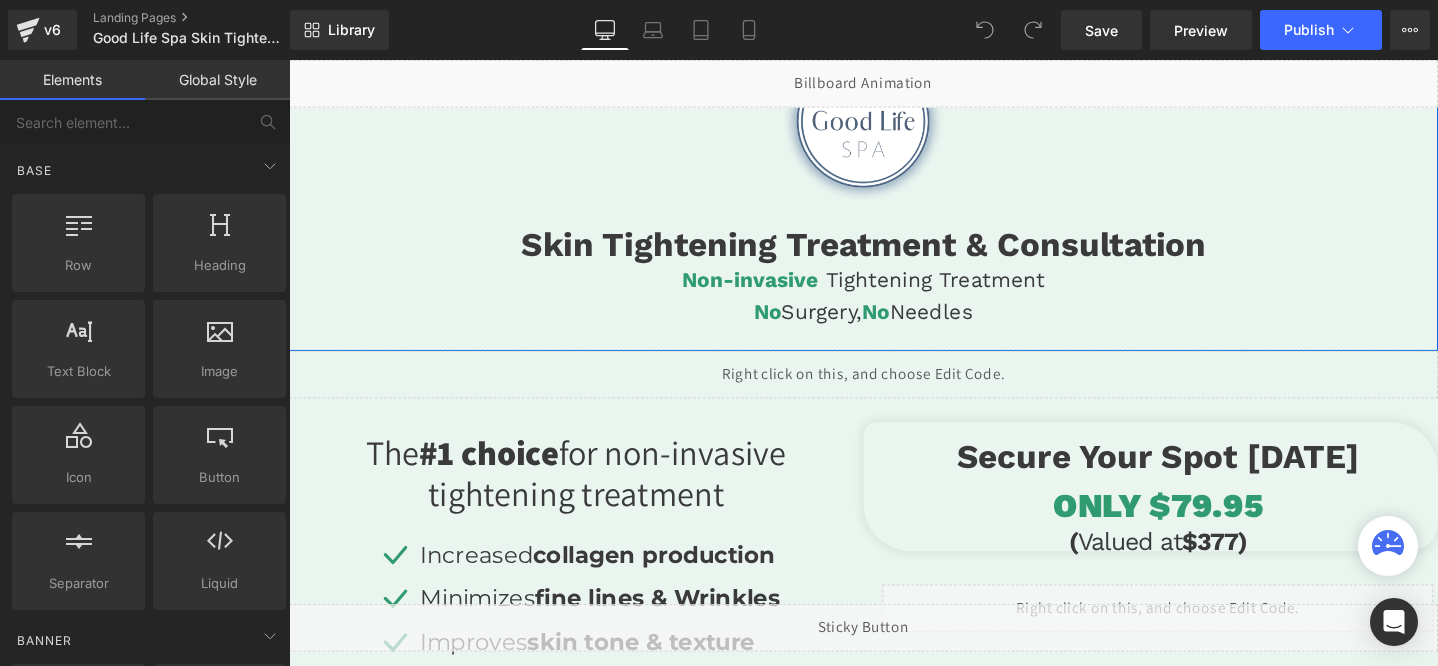 click on "Skin Tightening Treatment & Consultation Heading" at bounding box center [894, 254] 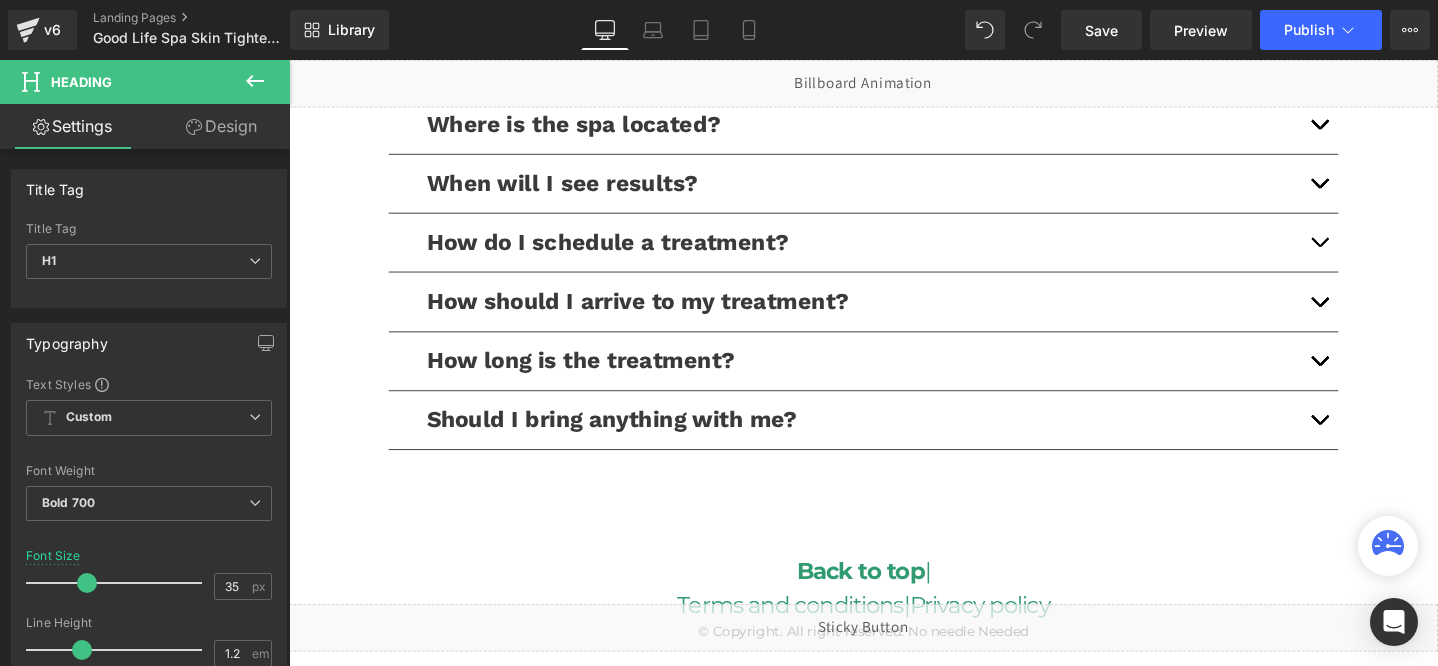 scroll, scrollTop: 4833, scrollLeft: 0, axis: vertical 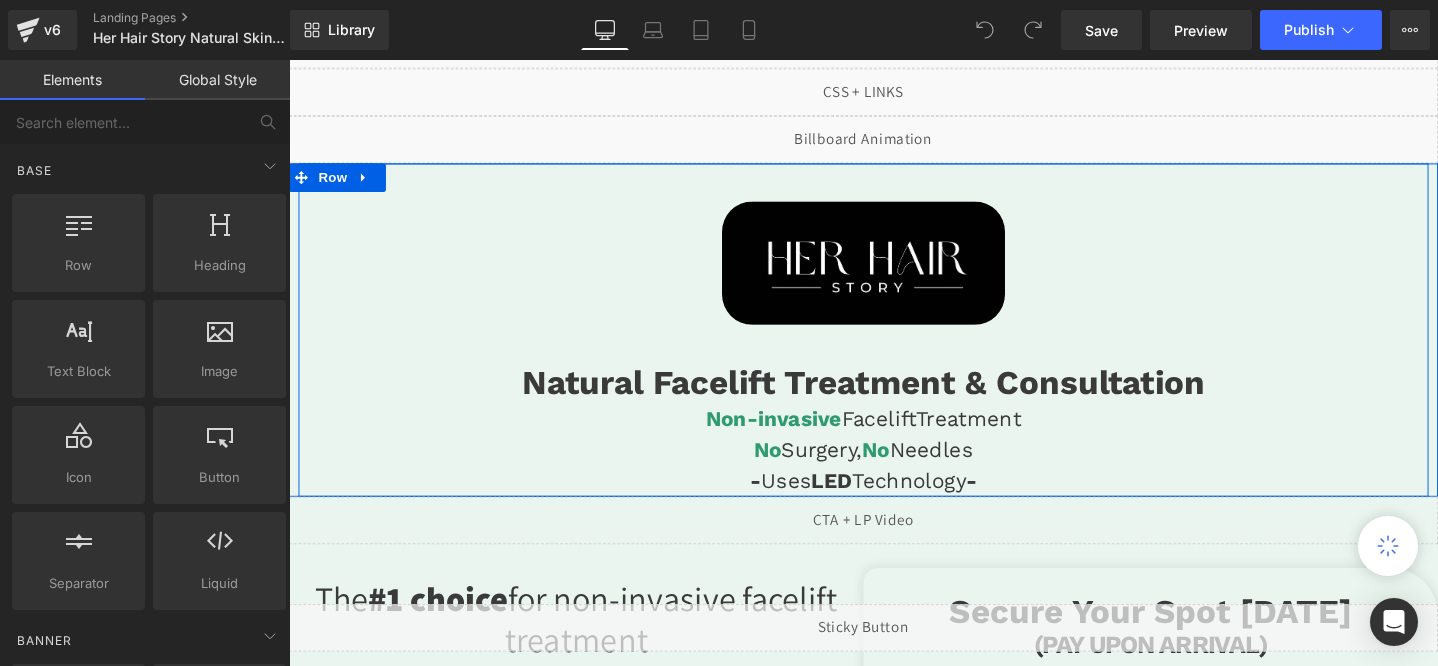 click on "Natural Facelift Treatment & Consultation Heading" at bounding box center [894, 400] 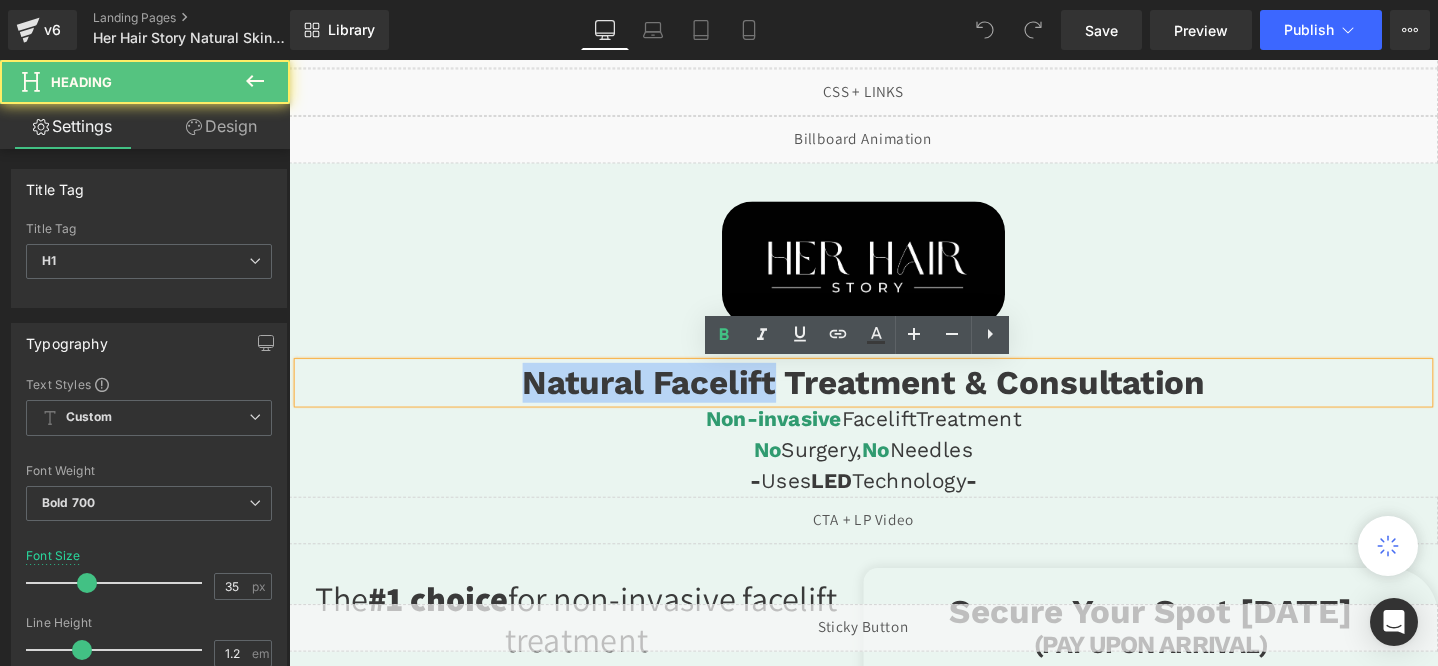 drag, startPoint x: 798, startPoint y: 405, endPoint x: 534, endPoint y: 402, distance: 264.01706 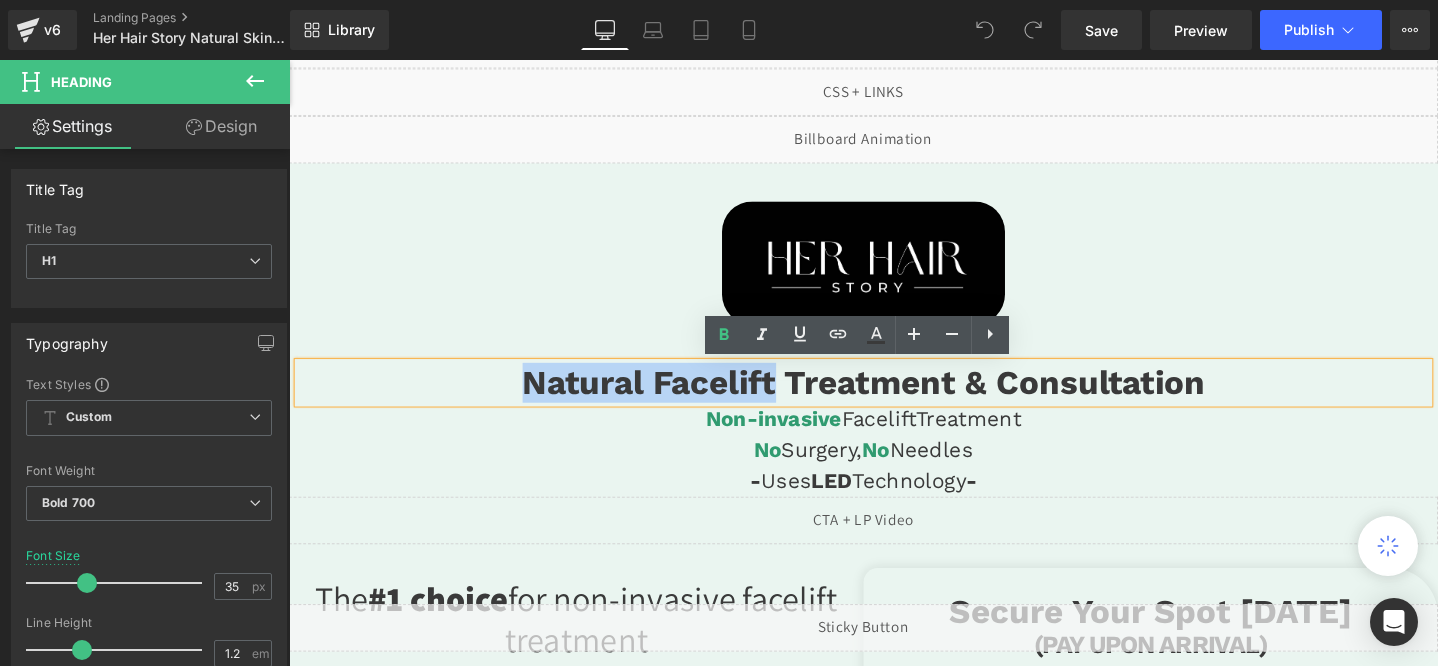 paste 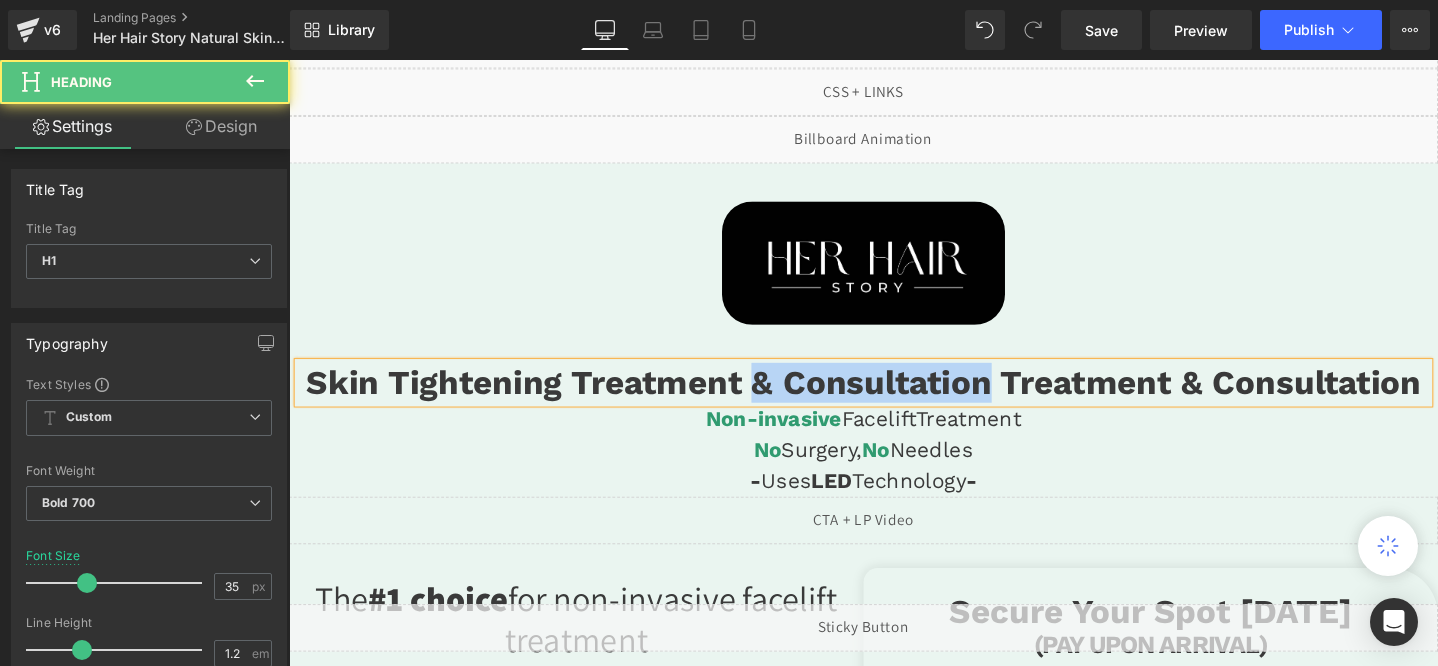 drag, startPoint x: 1027, startPoint y: 399, endPoint x: 779, endPoint y: 403, distance: 248.03226 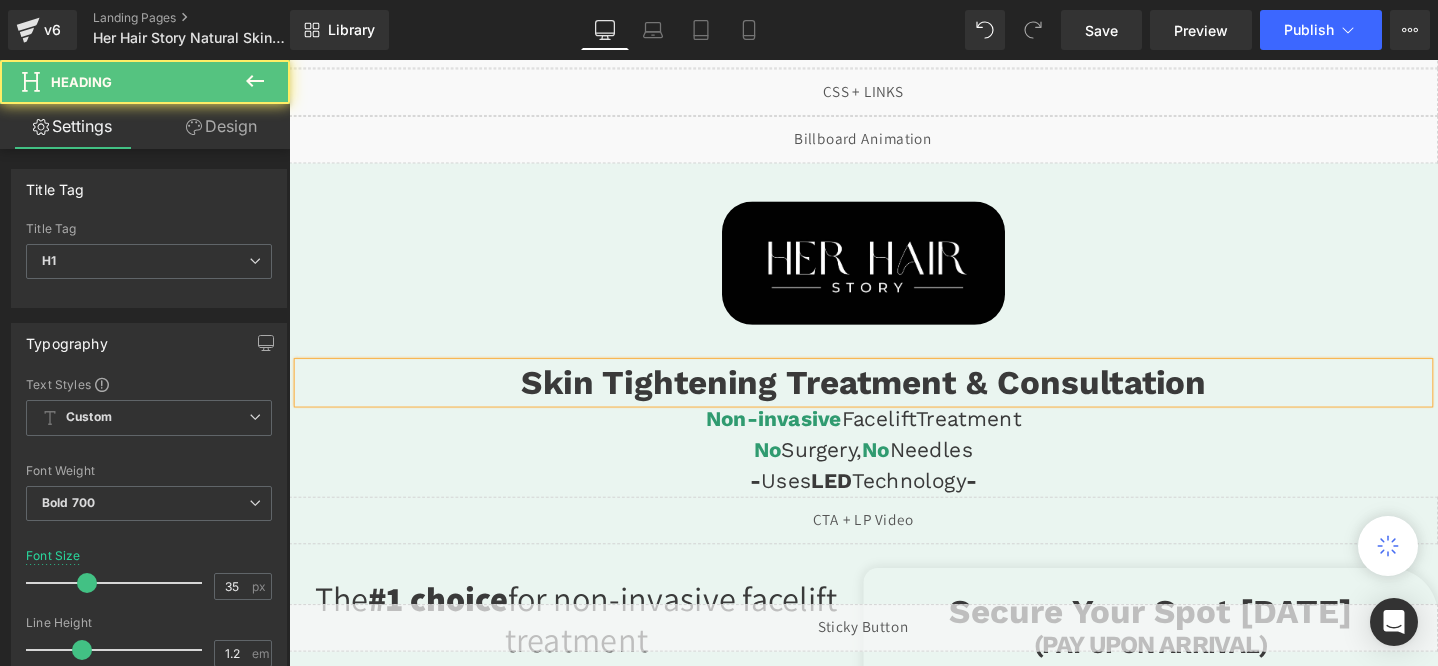click on "Skin Tightening Treatment & Consultation" at bounding box center (894, 400) 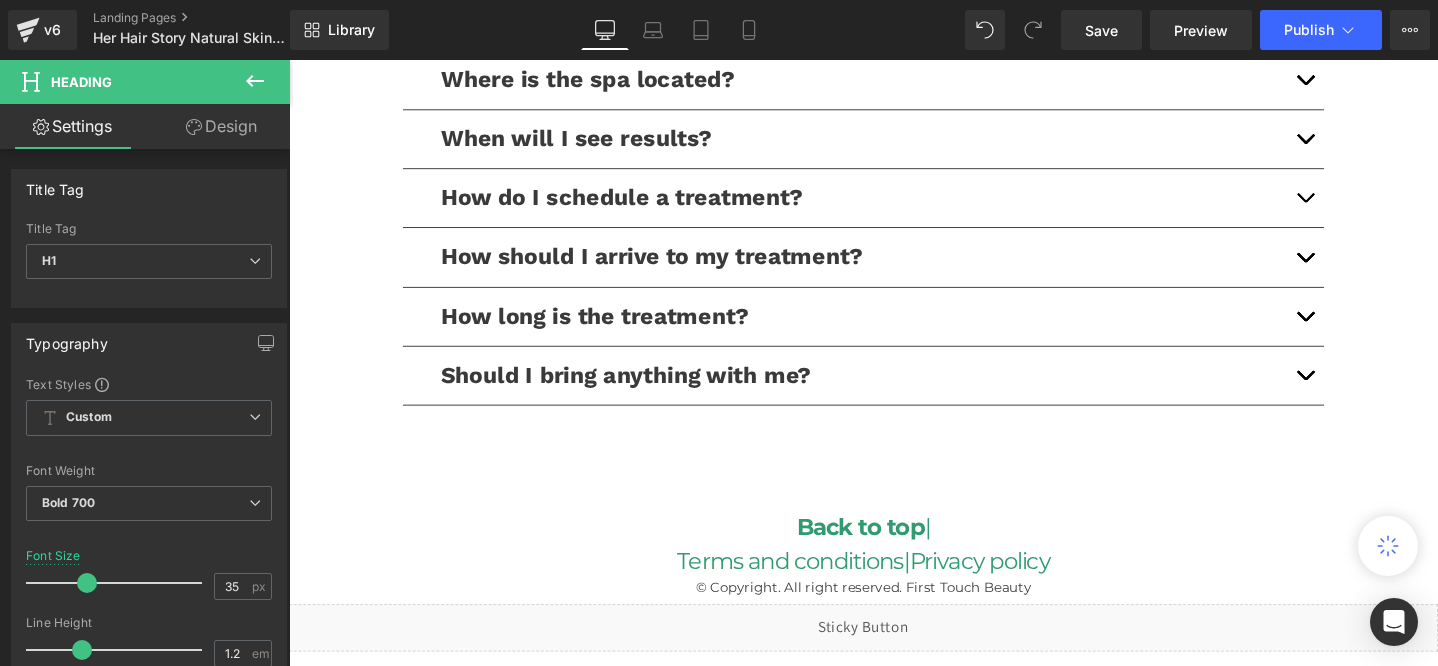 scroll, scrollTop: 4485, scrollLeft: 0, axis: vertical 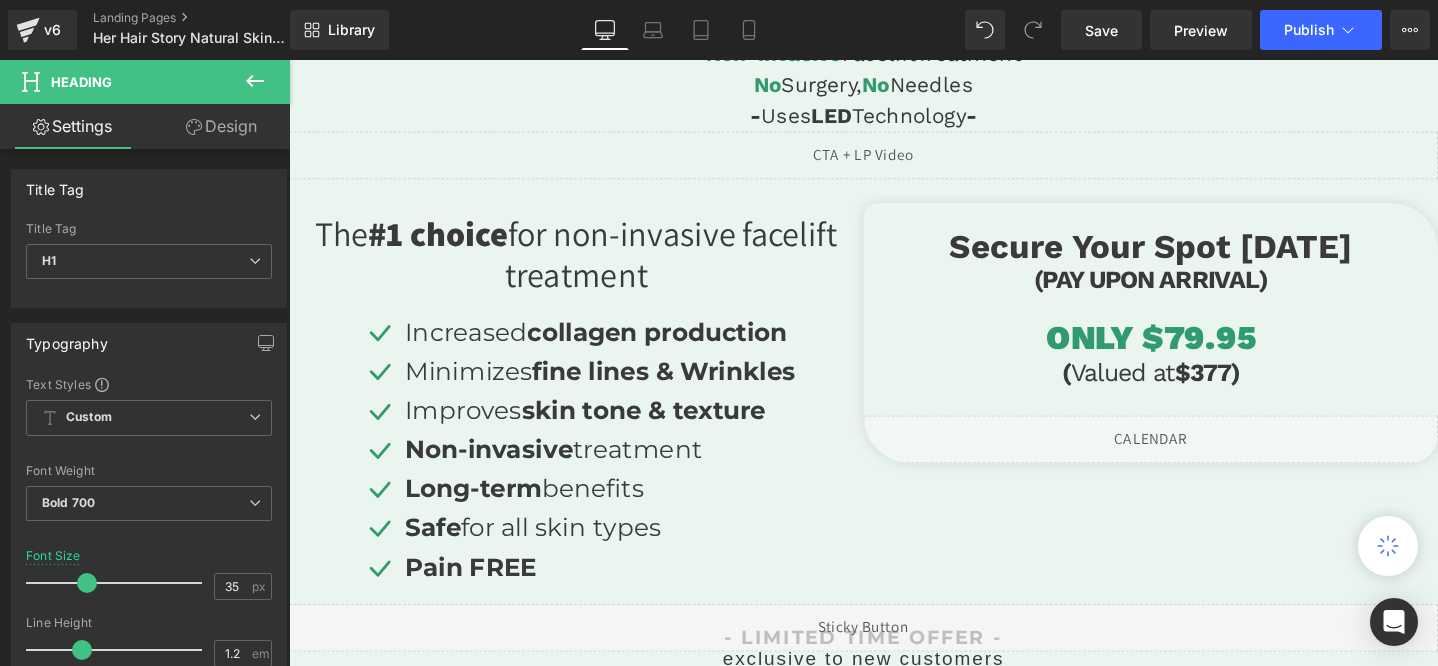 click on "Liquid" at bounding box center [1196, 460] 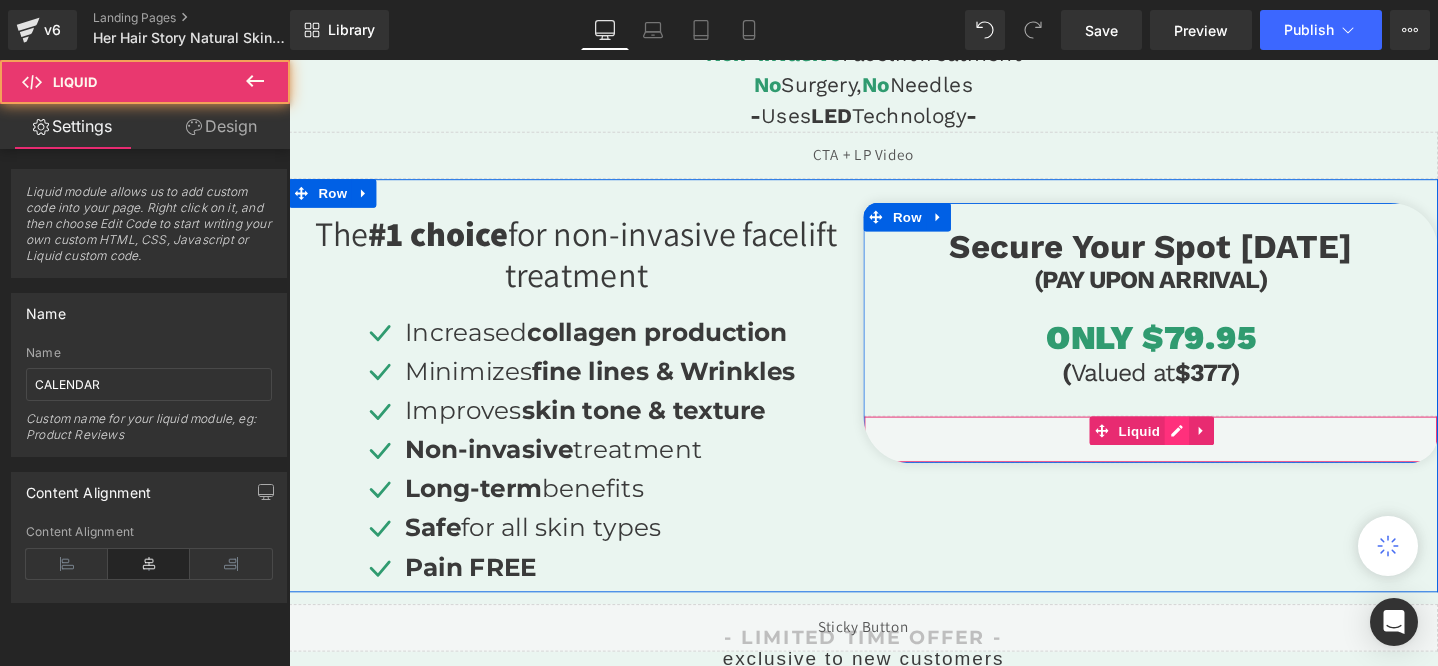 click on "Liquid" at bounding box center [1196, 460] 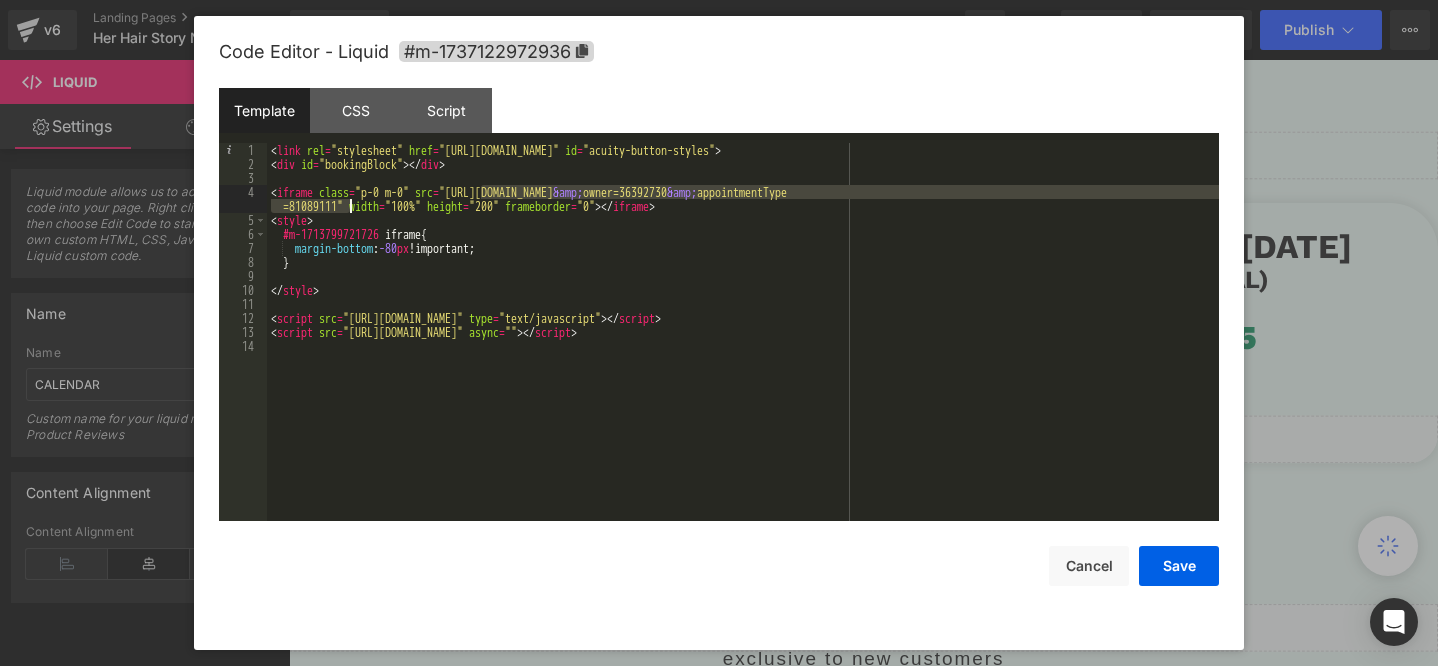 drag, startPoint x: 482, startPoint y: 191, endPoint x: 350, endPoint y: 205, distance: 132.74034 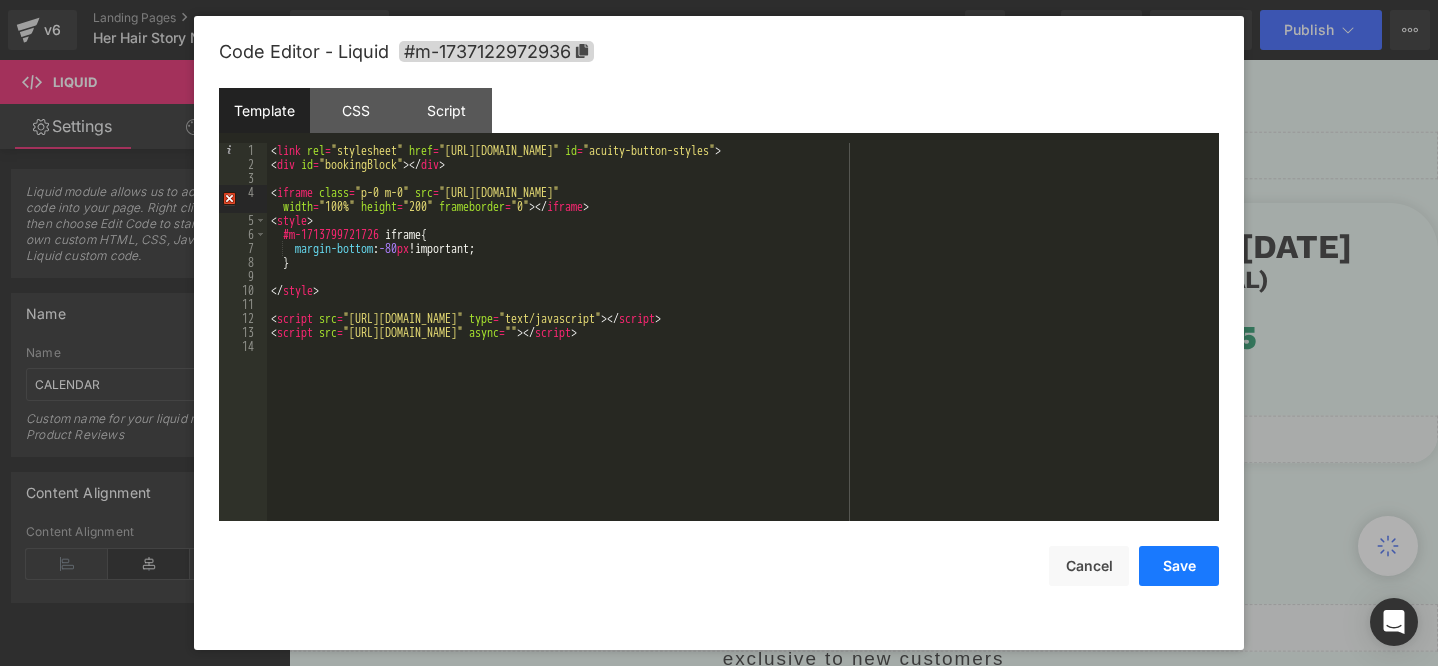 click on "Save" at bounding box center (1179, 566) 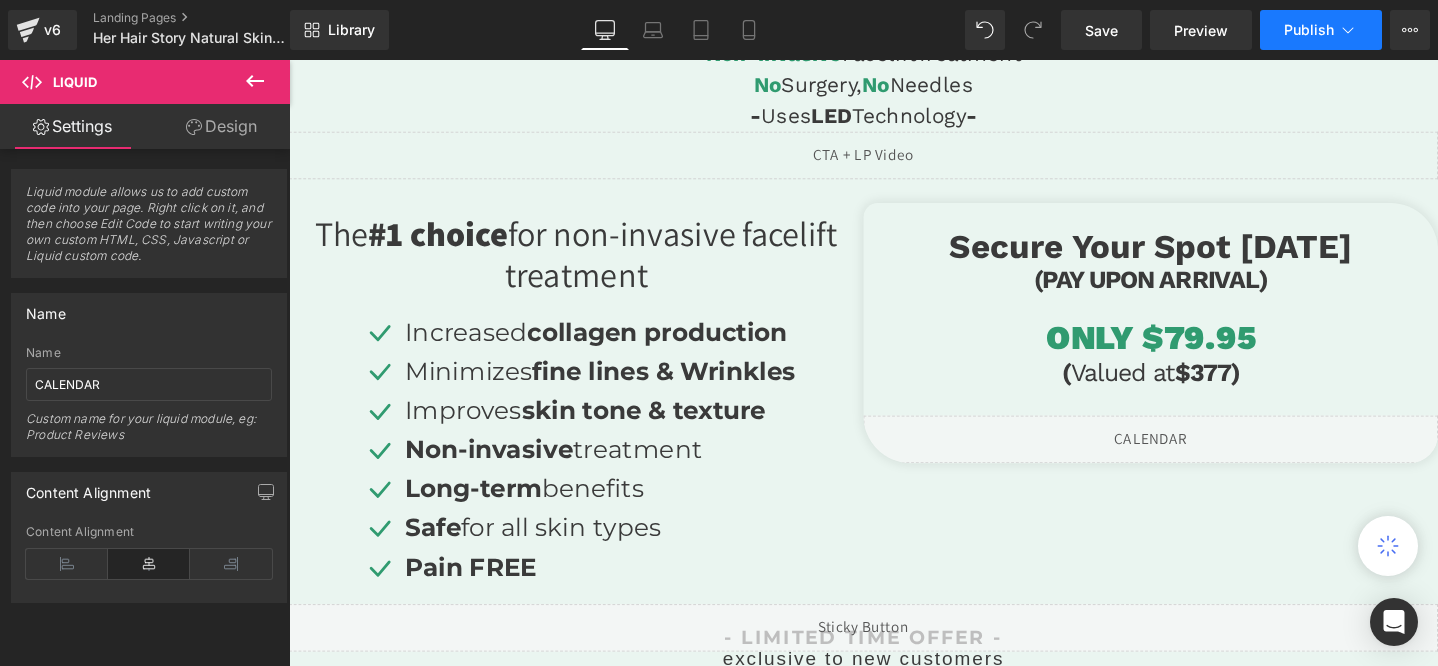 click on "Publish" at bounding box center [1321, 30] 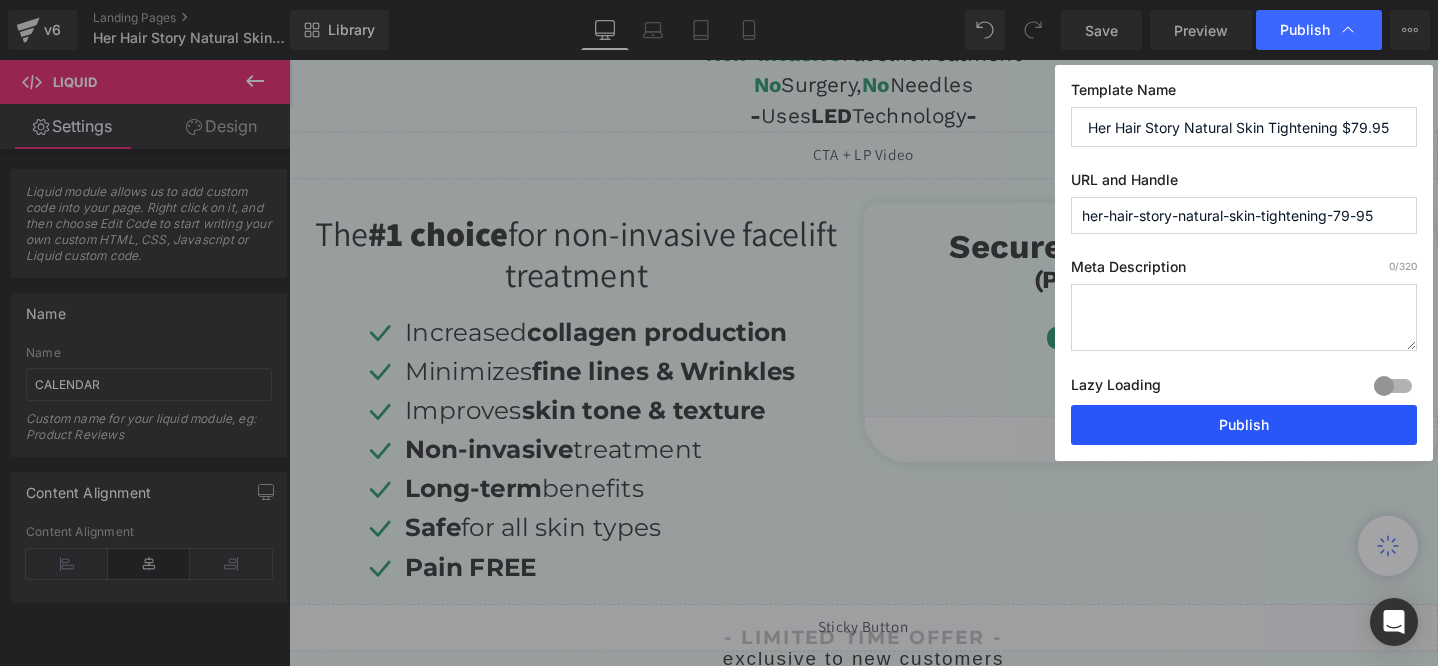 click on "Publish" at bounding box center [1244, 425] 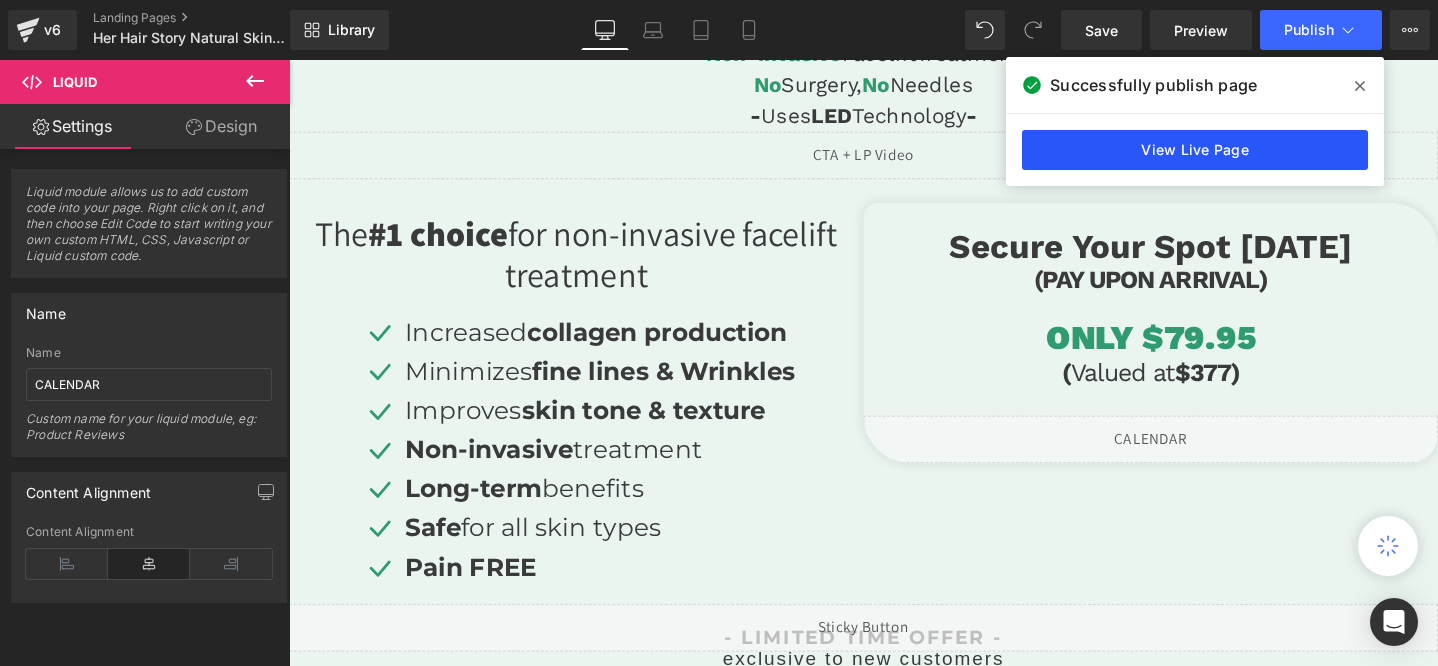 click on "View Live Page" at bounding box center (1195, 150) 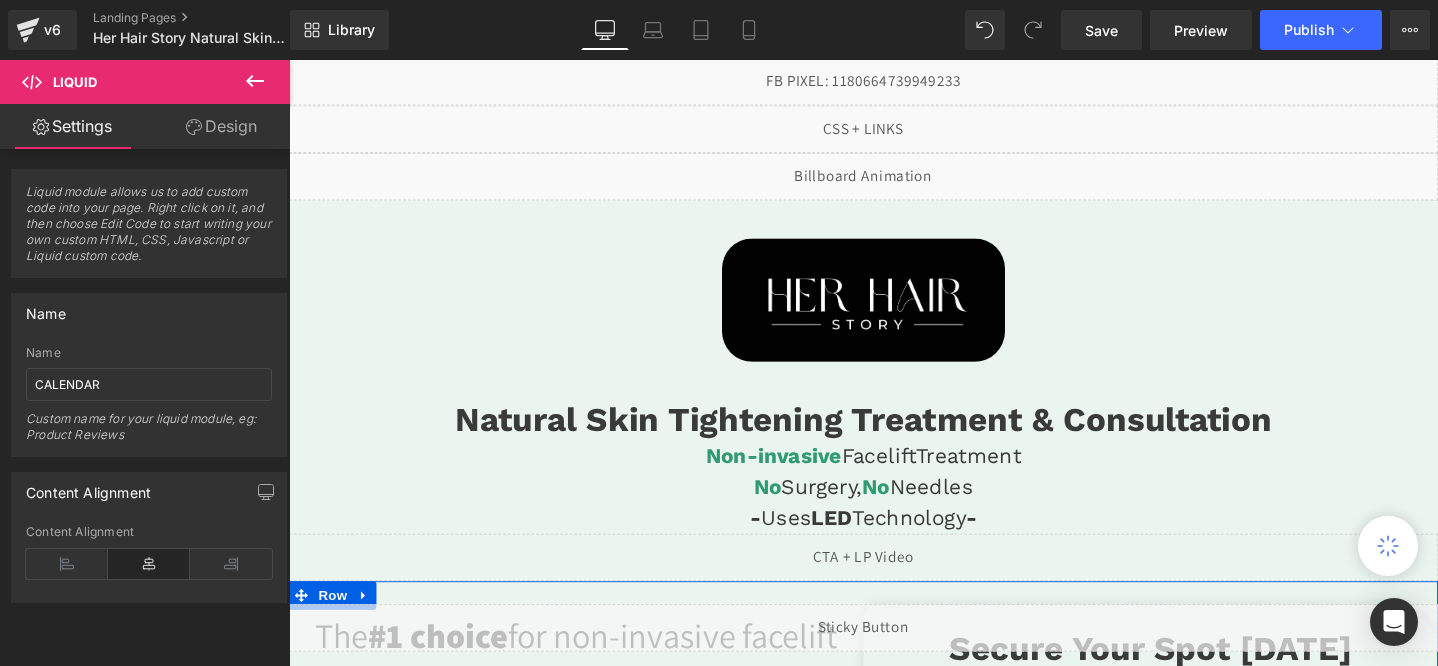 scroll, scrollTop: 0, scrollLeft: 0, axis: both 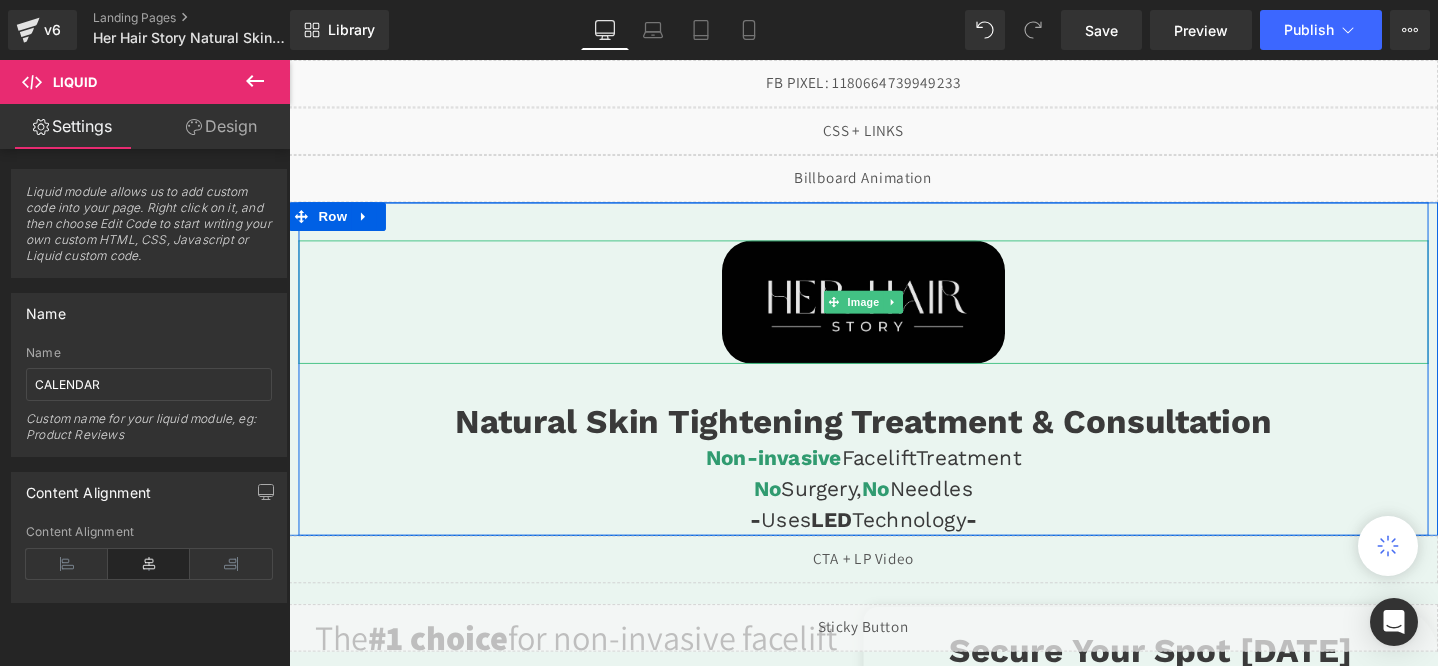 click at bounding box center (894, 315) 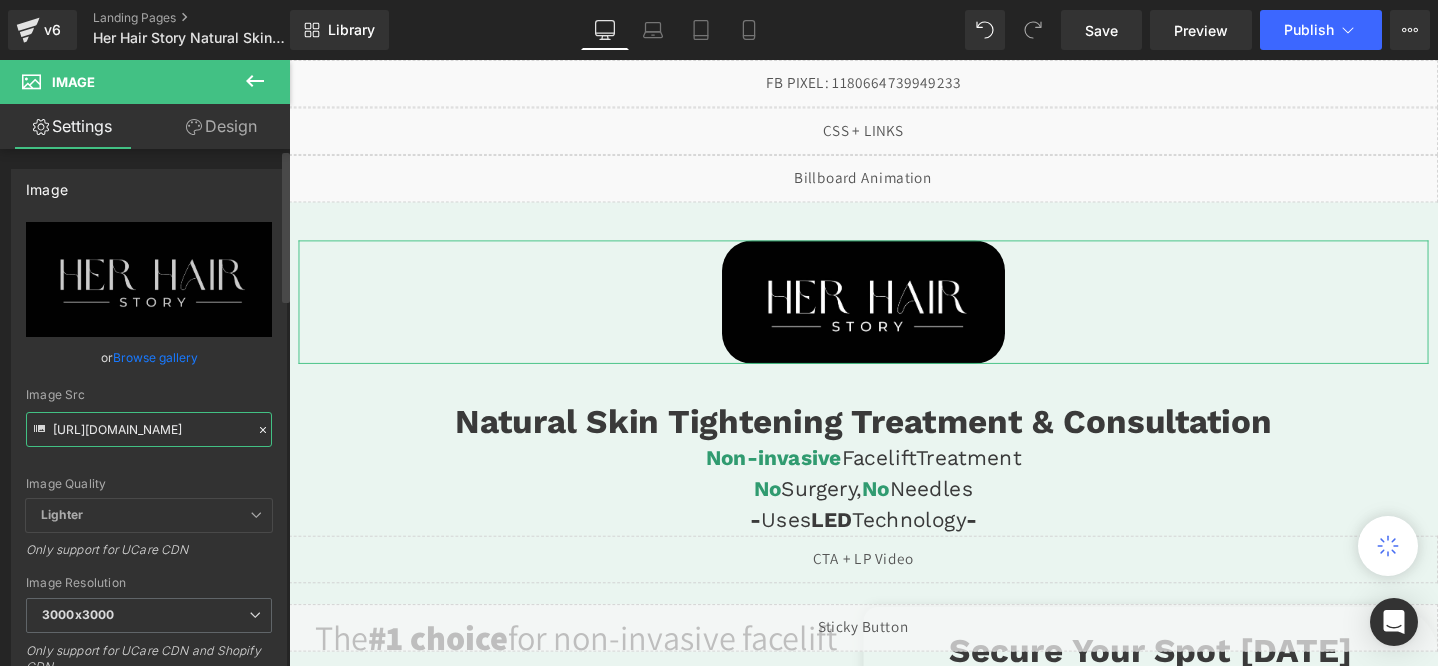 click on "[URL][DOMAIN_NAME]" at bounding box center (149, 429) 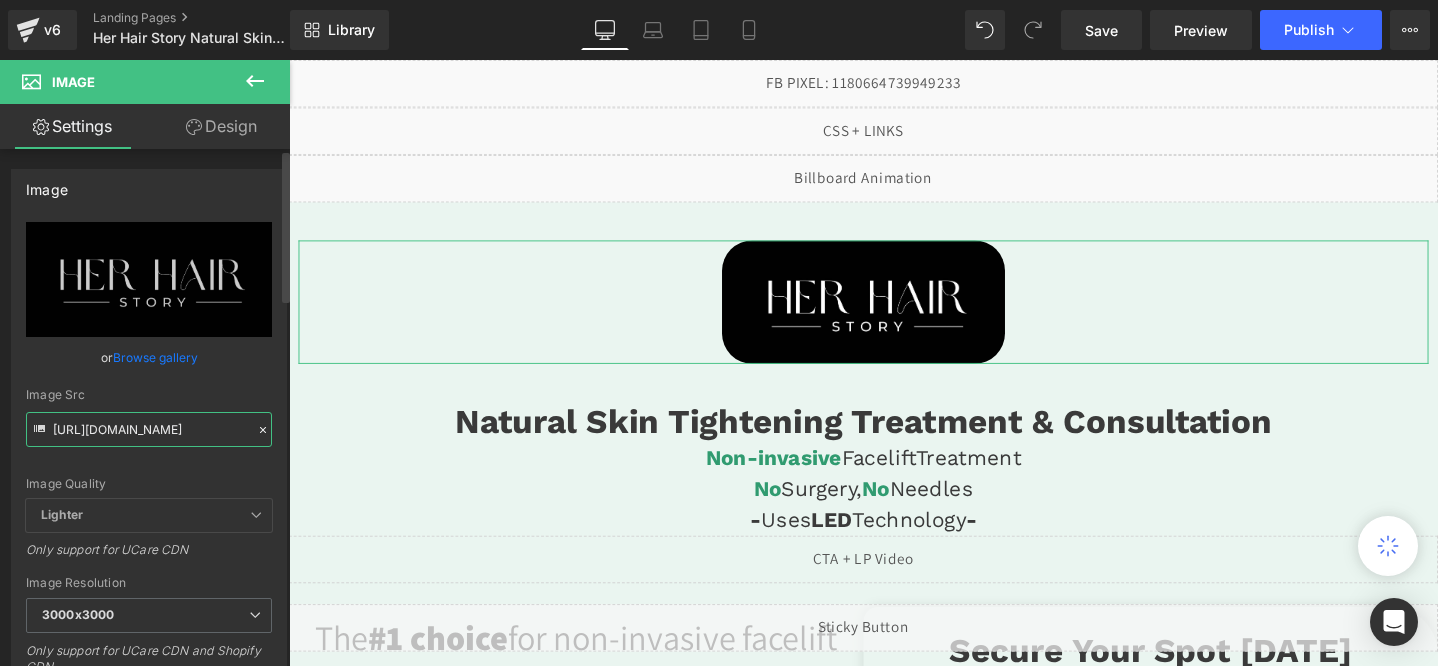 click on "[URL][DOMAIN_NAME]" at bounding box center [149, 429] 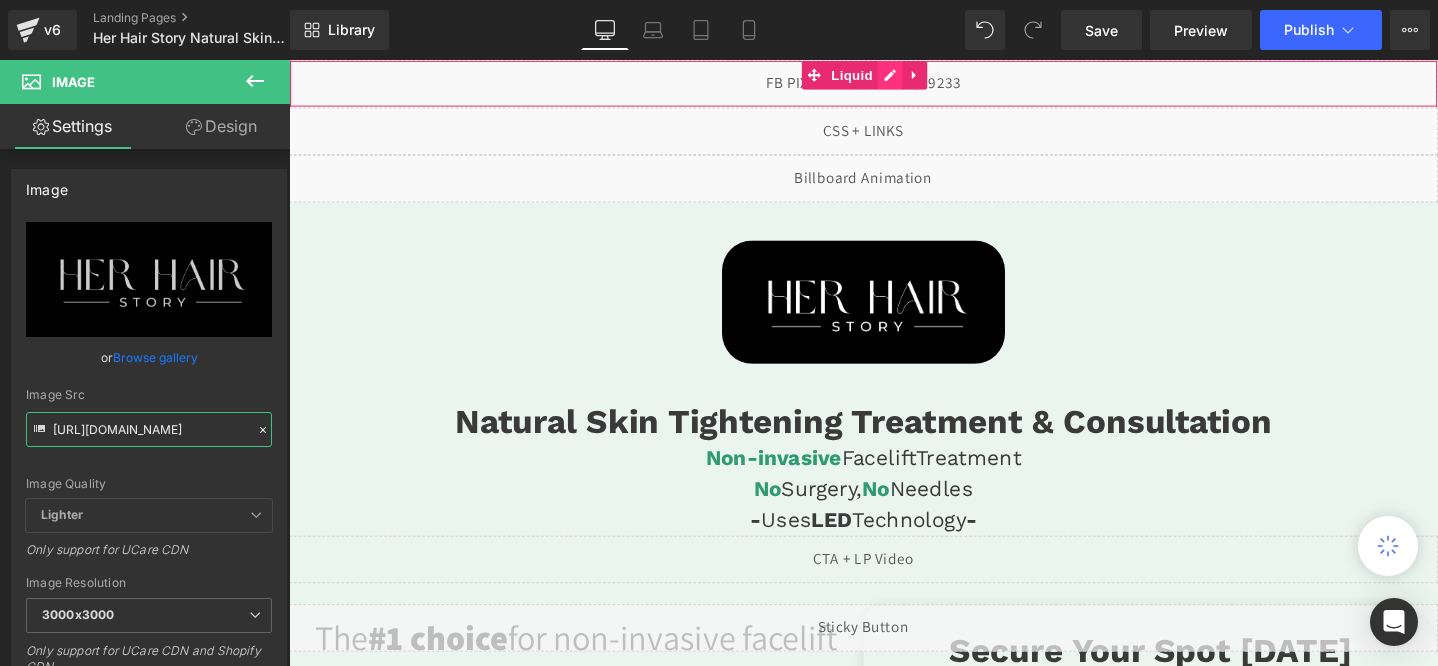 click on "Liquid" at bounding box center (894, 85) 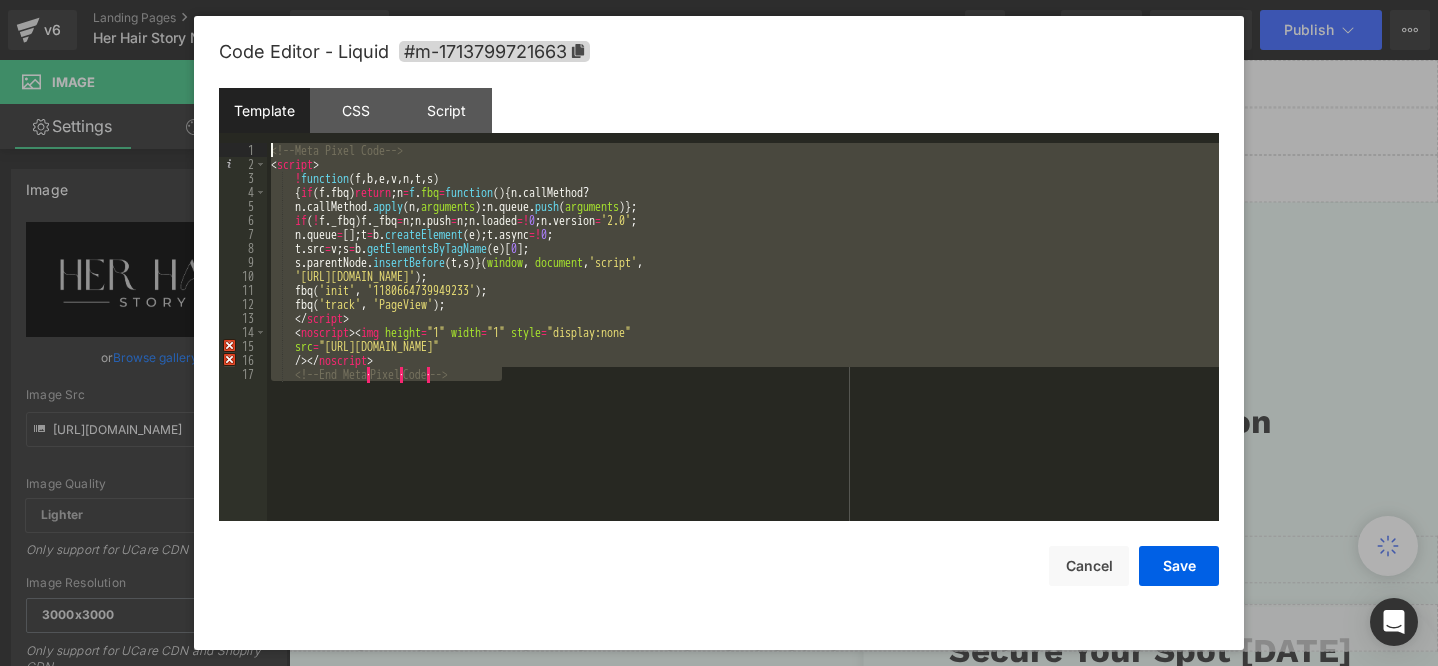 drag, startPoint x: 488, startPoint y: 425, endPoint x: 265, endPoint y: 142, distance: 360.30264 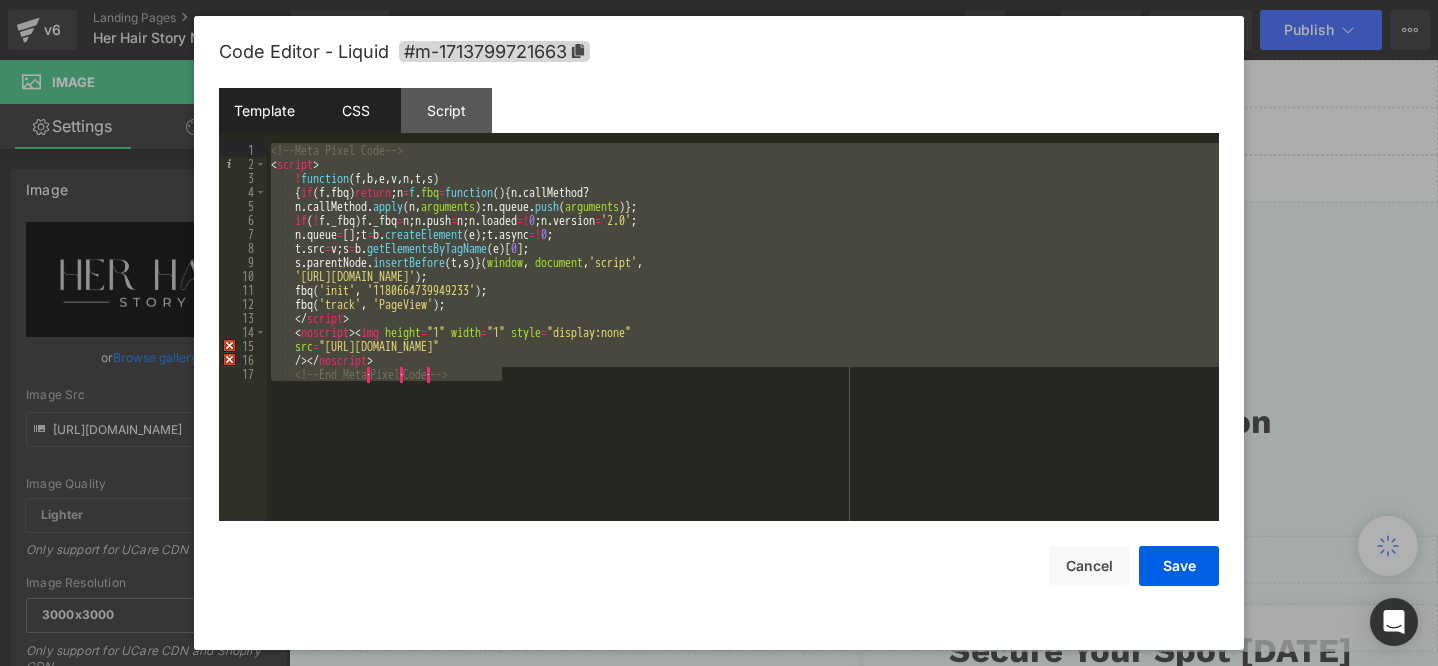 click on "CSS" at bounding box center (355, 110) 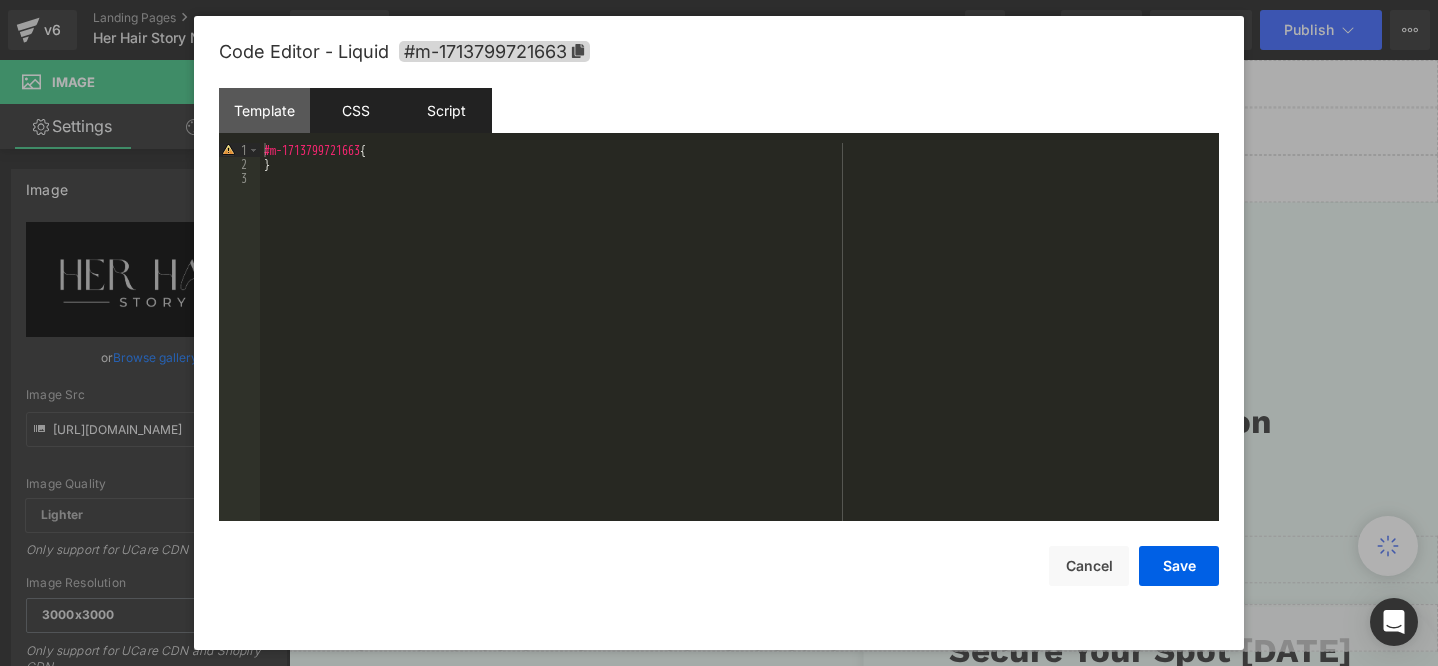 click on "Script" at bounding box center [446, 110] 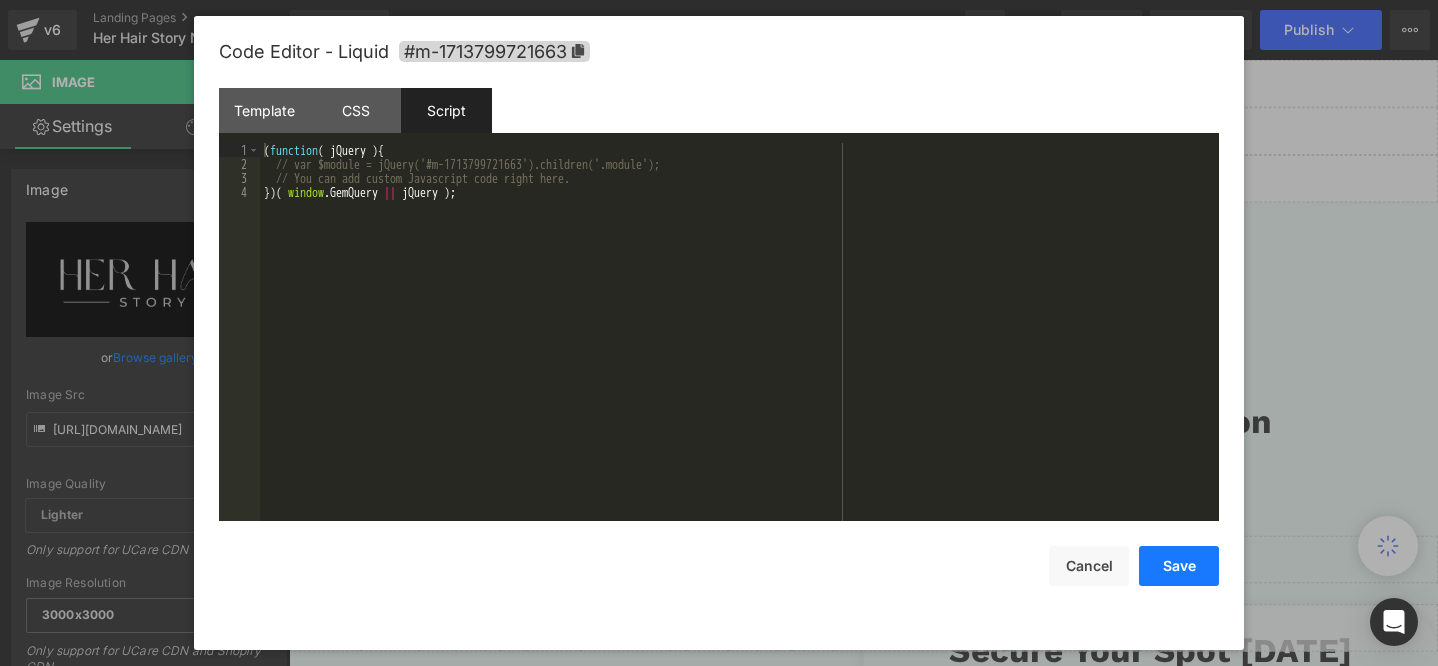 click on "Save" at bounding box center (1179, 566) 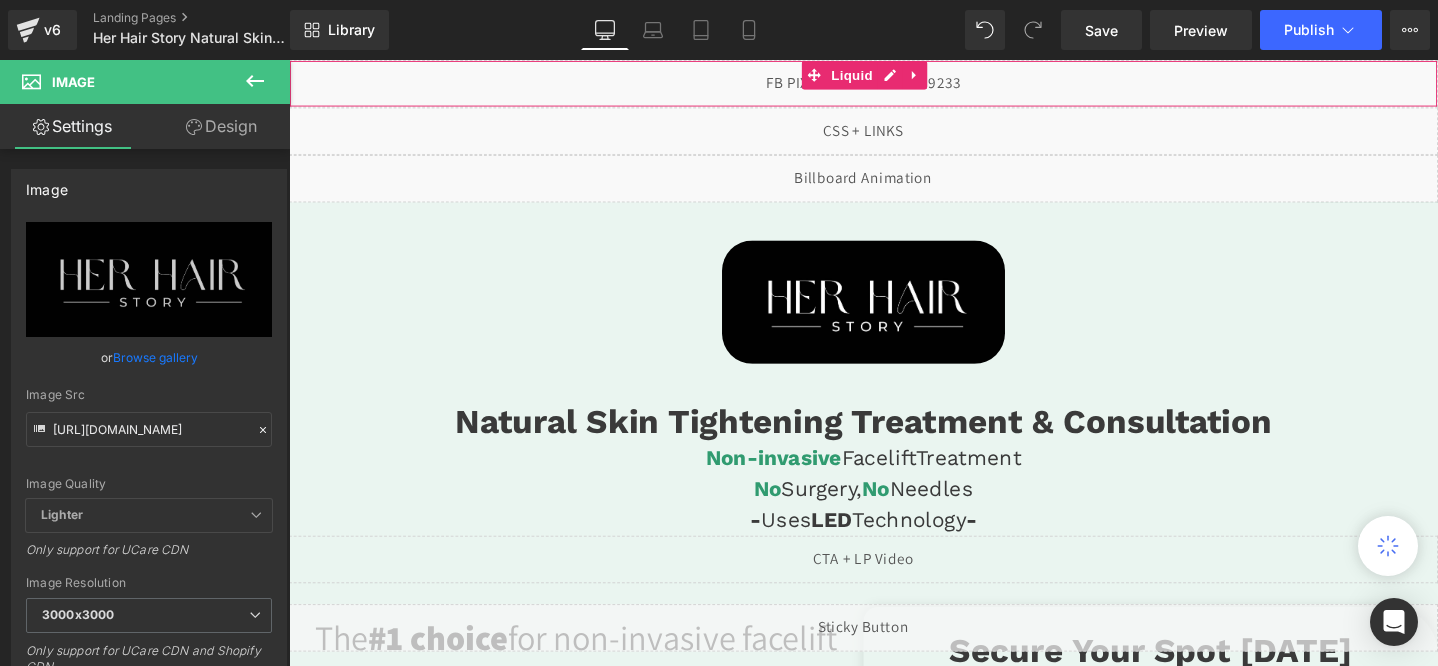 click on "Liquid" at bounding box center [894, 85] 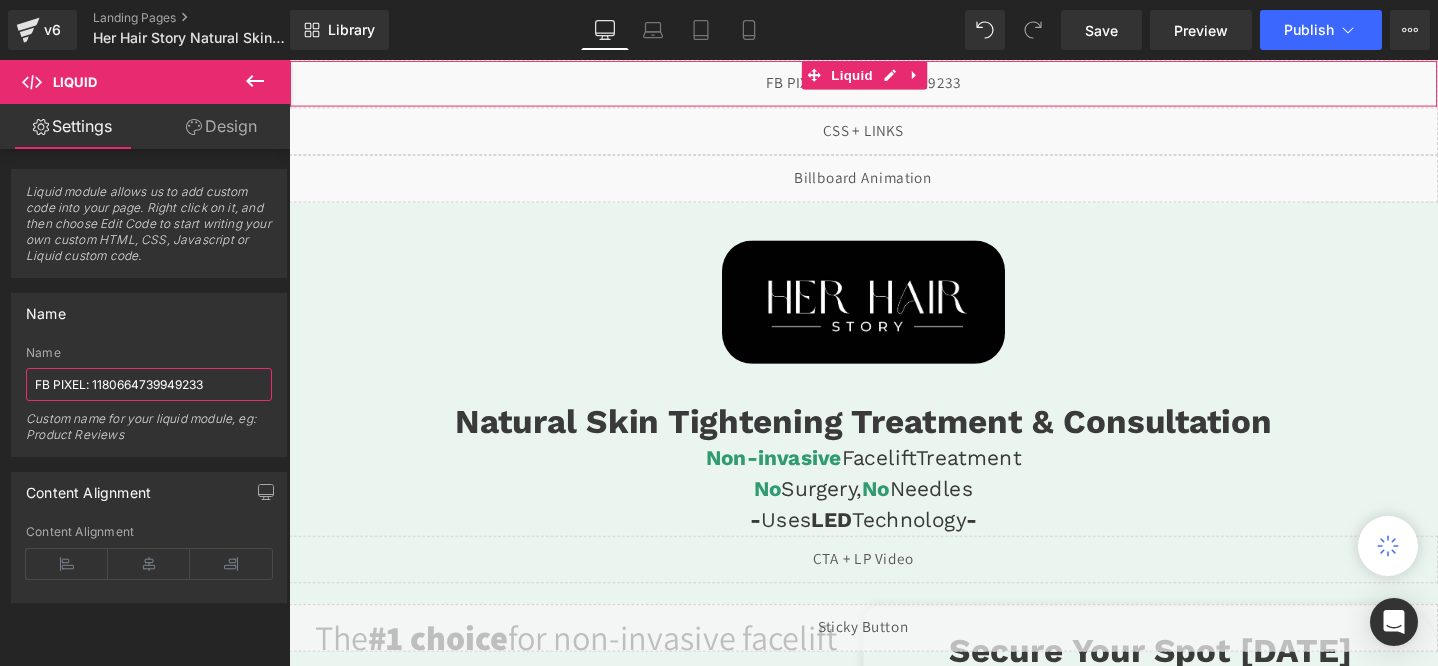 click on "FB PIXEL: 1180664739949233" at bounding box center [149, 384] 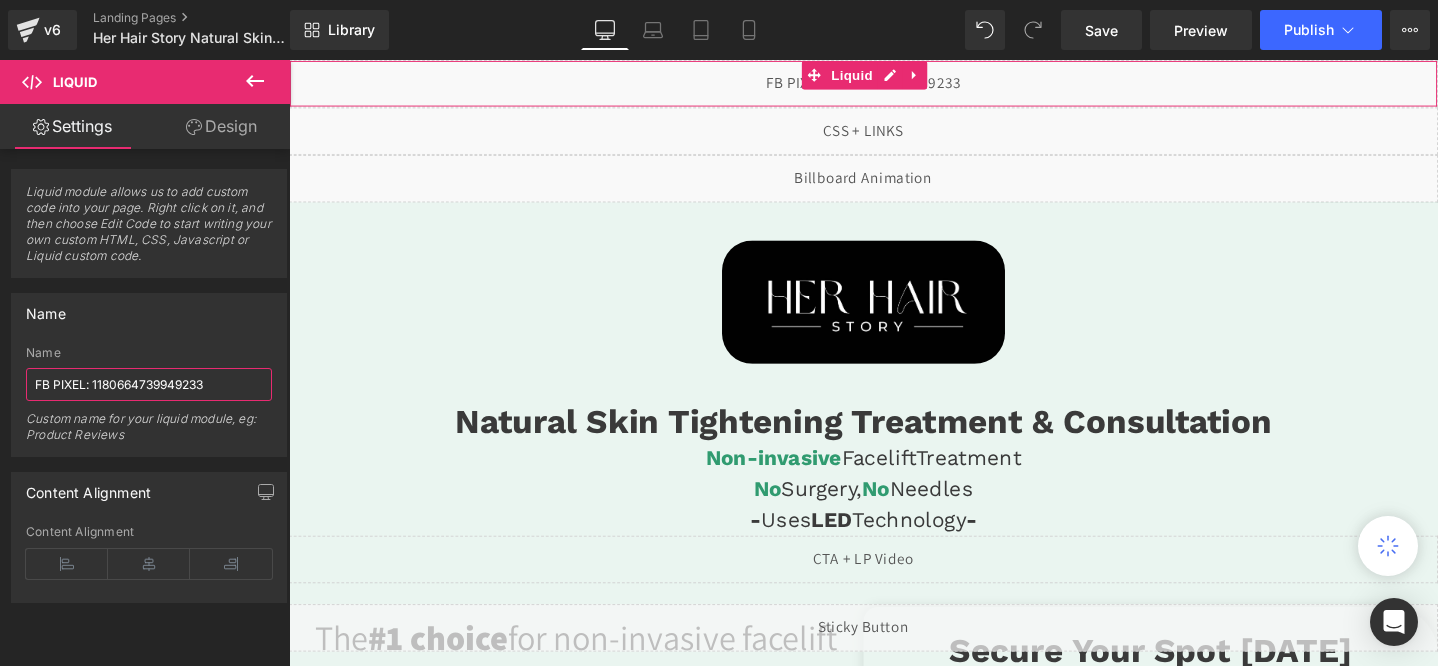 click on "FB PIXEL: 1180664739949233" at bounding box center (149, 384) 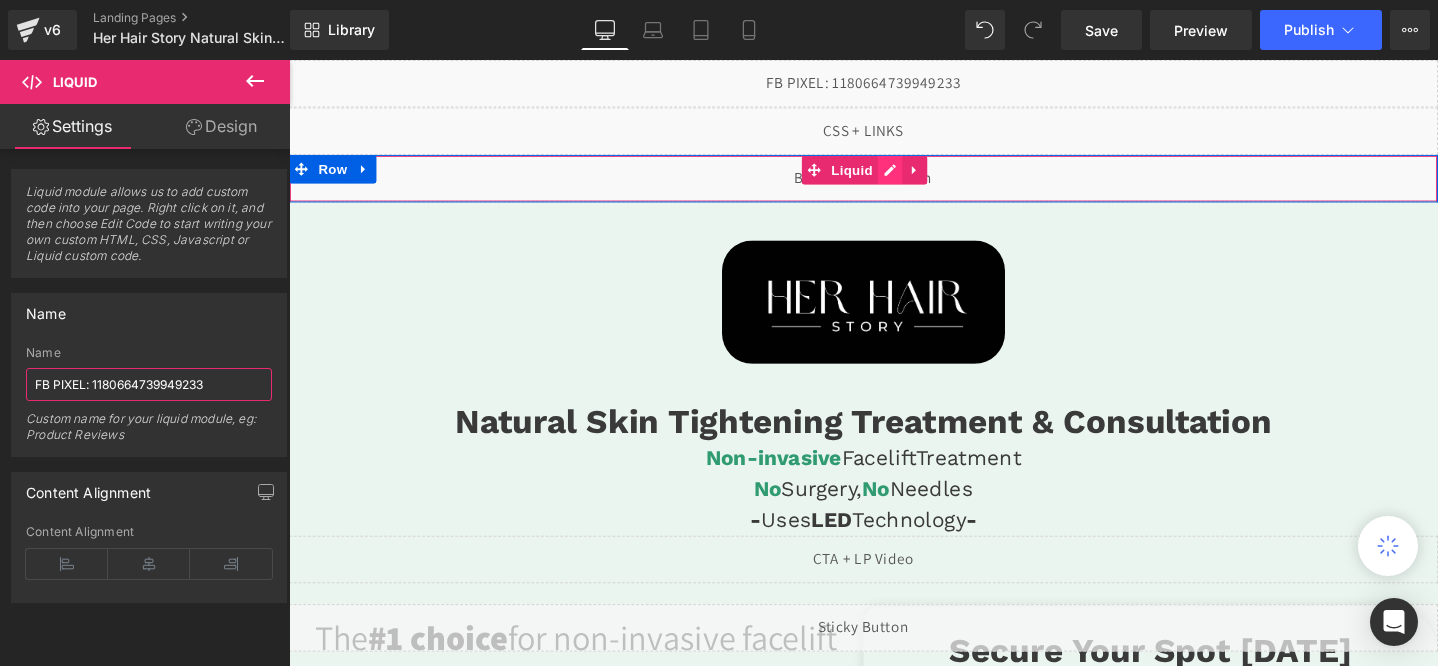 click on "Liquid" at bounding box center [894, 185] 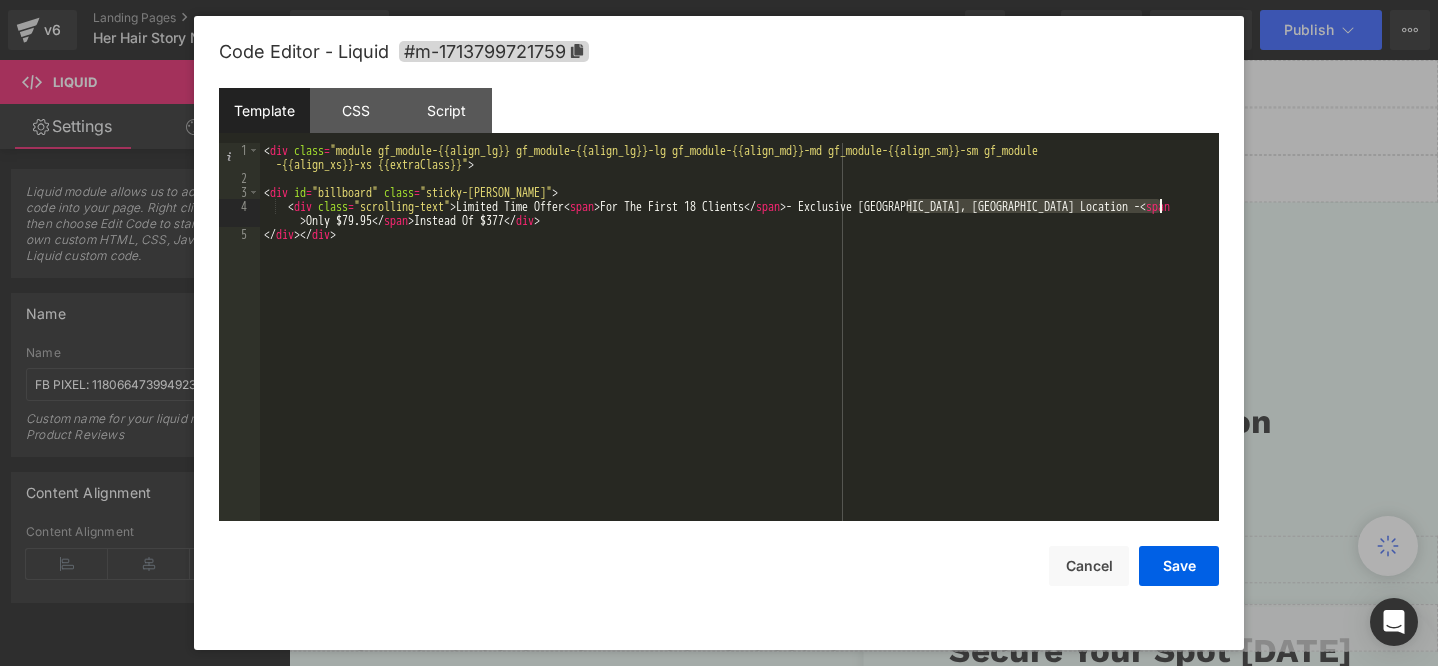 drag, startPoint x: 909, startPoint y: 205, endPoint x: 1160, endPoint y: 209, distance: 251.03188 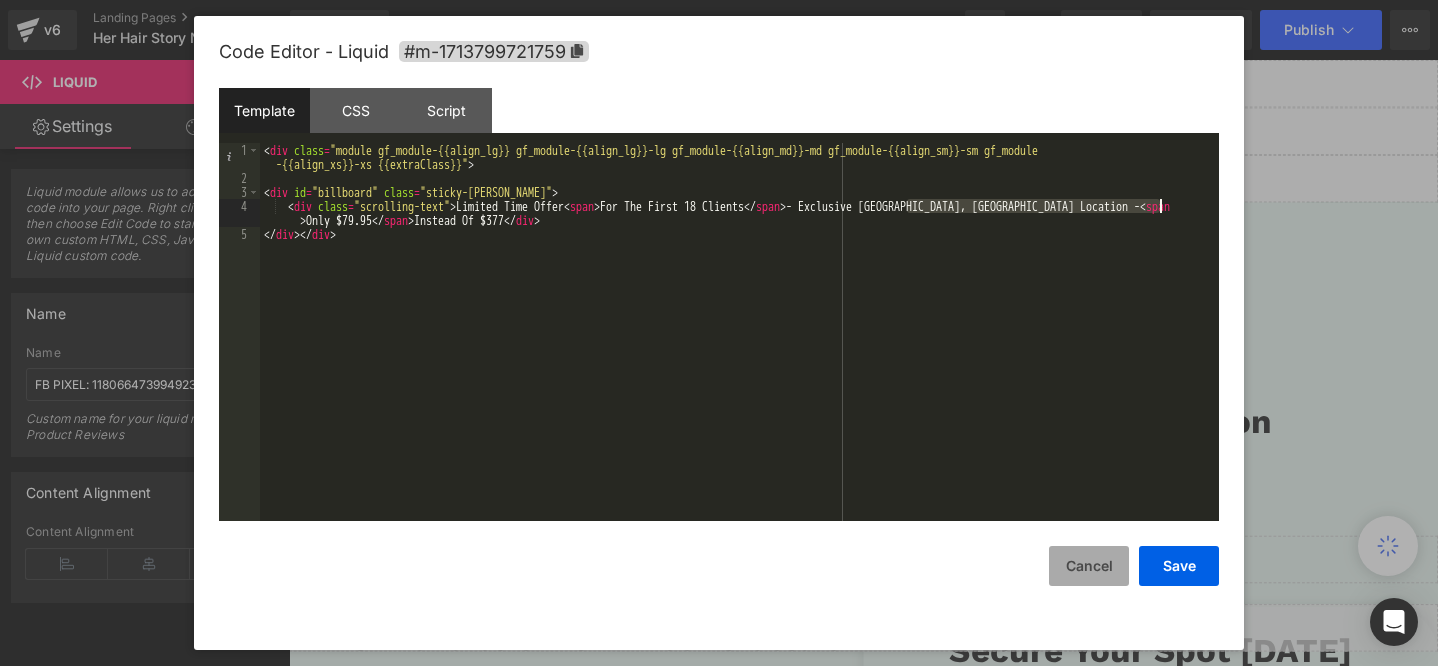 click on "Cancel" at bounding box center (1089, 566) 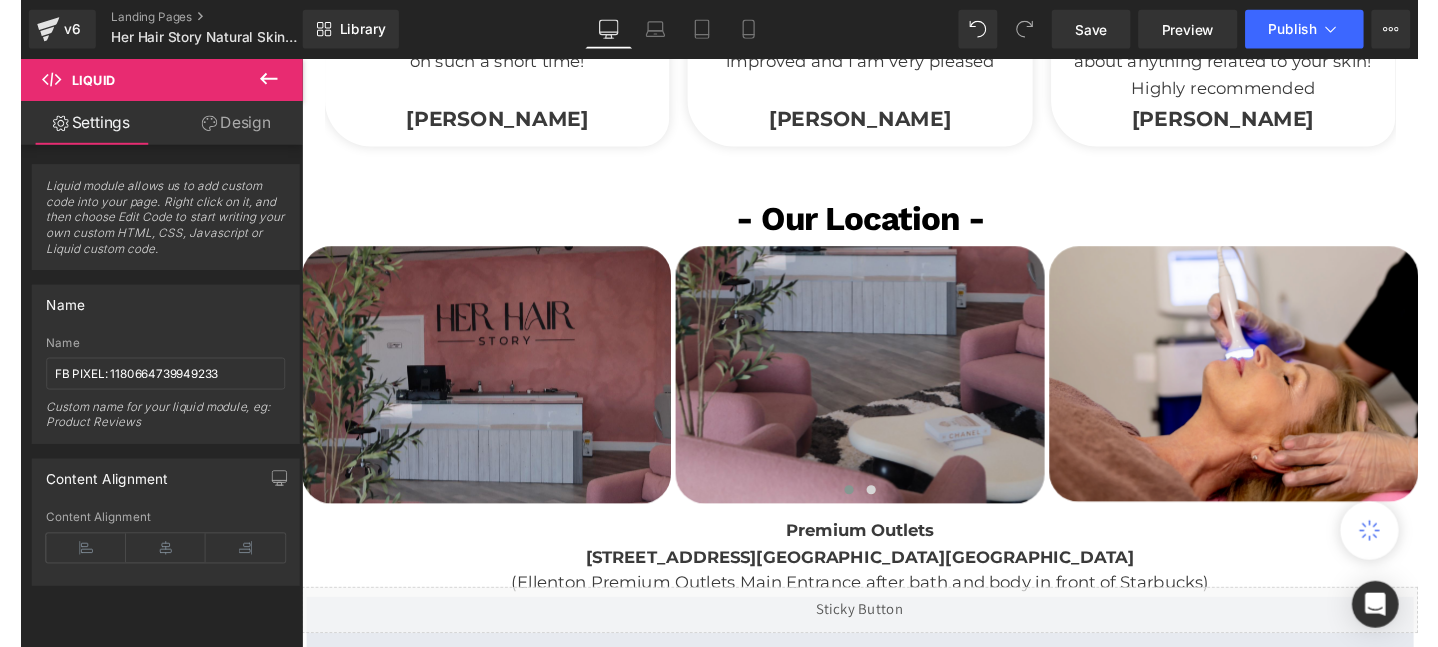 scroll, scrollTop: 3450, scrollLeft: 0, axis: vertical 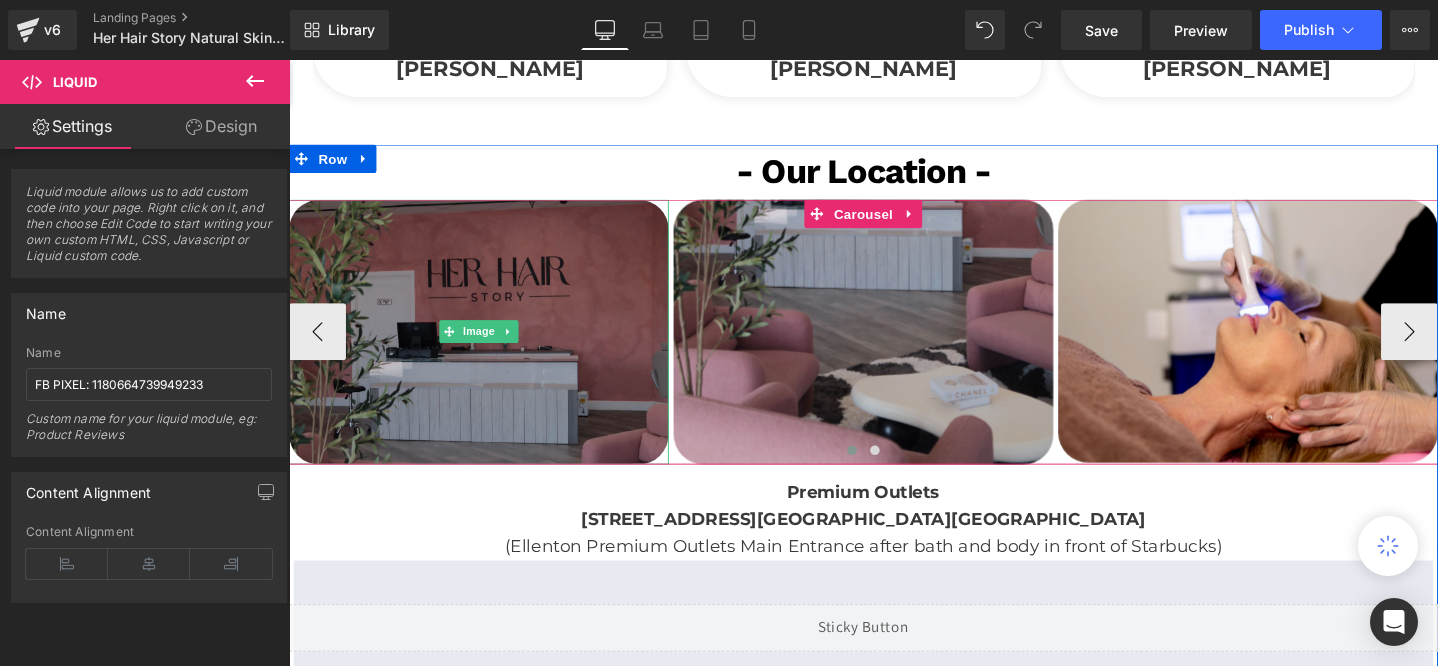 click at bounding box center (489, 346) 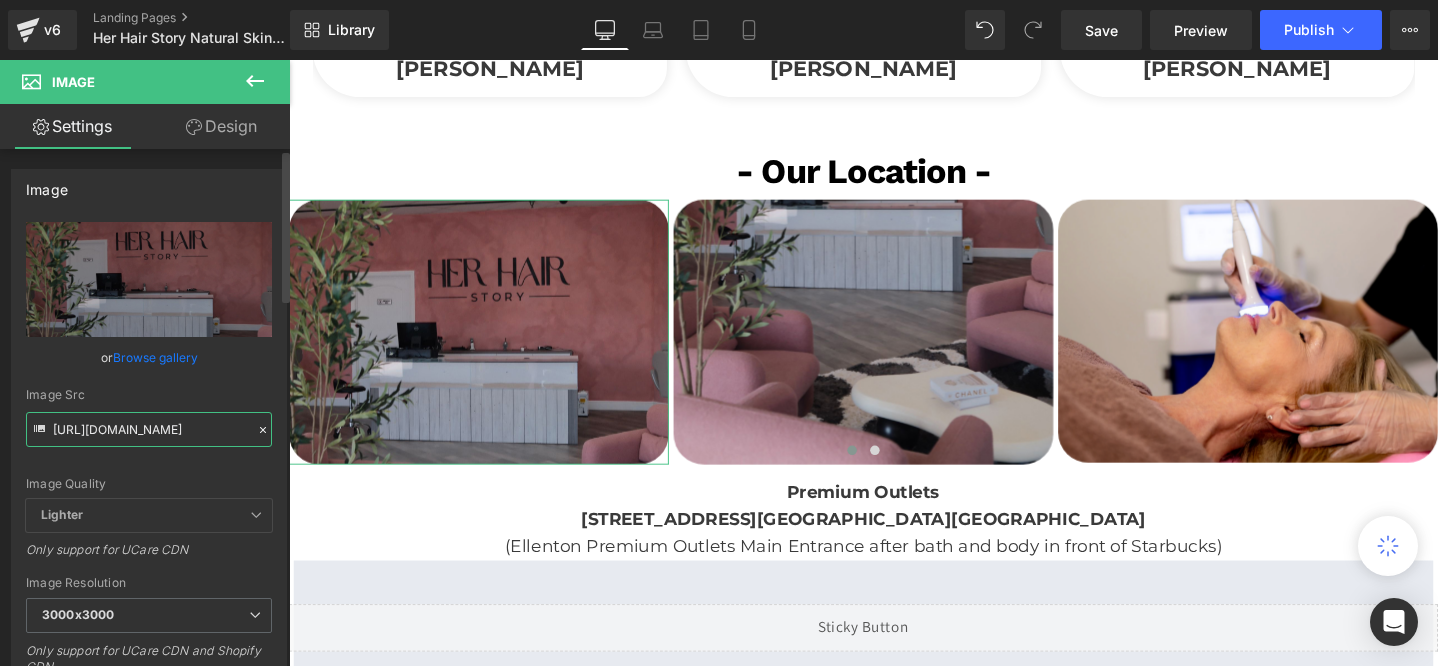 click on "[URL][DOMAIN_NAME]" at bounding box center (149, 429) 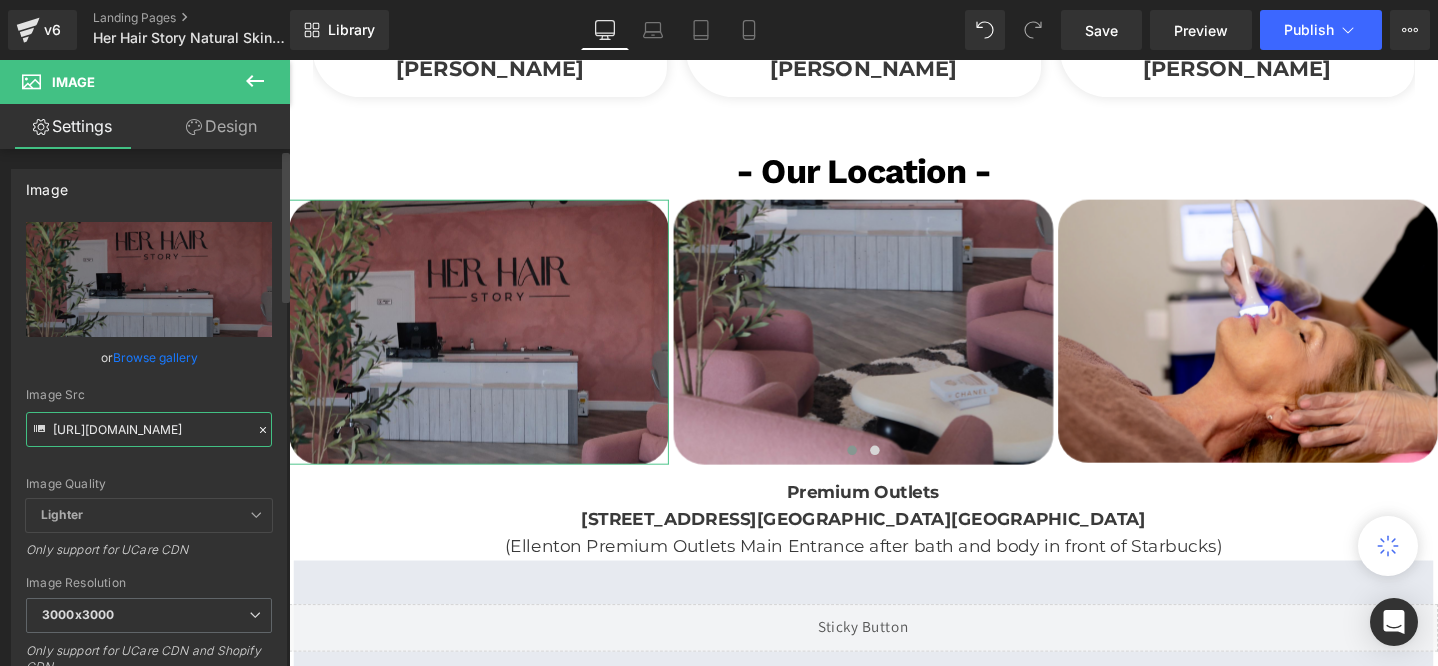 click on "[URL][DOMAIN_NAME]" at bounding box center [149, 429] 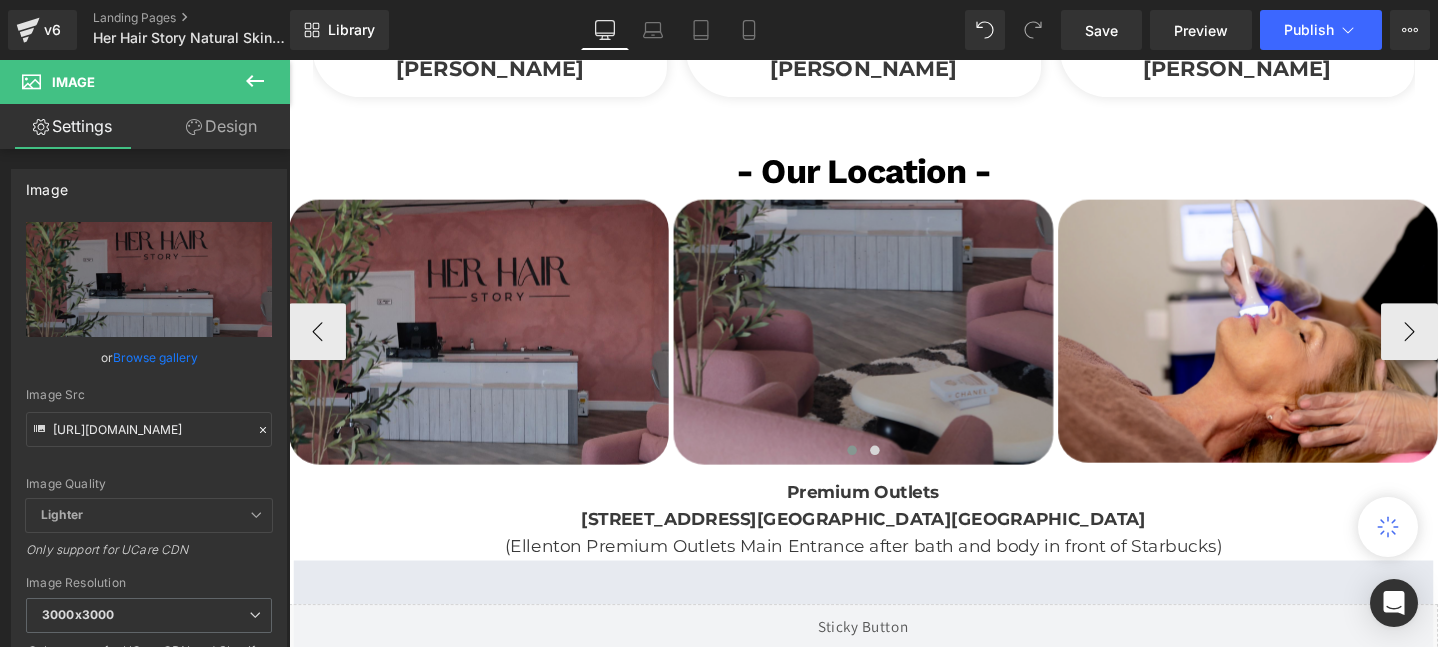 click at bounding box center [894, 346] 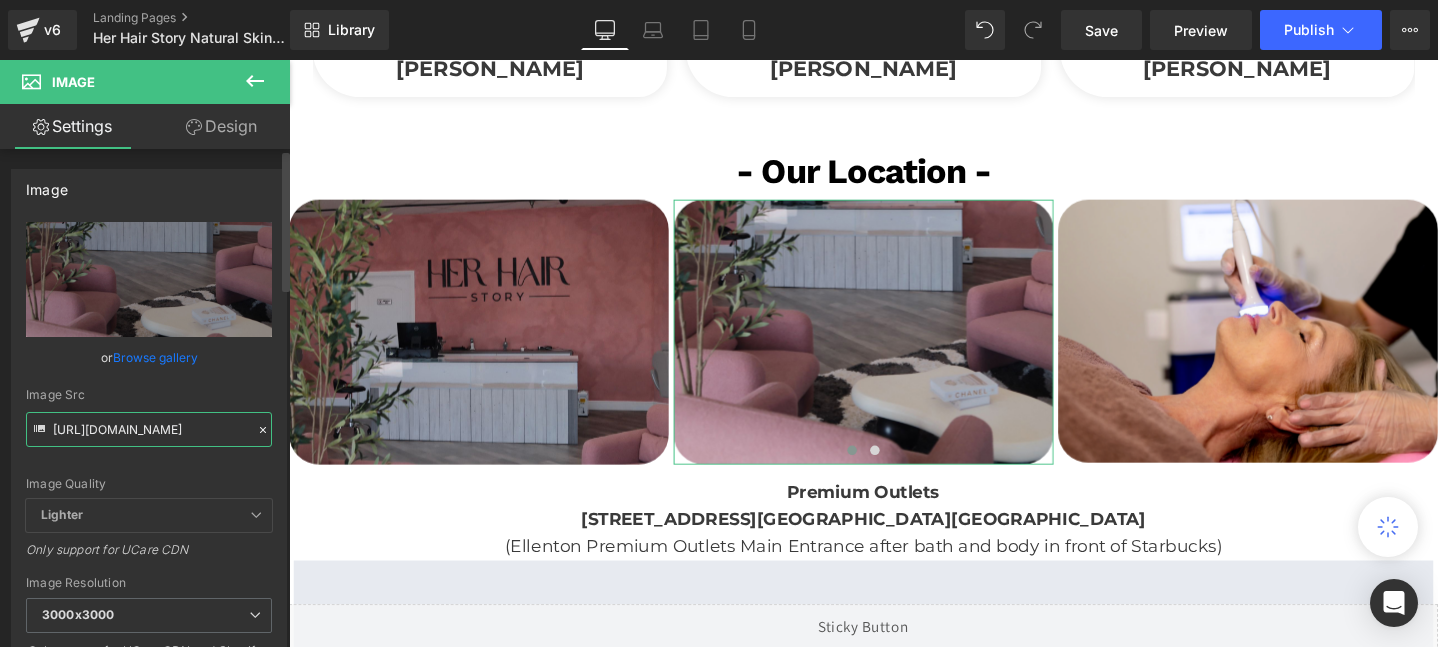 click on "[URL][DOMAIN_NAME]" at bounding box center [149, 429] 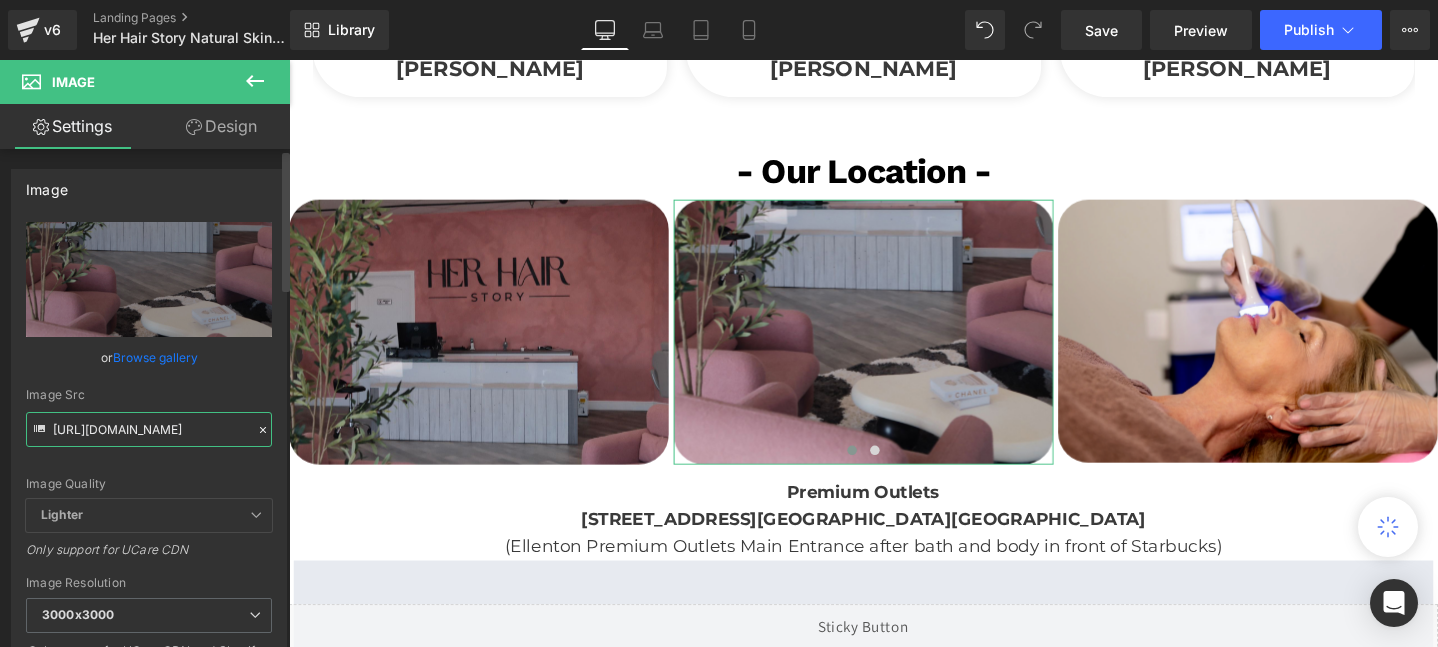 click on "[URL][DOMAIN_NAME]" at bounding box center [149, 429] 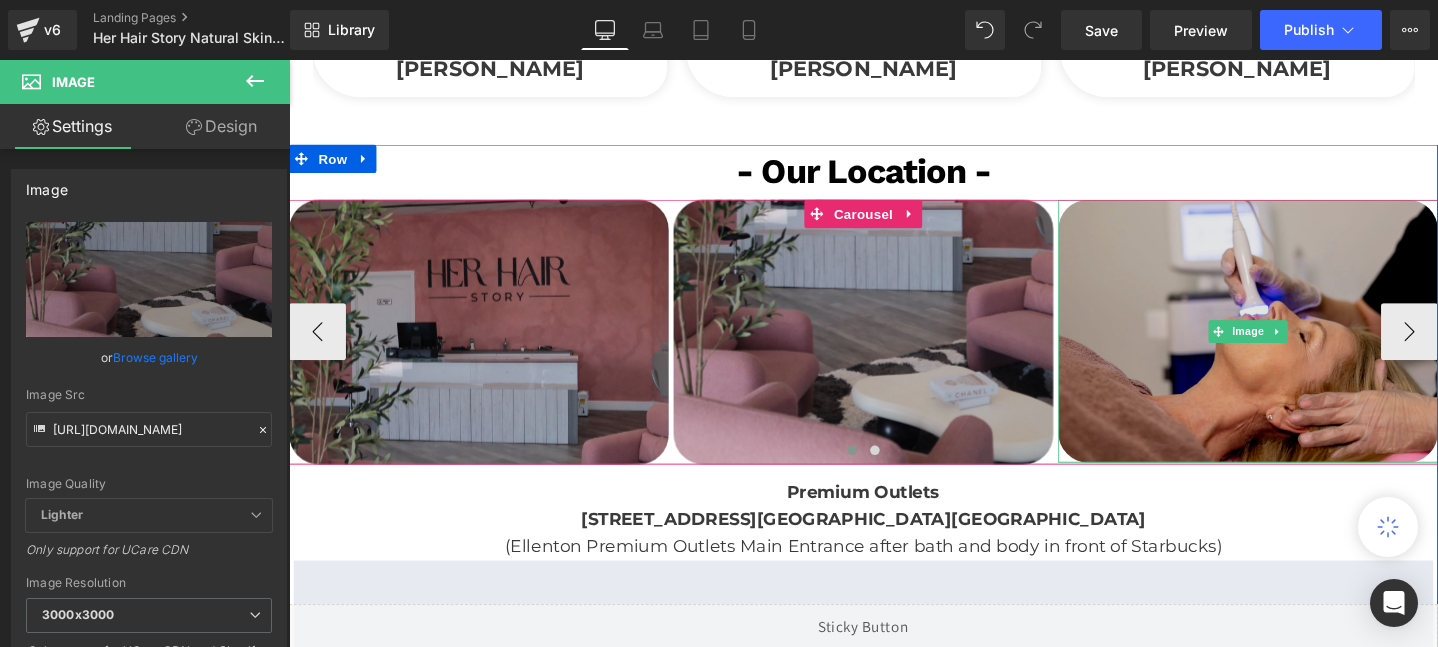 click at bounding box center [1299, 346] 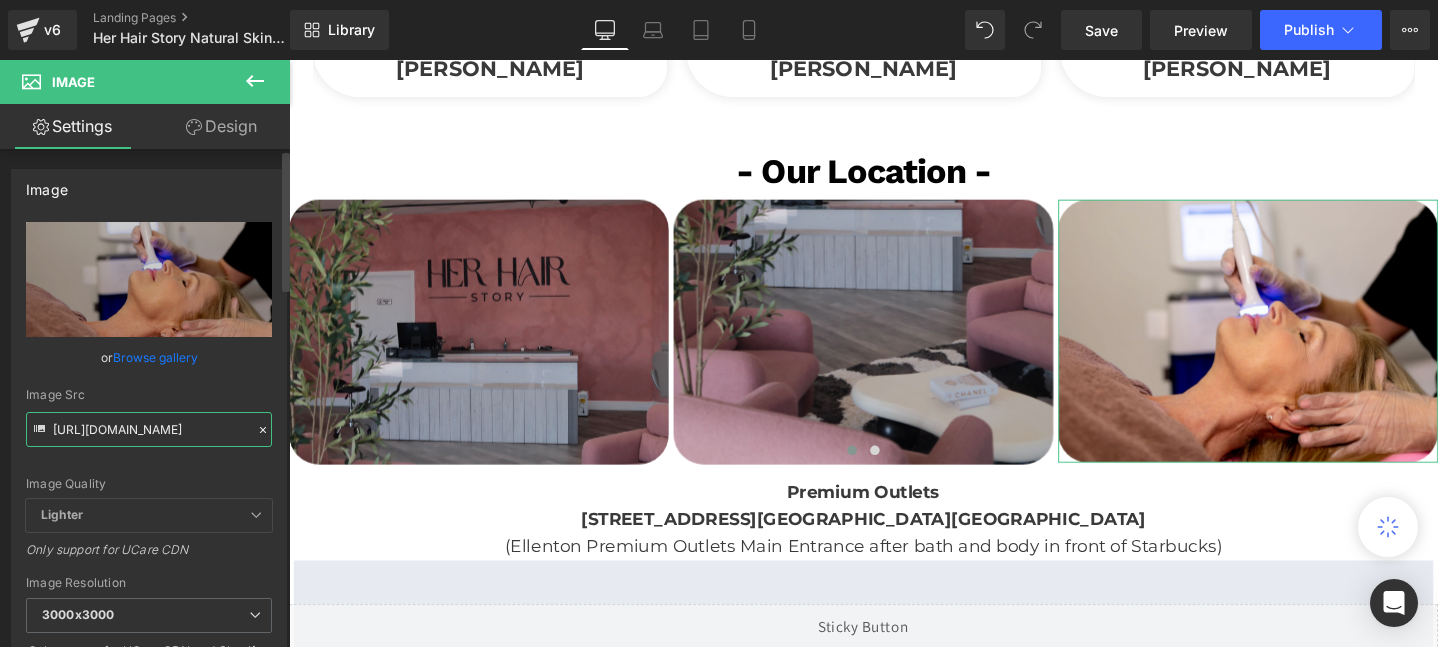 click on "[URL][DOMAIN_NAME]" at bounding box center [149, 429] 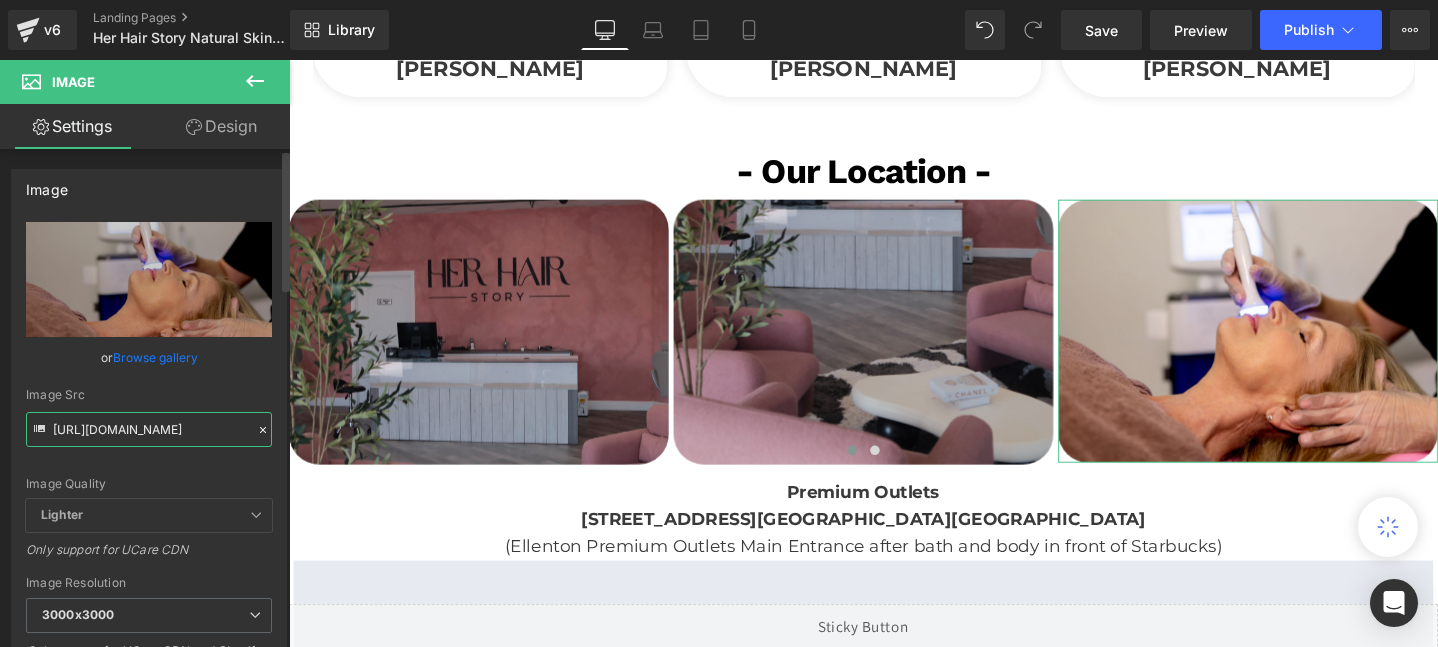 click on "[URL][DOMAIN_NAME]" at bounding box center (149, 429) 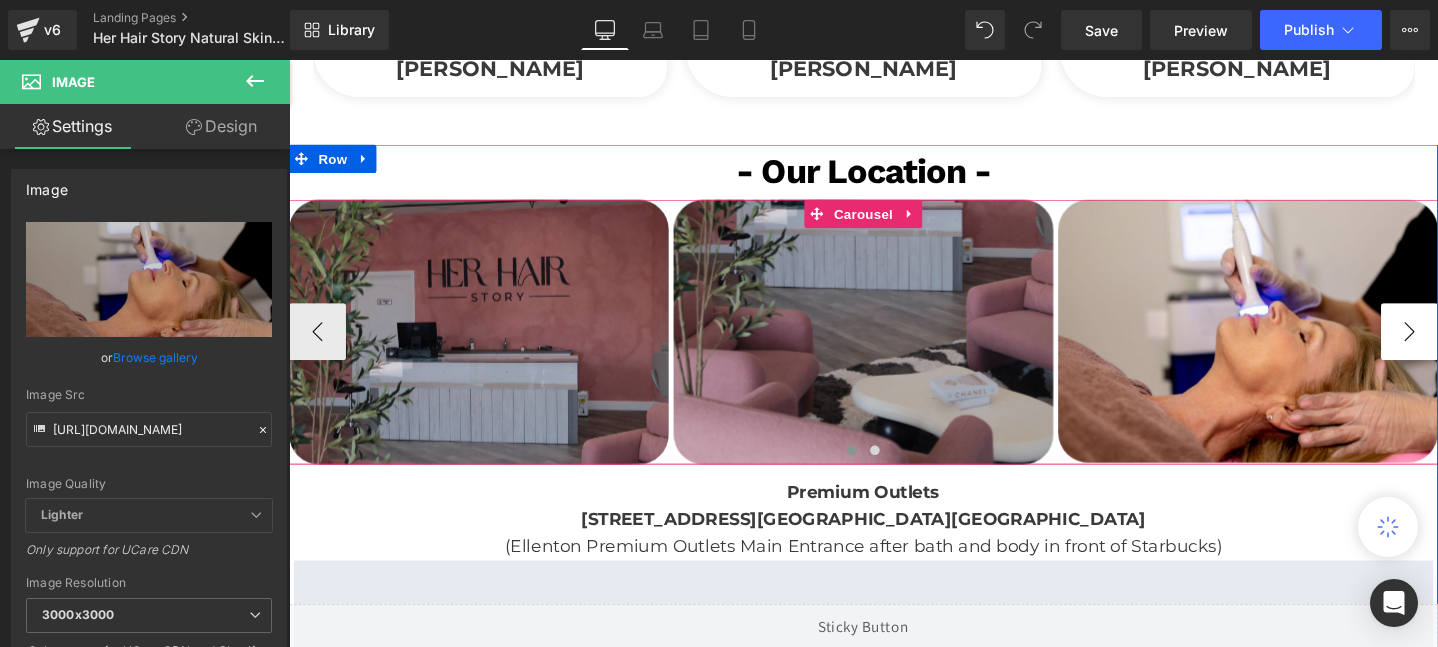 click on "›" at bounding box center (1469, 346) 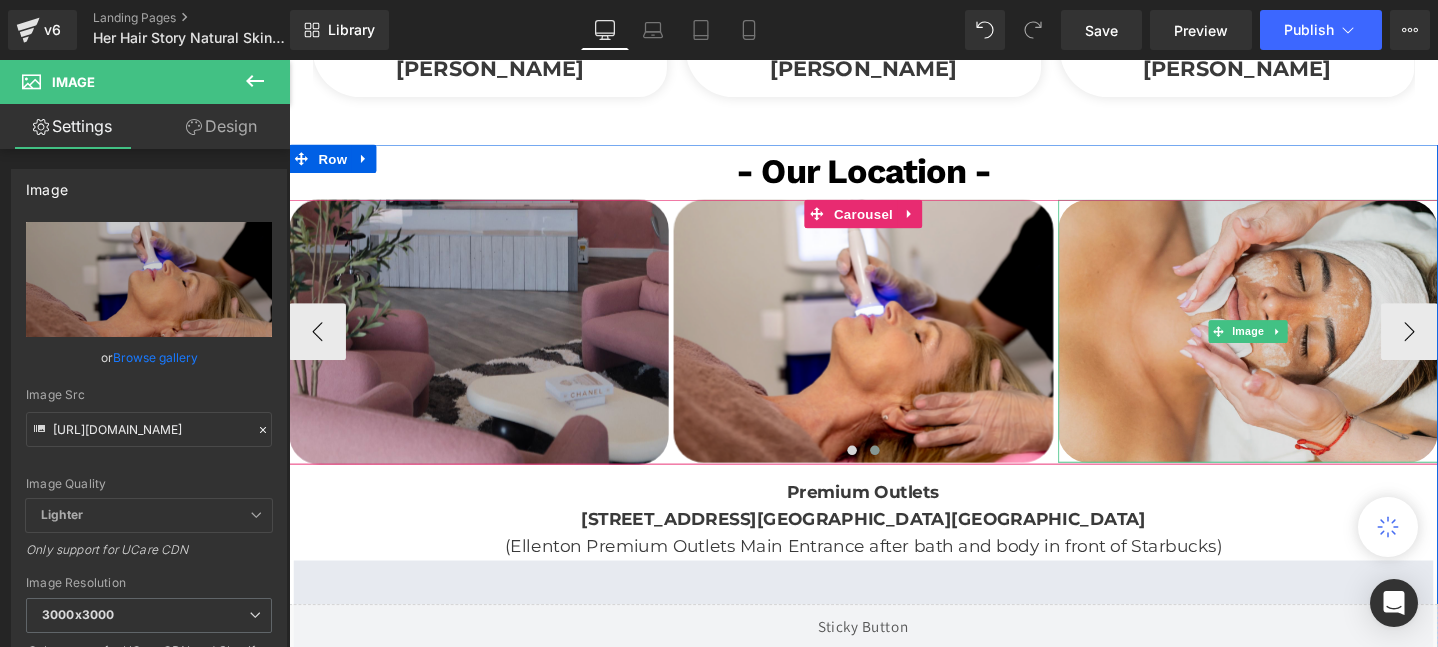 click at bounding box center (1299, 346) 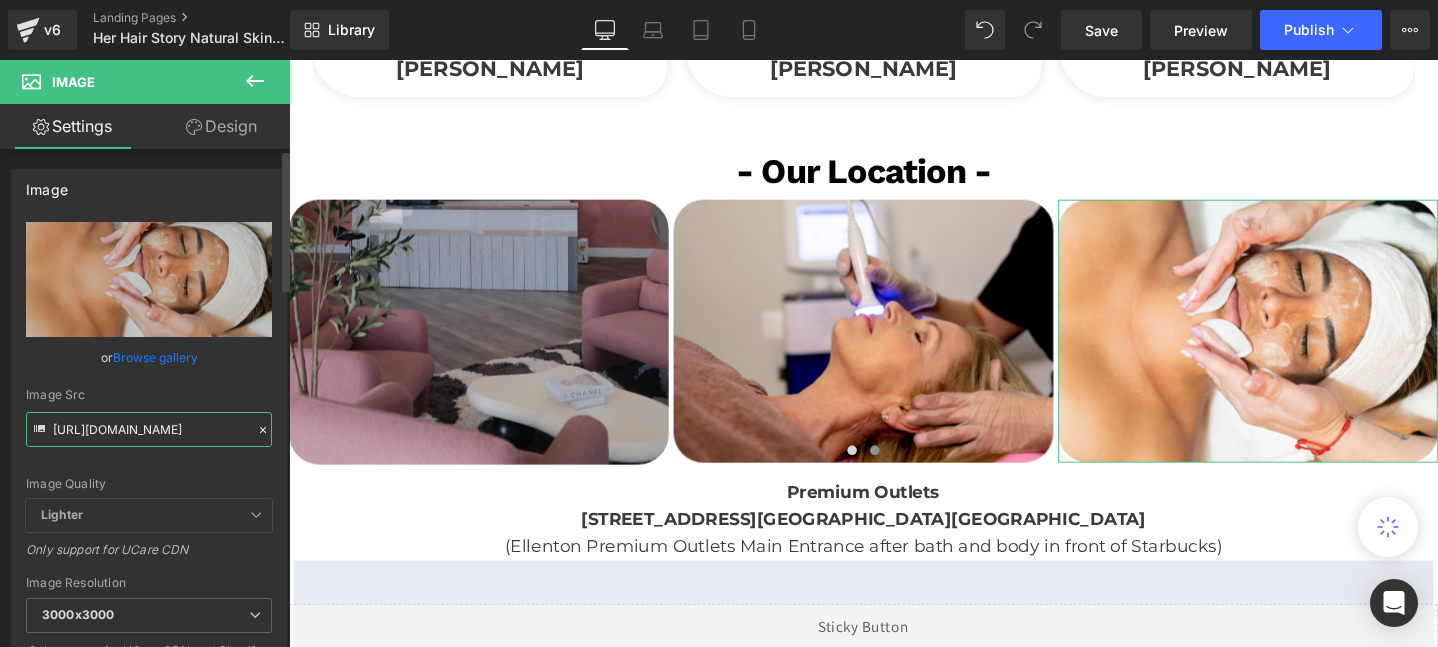 click on "[URL][DOMAIN_NAME]" at bounding box center [149, 429] 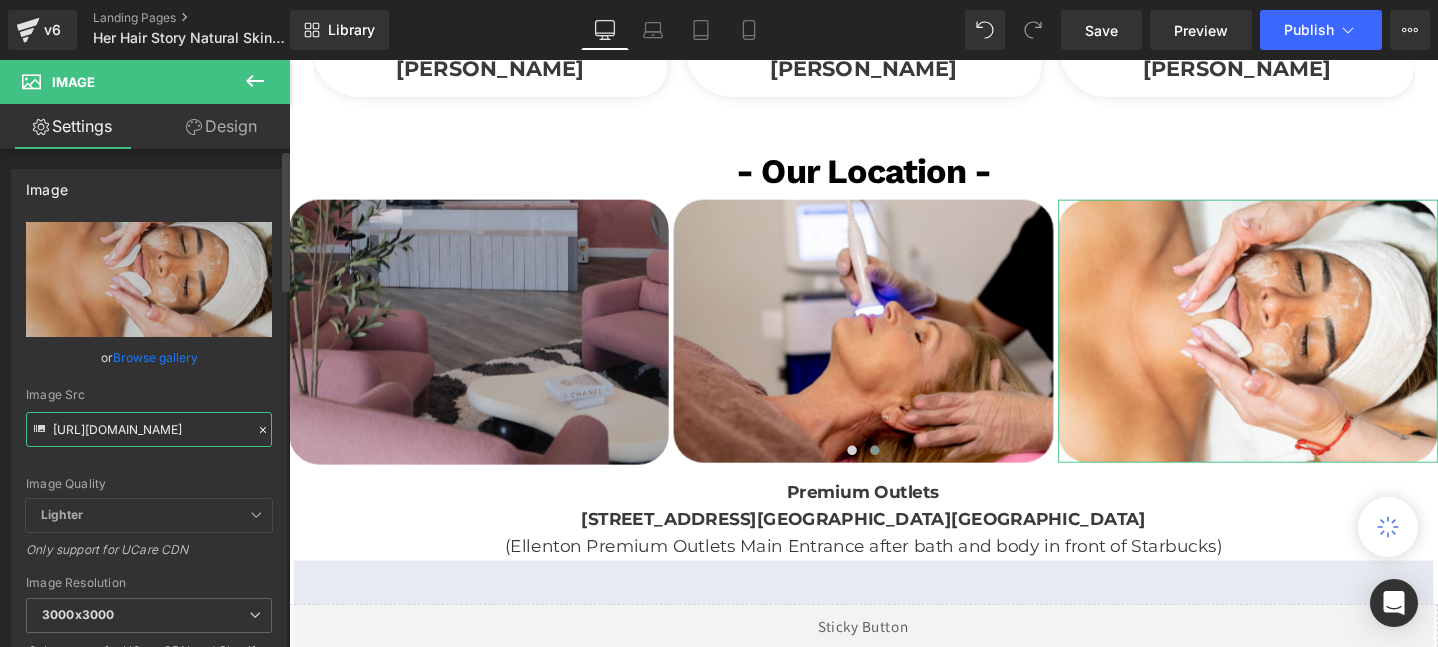 click on "[URL][DOMAIN_NAME]" at bounding box center (149, 429) 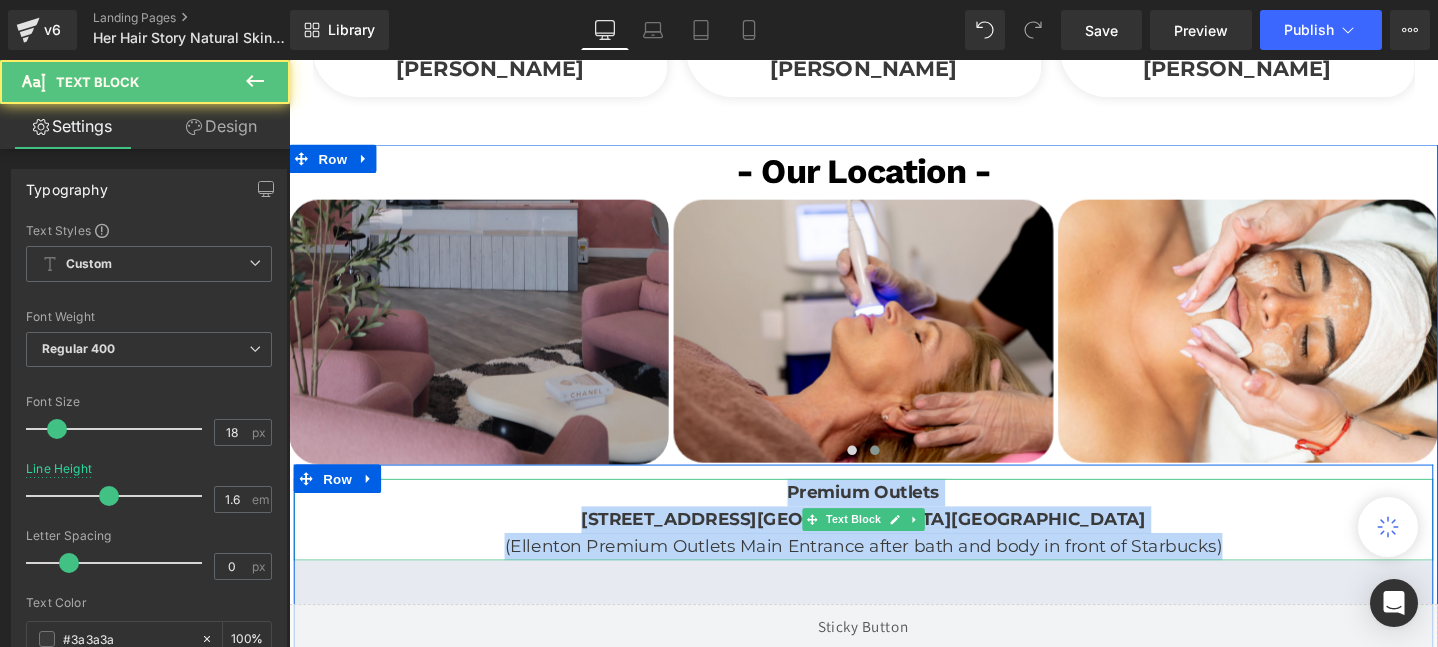 drag, startPoint x: 817, startPoint y: 513, endPoint x: 1322, endPoint y: 568, distance: 507.9862 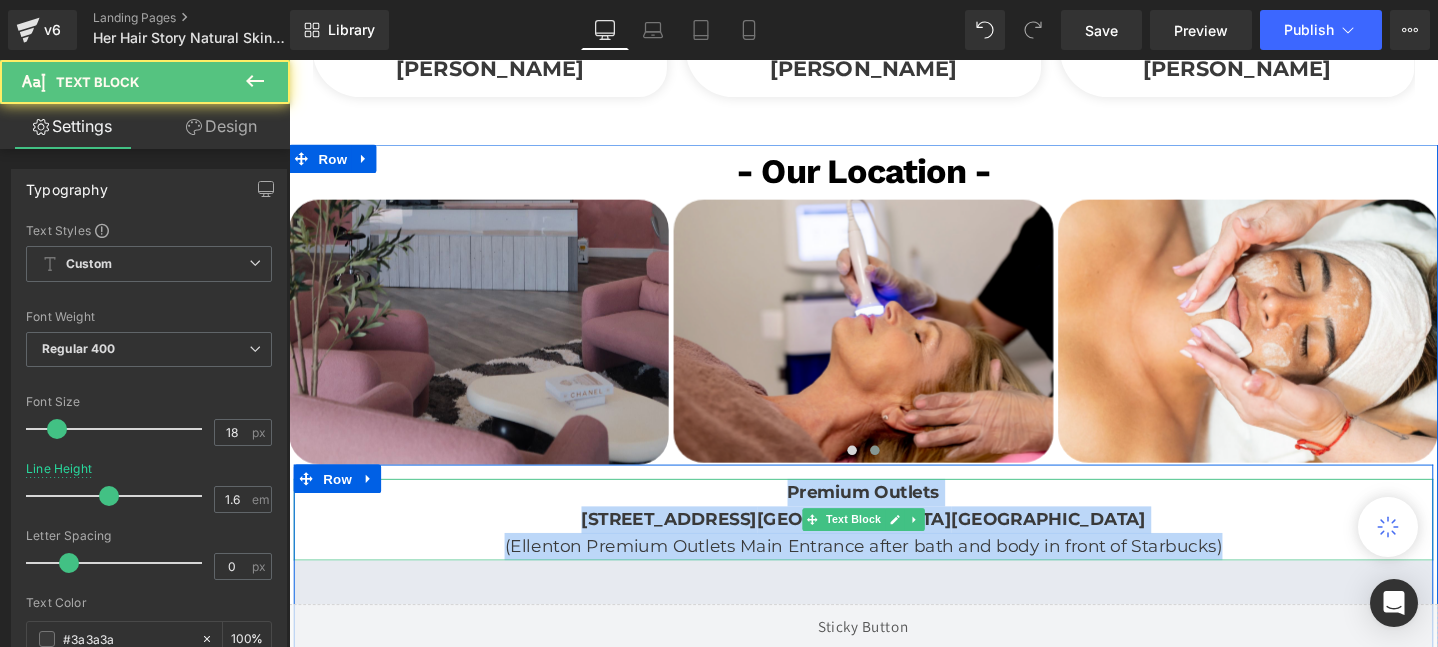 click on "Premium Outlets 5422 Factory Shops Blvd  Ellenton, FL 34222  USA (Ellenton Premium Outlets Main Entrance after bath and body in front of Starbucks)" at bounding box center [894, 544] 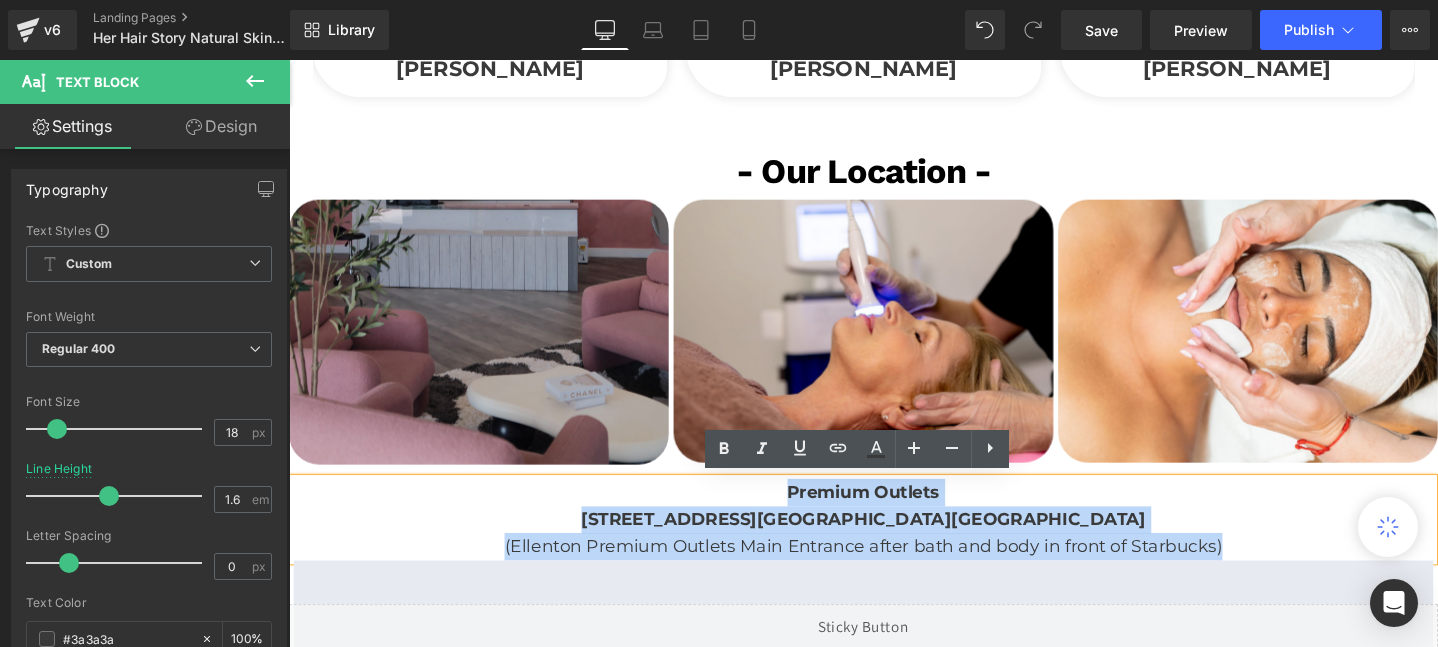 copy on "Premium Outlets 5422 Factory Shops Blvd  Ellenton, FL 34222  USA (Ellenton Premium Outlets Main Entrance after bath and body in front of Starbucks)" 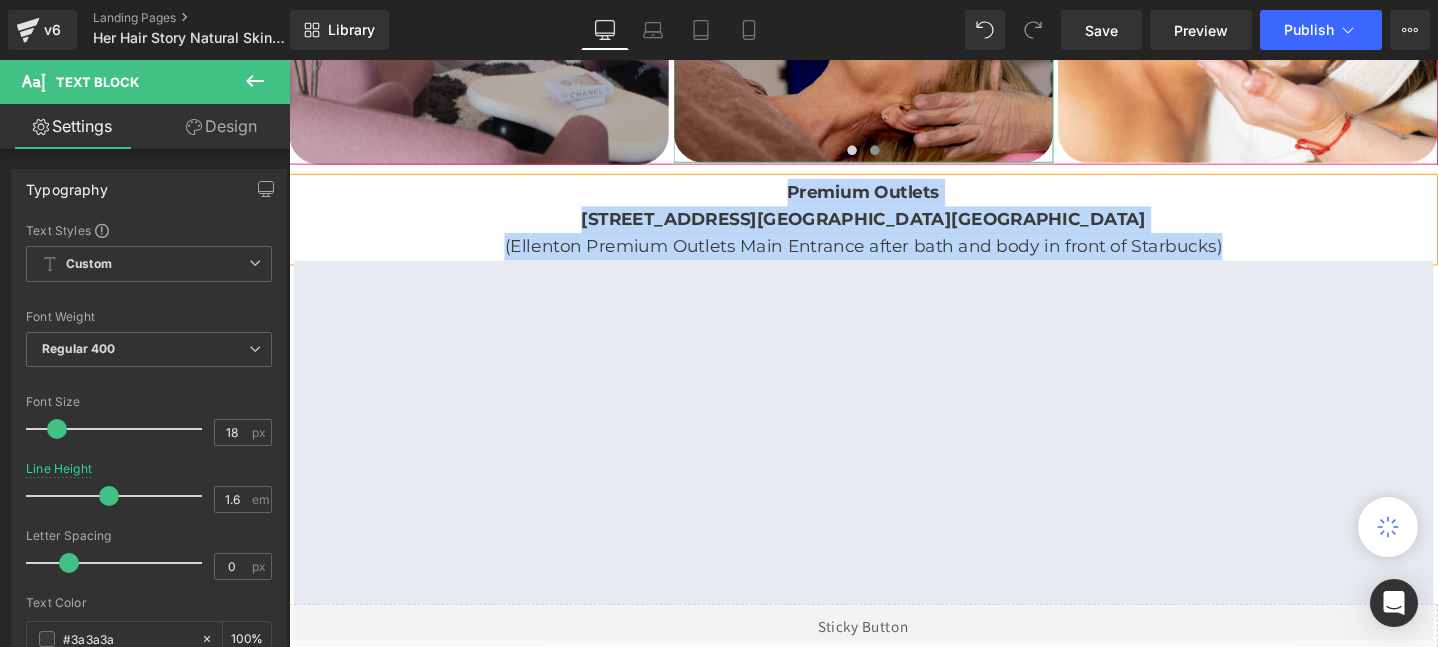 scroll, scrollTop: 3793, scrollLeft: 0, axis: vertical 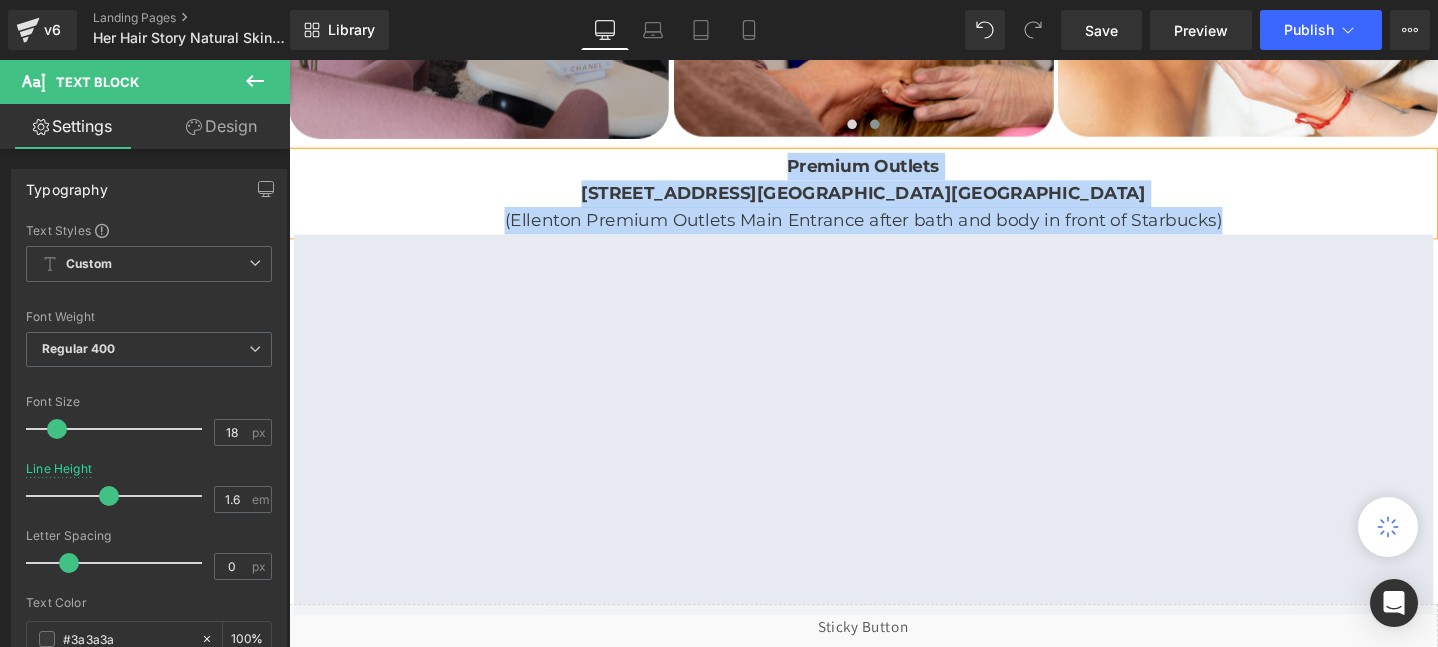 click on "5422 Factory Shops Blvd  Ellenton, FL 34222  USA" at bounding box center [894, 201] 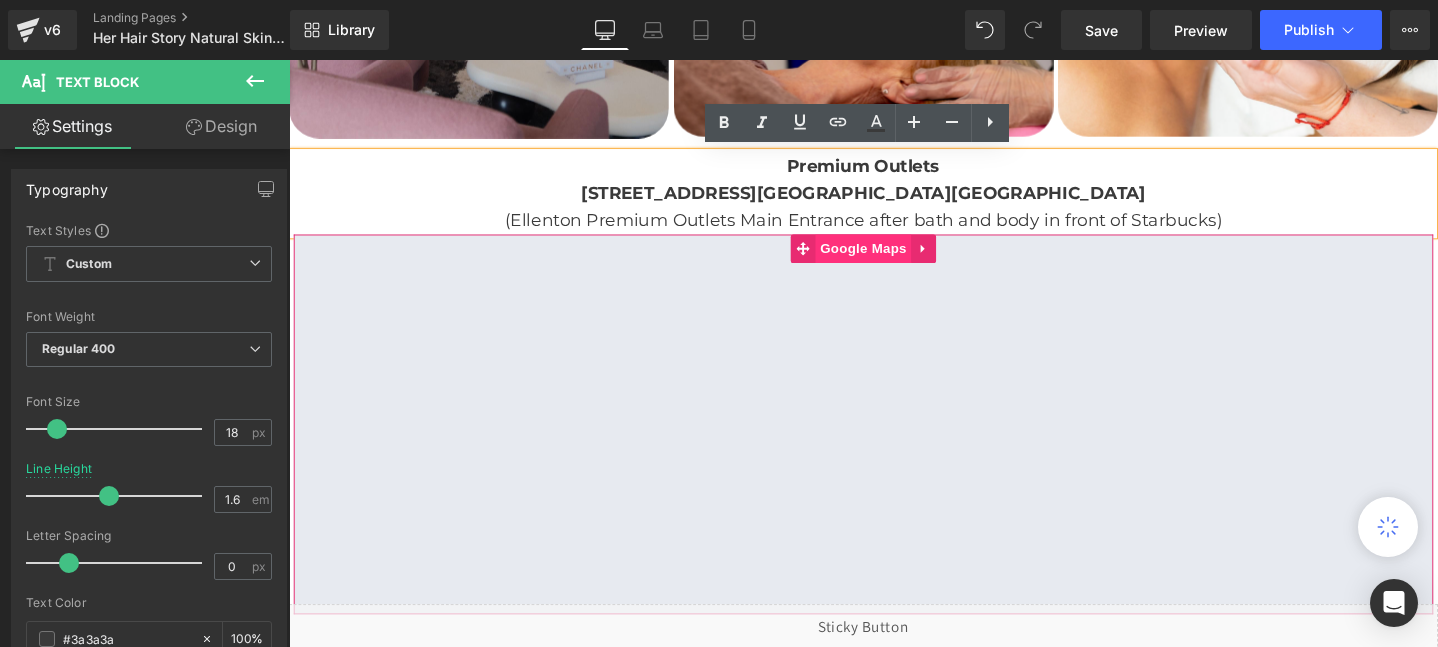 click on "Google Maps" at bounding box center (893, 259) 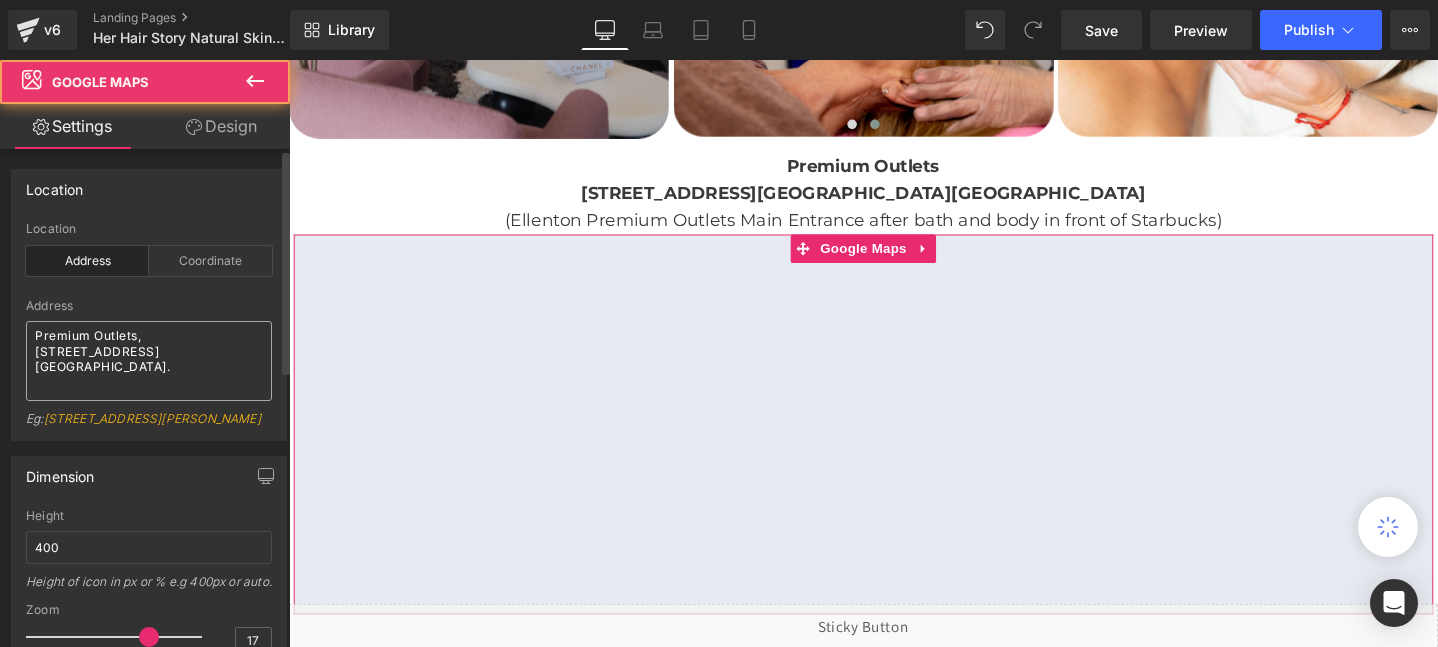 click on "Premium Outlets, 5422 Factory Shops Blvd, Ellenton, FL 34222, EE. UU." at bounding box center [149, 361] 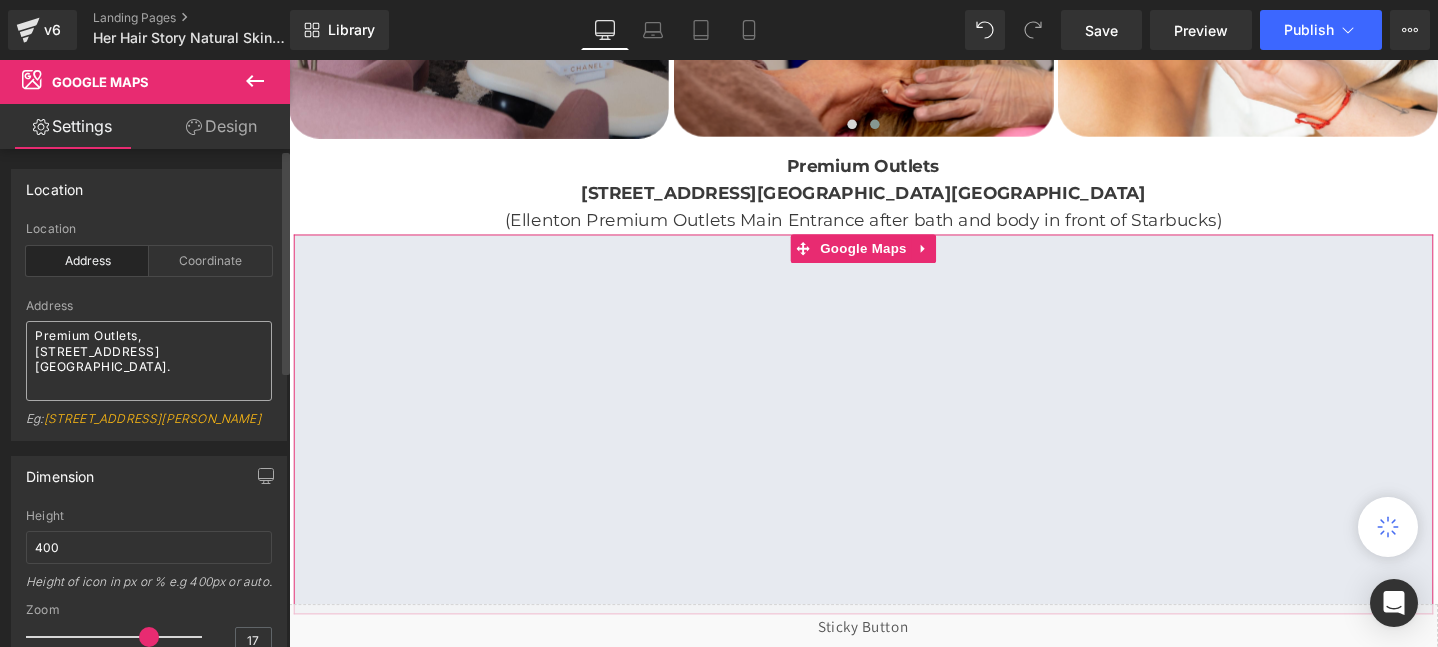 click on "Premium Outlets, 5422 Factory Shops Blvd, Ellenton, FL 34222, EE. UU." at bounding box center (149, 361) 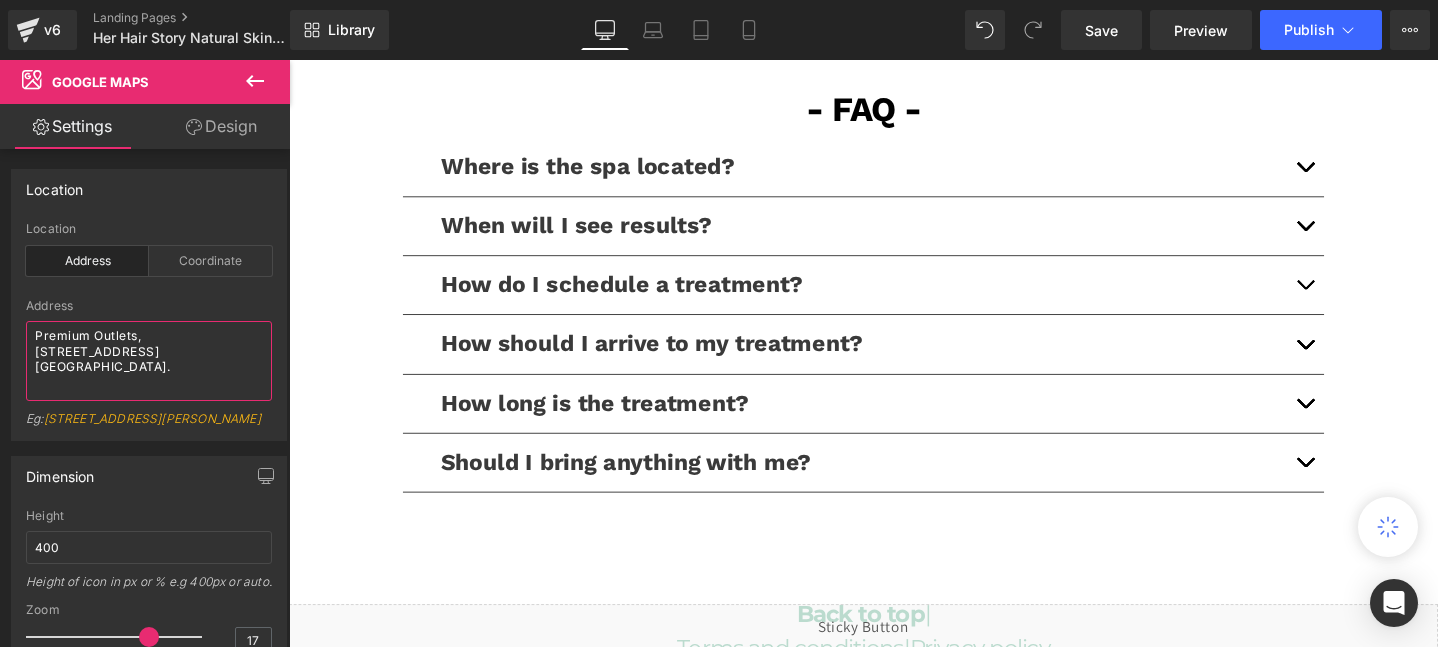 scroll, scrollTop: 4393, scrollLeft: 0, axis: vertical 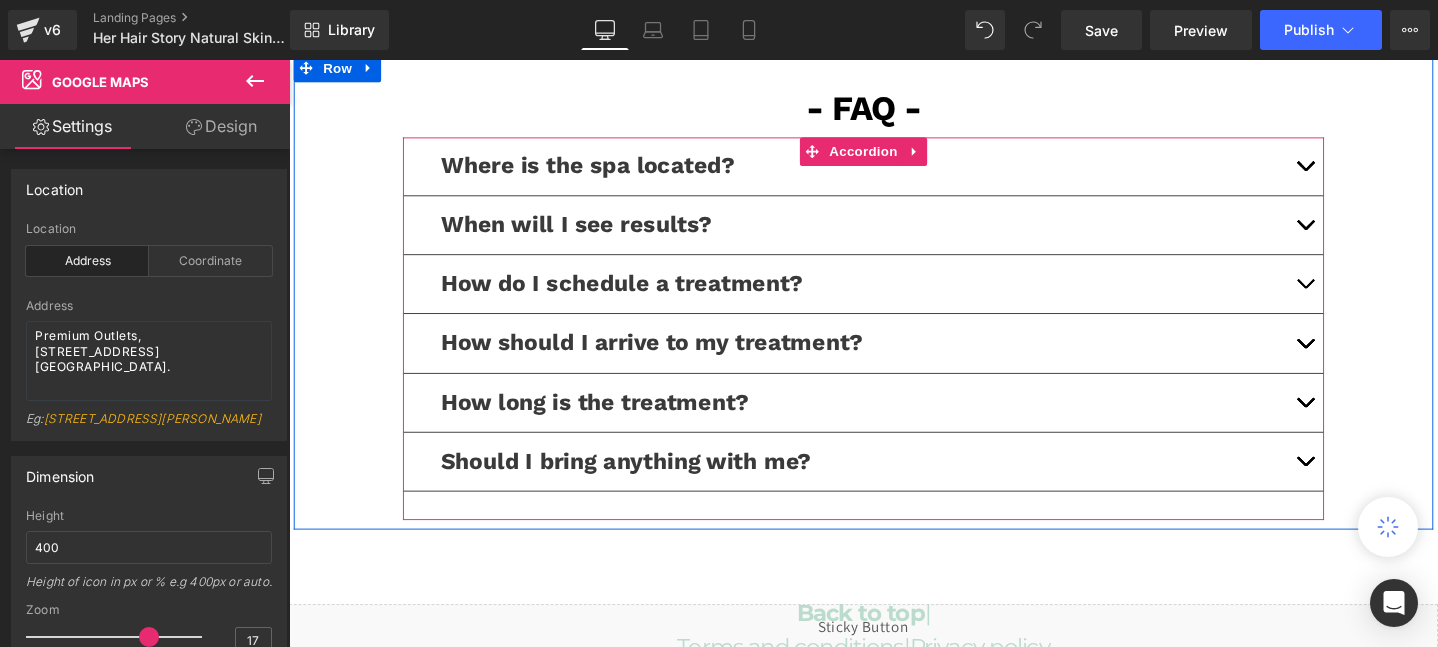 click at bounding box center [1359, 172] 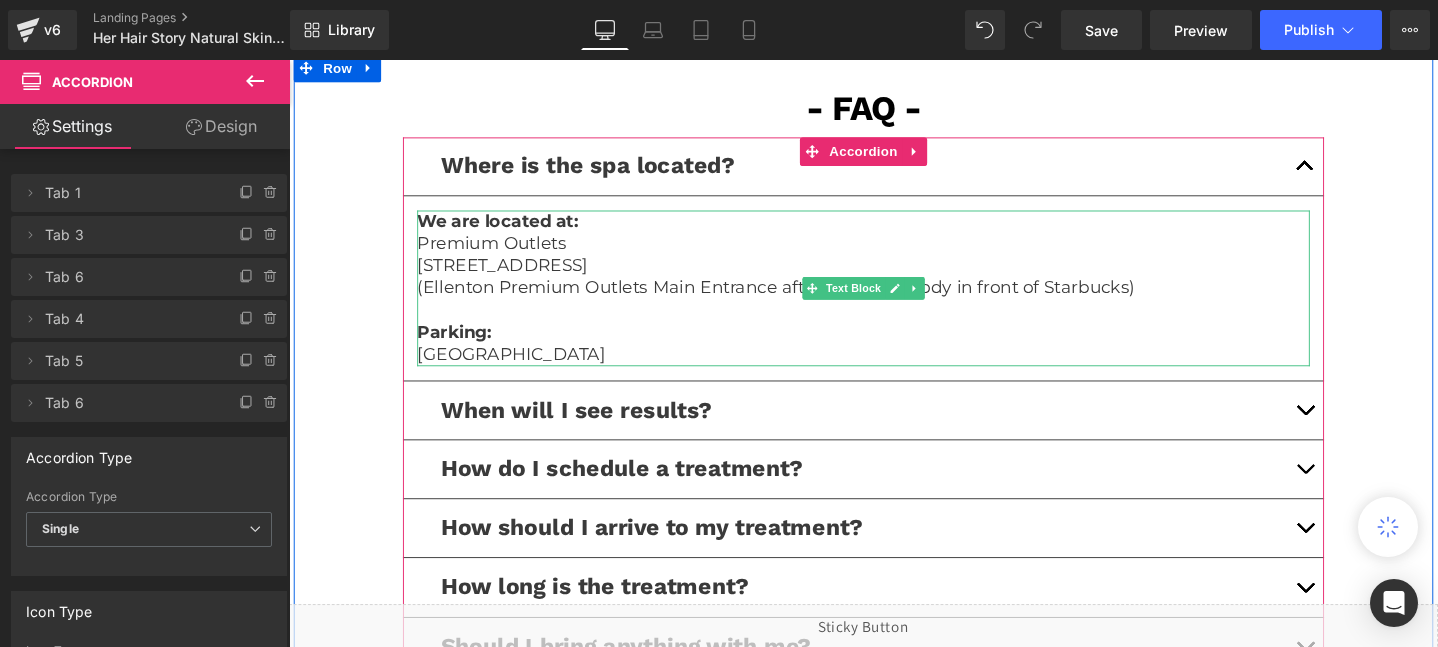 click on "[GEOGRAPHIC_DATA]" at bounding box center (894, 370) 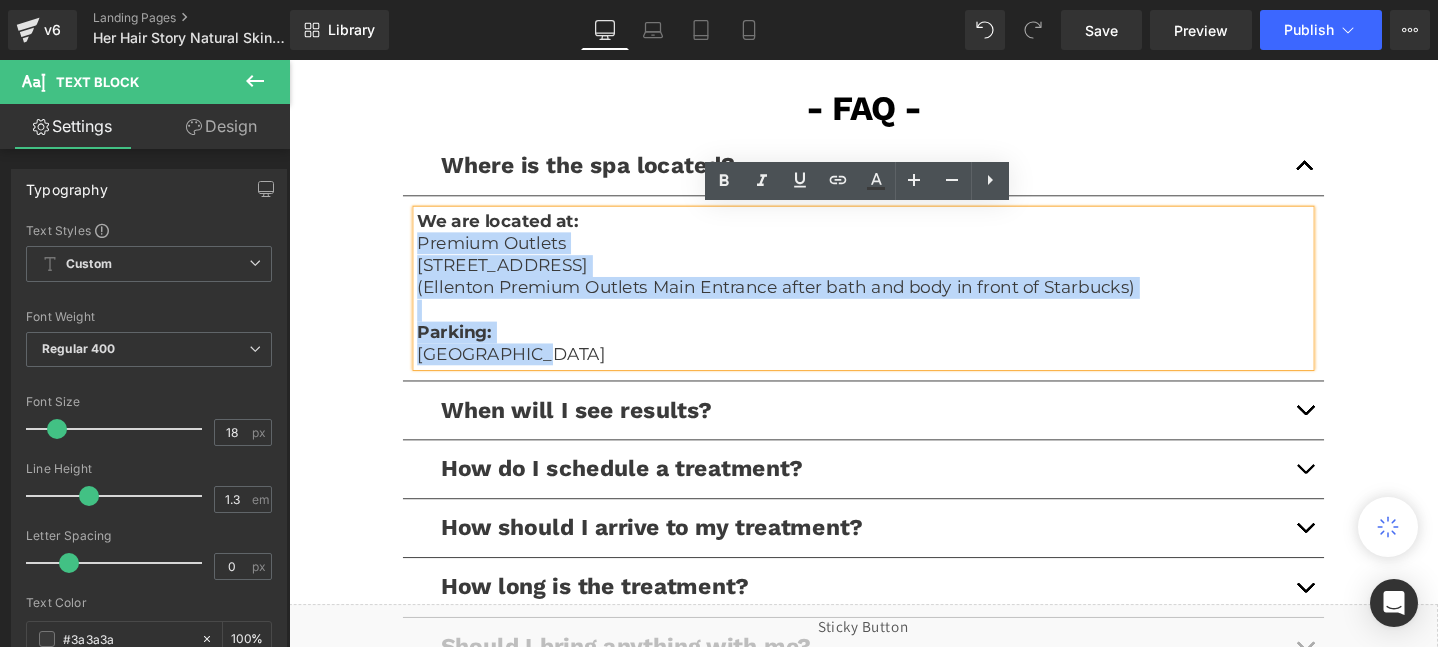 drag, startPoint x: 555, startPoint y: 364, endPoint x: 408, endPoint y: 248, distance: 187.25652 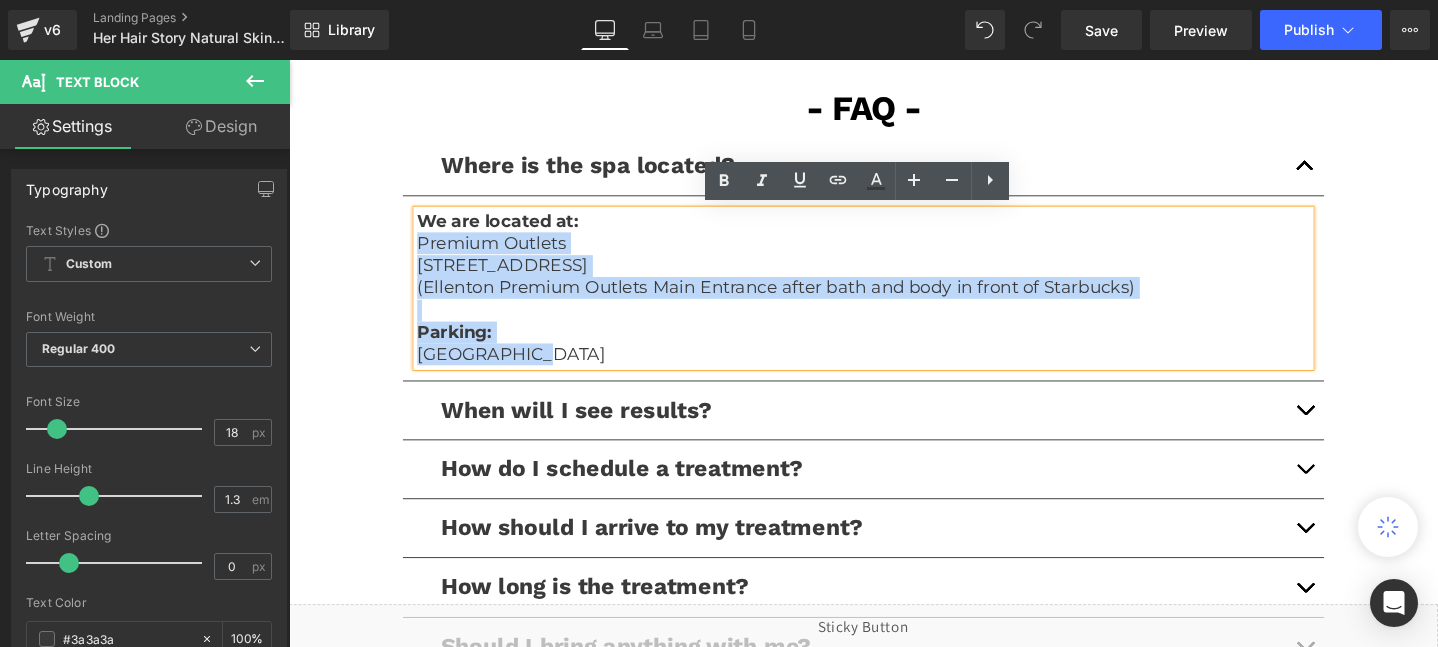 click on "- FAQ - Text Block
Where is the spa located?
Text Block
We are located at: Premium Outlets 5422 Factory Shops Blvd Ellenton, FL 34222 USA (Ellenton Premium Outlets Main Entrance after bath and body in front of Starbucks) Parking: Parking Mall
Text Block
When will I see results? Text Block" at bounding box center [894, 412] 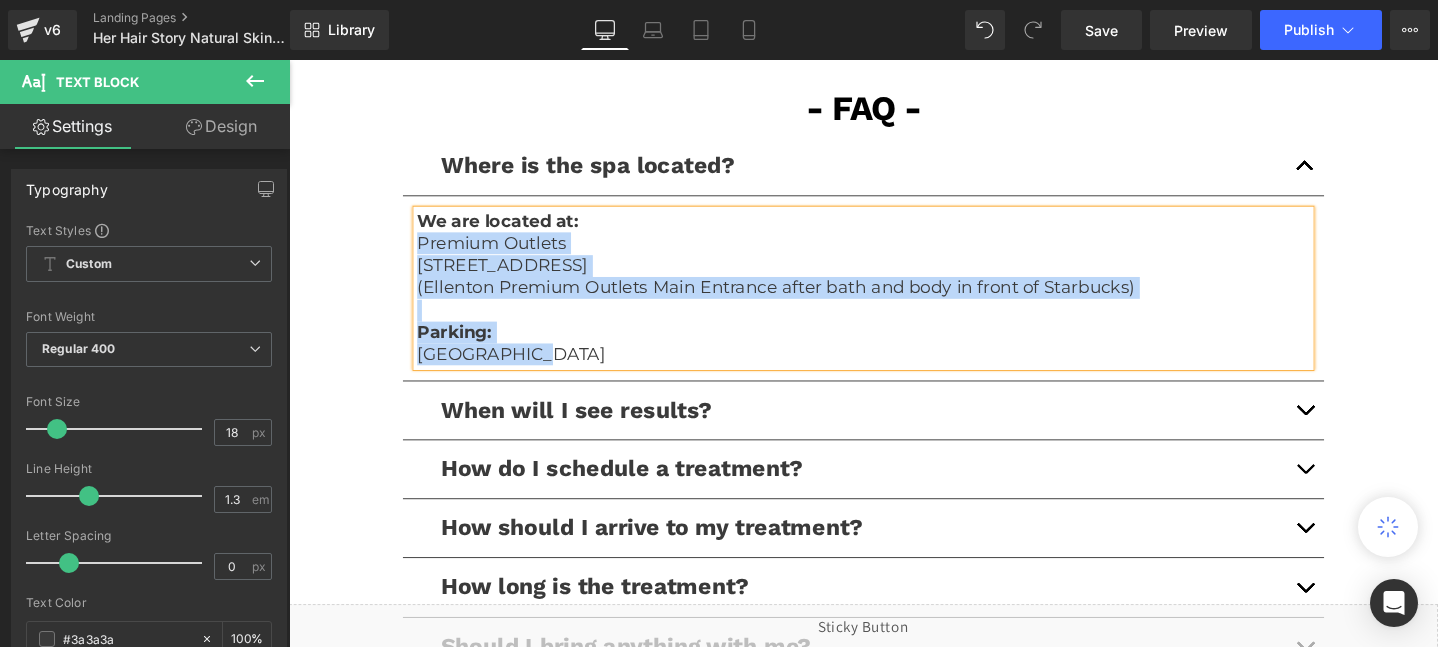 click at bounding box center (1359, 491) 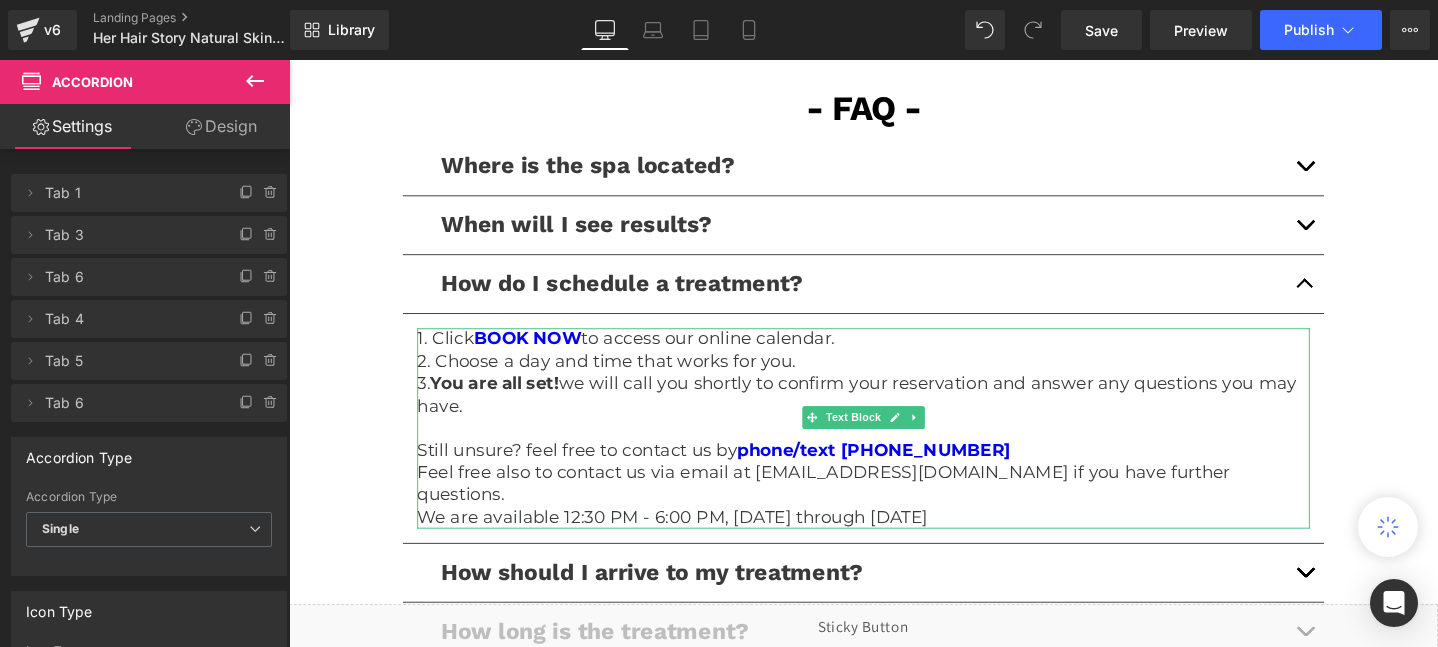 click at bounding box center (894, 448) 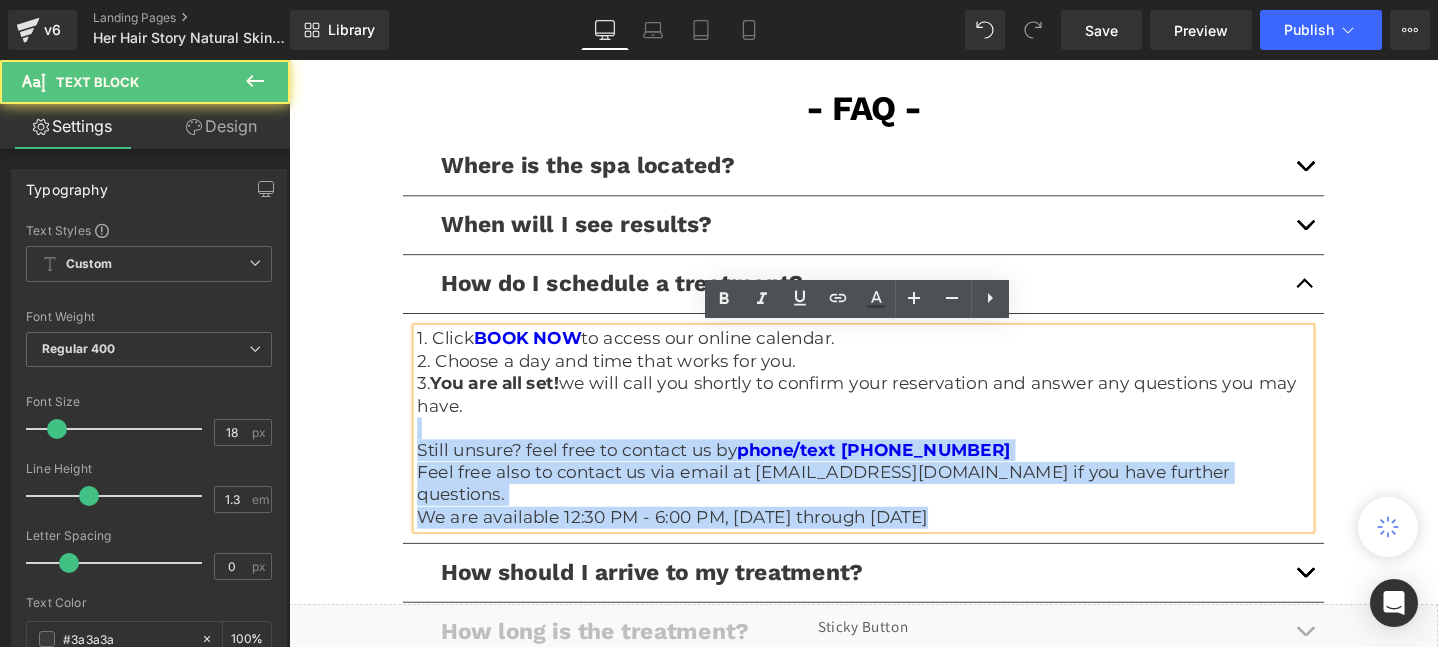 drag, startPoint x: 428, startPoint y: 456, endPoint x: 1104, endPoint y: 526, distance: 679.6146 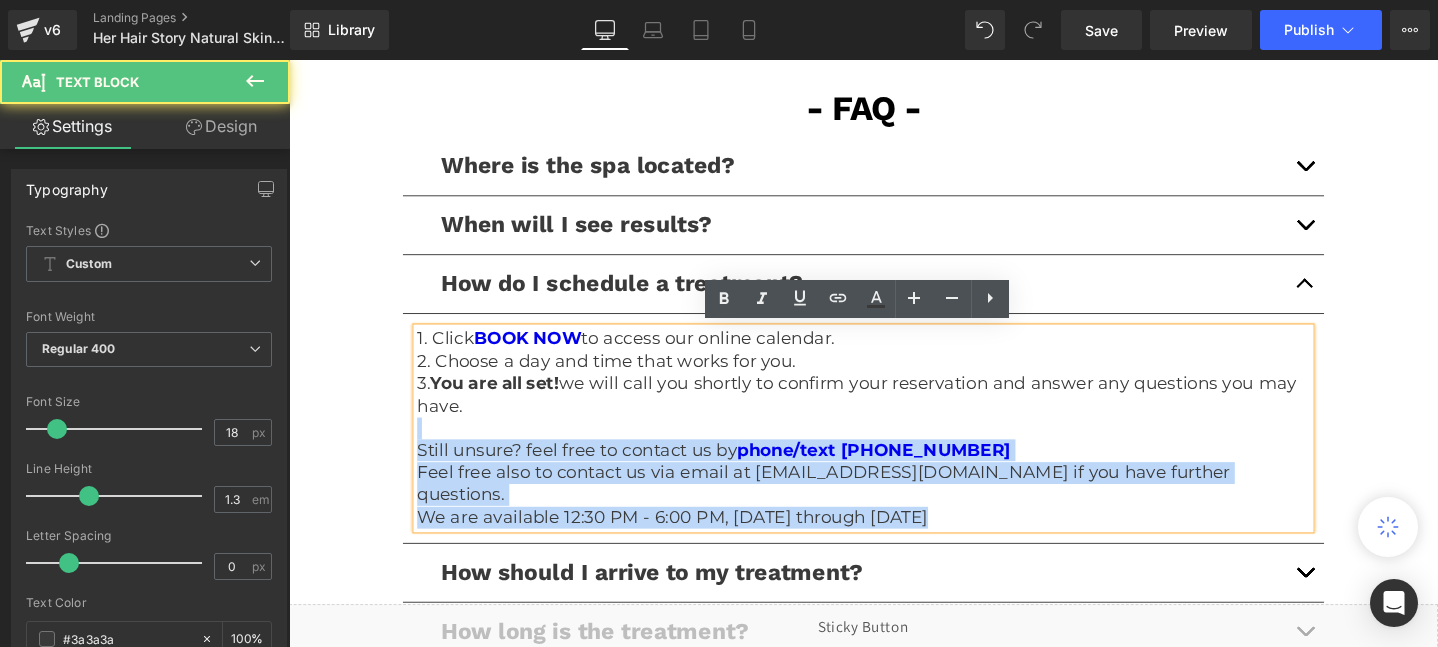 click on "1. Click  BOOK NOW  to access our online calendar. 2. Choose a day and time that works for you. 3.  You are all set!  we will call you shortly to confirm your reservation and answer any questions you may have. Still unsure? feel free to contact us by  phone/text (941) 280-5852 Feel free also to contact us via email at hello@noneedleneeded.com if you have further questions. We are available 12:30 PM - 6:00 PM, Sunday through Friday" at bounding box center [894, 448] 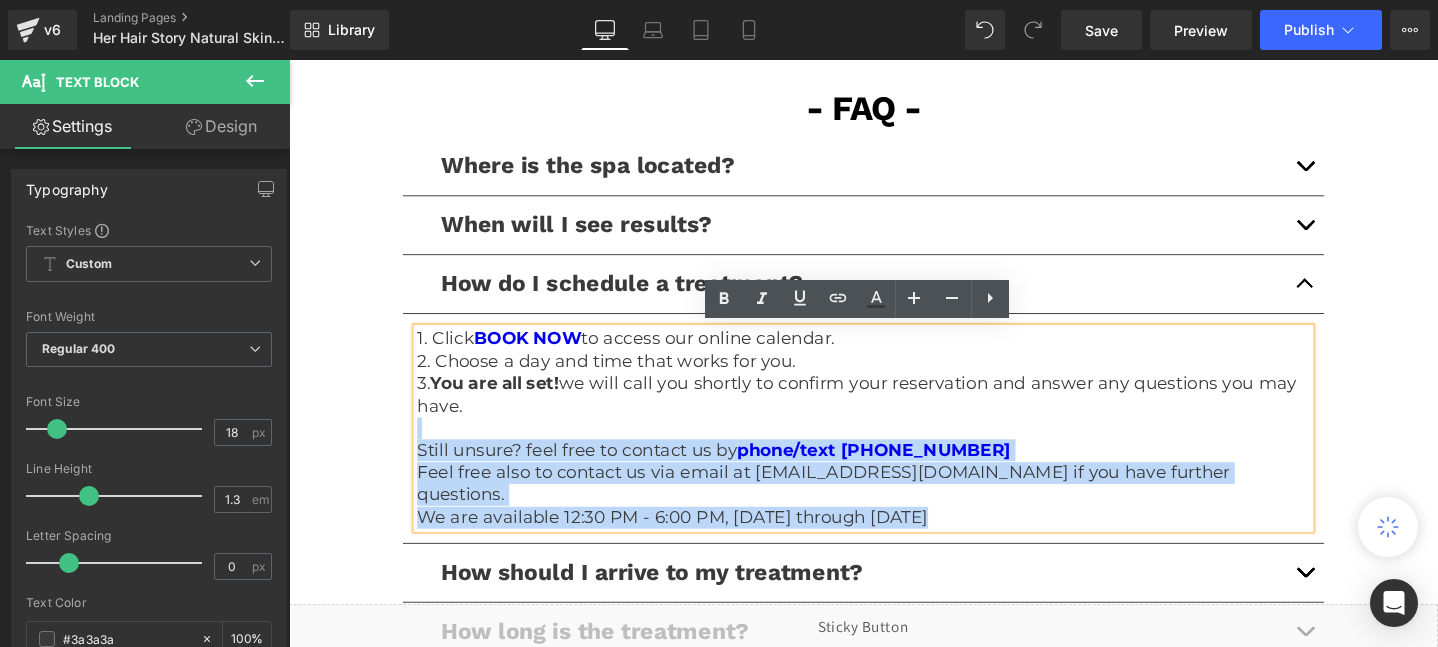 copy on "Still unsure? feel free to contact us by  phone/text (941) 280-5852 Feel free also to contact us via email at hello@noneedleneeded.com if you have further questions. We are available 12:30 PM - 6:00 PM, Sunday through Friday" 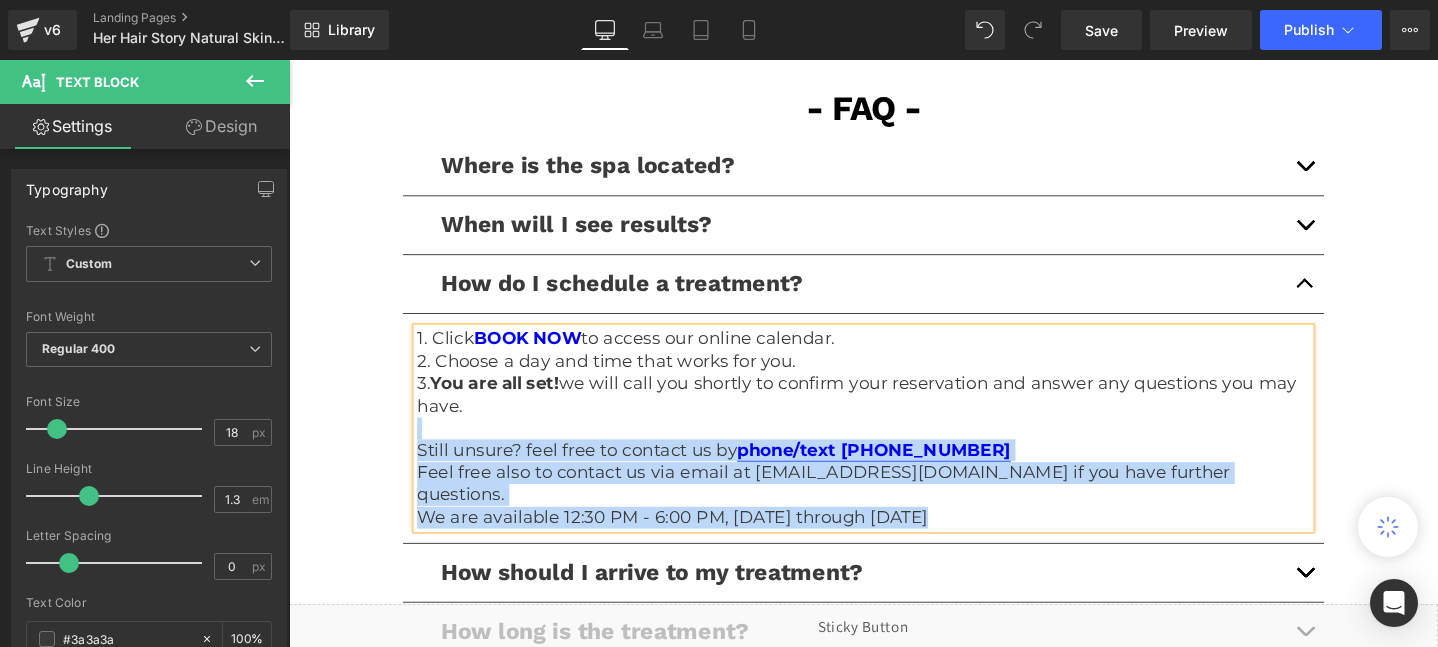 click on "phone/text [PHONE_NUMBER]" at bounding box center [905, 471] 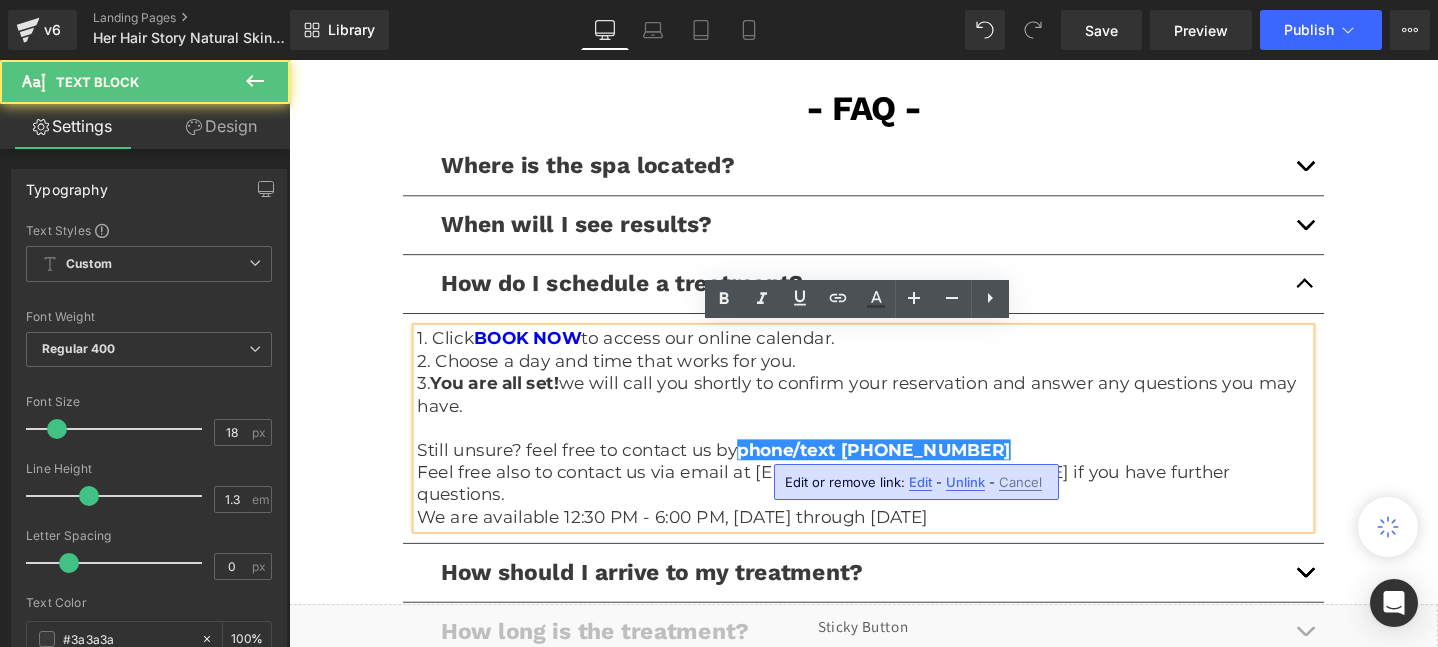 click on "Edit" at bounding box center (920, 482) 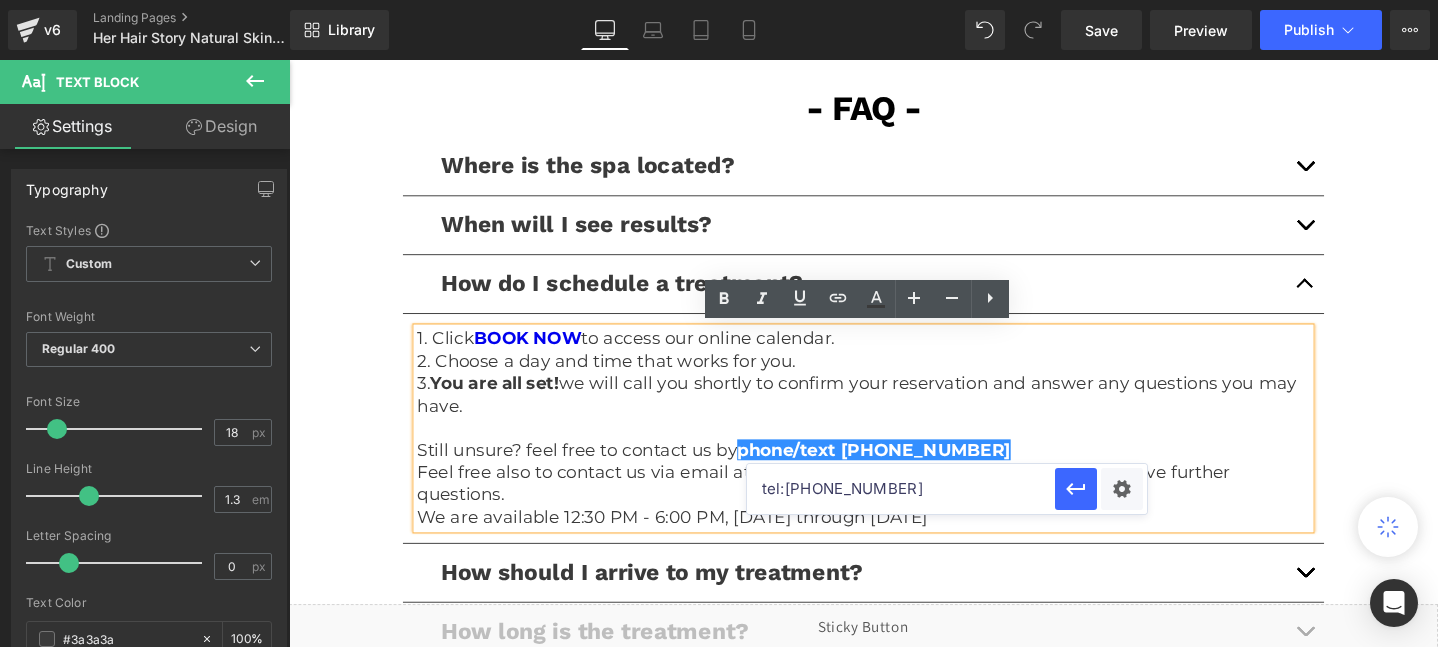 click on "tel:[PHONE_NUMBER]" at bounding box center (901, 489) 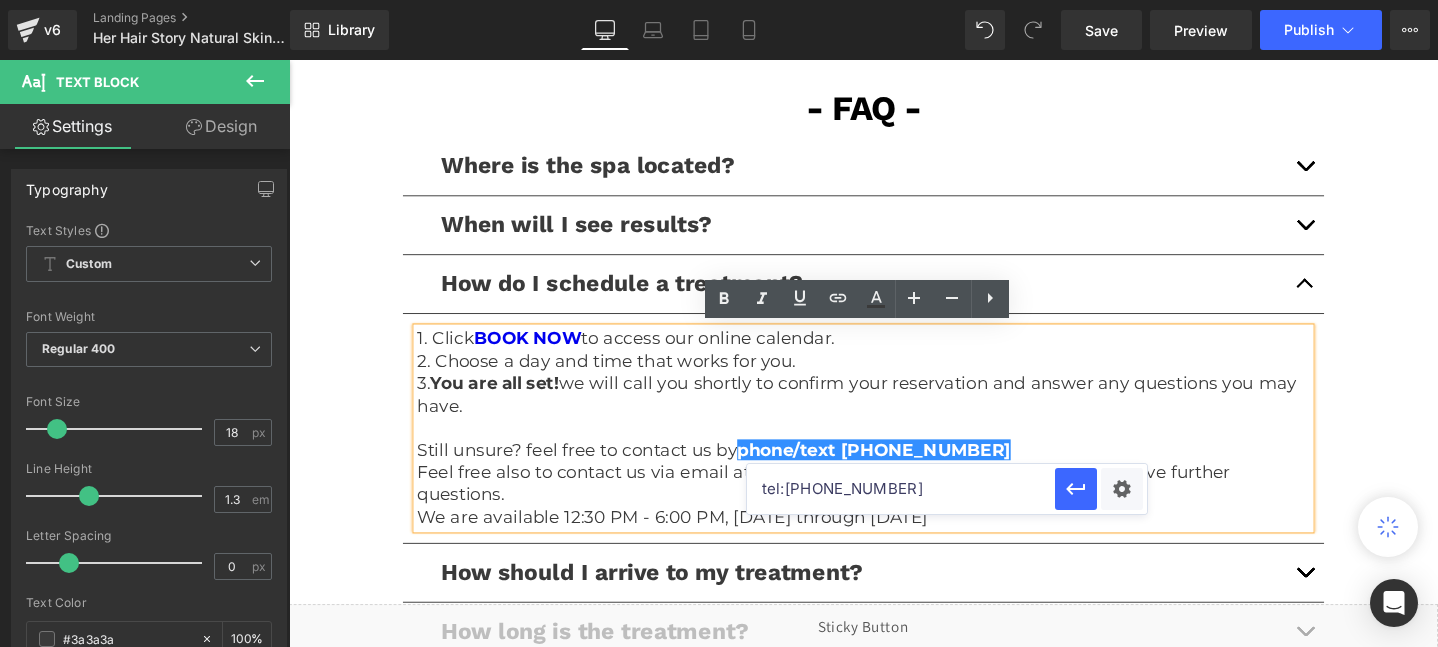 click on "tel:[PHONE_NUMBER]" at bounding box center (901, 489) 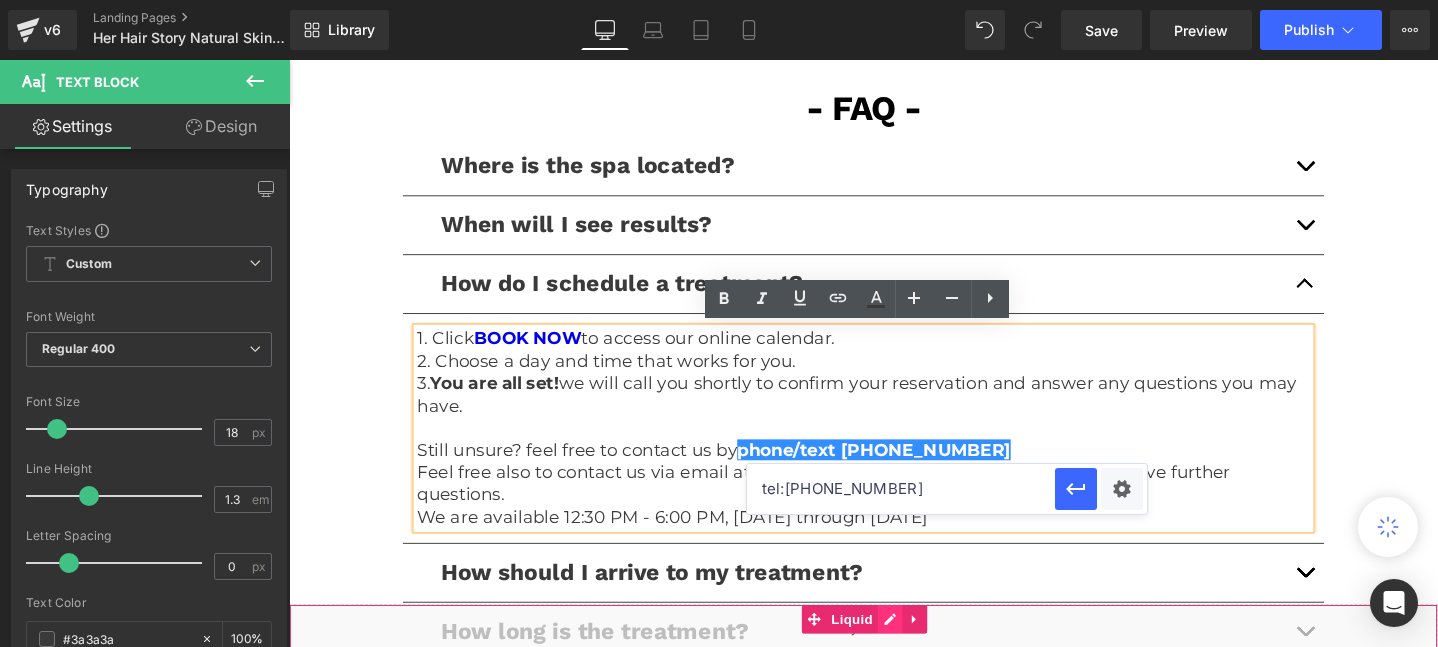 click on "Liquid" at bounding box center (894, 658) 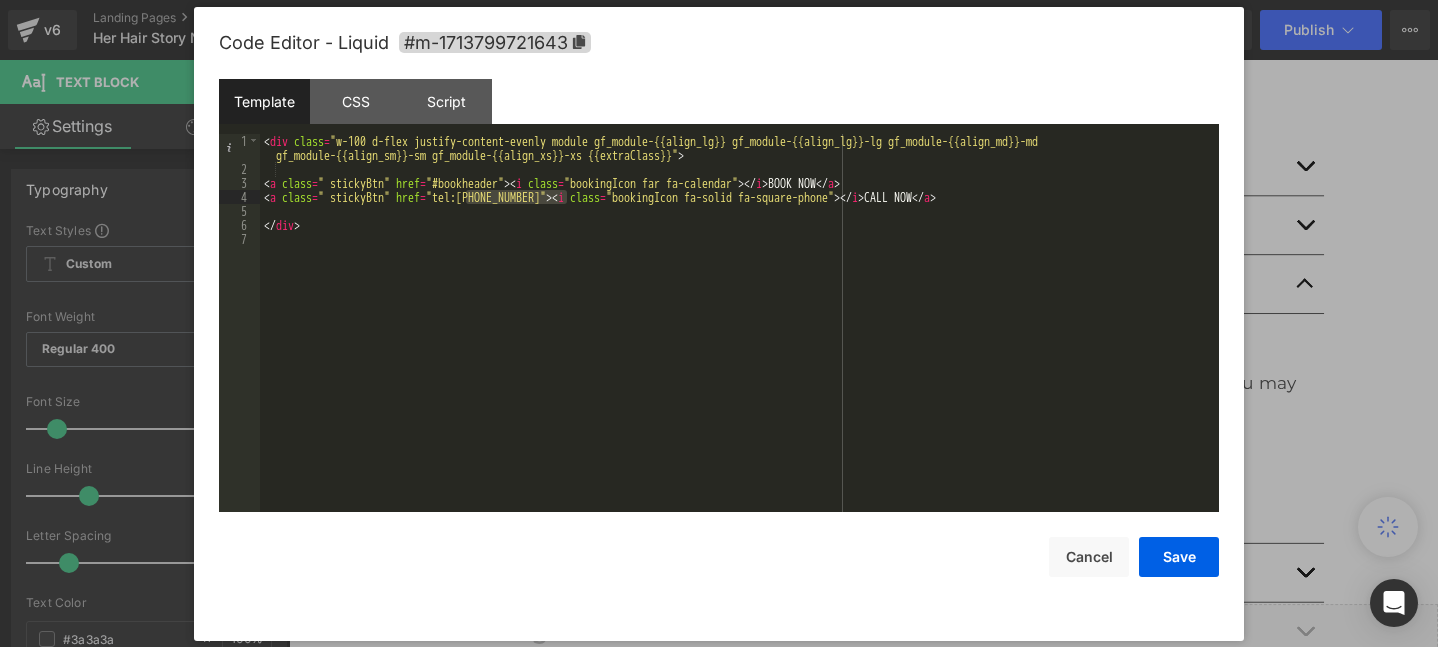 drag, startPoint x: 566, startPoint y: 194, endPoint x: 467, endPoint y: 198, distance: 99.08077 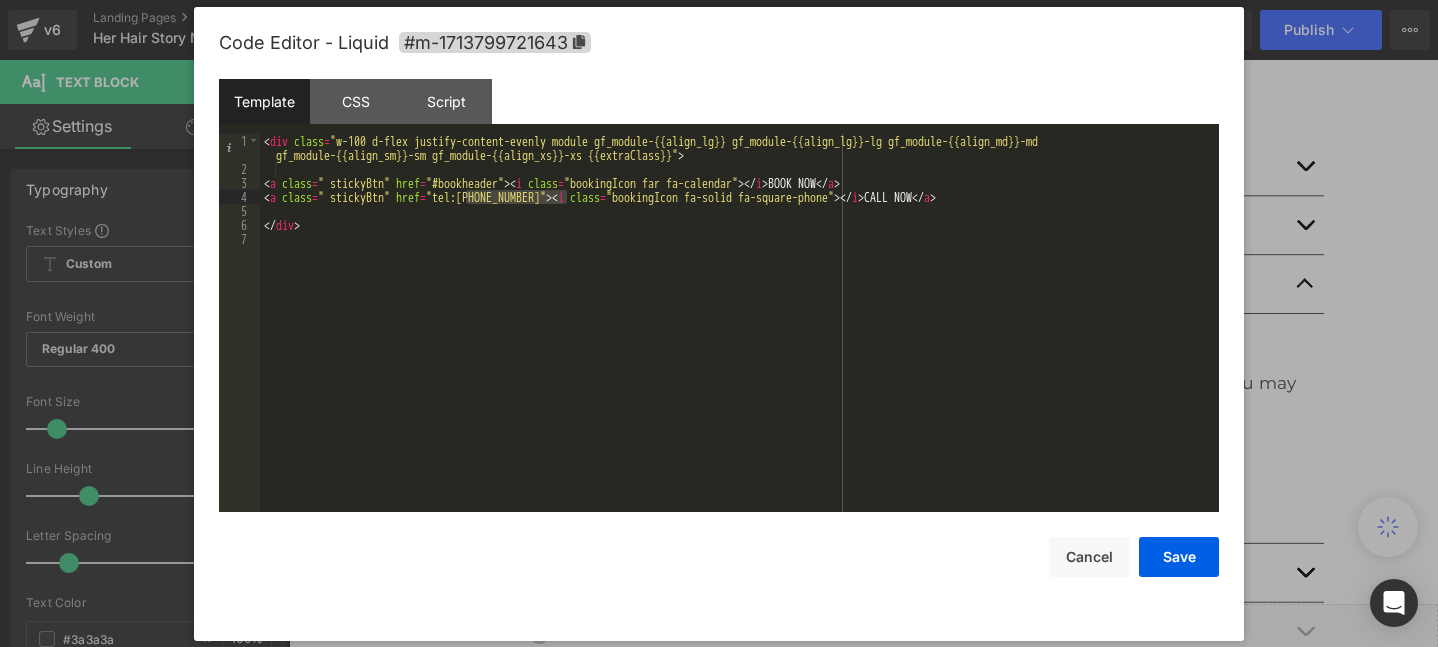 click on "< div   class = "w-100 d-flex justify-content-evenly module gf_module-{{align_lg}} gf_module-{{align_lg}}-lg gf_module-{{align_md}}-md     gf_module-{{align_sm}}-sm gf_module-{{align_xs}}-xs {{extraClass}}" >       < a   class = " stickyBtn"   href = "#bookheader" > < i   class = "bookingIcon far fa-calendar" > </ i >  BOOK NOW  </ a > < a   class = " stickyBtn"   href = "tel:9412805852" > < i   class = "bookingIcon fa-solid fa-square-phone" > </ i >  CALL NOW </ a > </ div >" at bounding box center (739, 344) 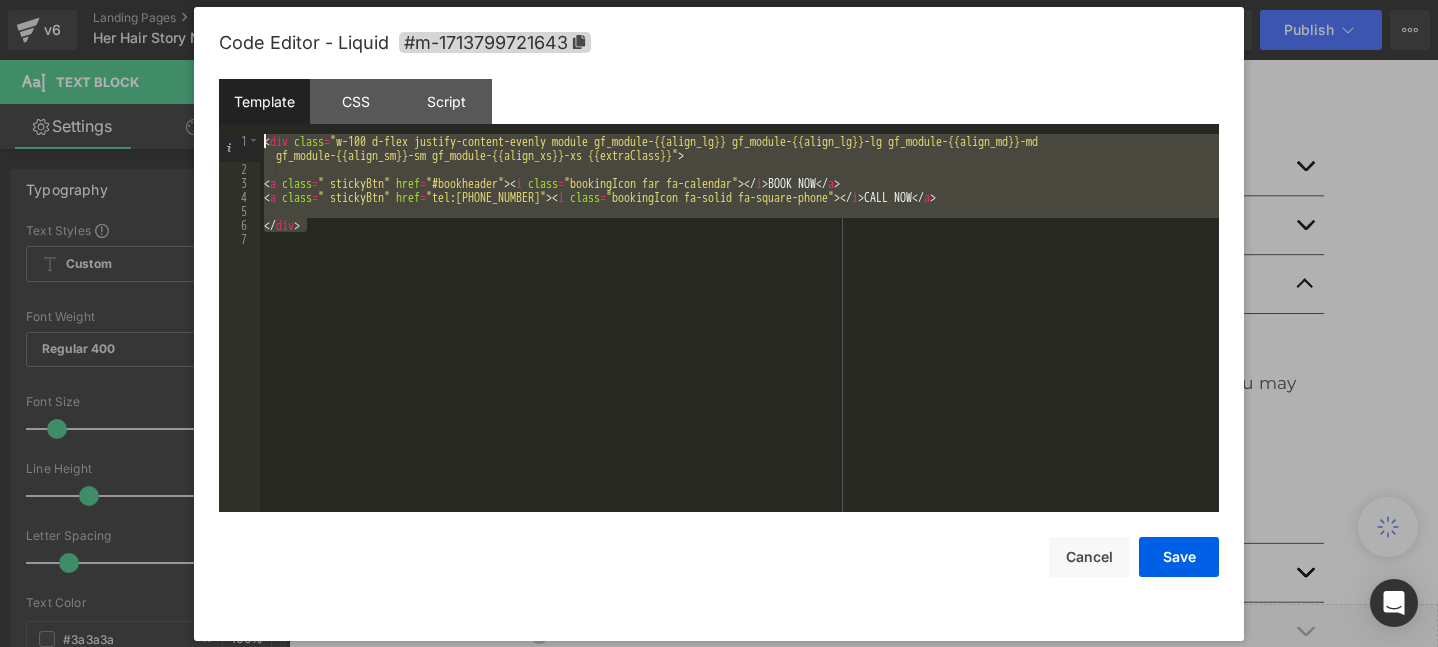 drag, startPoint x: 334, startPoint y: 229, endPoint x: 256, endPoint y: 124, distance: 130.80138 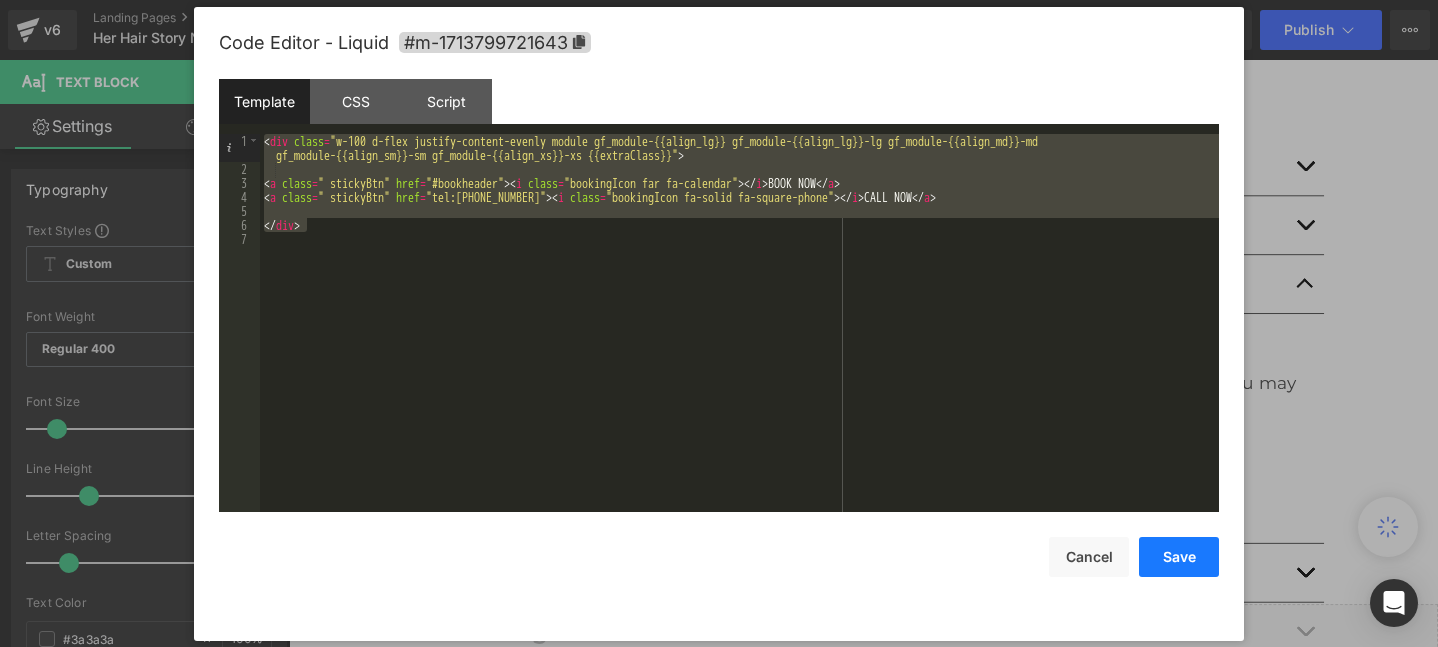 click on "Save" at bounding box center [1179, 557] 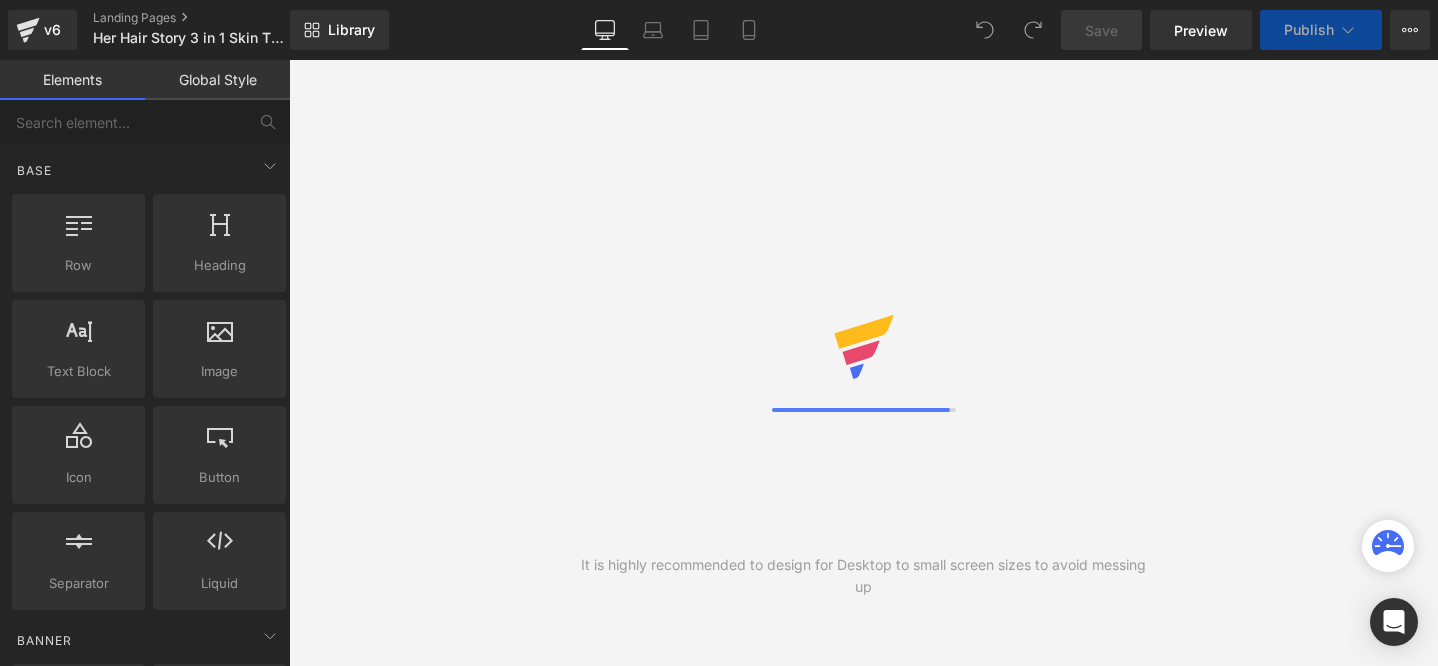 scroll, scrollTop: 0, scrollLeft: 0, axis: both 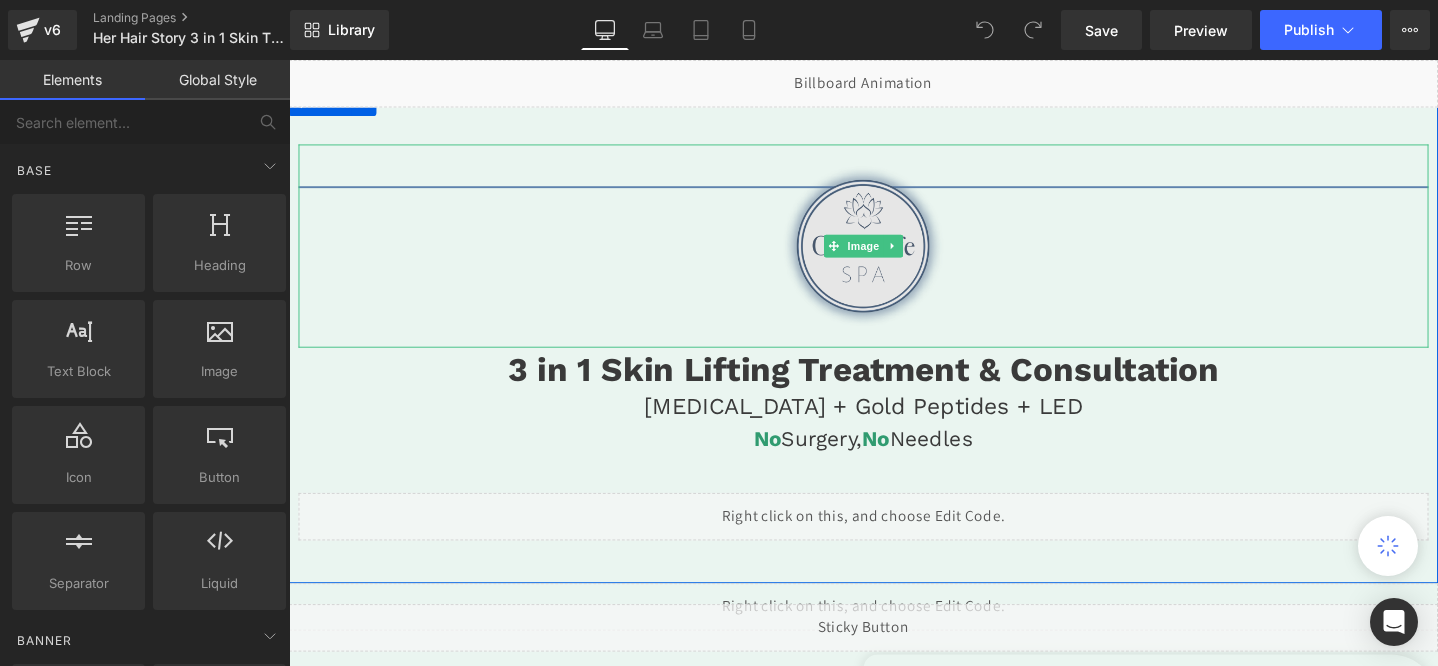 click at bounding box center [894, 256] 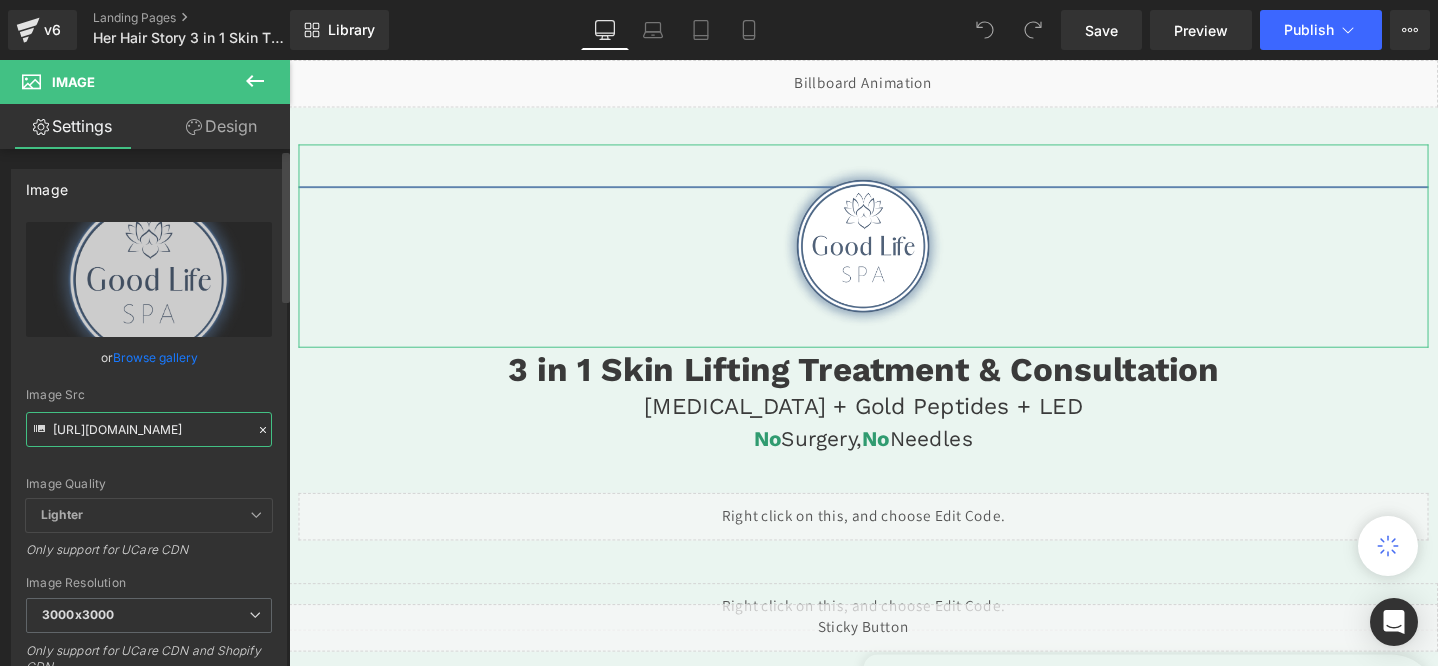 click on "[URL][DOMAIN_NAME]" at bounding box center (149, 429) 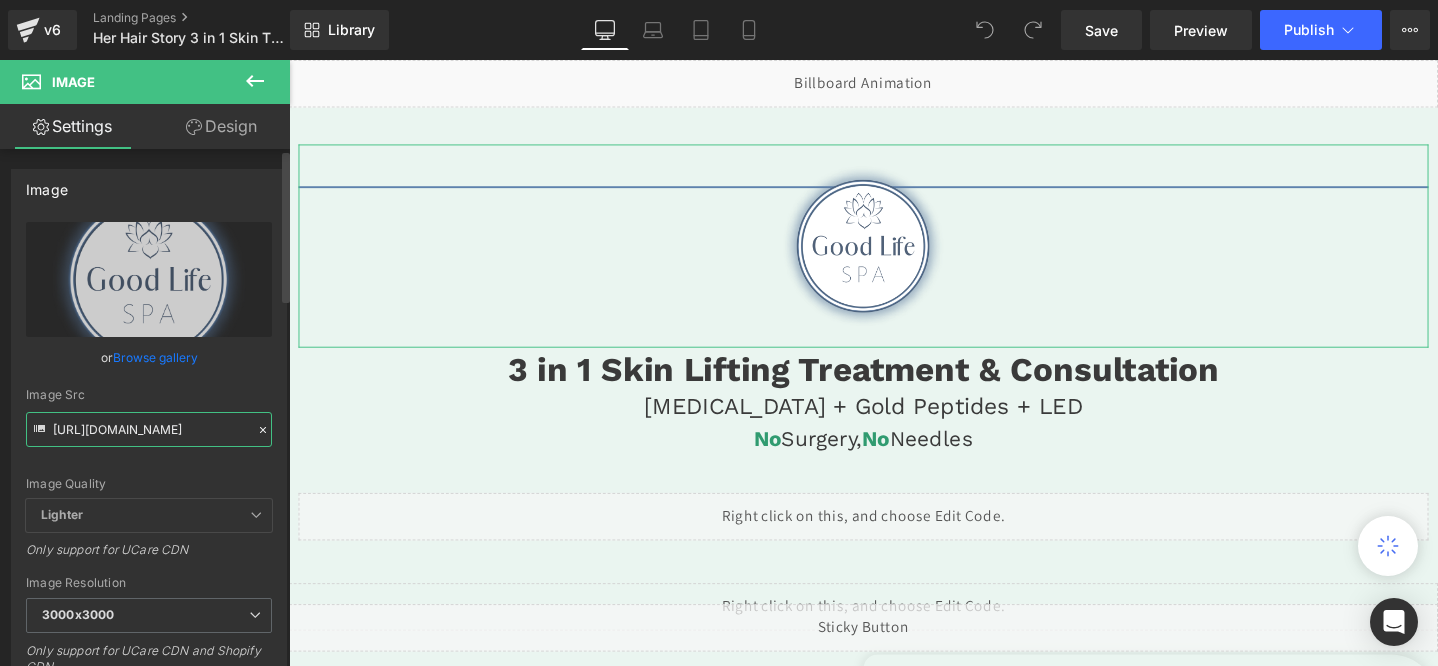 click on "[URL][DOMAIN_NAME]" at bounding box center (149, 429) 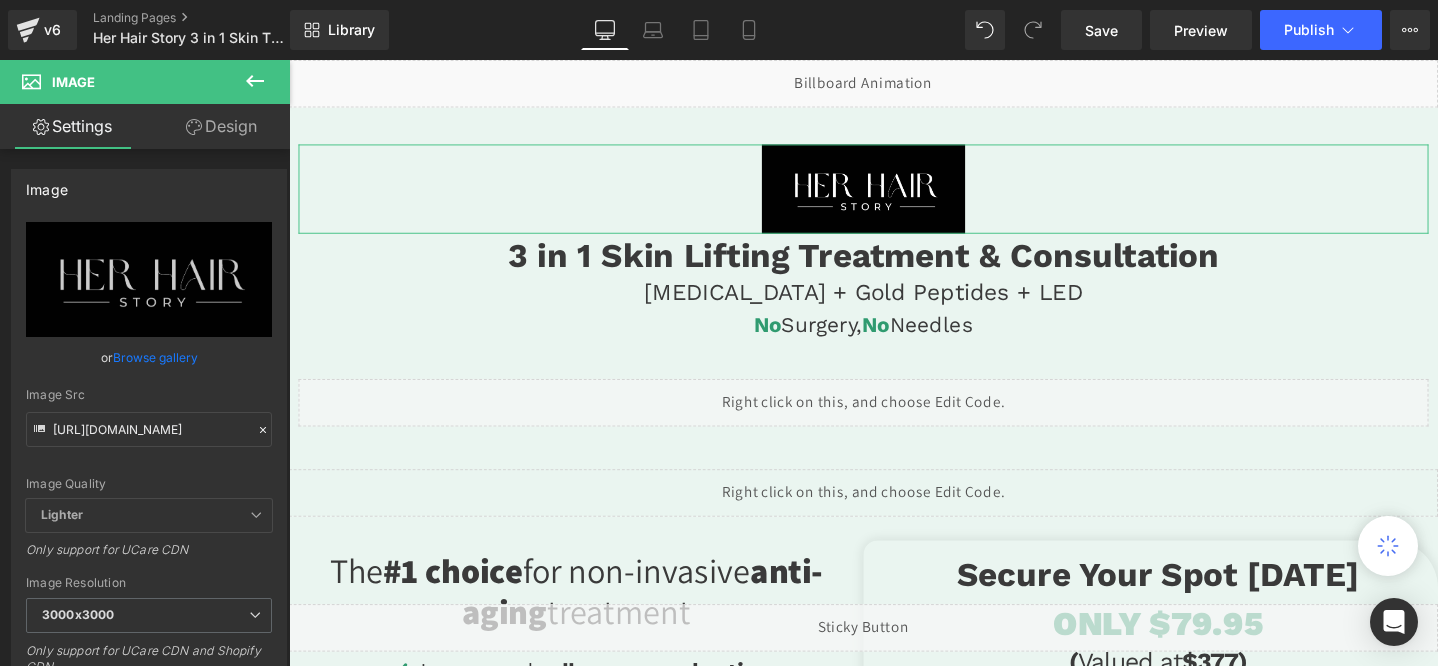 click on "Design" at bounding box center [221, 126] 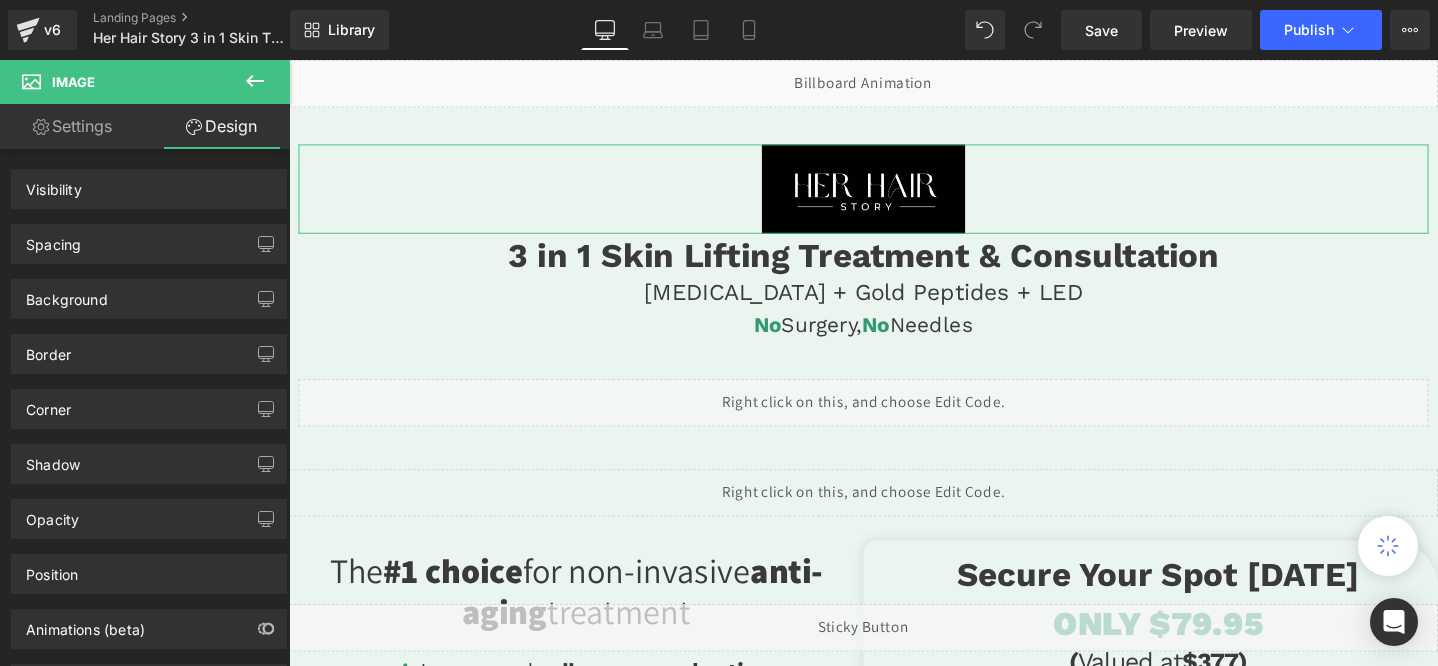 scroll, scrollTop: 0, scrollLeft: 0, axis: both 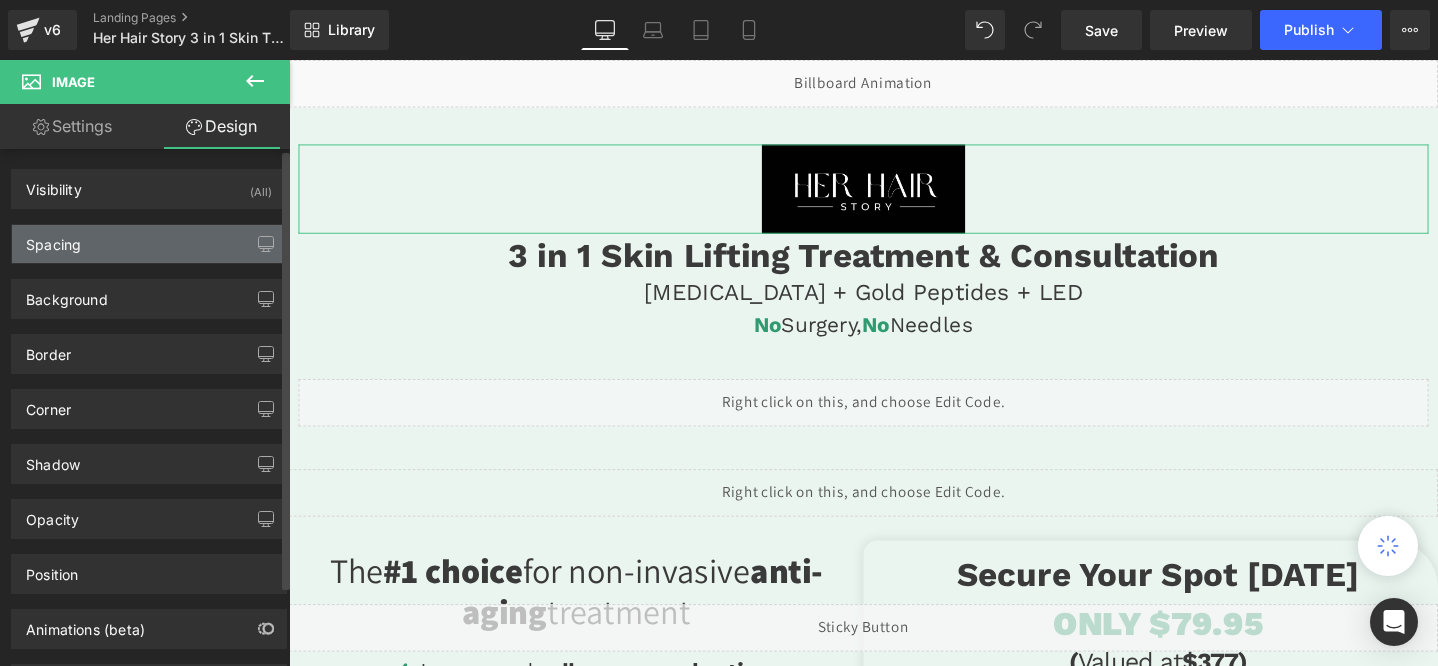 click on "Spacing" at bounding box center (149, 244) 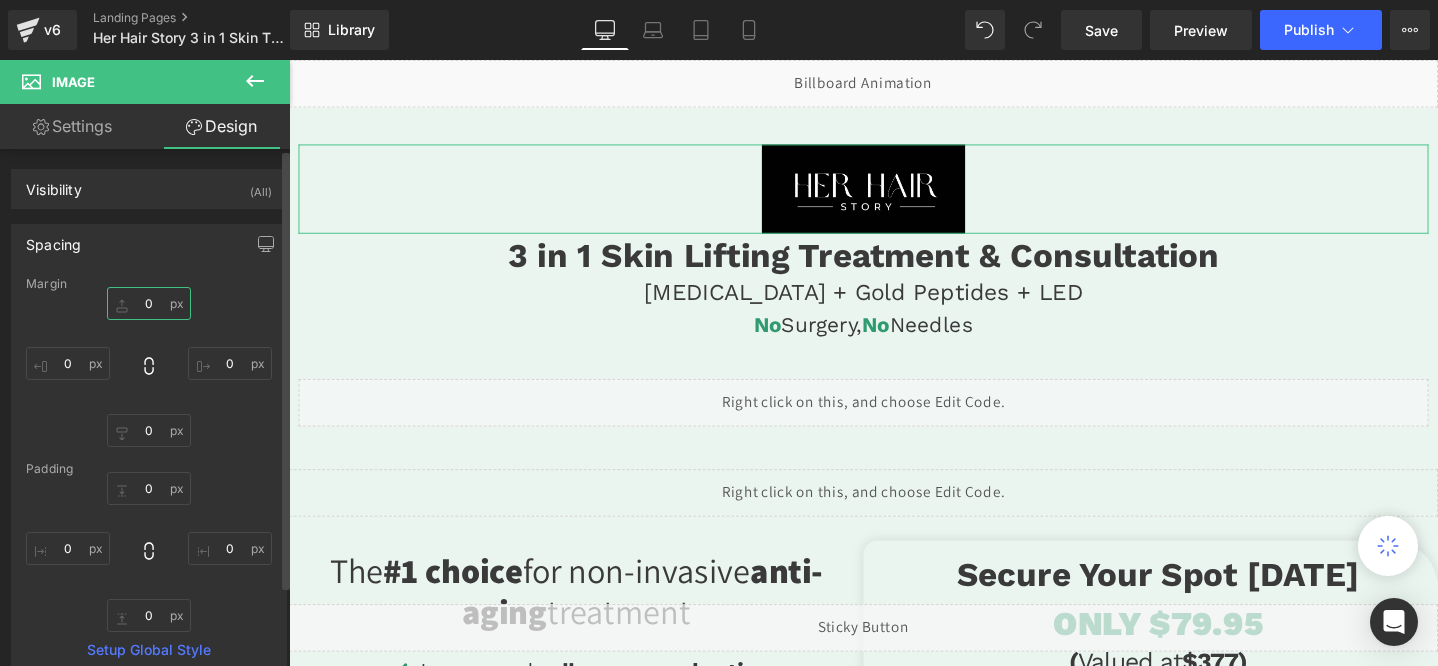 click on "0" at bounding box center (149, 303) 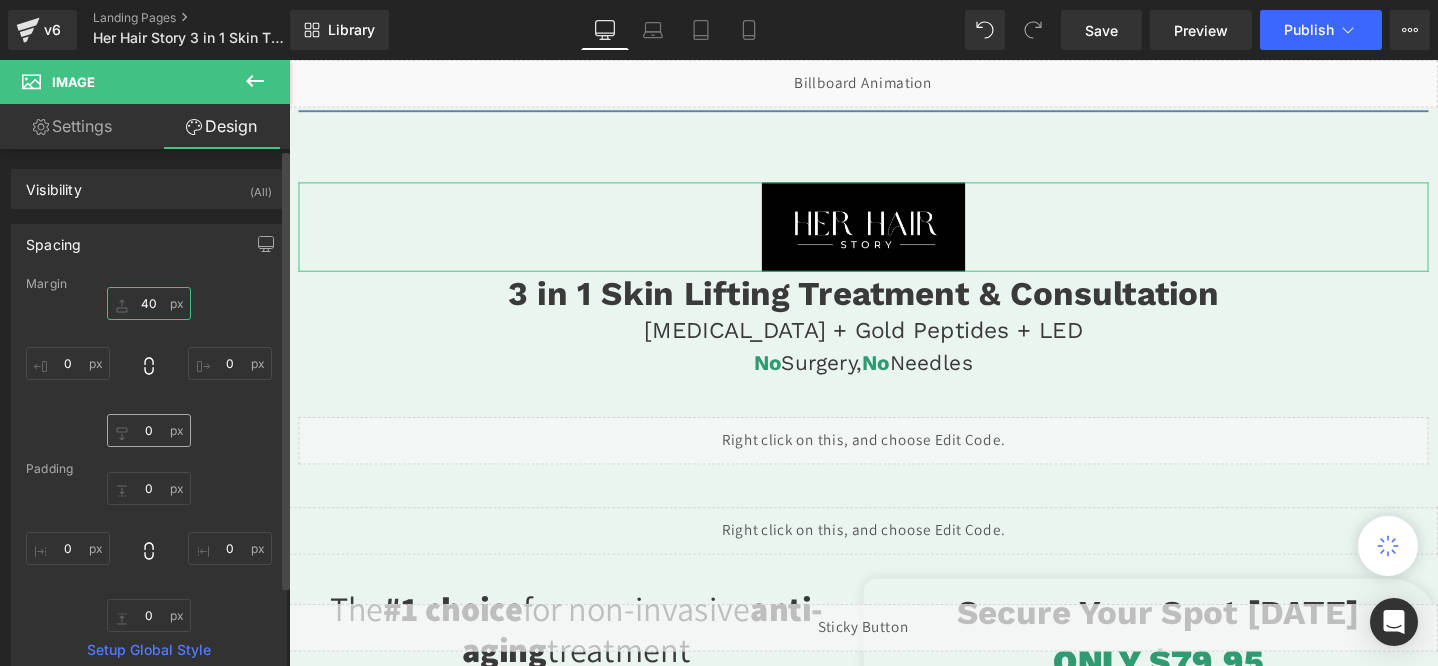 type on "40" 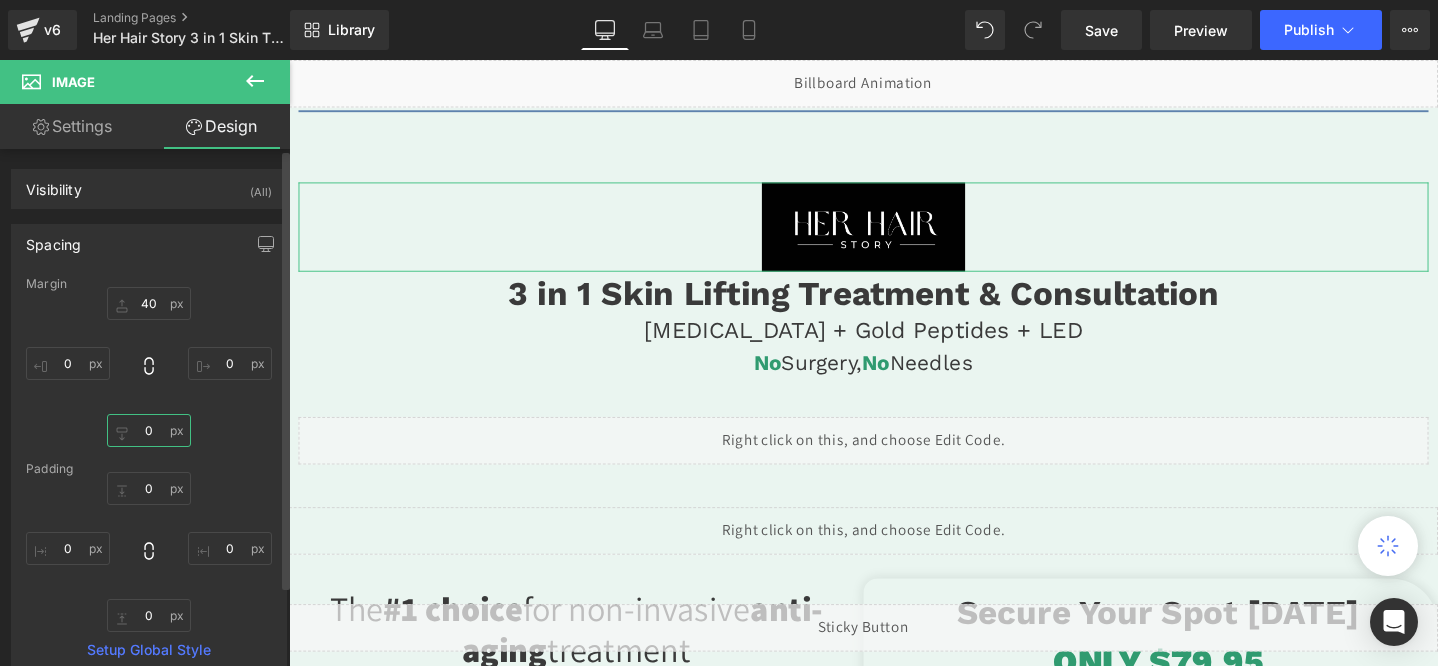 click on "0" at bounding box center (149, 430) 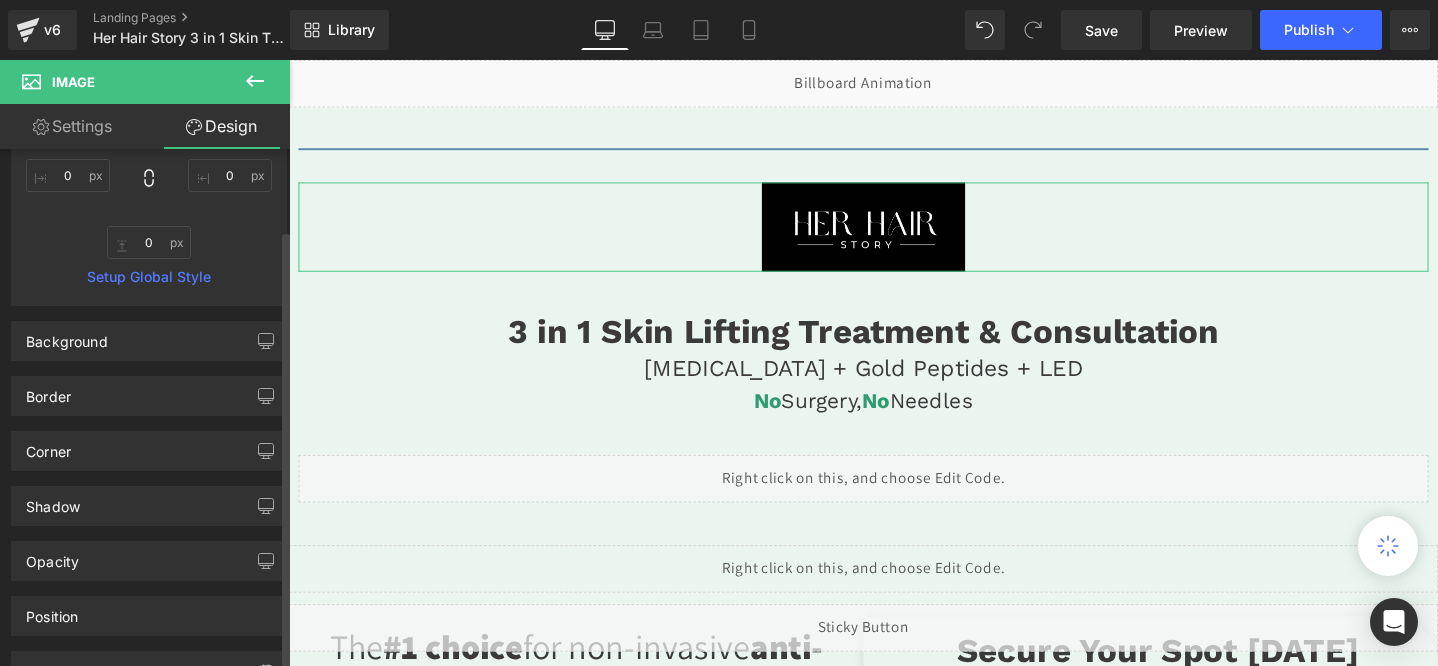 scroll, scrollTop: 437, scrollLeft: 0, axis: vertical 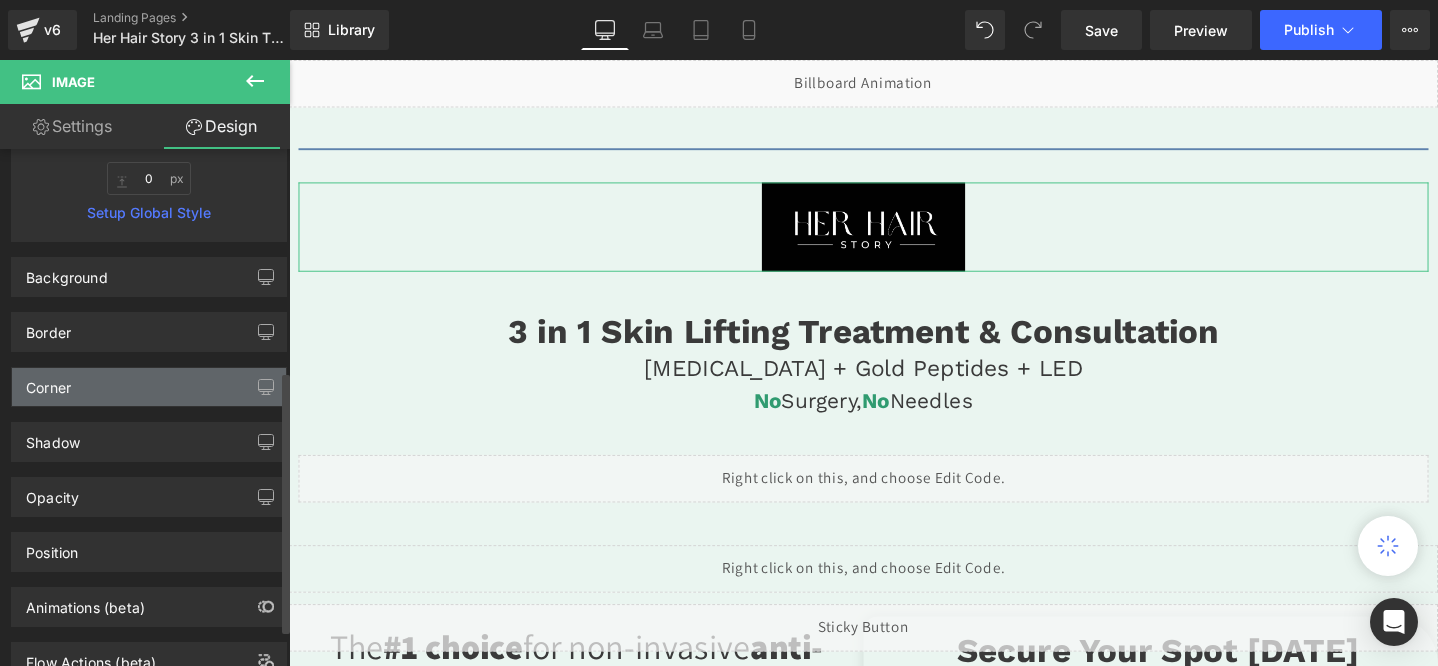 type on "40" 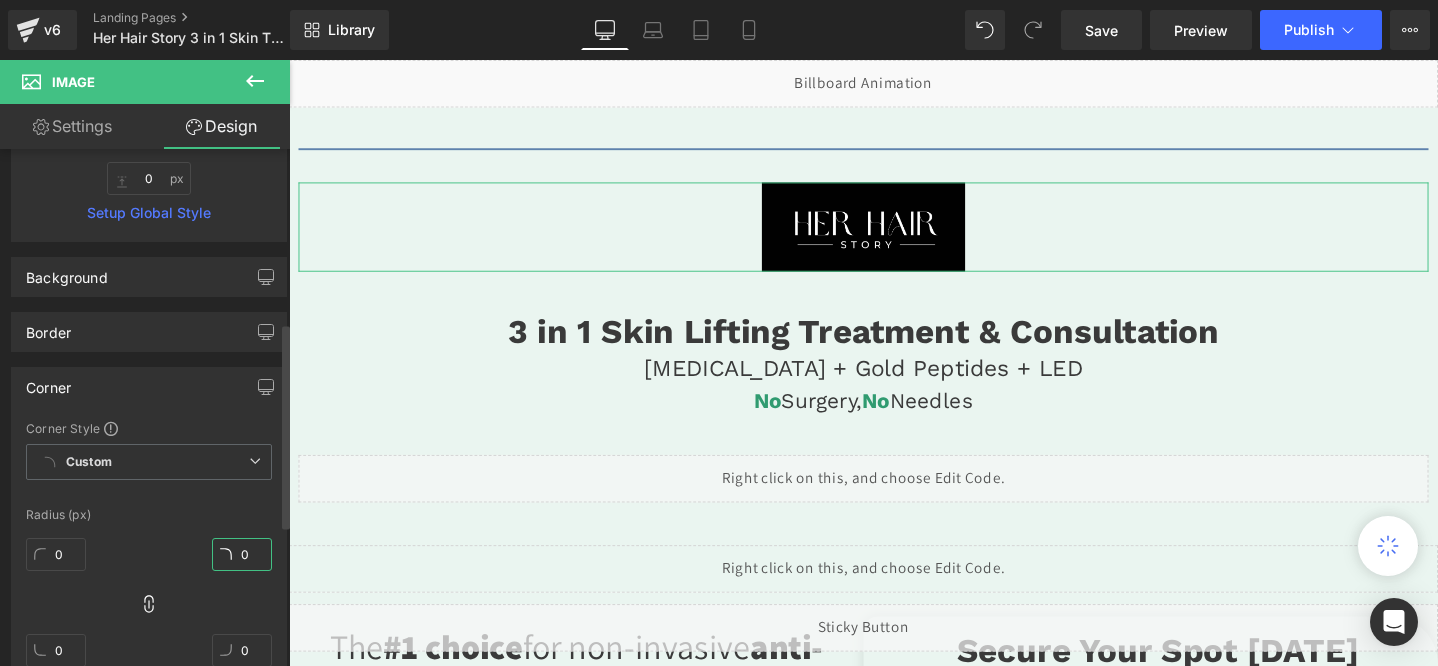 click on "0" at bounding box center (242, 554) 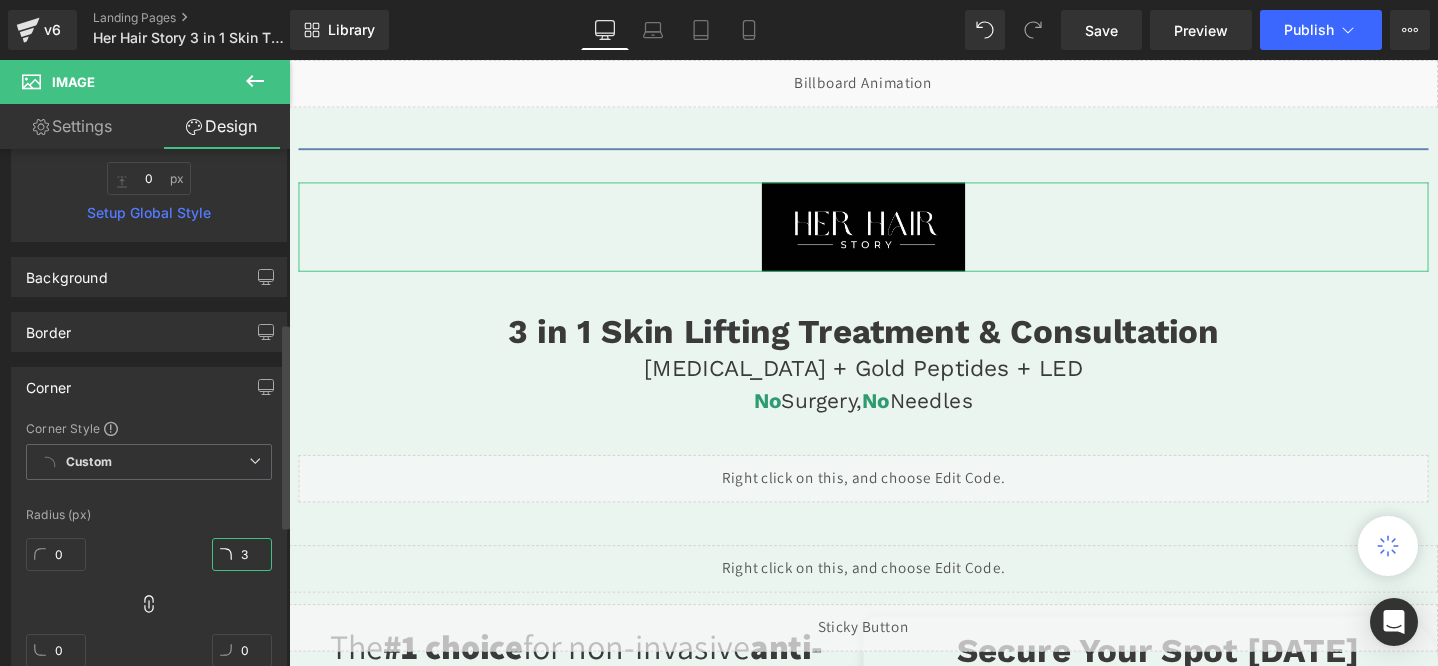 type on "32" 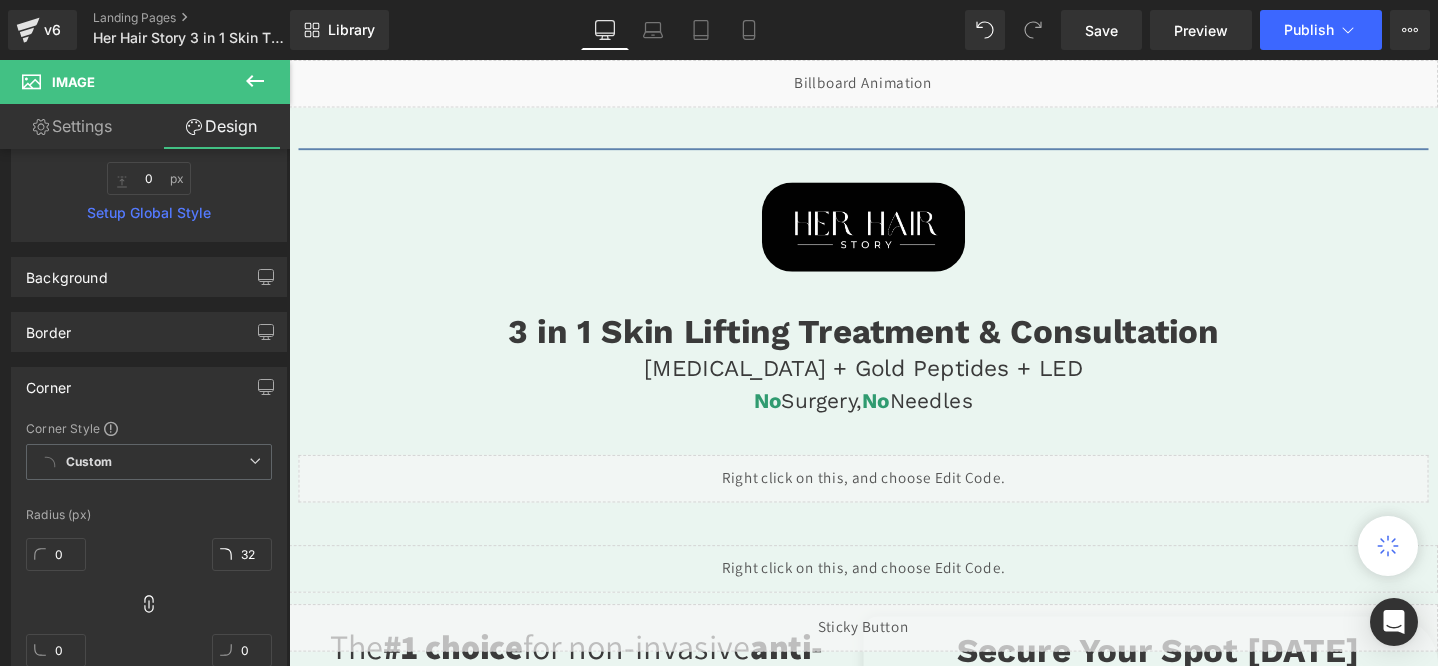 click 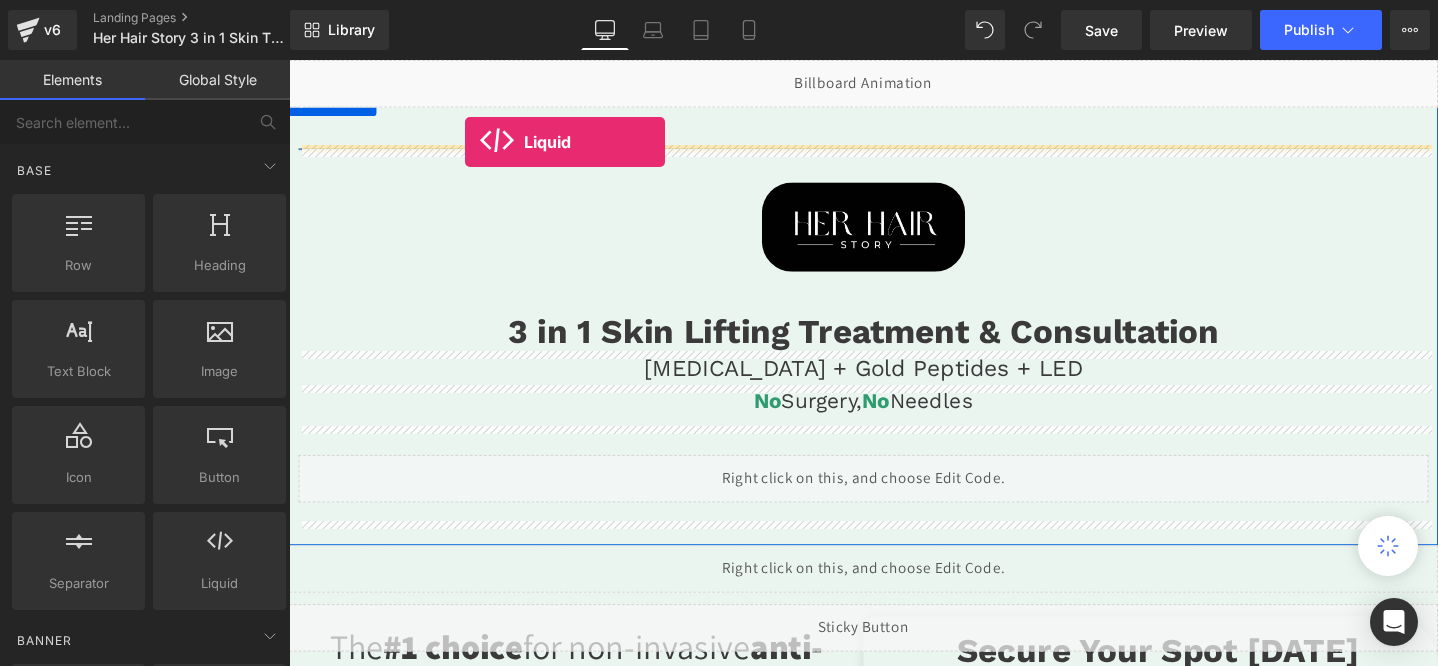 scroll, scrollTop: 0, scrollLeft: 0, axis: both 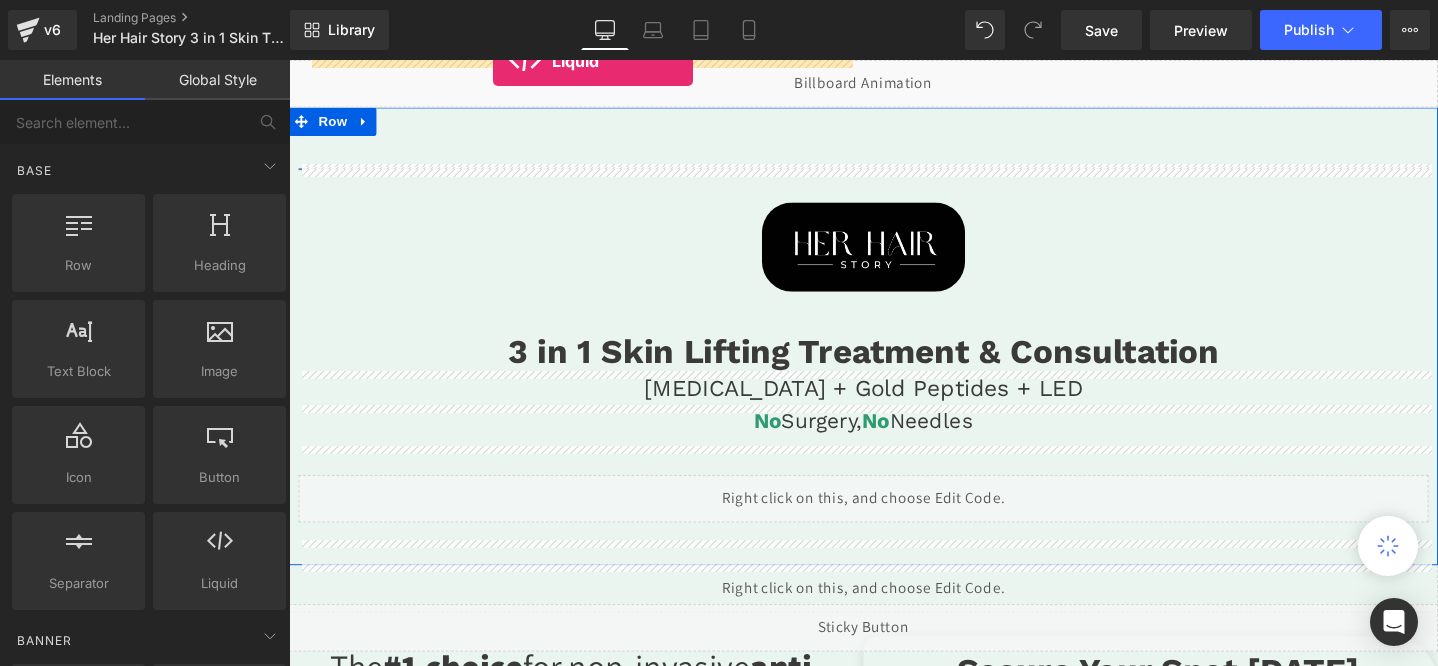 drag, startPoint x: 219, startPoint y: 542, endPoint x: 496, endPoint y: 51, distance: 563.7464 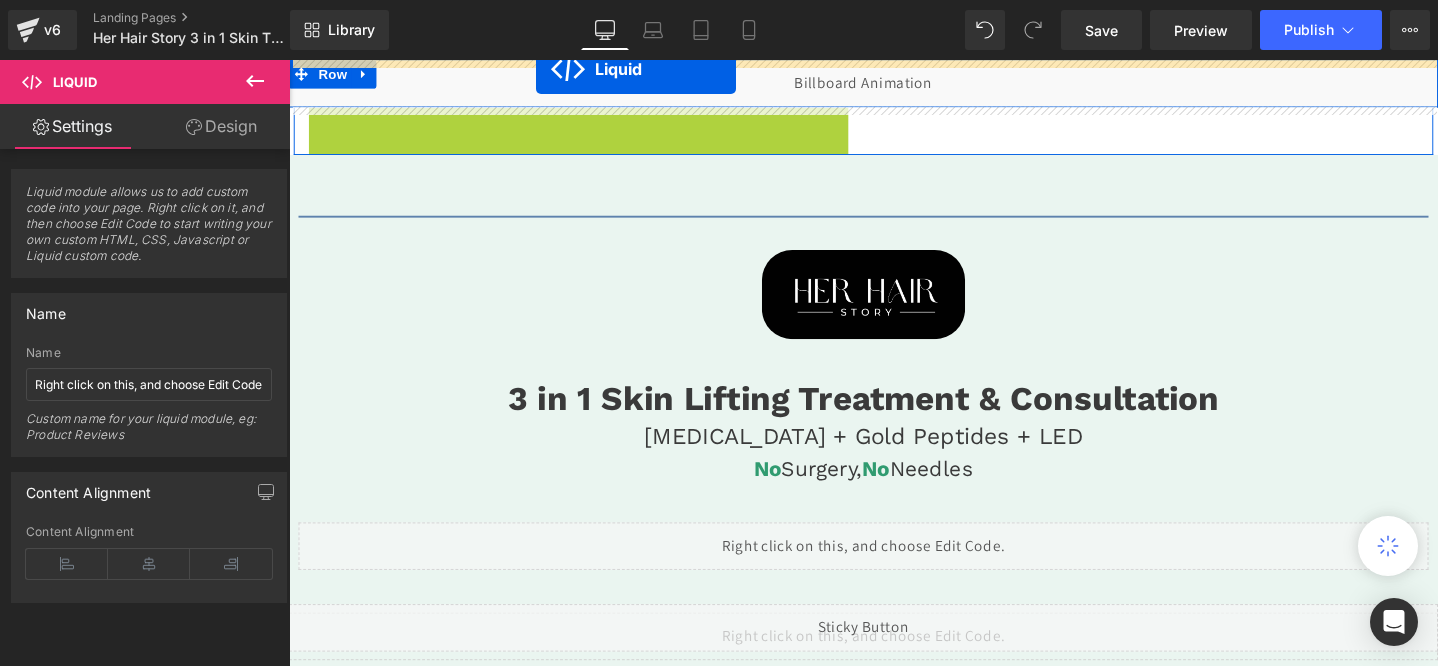drag, startPoint x: 543, startPoint y: 126, endPoint x: 549, endPoint y: 70, distance: 56.32051 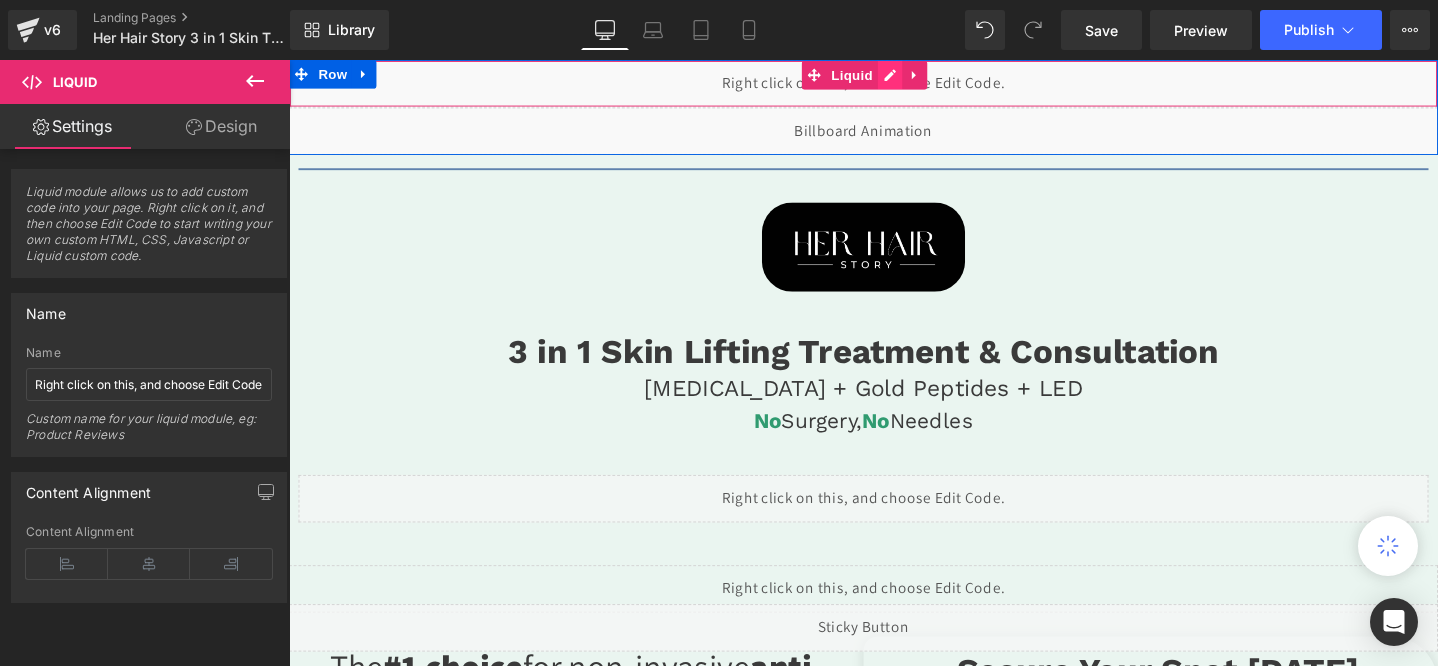 click on "Liquid" at bounding box center (894, 85) 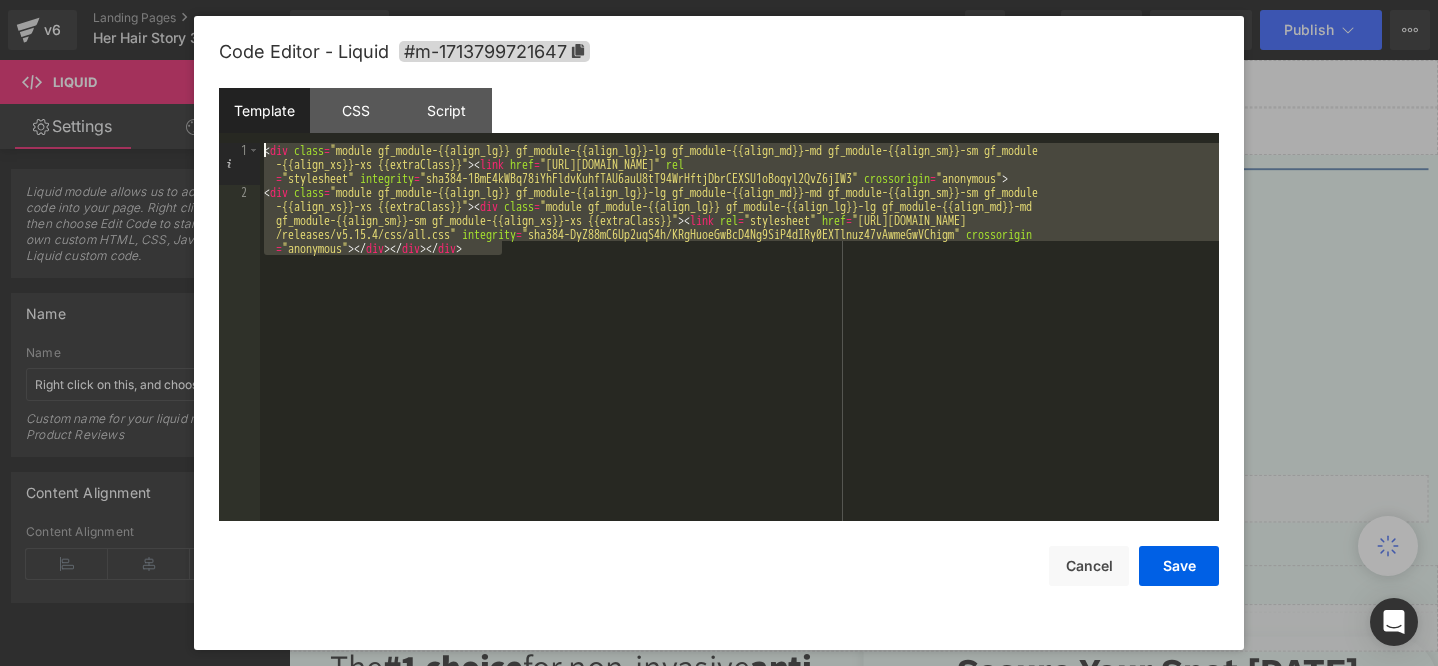 drag, startPoint x: 551, startPoint y: 261, endPoint x: 278, endPoint y: 64, distance: 336.6571 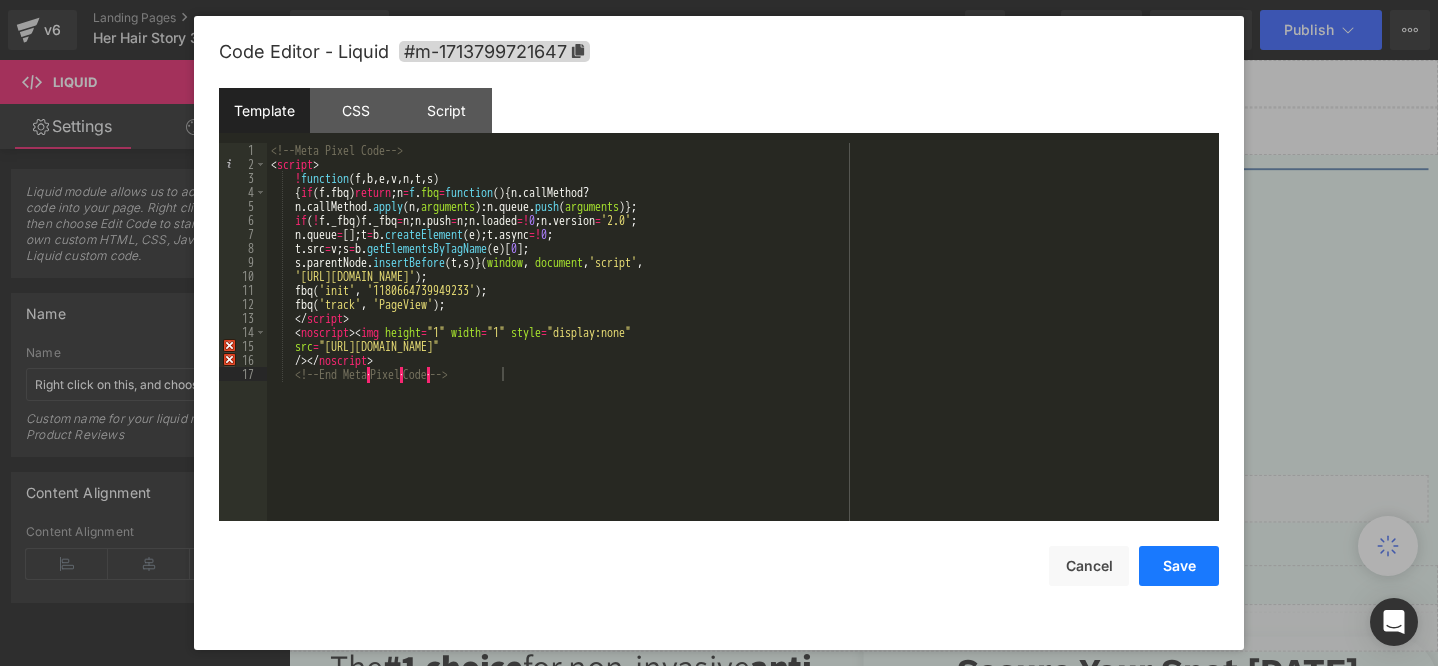 click on "Save" at bounding box center (1179, 566) 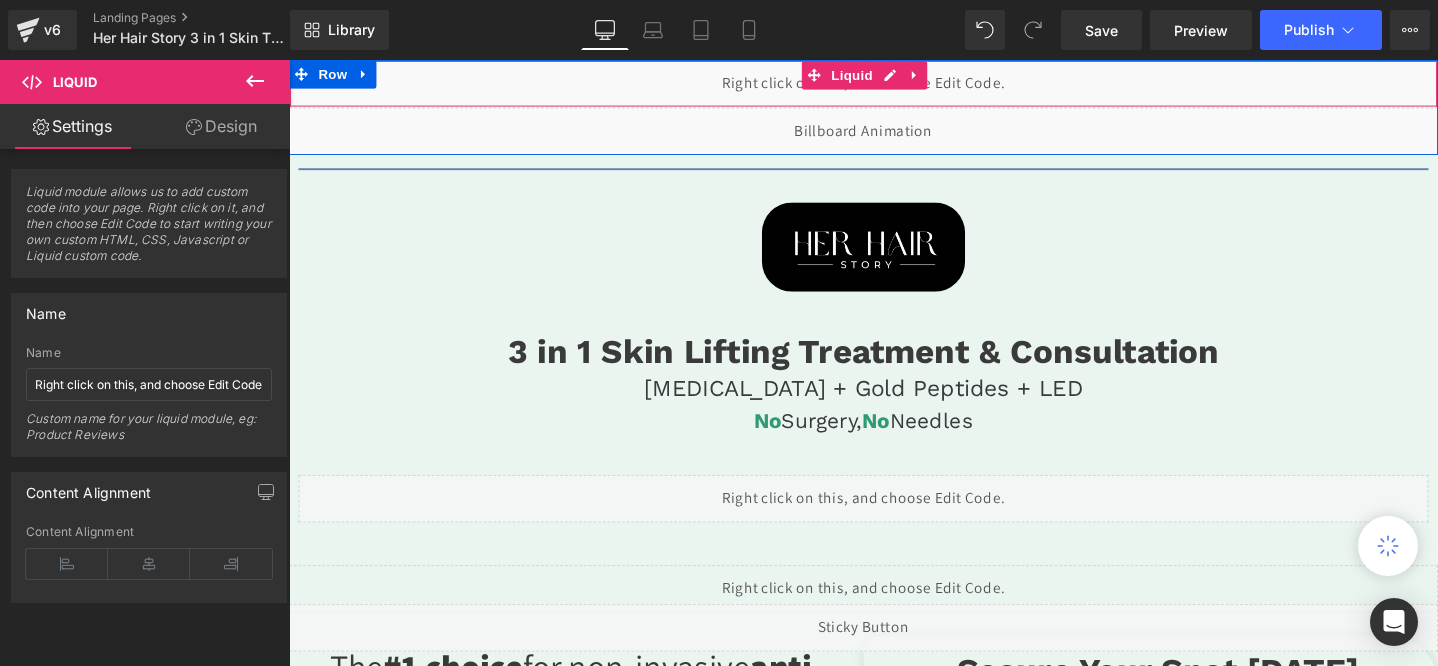 click on "Liquid" at bounding box center [894, 85] 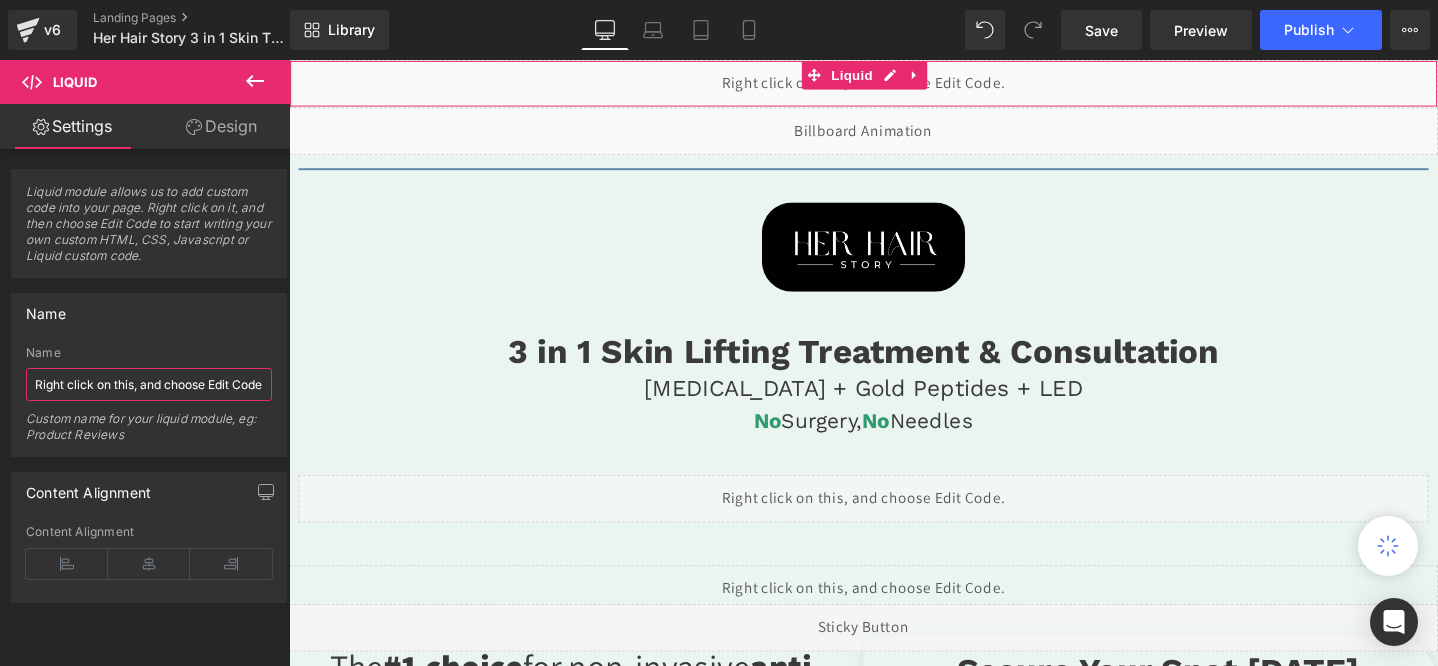 click on "Right click on this, and choose Edit Code." at bounding box center [149, 384] 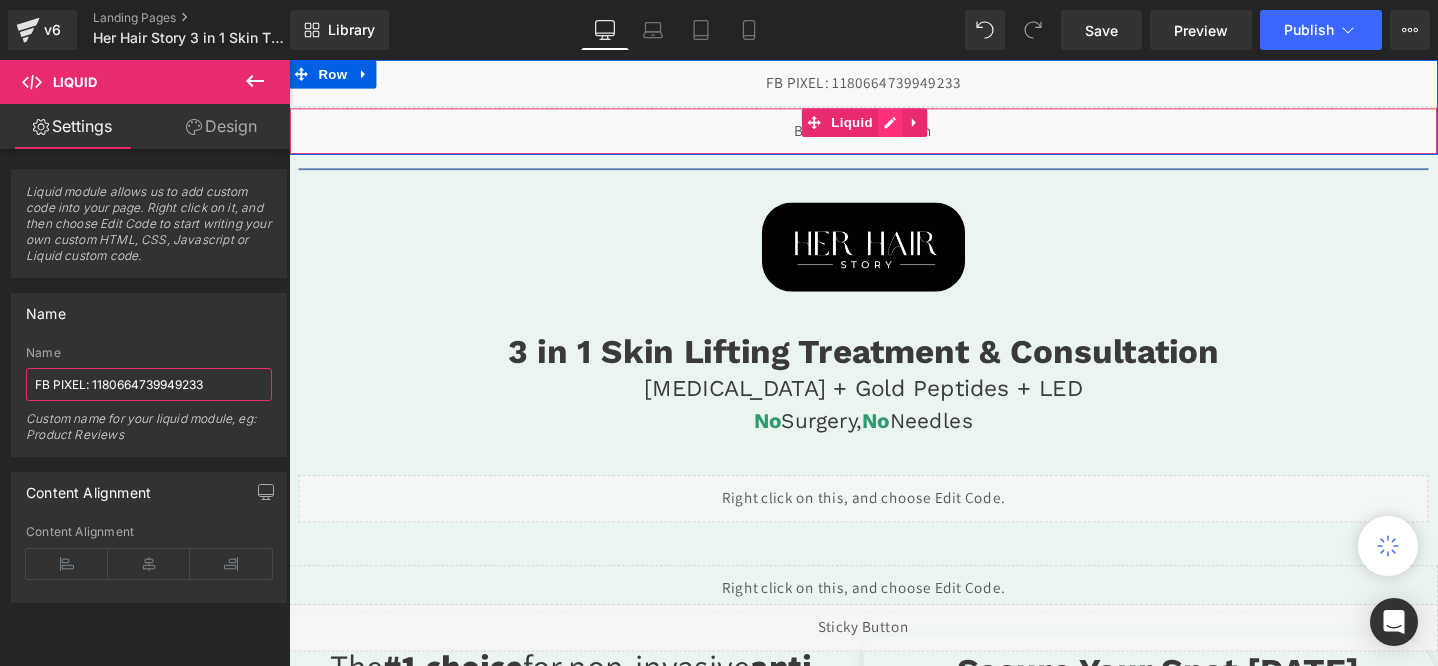 click on "Liquid" at bounding box center [894, 135] 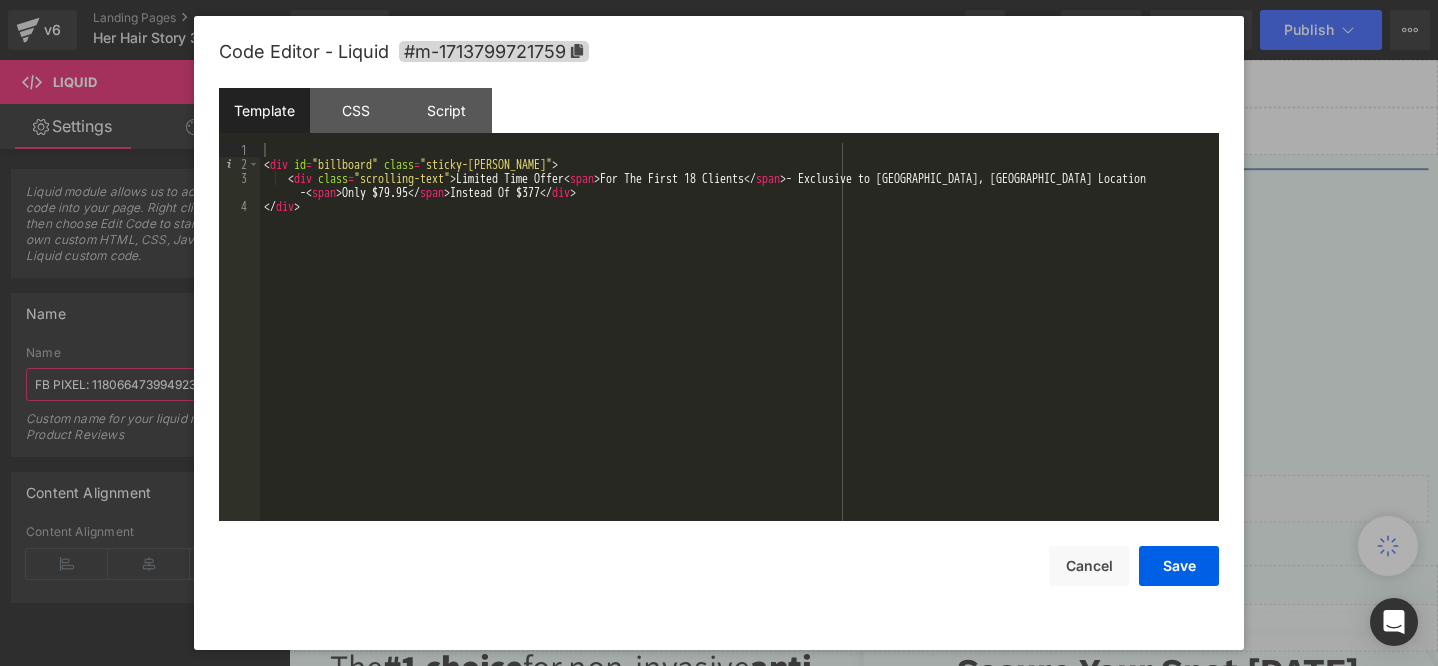 type on "FB PIXEL: 1180664739949233" 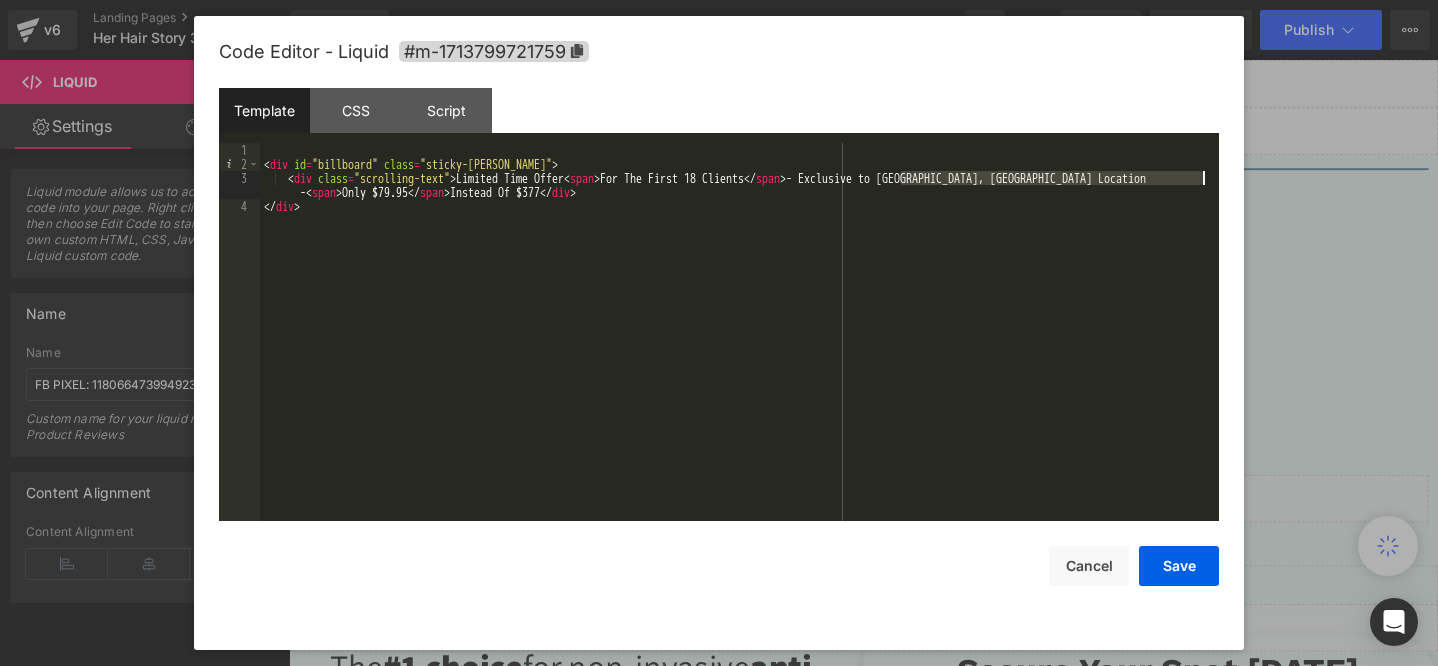 drag, startPoint x: 902, startPoint y: 177, endPoint x: 1206, endPoint y: 175, distance: 304.0066 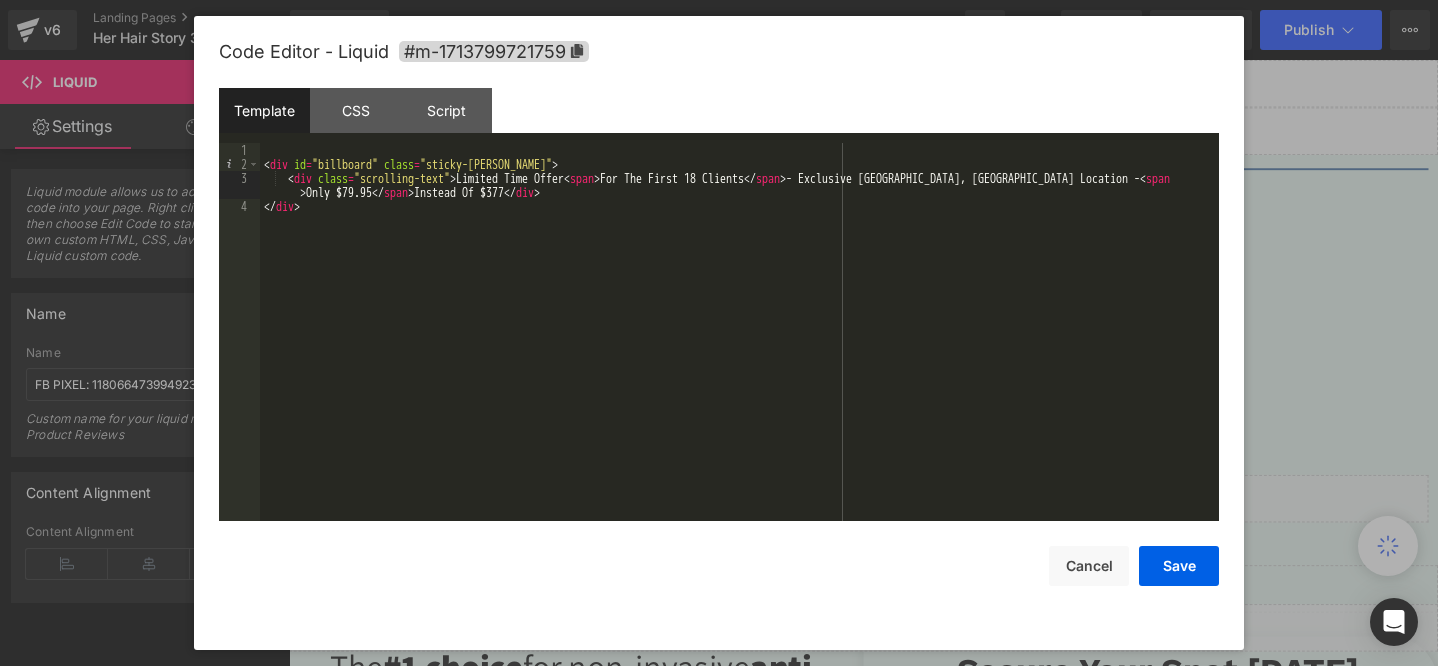 click on "< div   id = "billboard"   class = "sticky-[PERSON_NAME]" >       < div   class = "scrolling-text" > Limited Time Offer  < span > For The First 18 Clients </ span > - Exclusive [GEOGRAPHIC_DATA], [GEOGRAPHIC_DATA] Location -  < span        > Only $79.95 </ span >  Instead Of $377 </ div > </ div >" at bounding box center (739, 346) 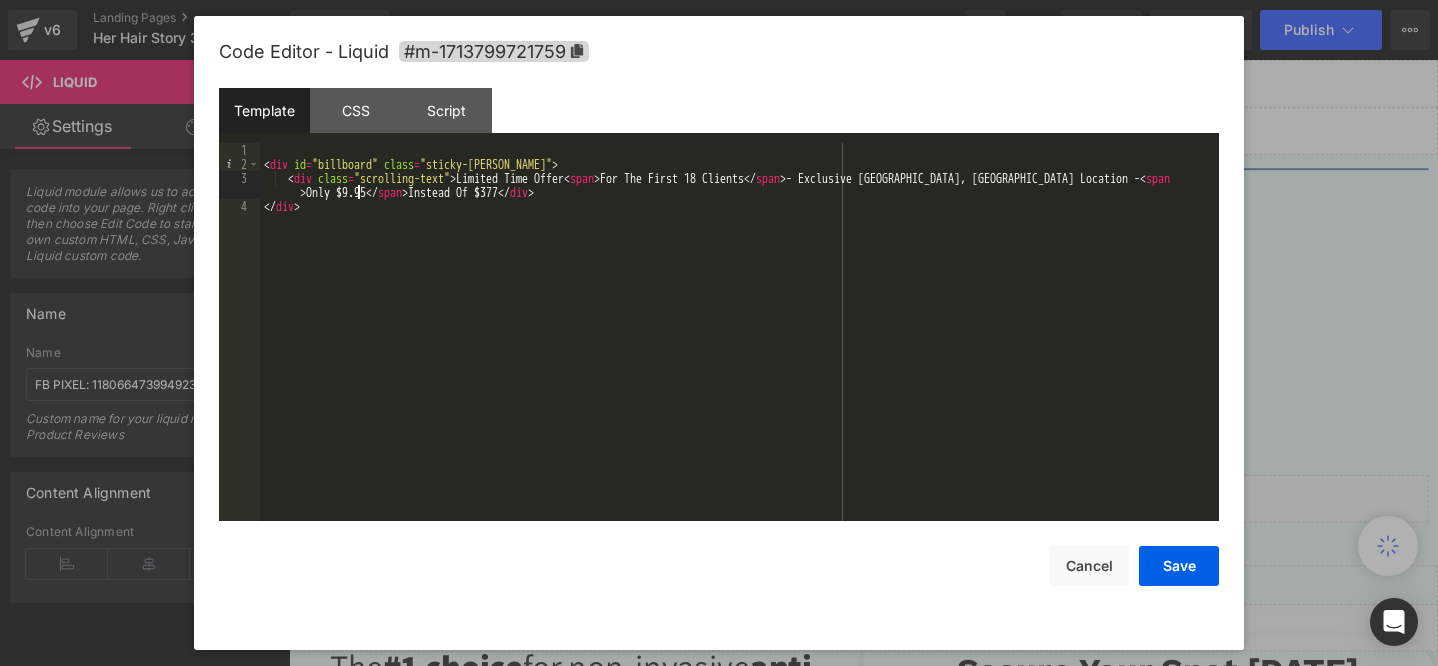 type 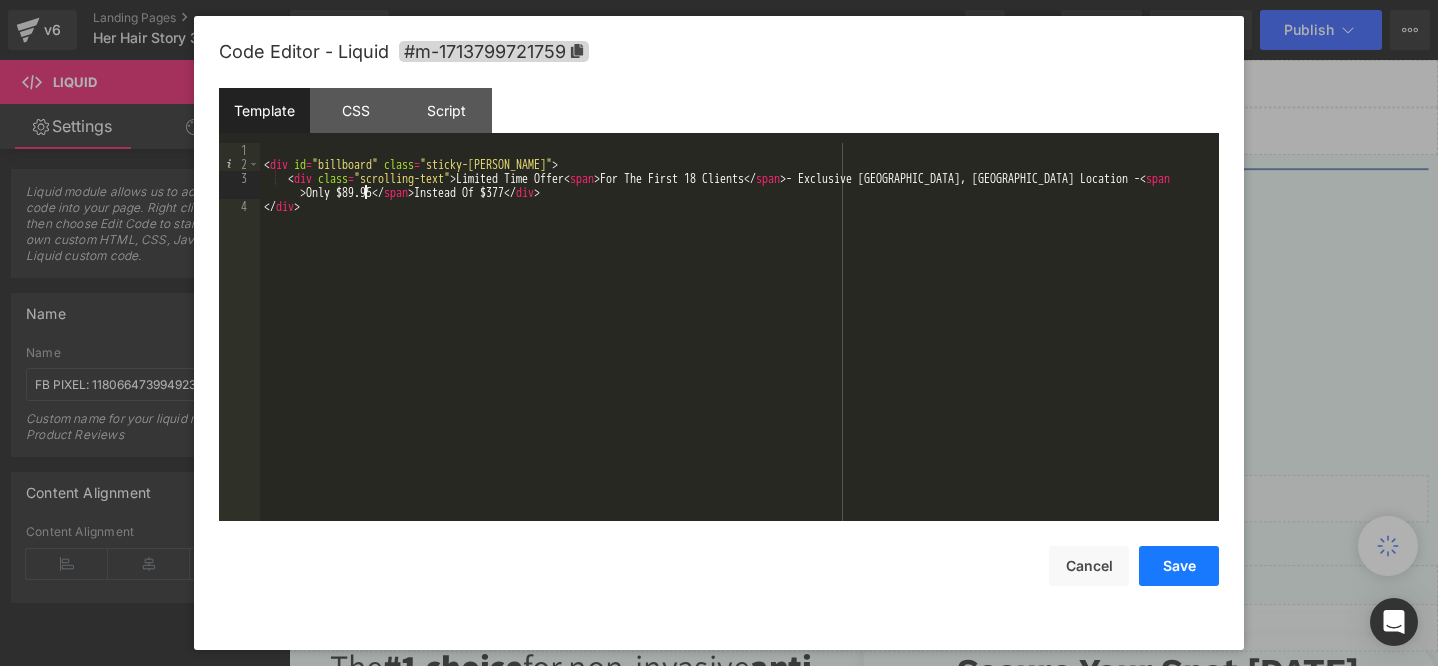 click on "Save" at bounding box center [1179, 566] 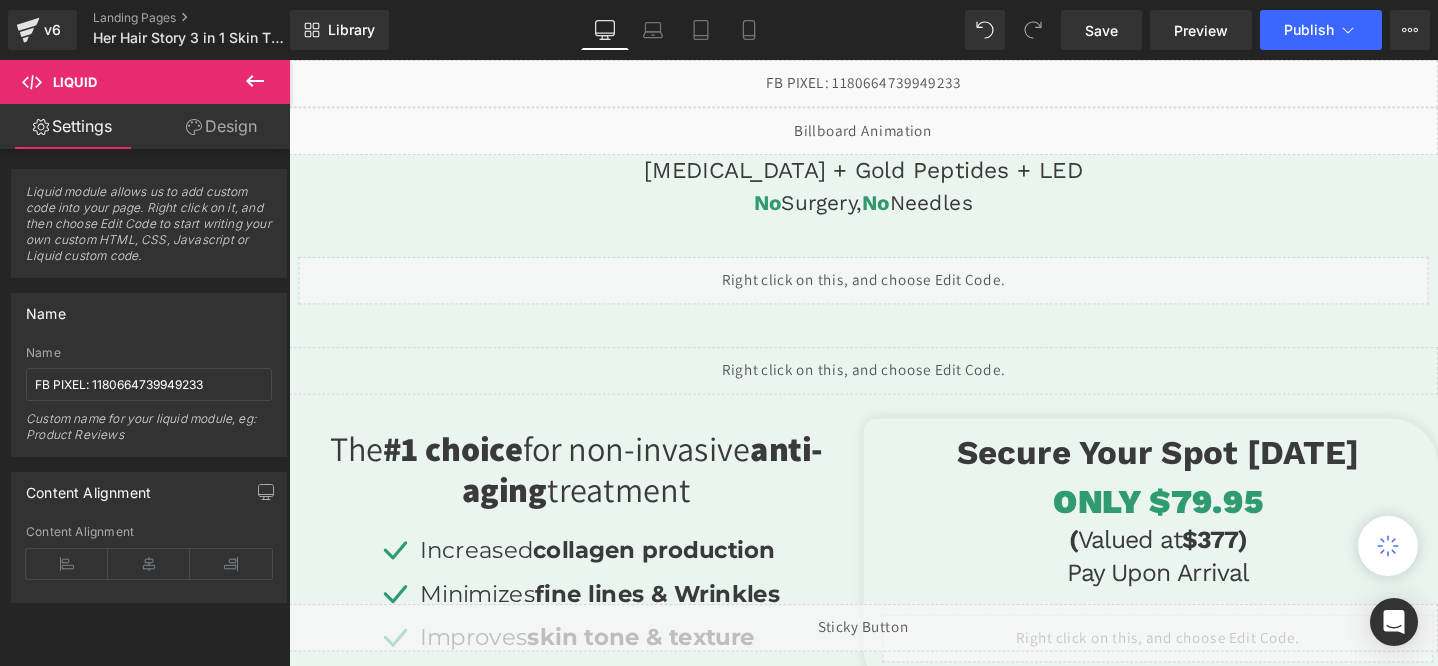 scroll, scrollTop: 264, scrollLeft: 0, axis: vertical 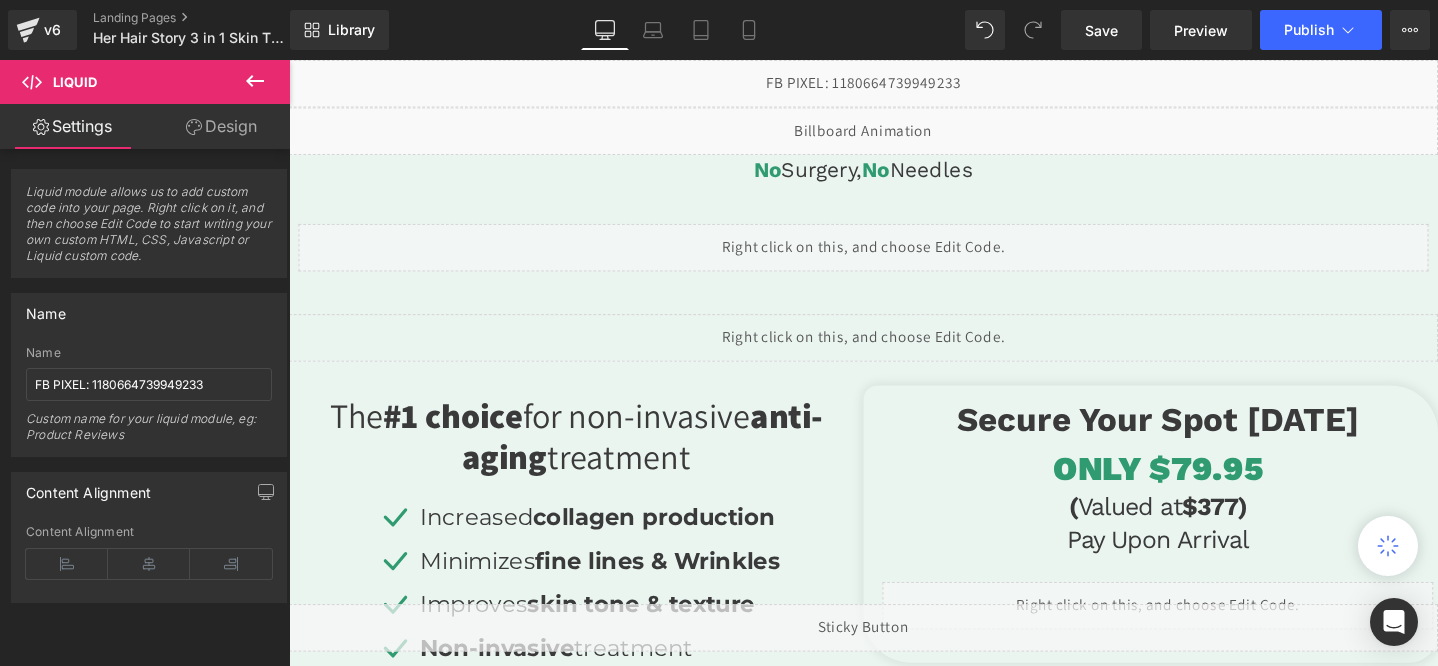 click on "ONLY $79.95 Heading" at bounding box center [1204, 491] 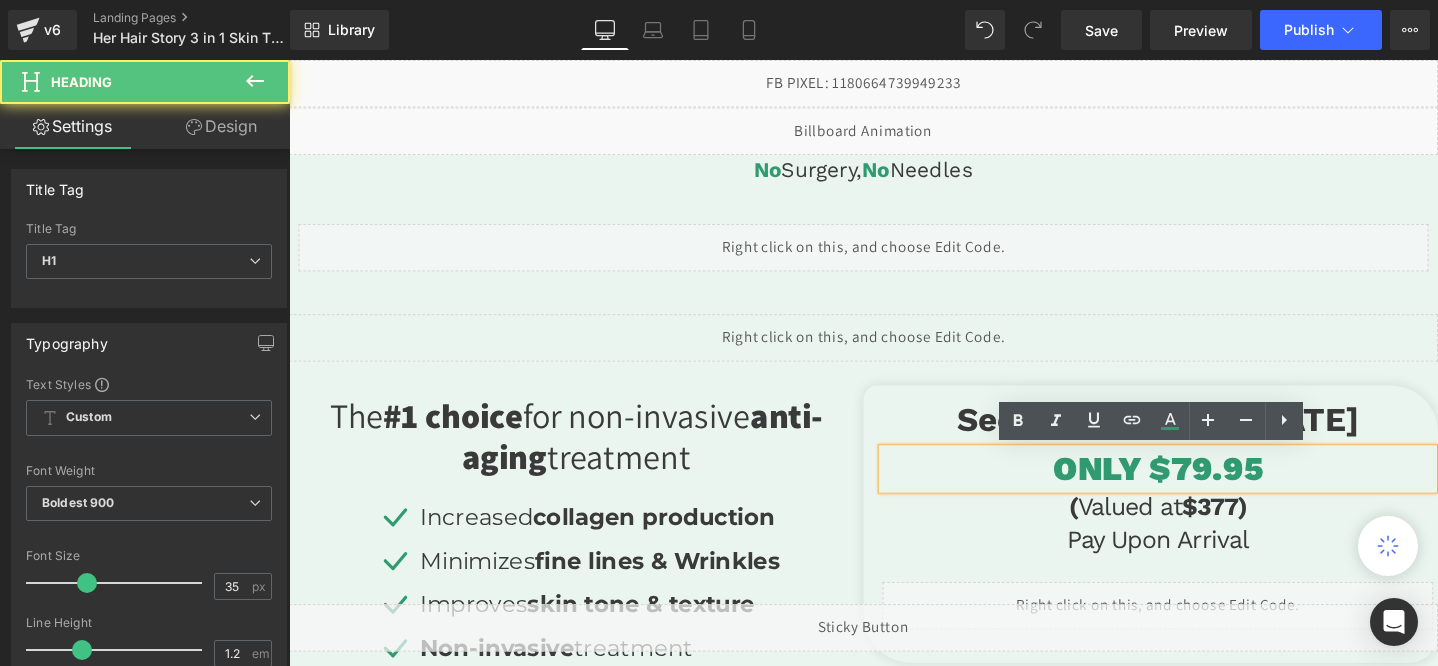 click on "ONLY $79.95" at bounding box center [1204, 491] 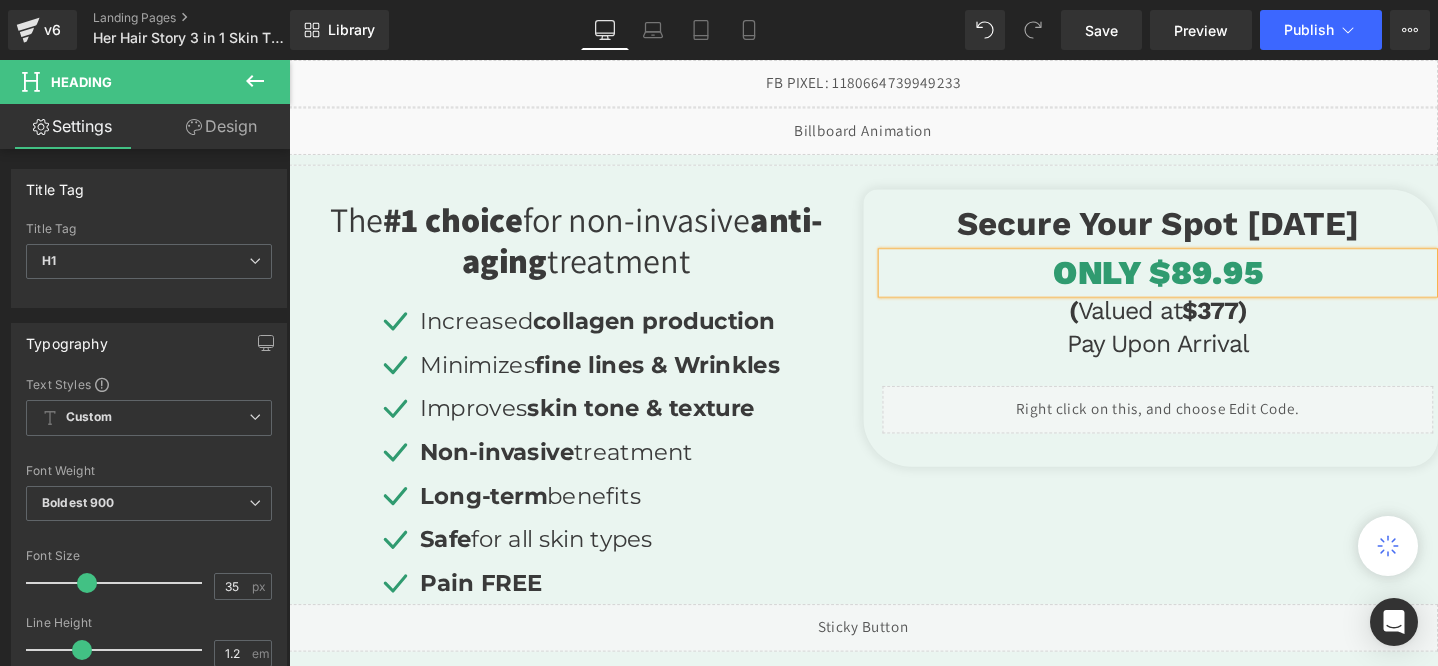 scroll, scrollTop: 490, scrollLeft: 0, axis: vertical 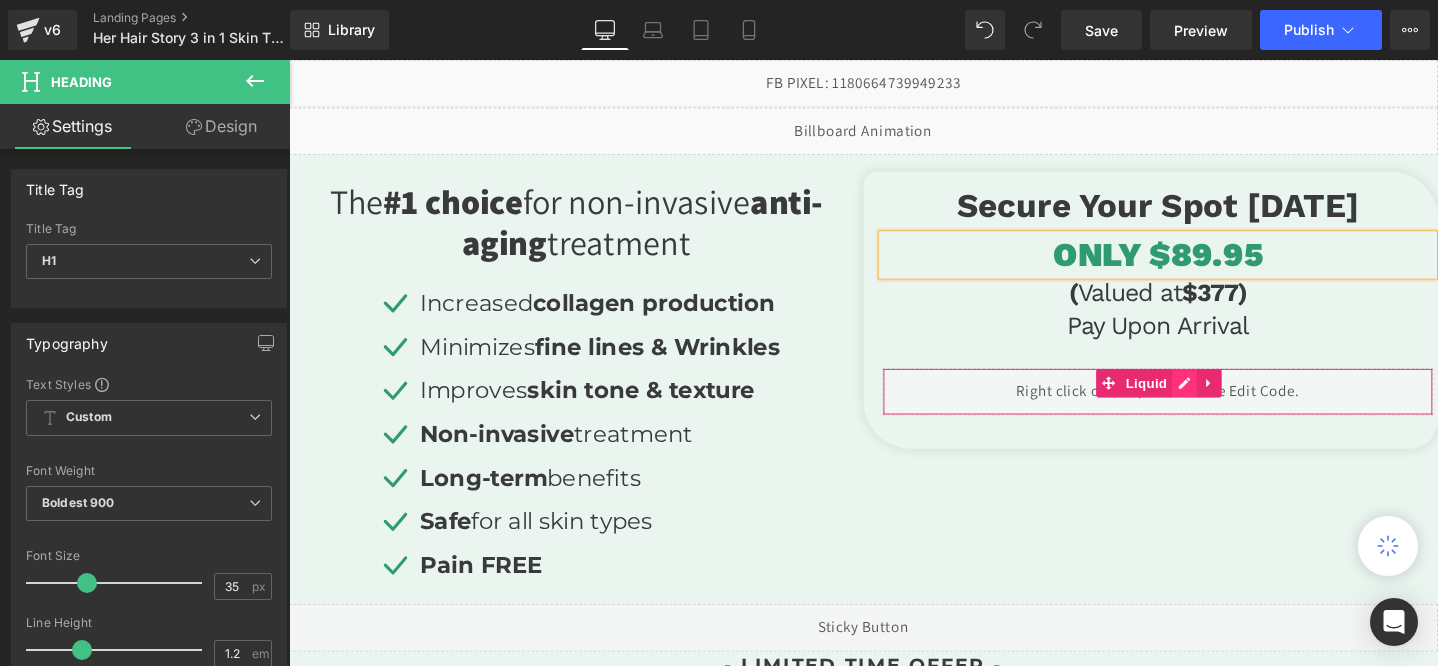 click on "Liquid" at bounding box center [1204, 409] 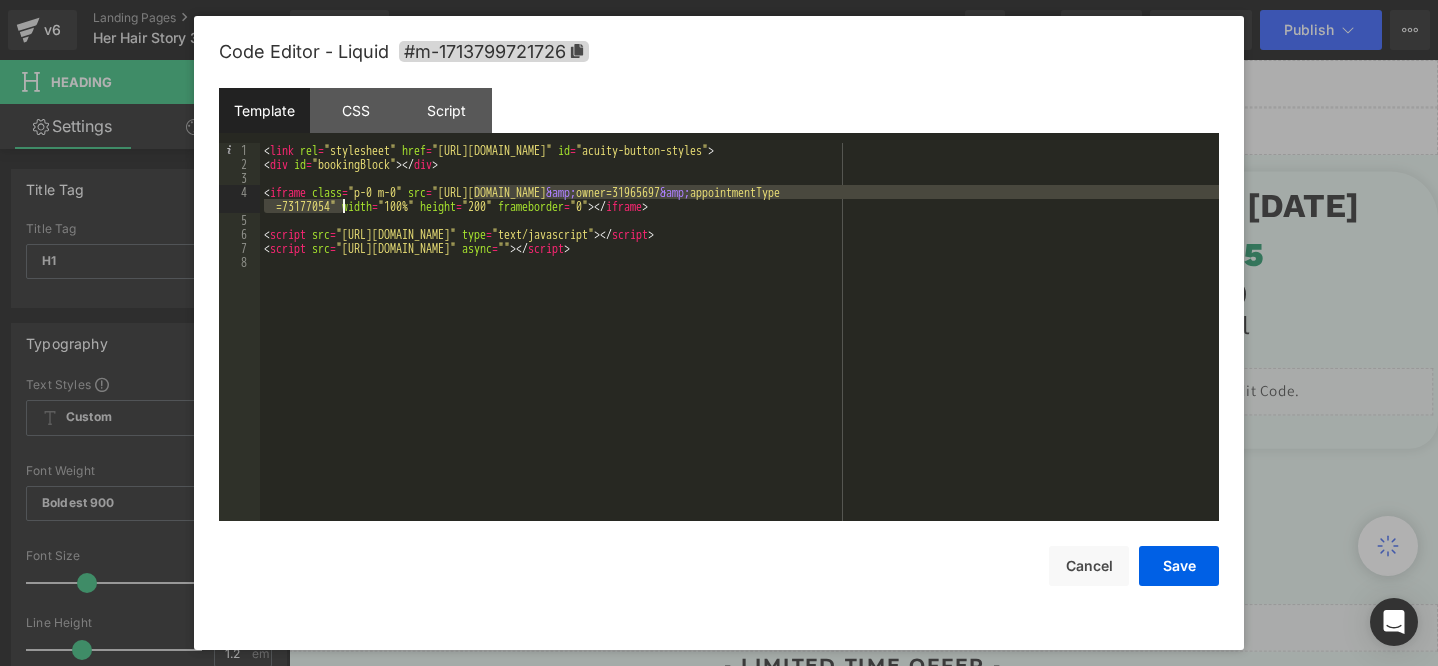 drag, startPoint x: 475, startPoint y: 193, endPoint x: 340, endPoint y: 205, distance: 135.53229 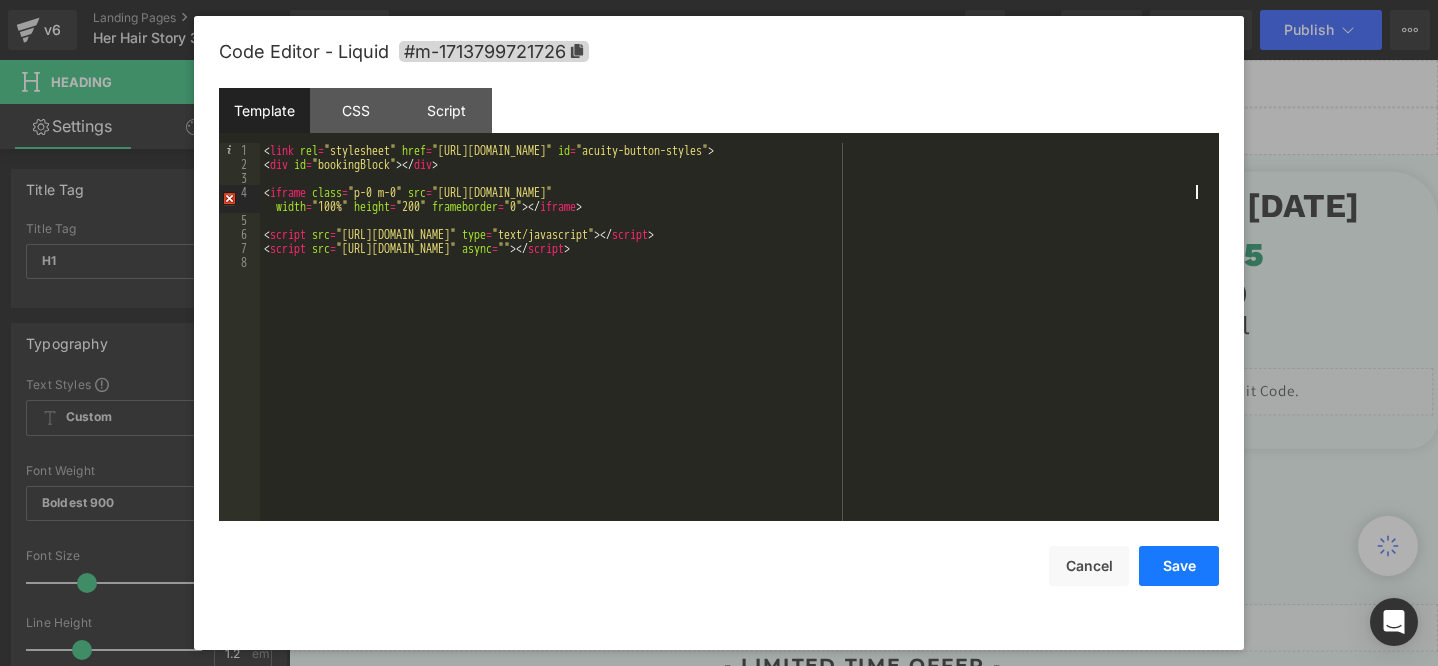 click on "Save" at bounding box center (1179, 566) 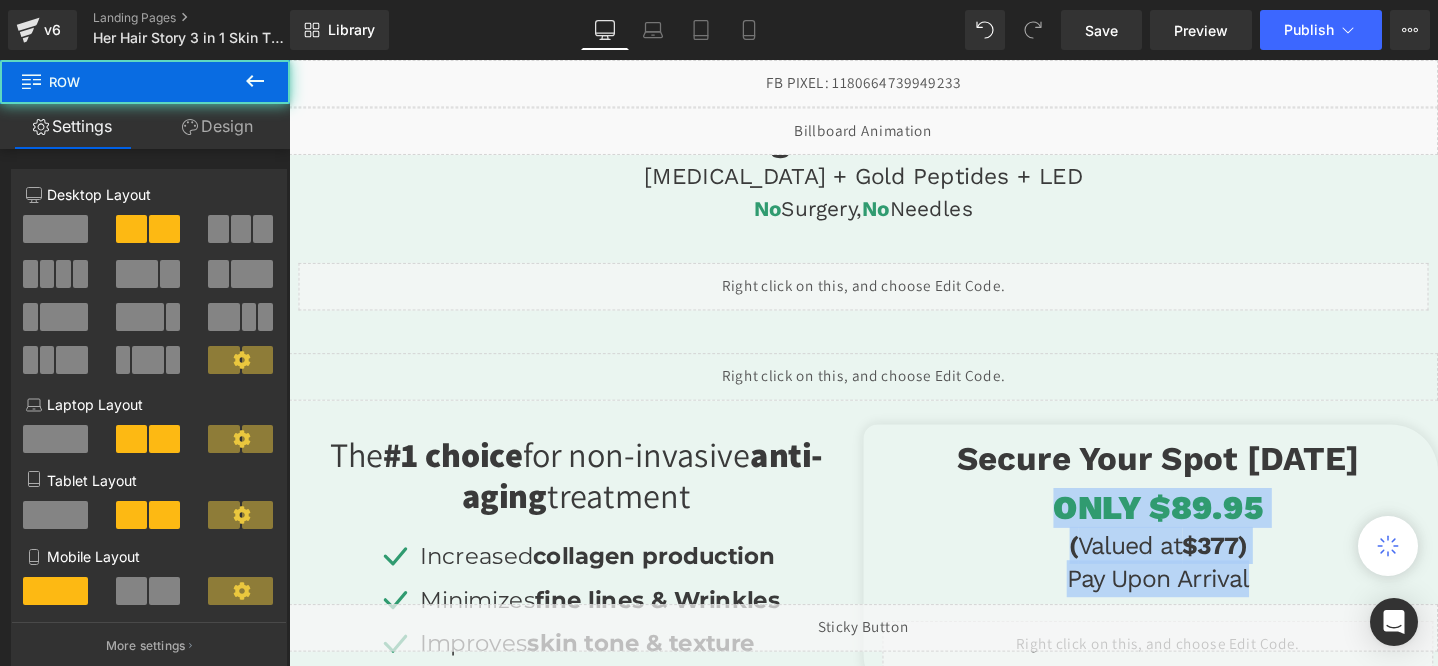 scroll, scrollTop: 0, scrollLeft: 0, axis: both 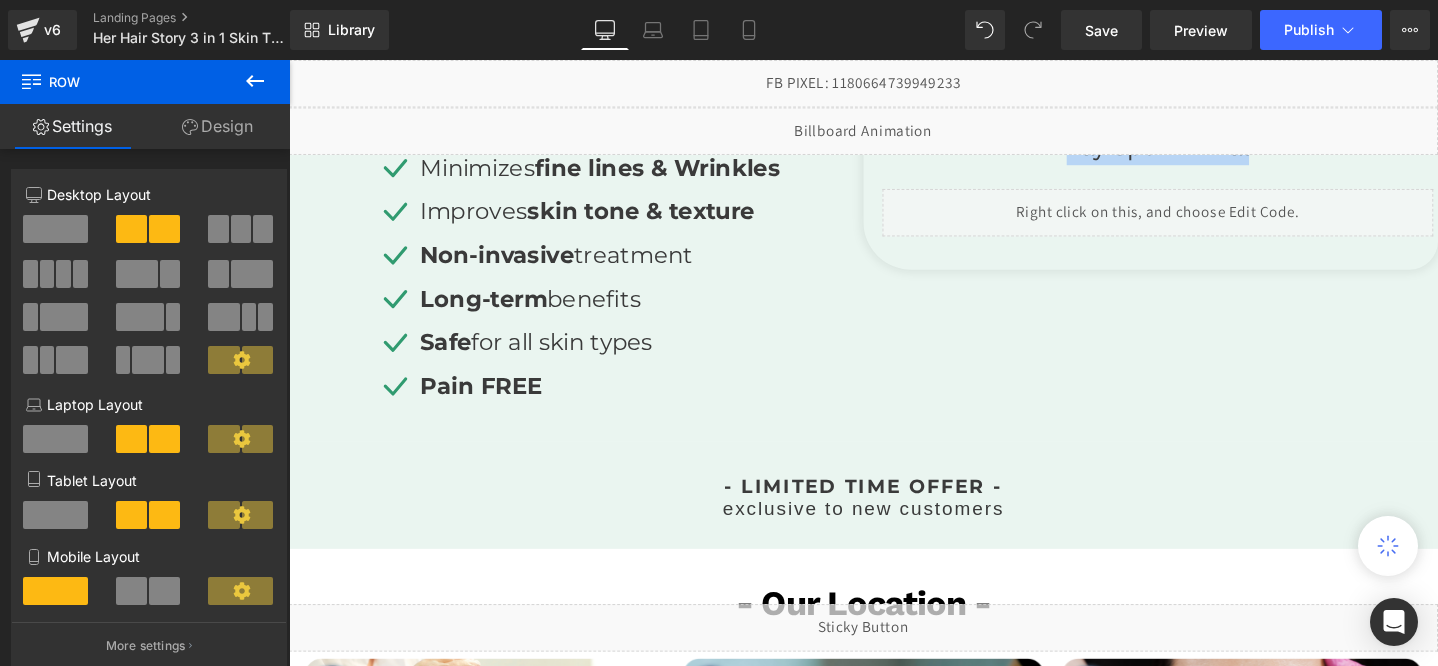 drag, startPoint x: 1076, startPoint y: 487, endPoint x: 820, endPoint y: 487, distance: 256 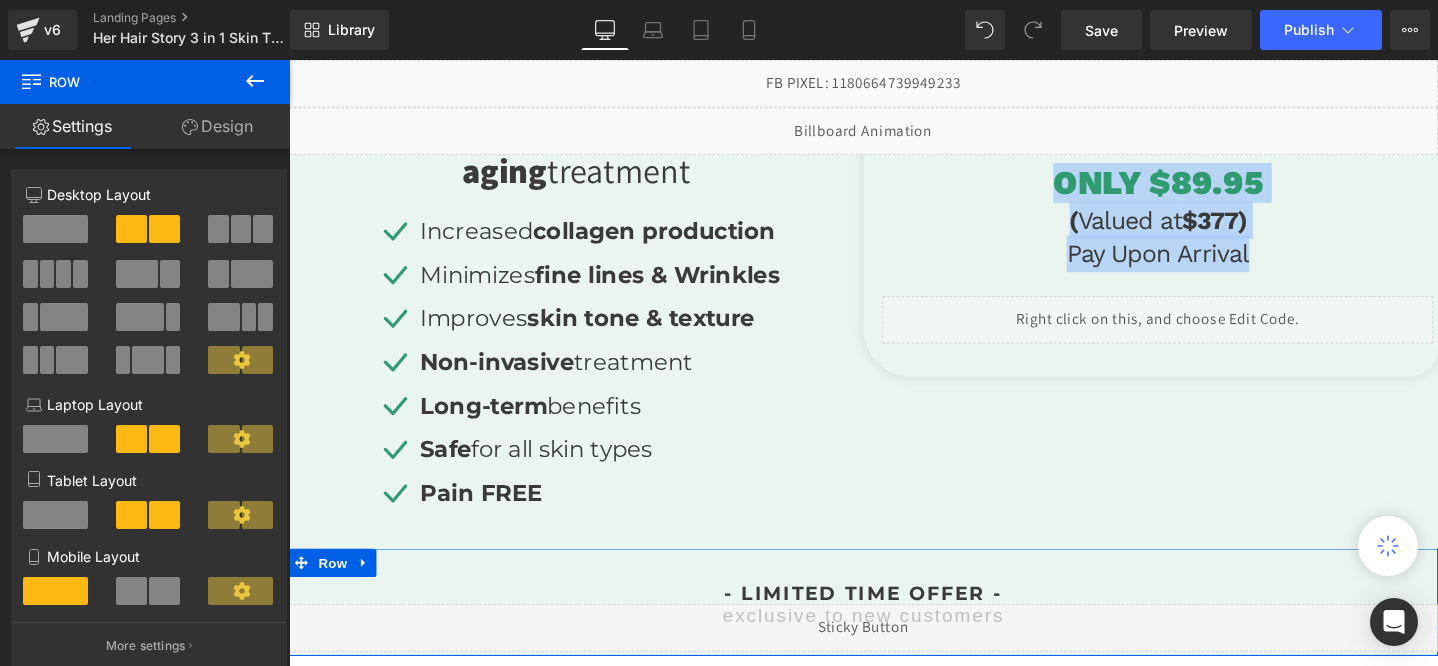 scroll, scrollTop: 564, scrollLeft: 0, axis: vertical 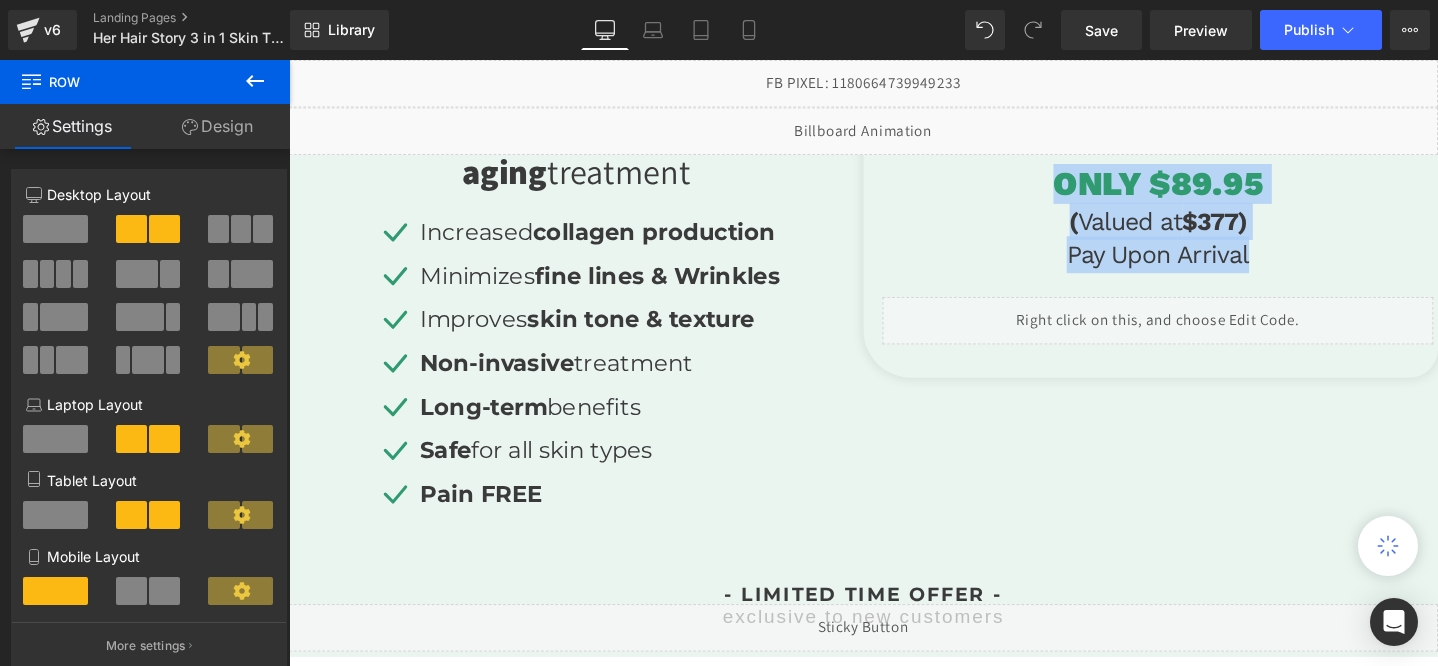 click on "Icon
Increased  collagen production Text Block
Icon
Minimizes  fine lines & Wrinkles Text Block
Icon
Improves  skin tone & texture Text Block
Icon
Non-invasive" at bounding box center (591, 385) 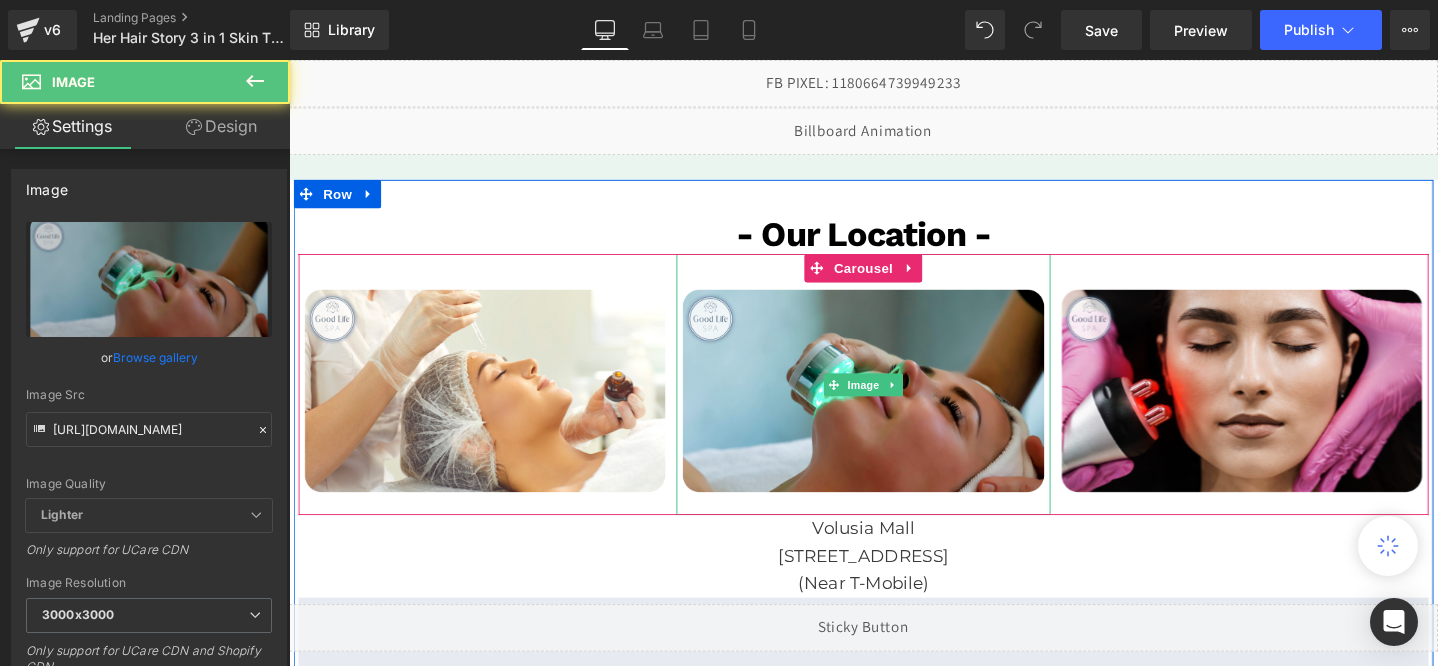 click at bounding box center [893, 401] 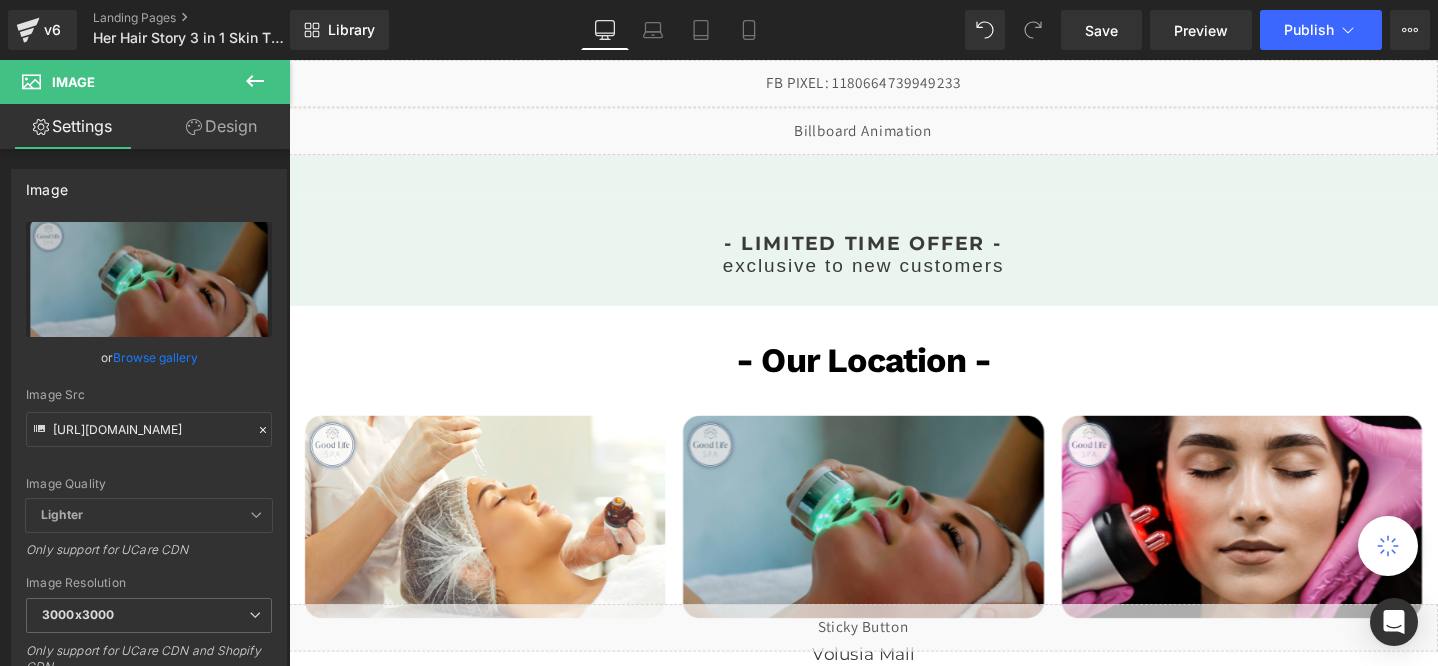 scroll, scrollTop: 933, scrollLeft: 0, axis: vertical 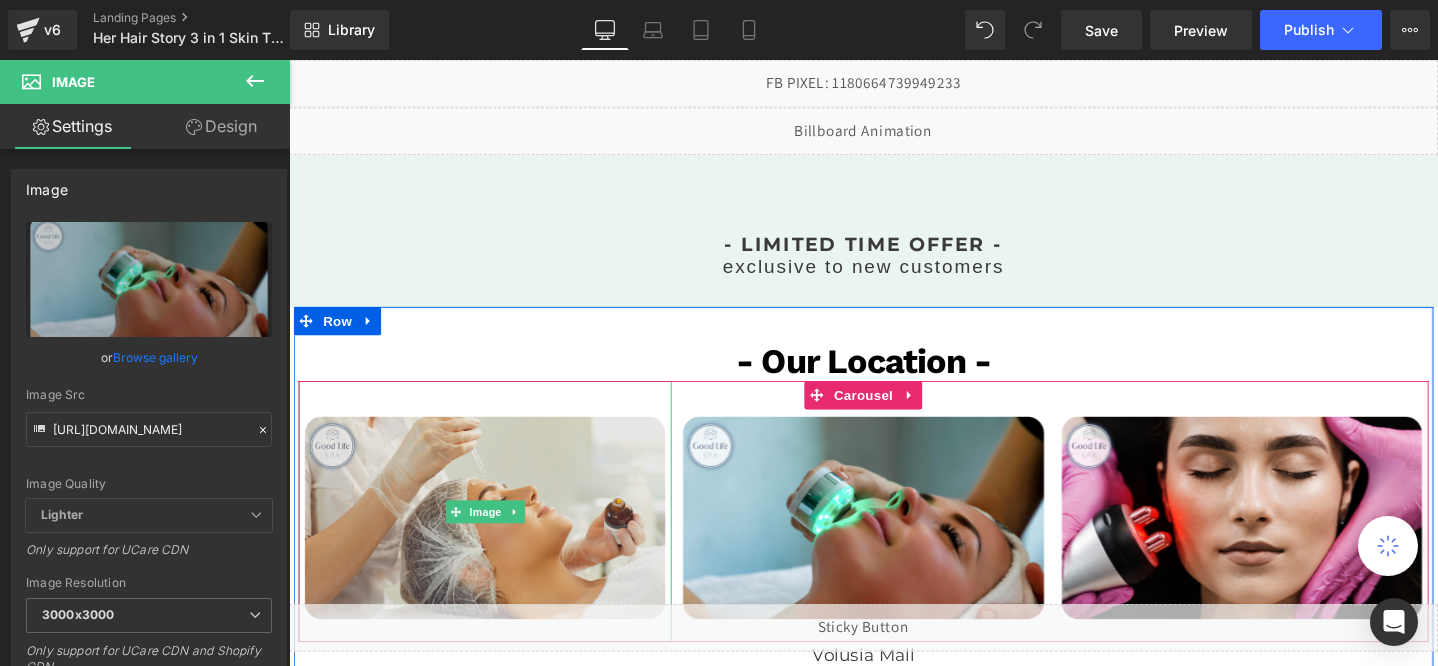 click at bounding box center [495, 535] 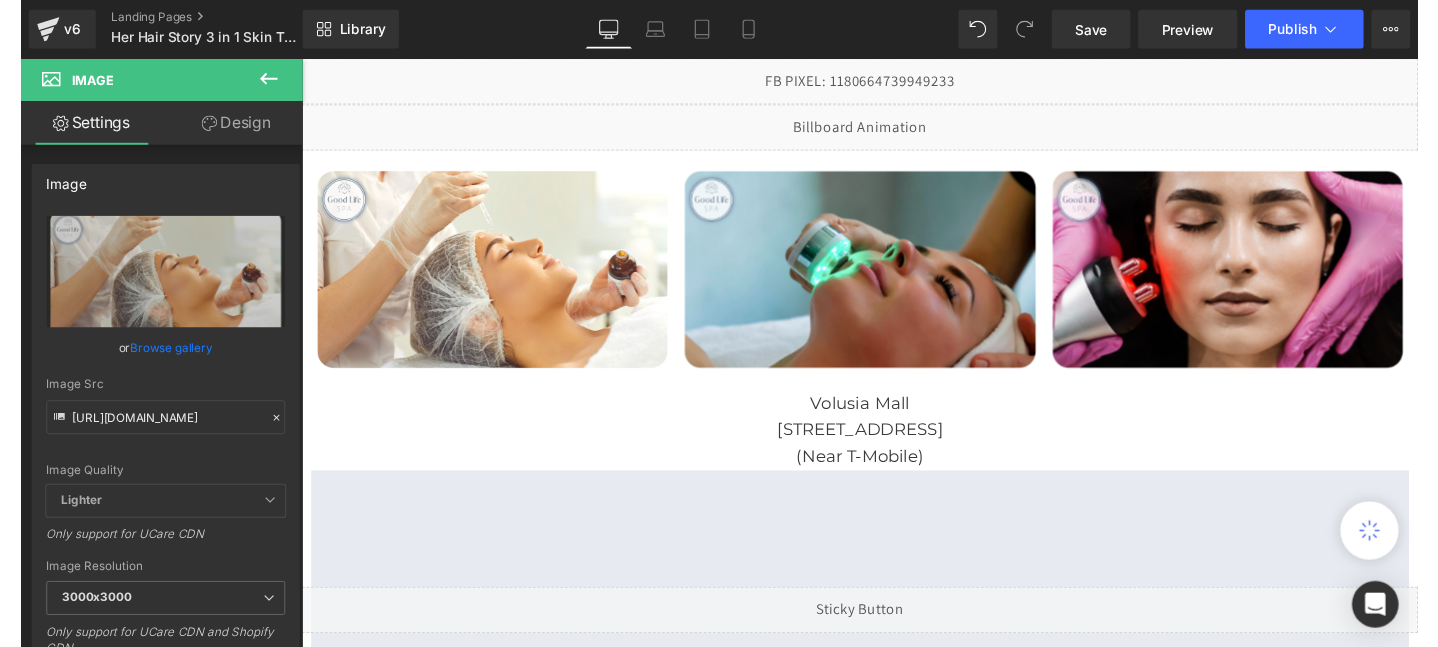 scroll, scrollTop: 1185, scrollLeft: 0, axis: vertical 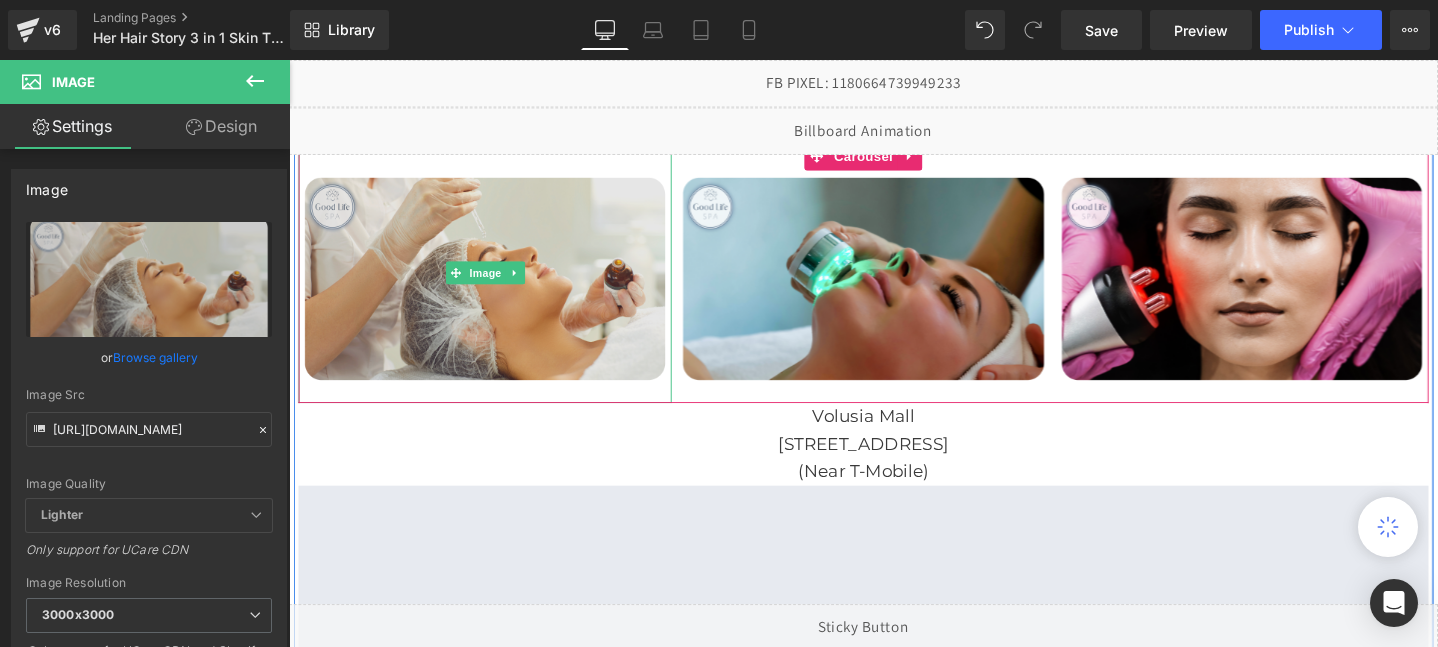 click at bounding box center (495, 283) 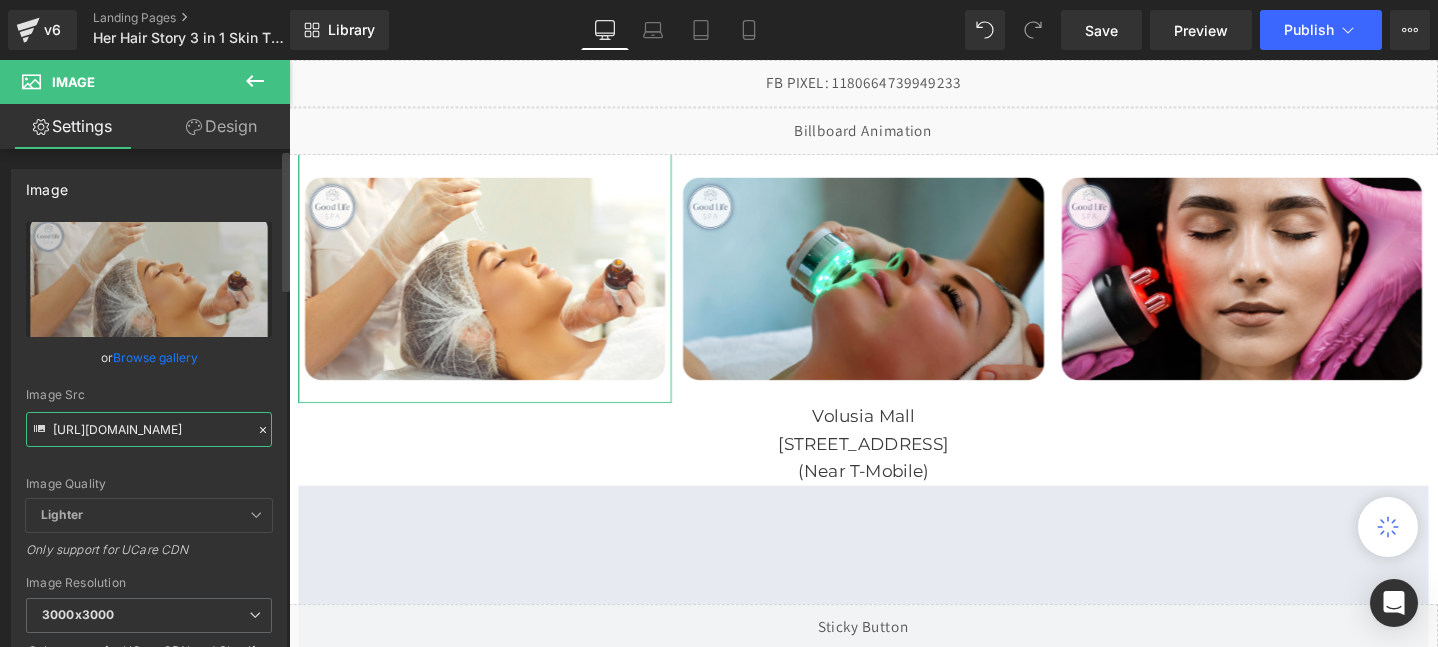 click on "[URL][DOMAIN_NAME]" at bounding box center (149, 429) 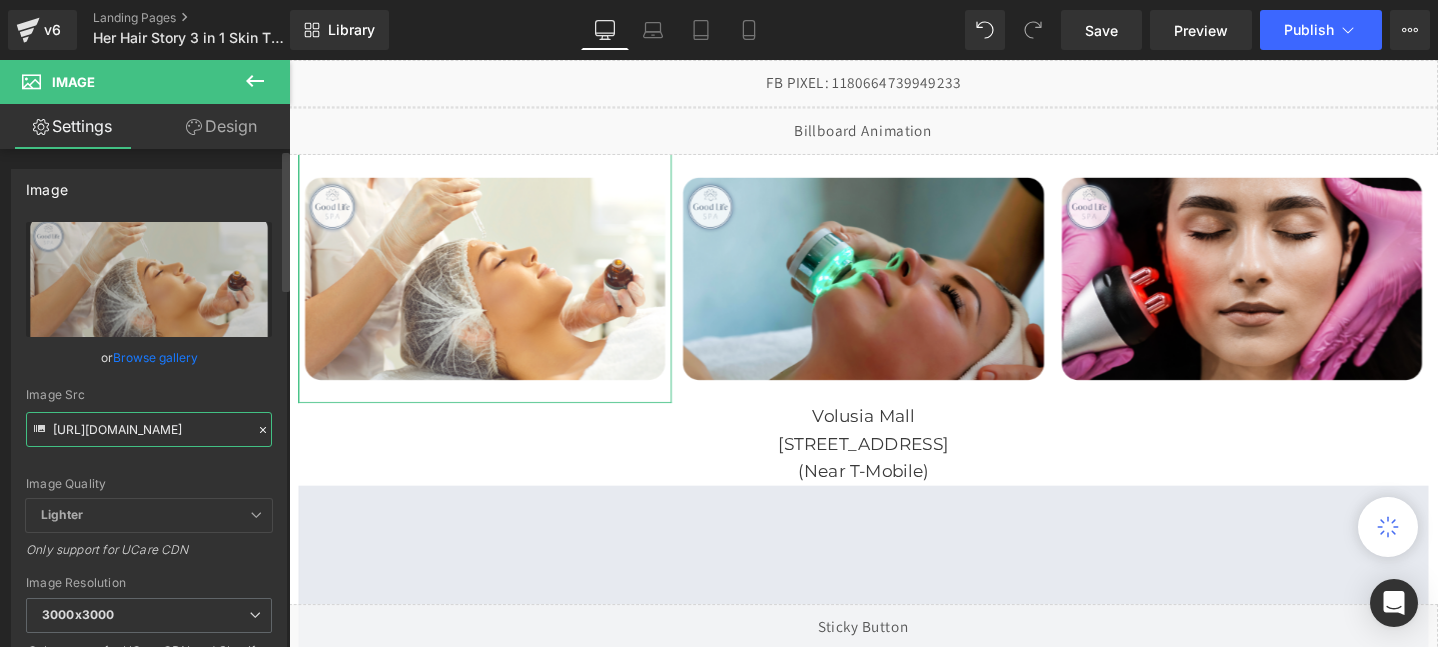 click on "[URL][DOMAIN_NAME]" at bounding box center (149, 429) 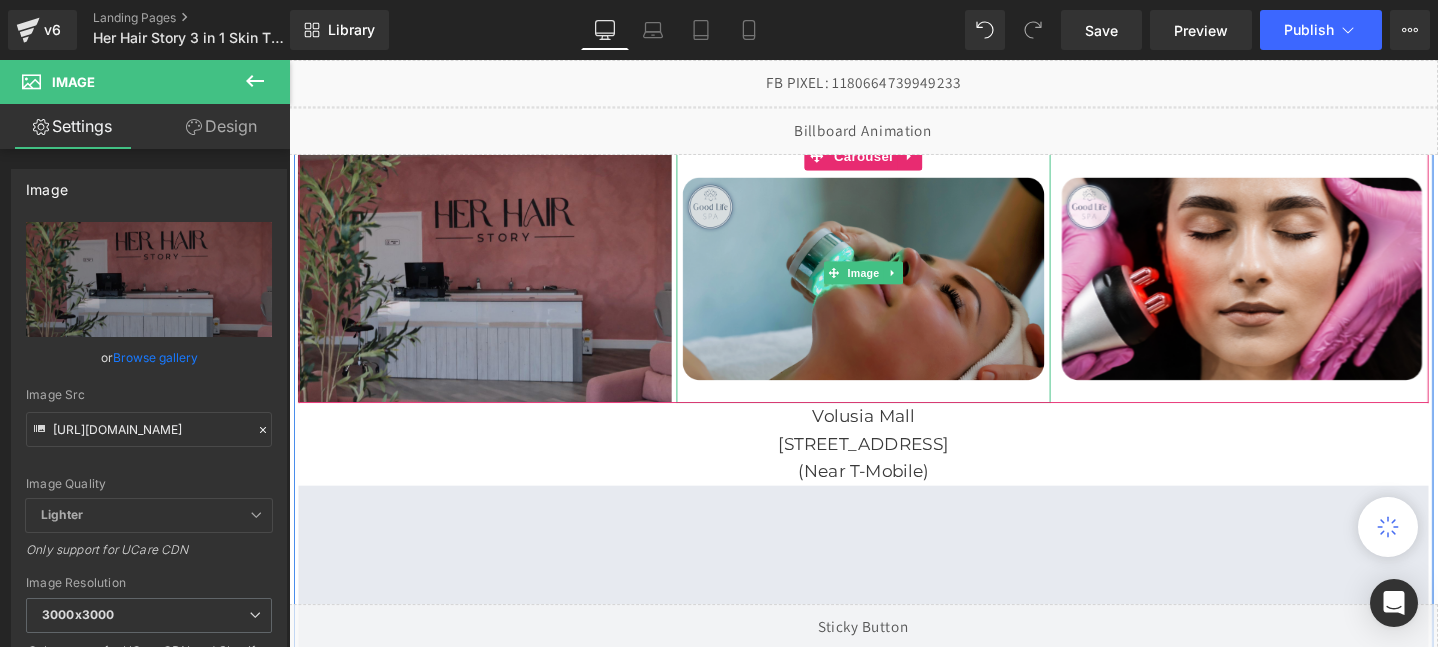 click at bounding box center (893, 283) 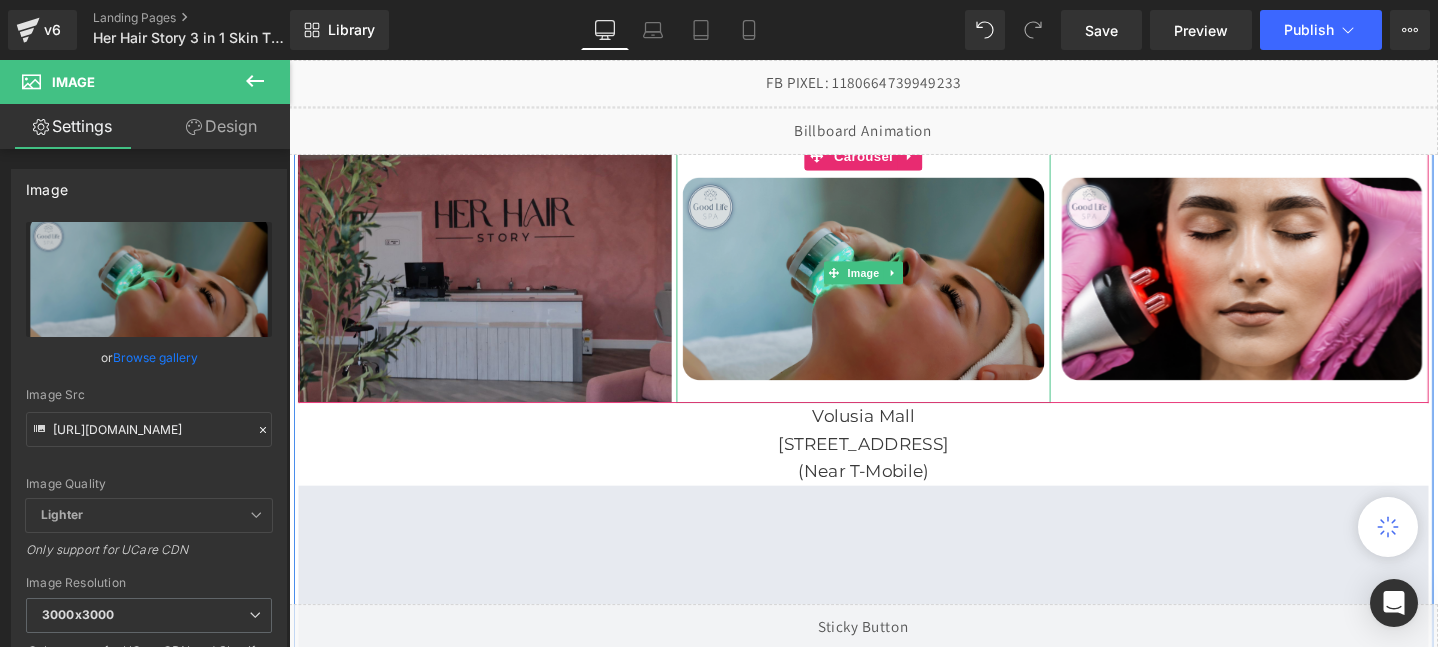 click at bounding box center (893, 283) 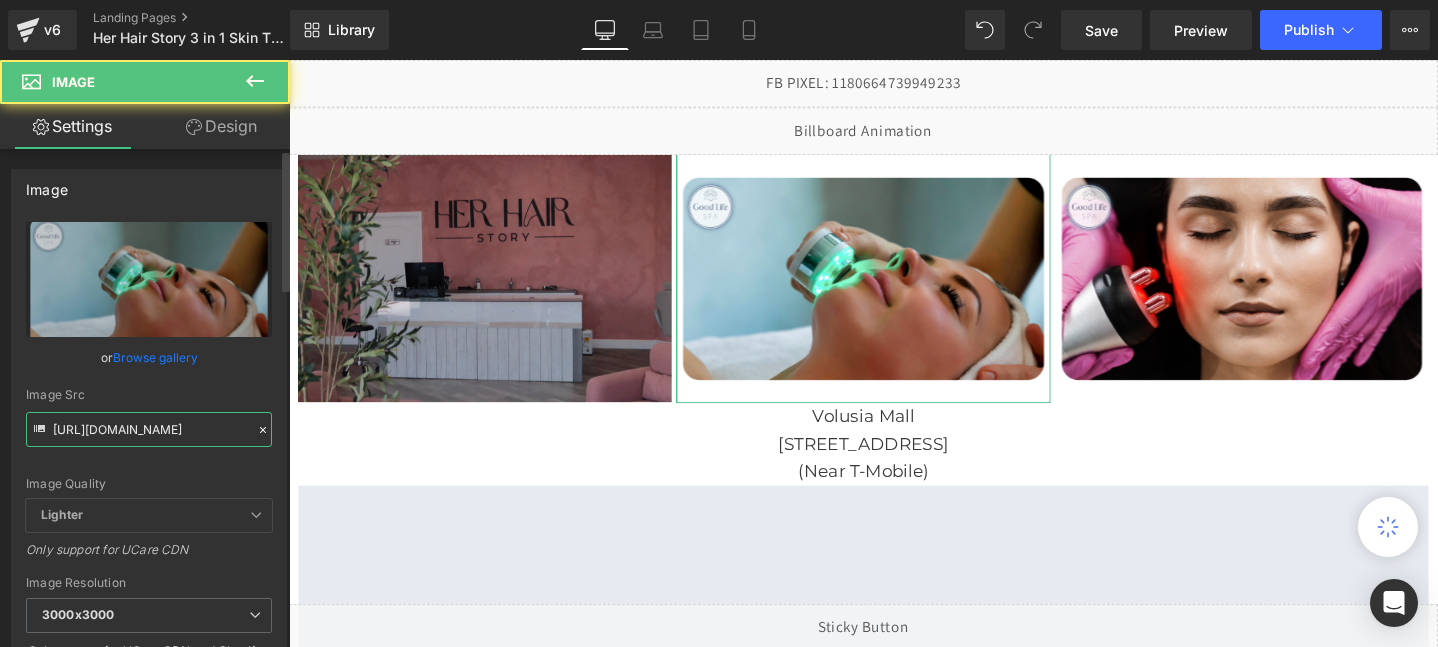 click on "[URL][DOMAIN_NAME]" at bounding box center (149, 429) 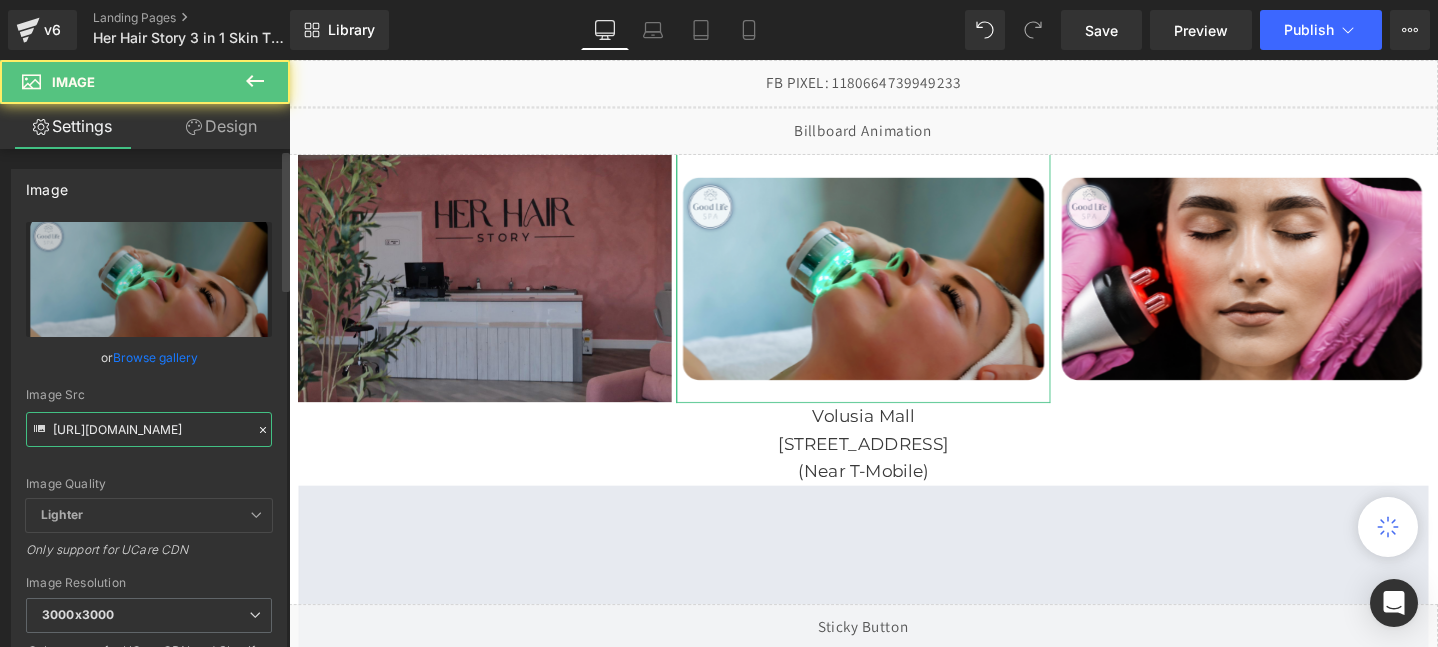 click on "[URL][DOMAIN_NAME]" at bounding box center (149, 429) 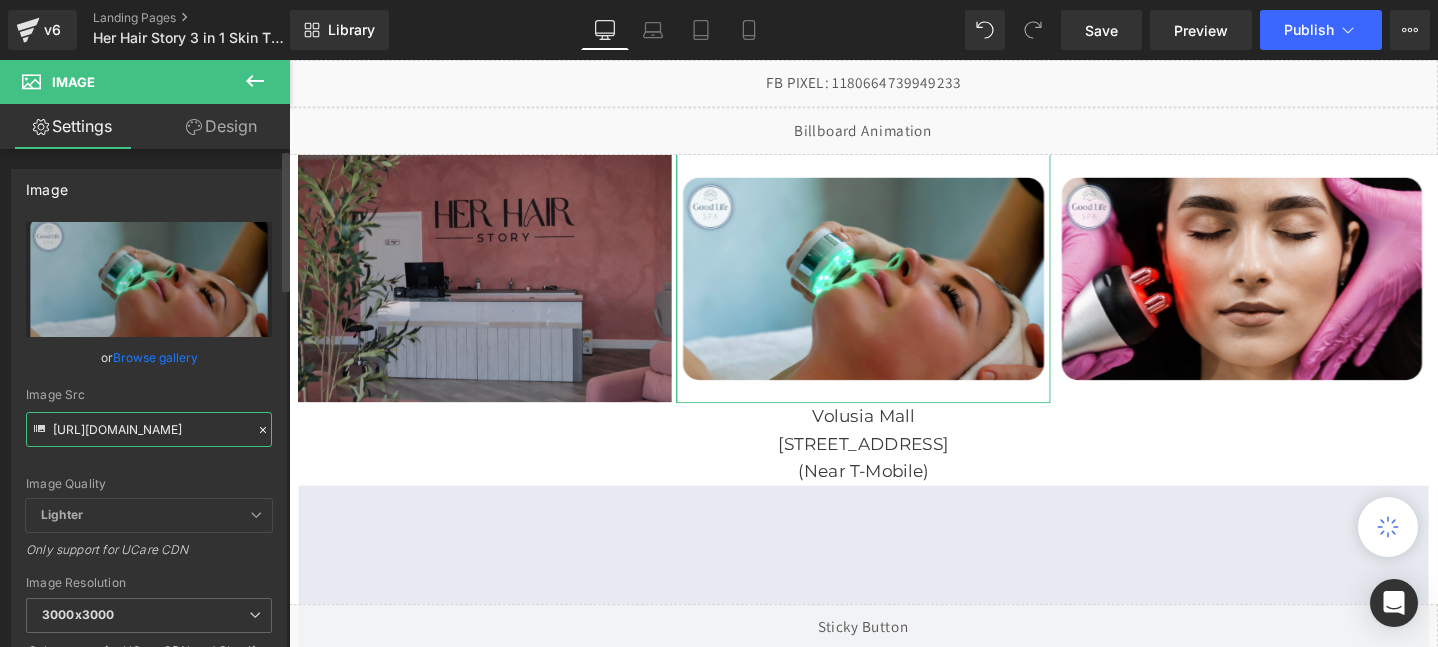 click on "[URL][DOMAIN_NAME]" at bounding box center (149, 429) 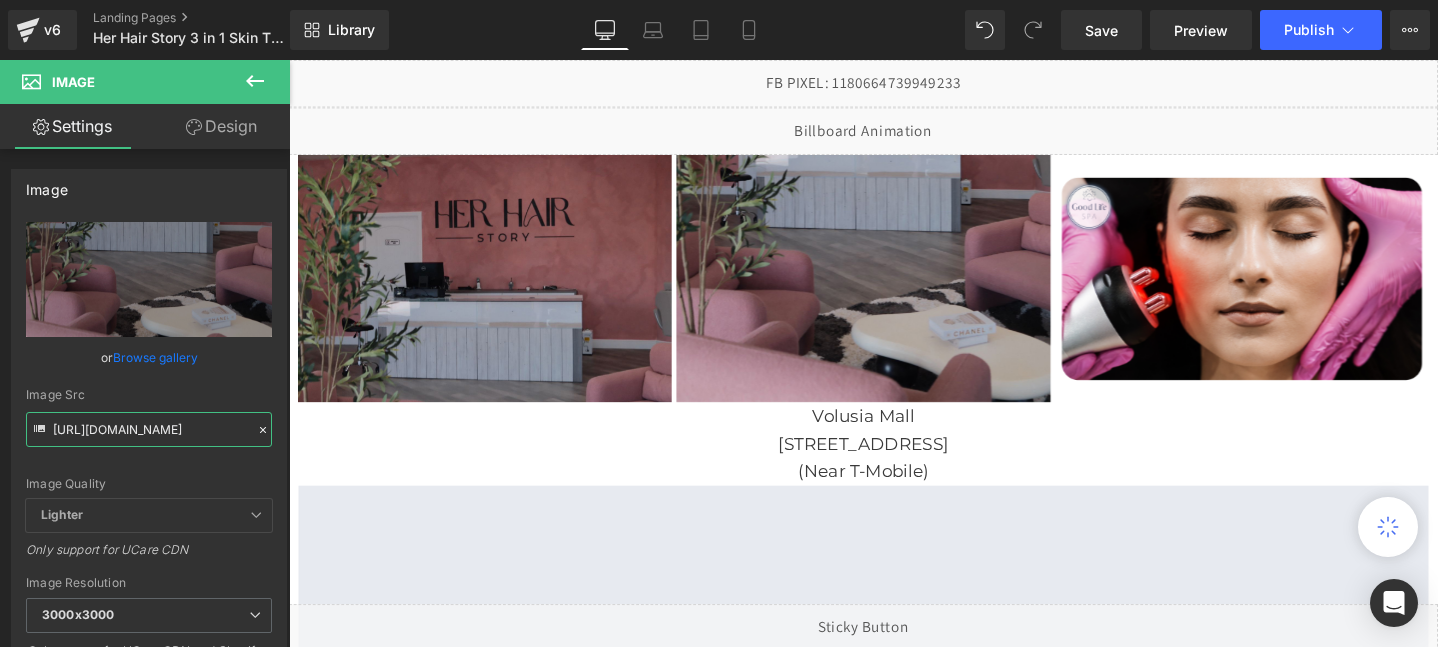 type on "[URL][DOMAIN_NAME]" 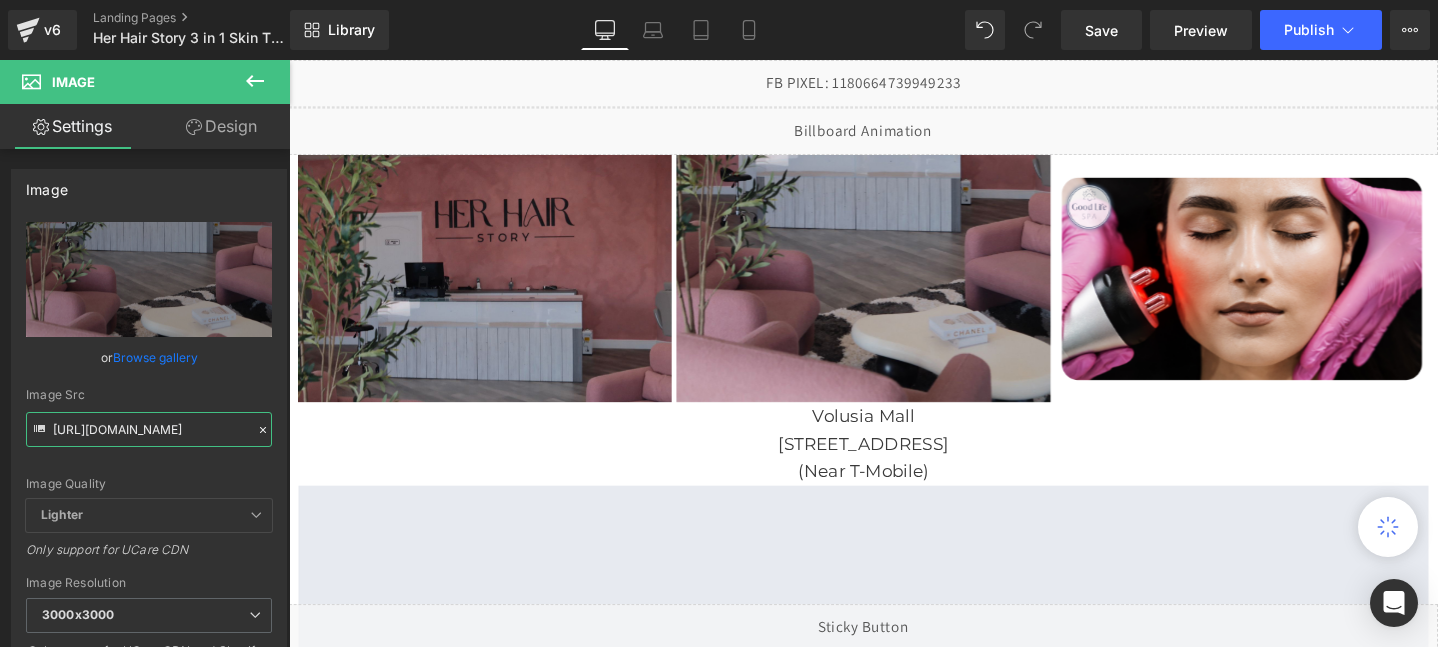 scroll, scrollTop: 0, scrollLeft: 0, axis: both 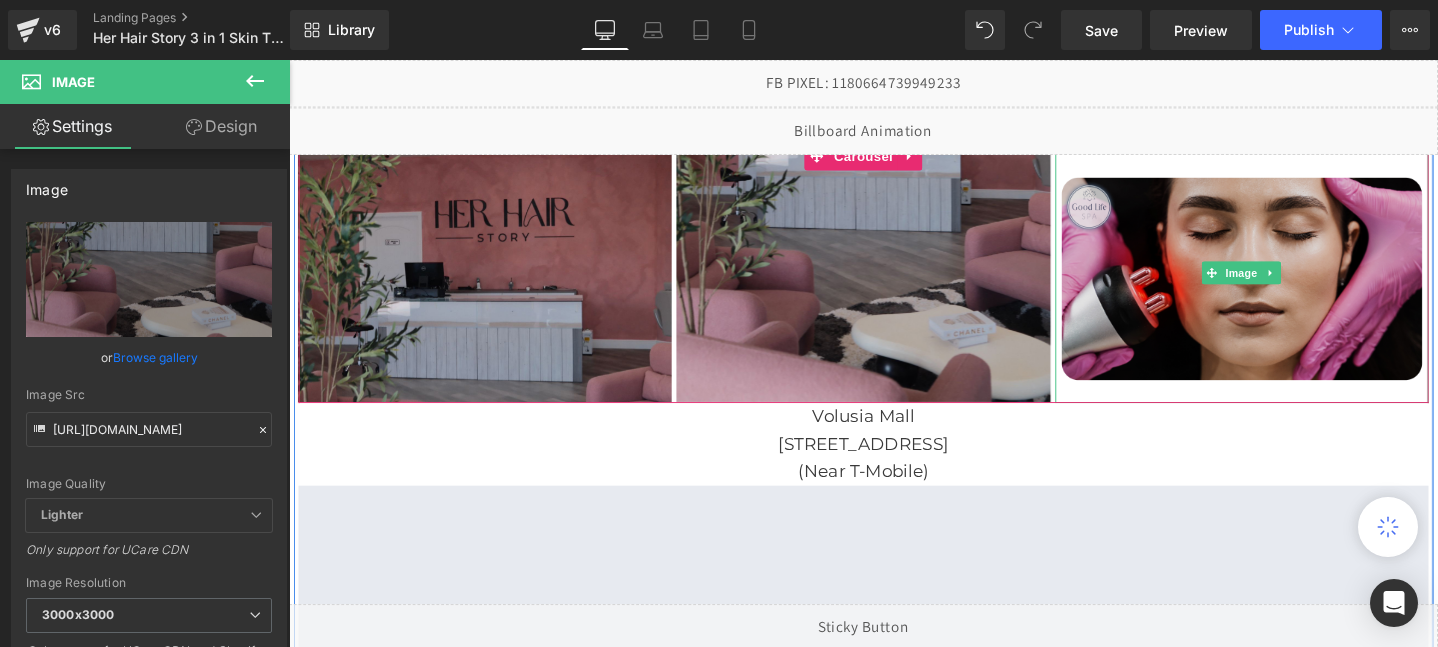click at bounding box center (1292, 283) 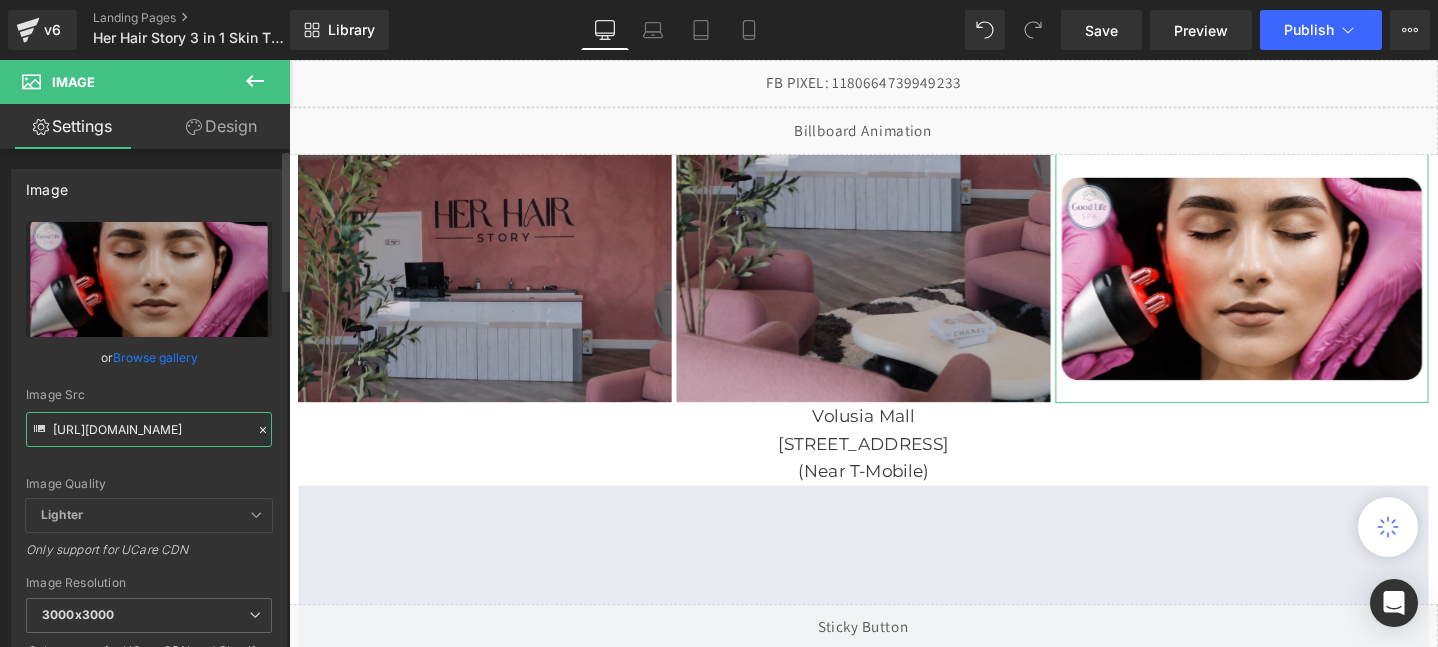 click on "[URL][DOMAIN_NAME]" at bounding box center (149, 429) 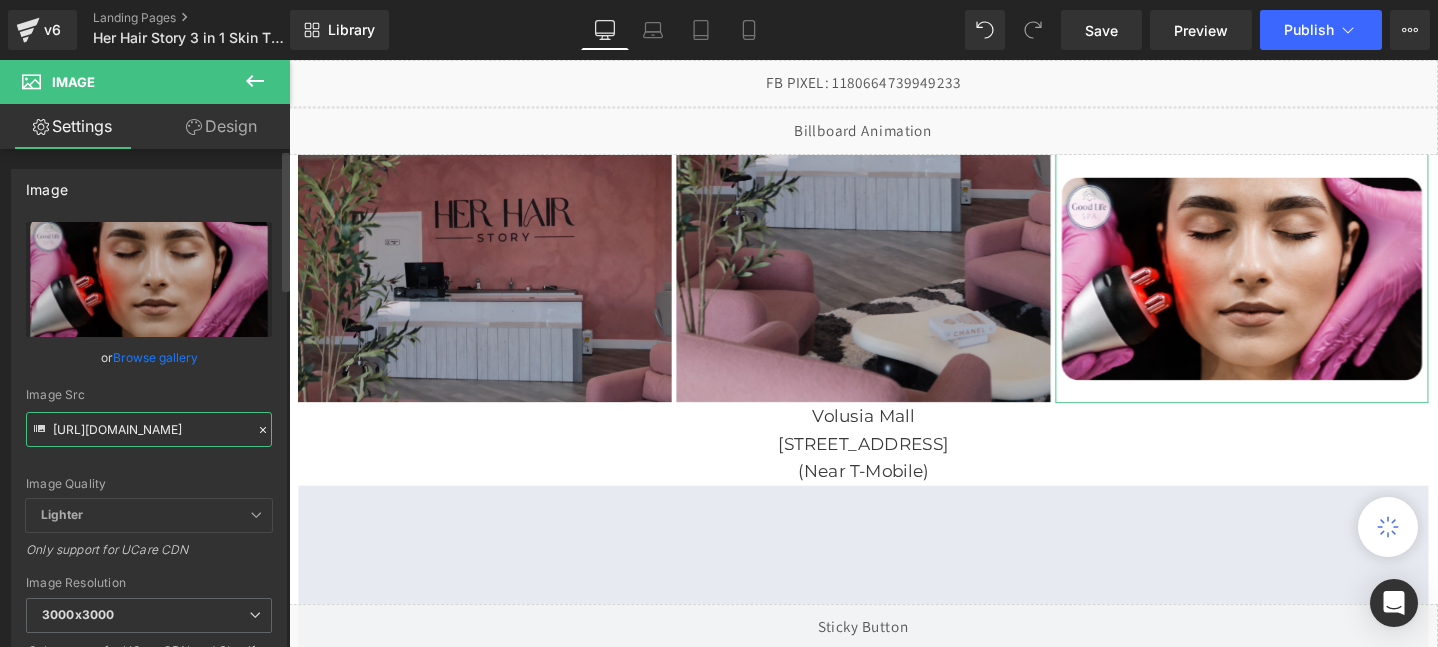 click on "[URL][DOMAIN_NAME]" at bounding box center (149, 429) 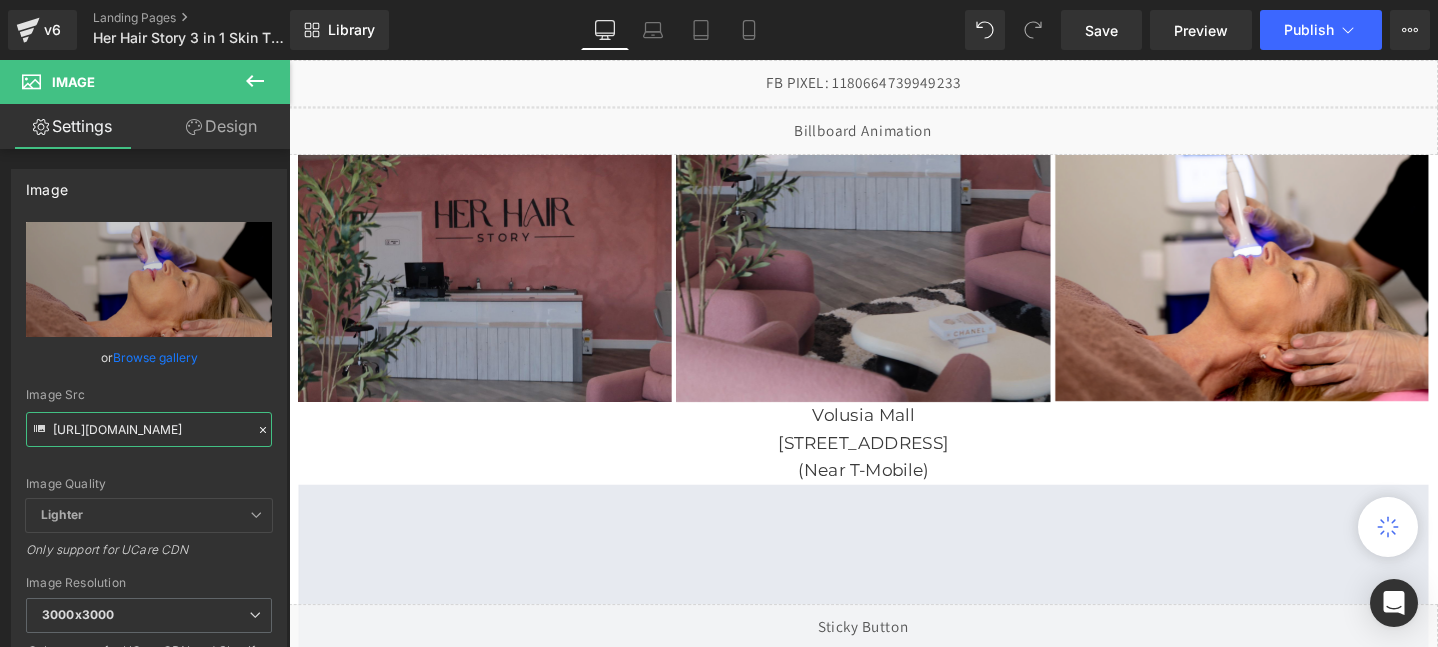 type on "[URL][DOMAIN_NAME]" 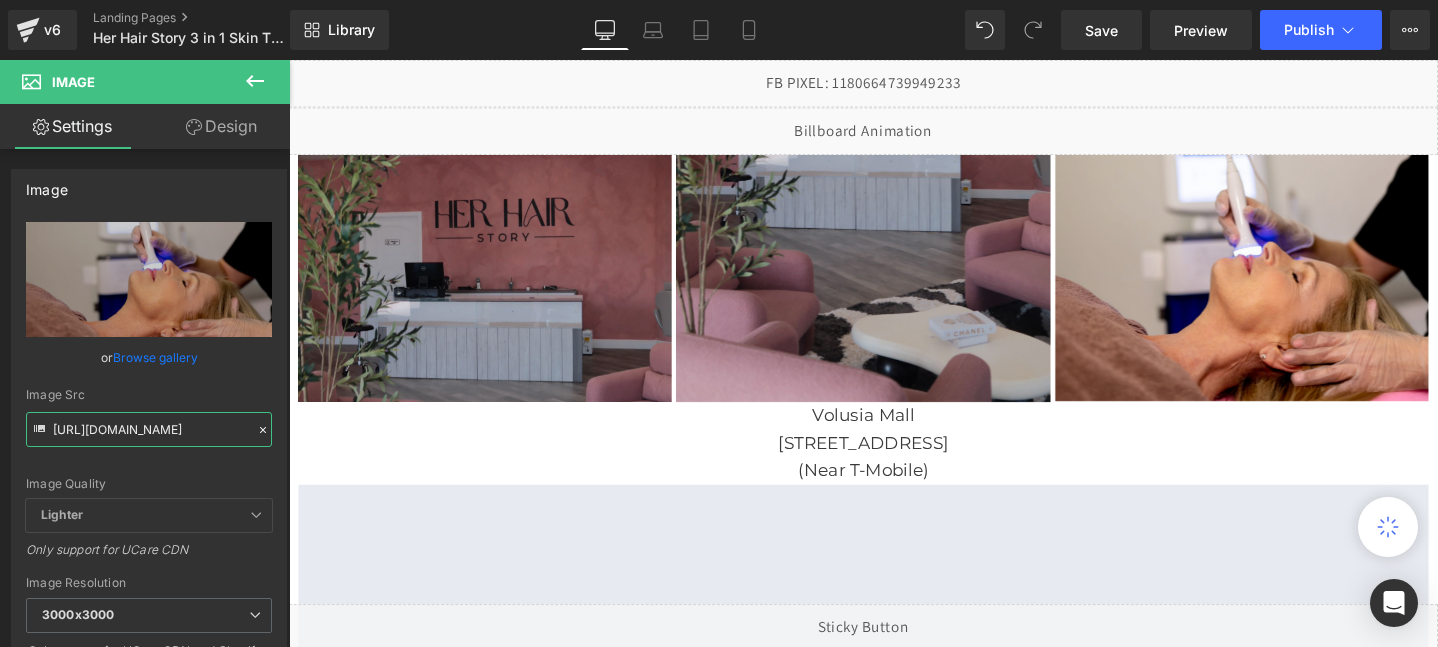scroll, scrollTop: 0, scrollLeft: 0, axis: both 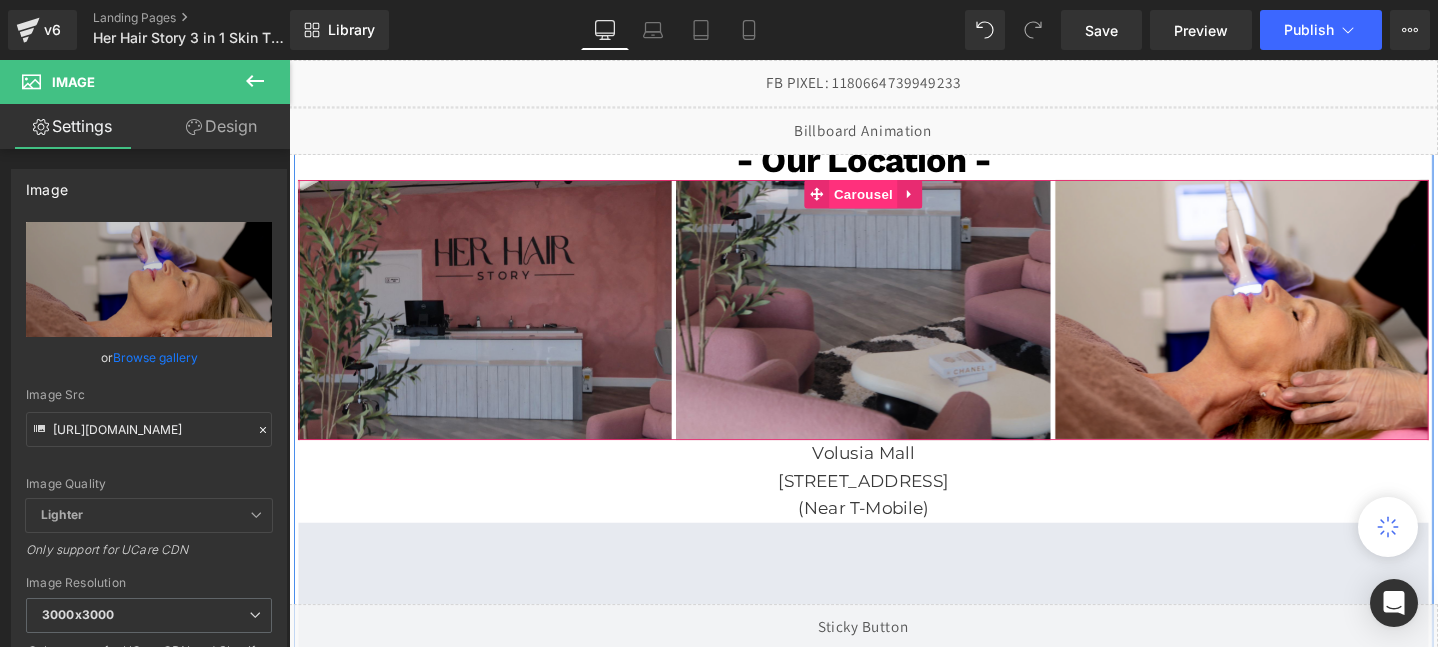 click on "Carousel" at bounding box center [894, 201] 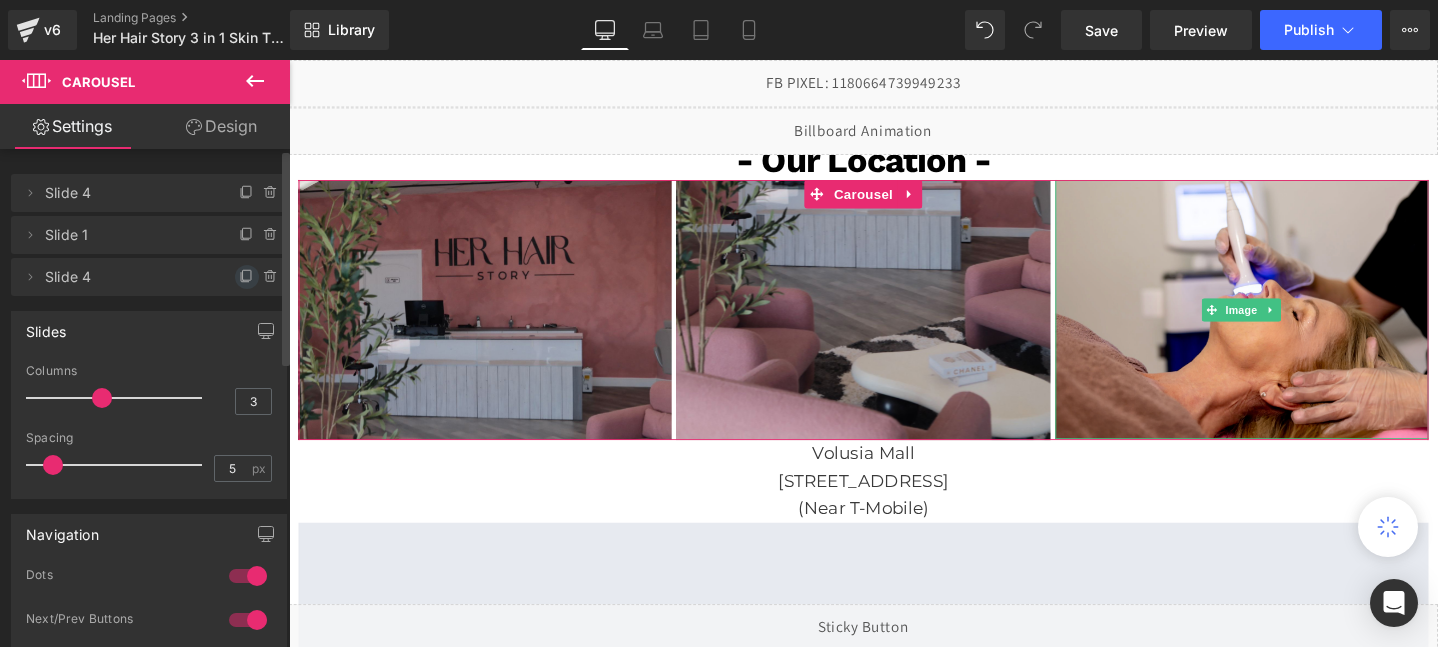 click 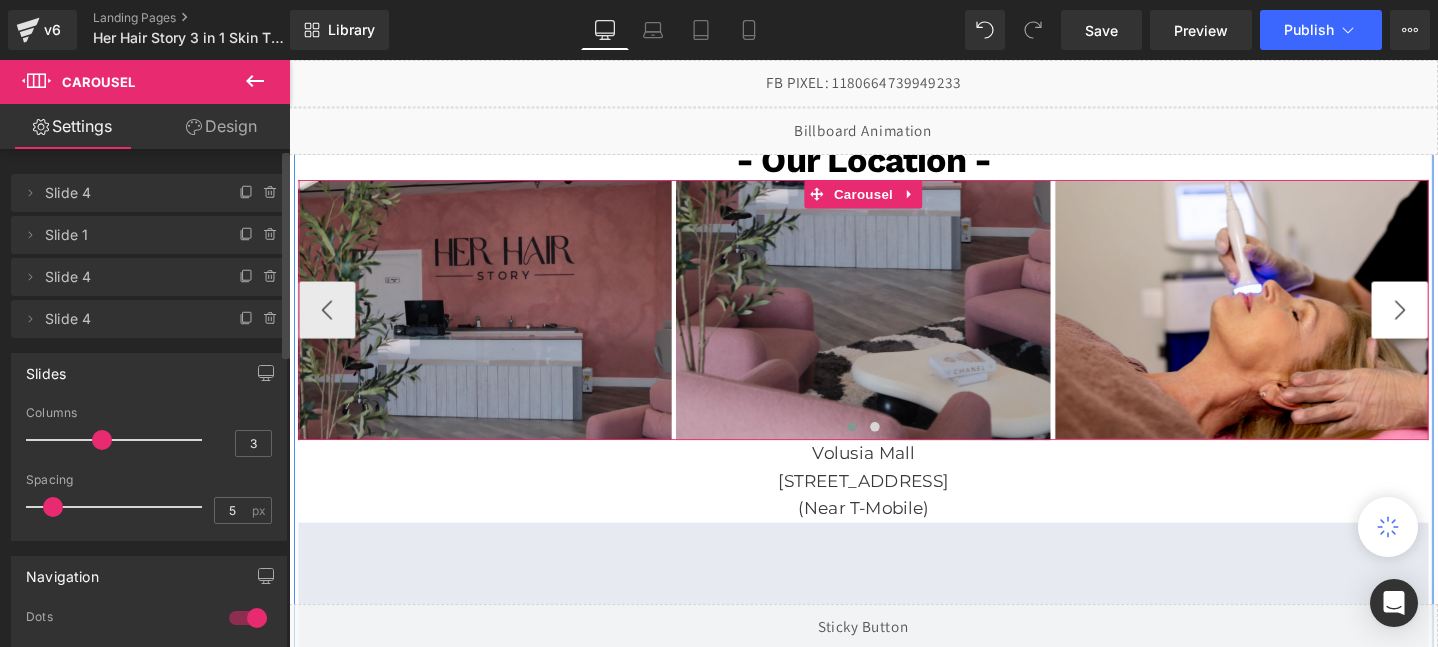 click on "›" at bounding box center [1459, 323] 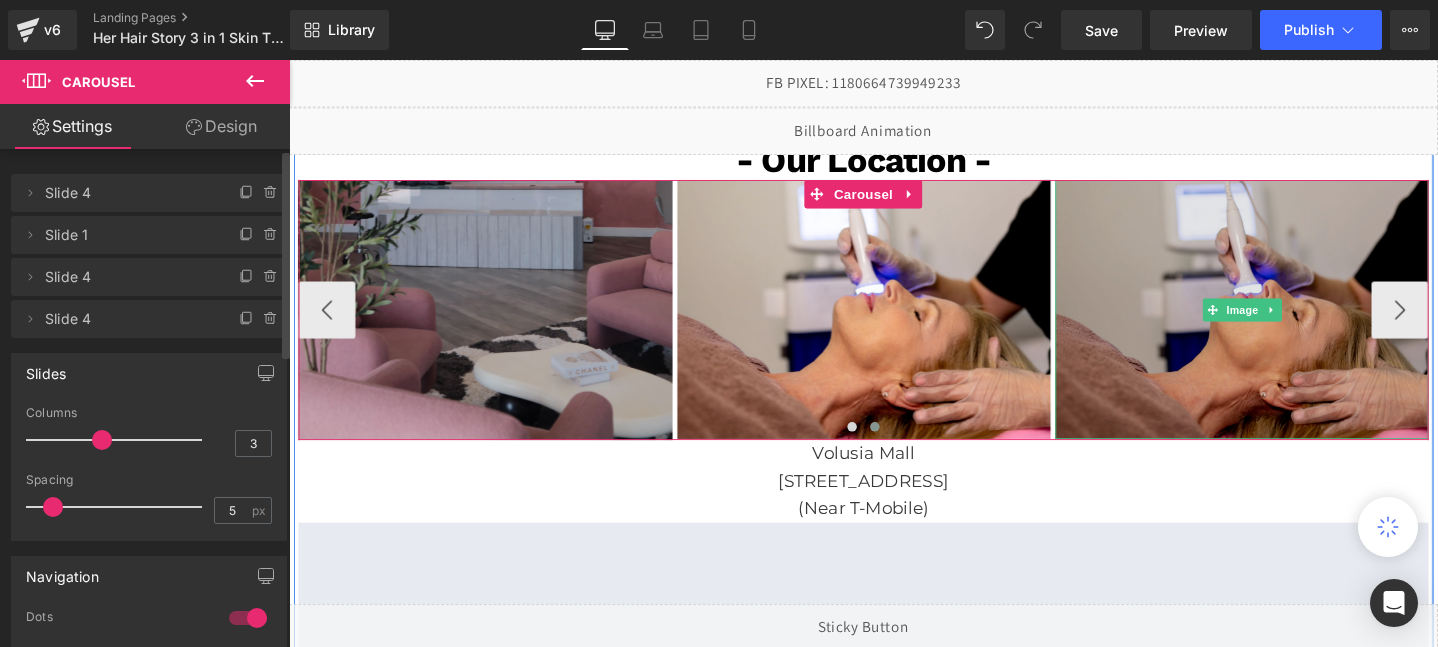 click at bounding box center (1292, 322) 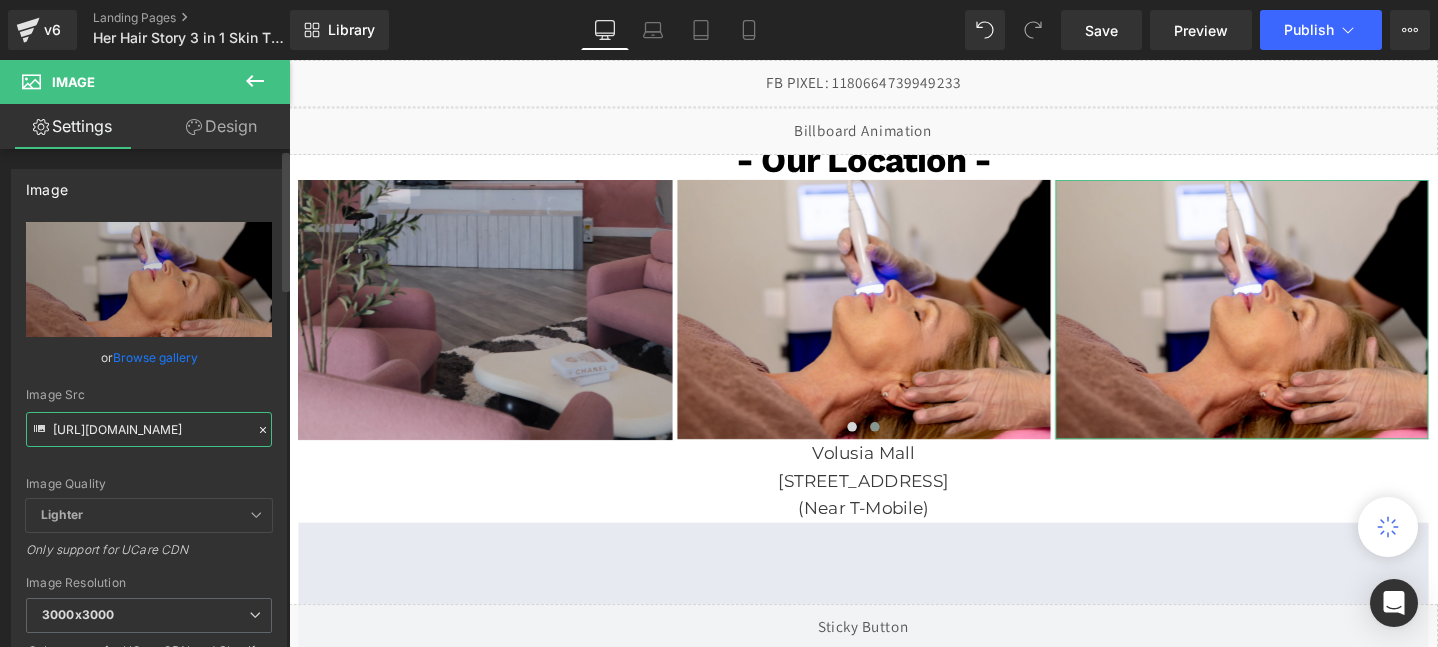 click on "[URL][DOMAIN_NAME]" at bounding box center [149, 429] 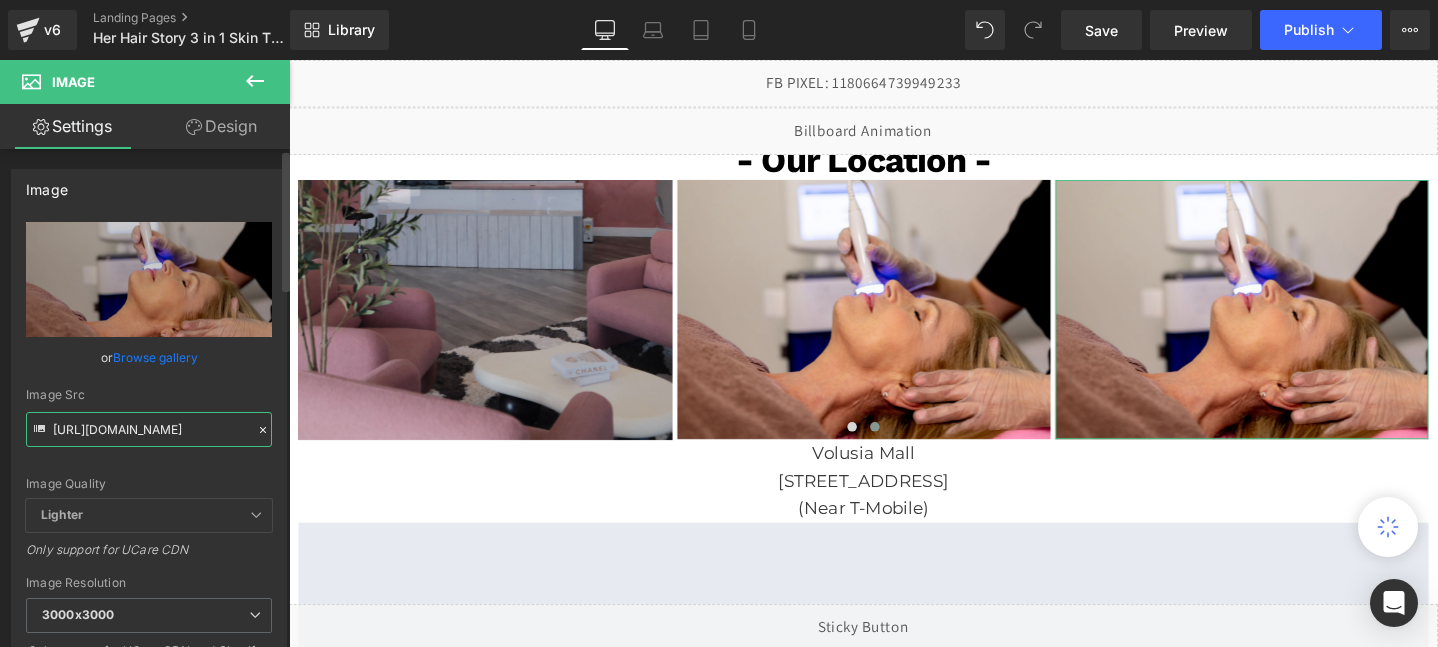click on "[URL][DOMAIN_NAME]" at bounding box center [149, 429] 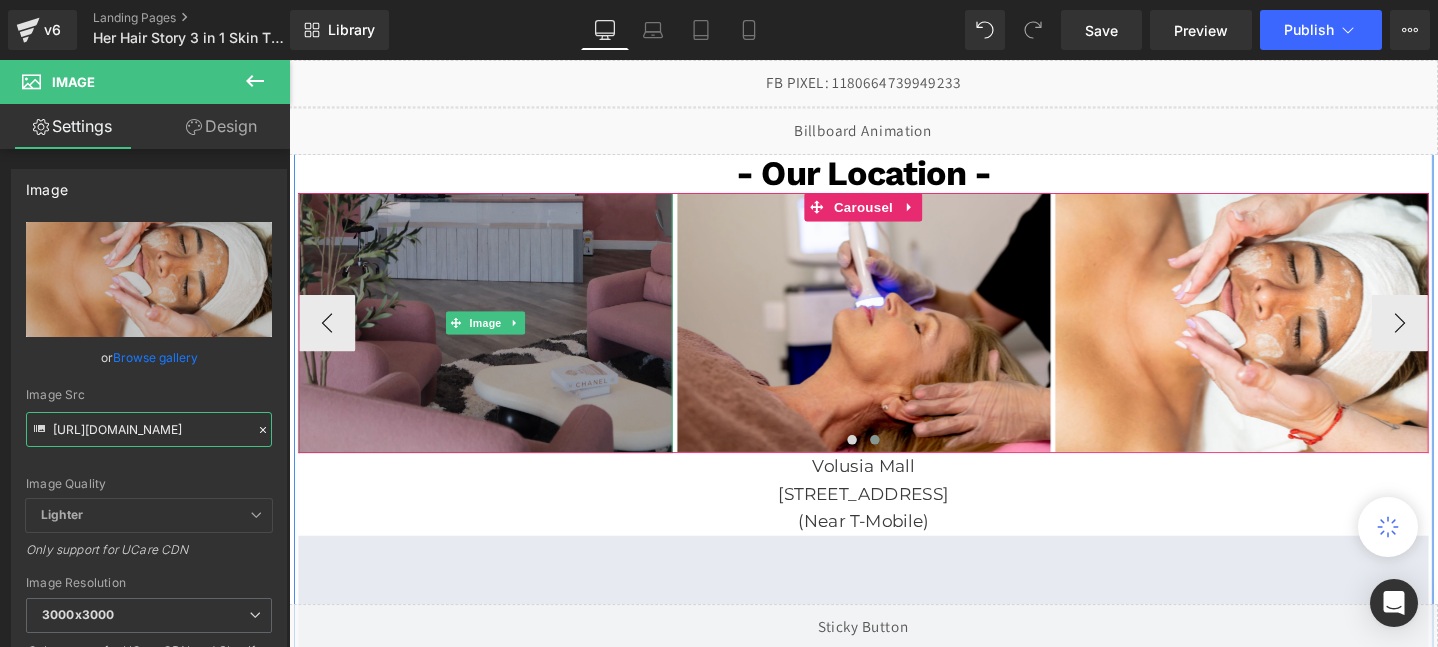 scroll, scrollTop: 1129, scrollLeft: 0, axis: vertical 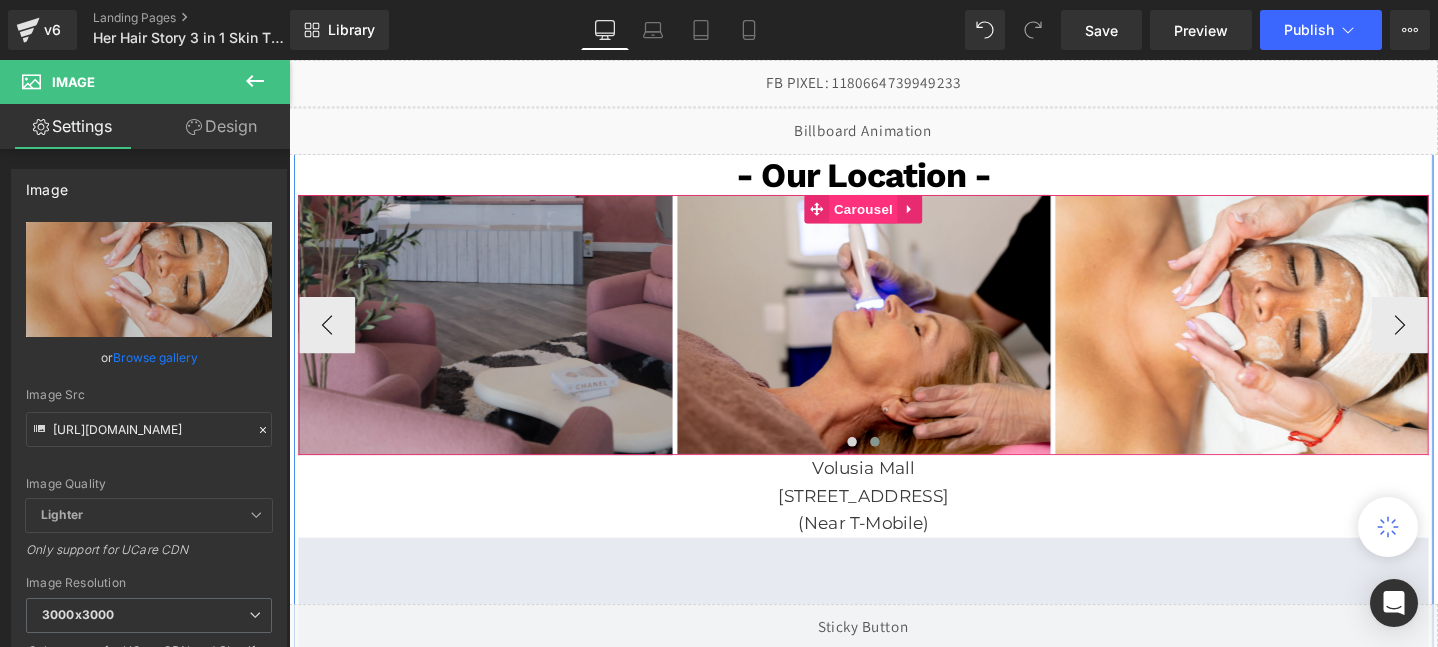 click on "Carousel" at bounding box center (894, 217) 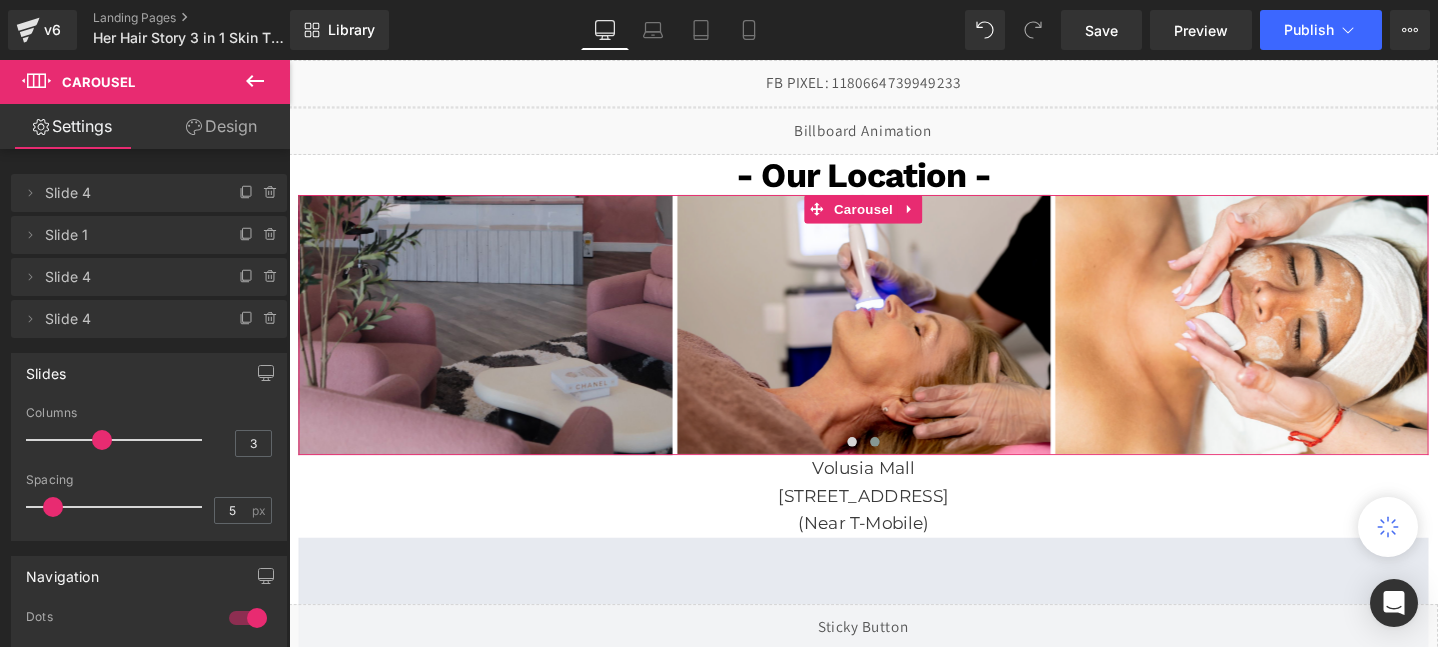 click on "Design" at bounding box center [221, 126] 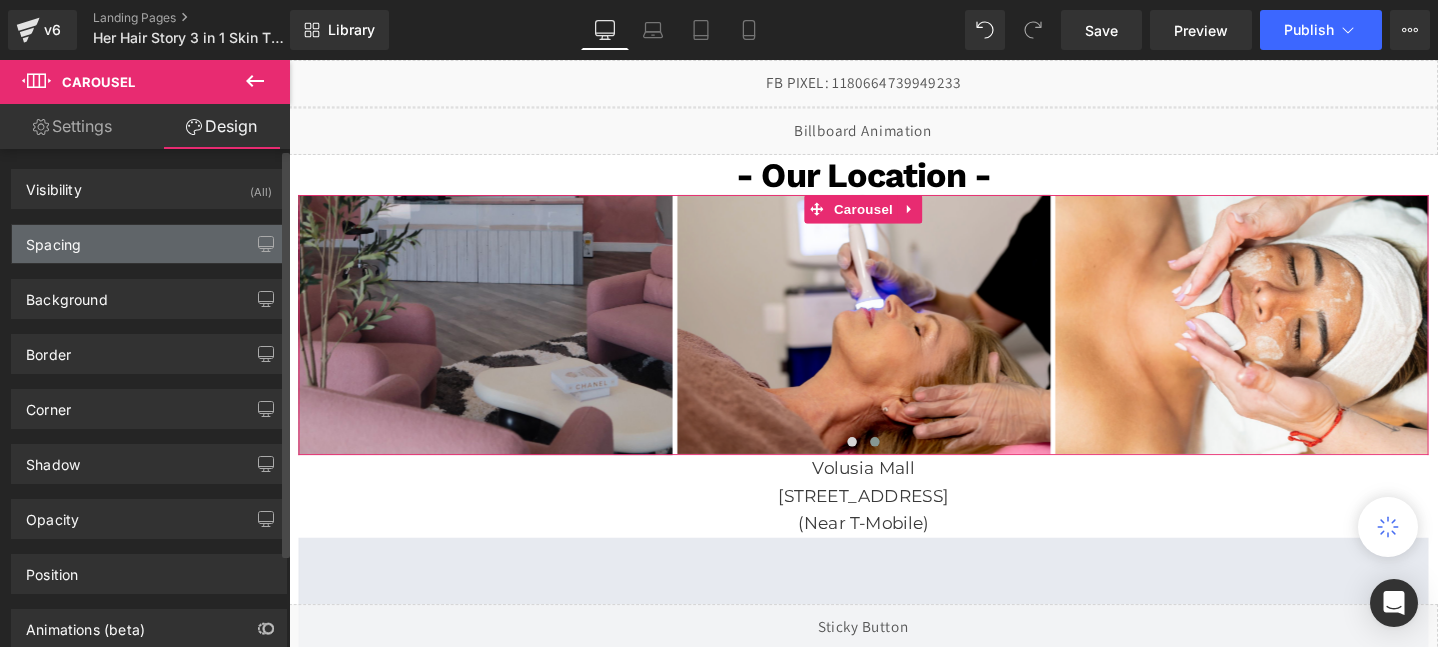 click on "Spacing" at bounding box center (149, 244) 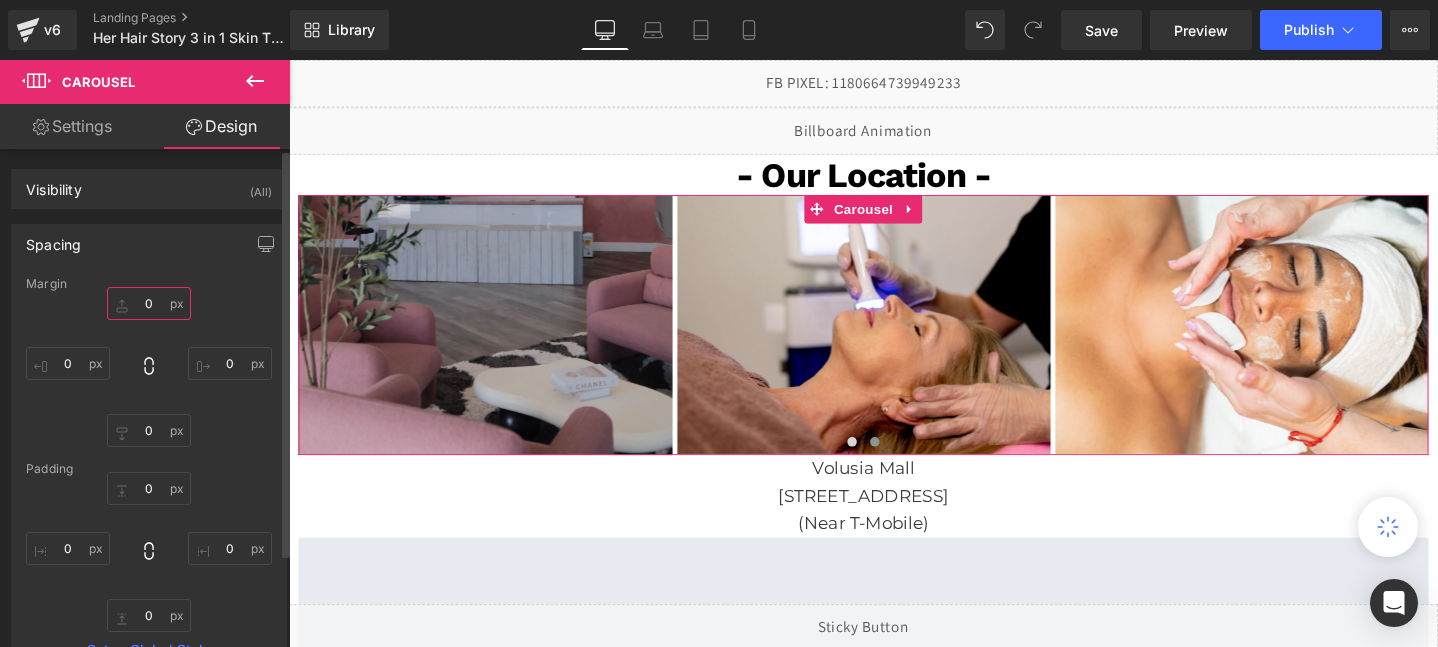 click on "0" at bounding box center [149, 303] 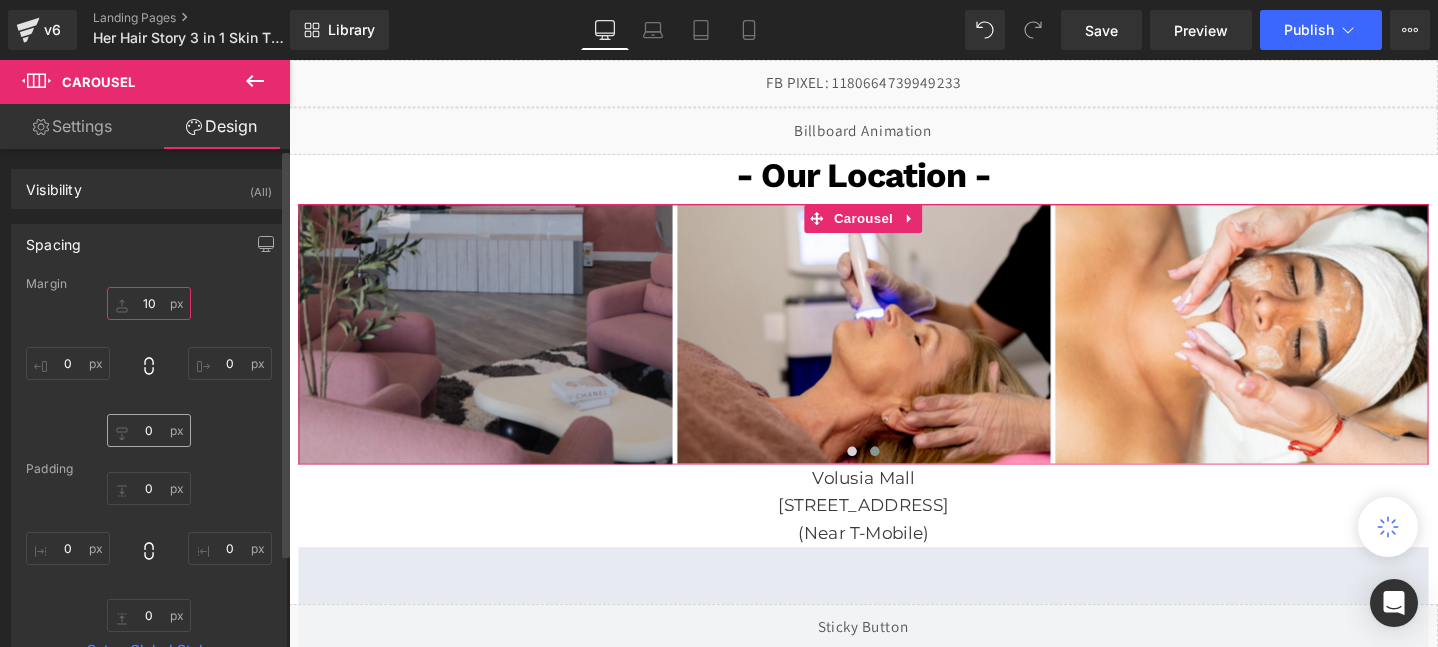 type on "10" 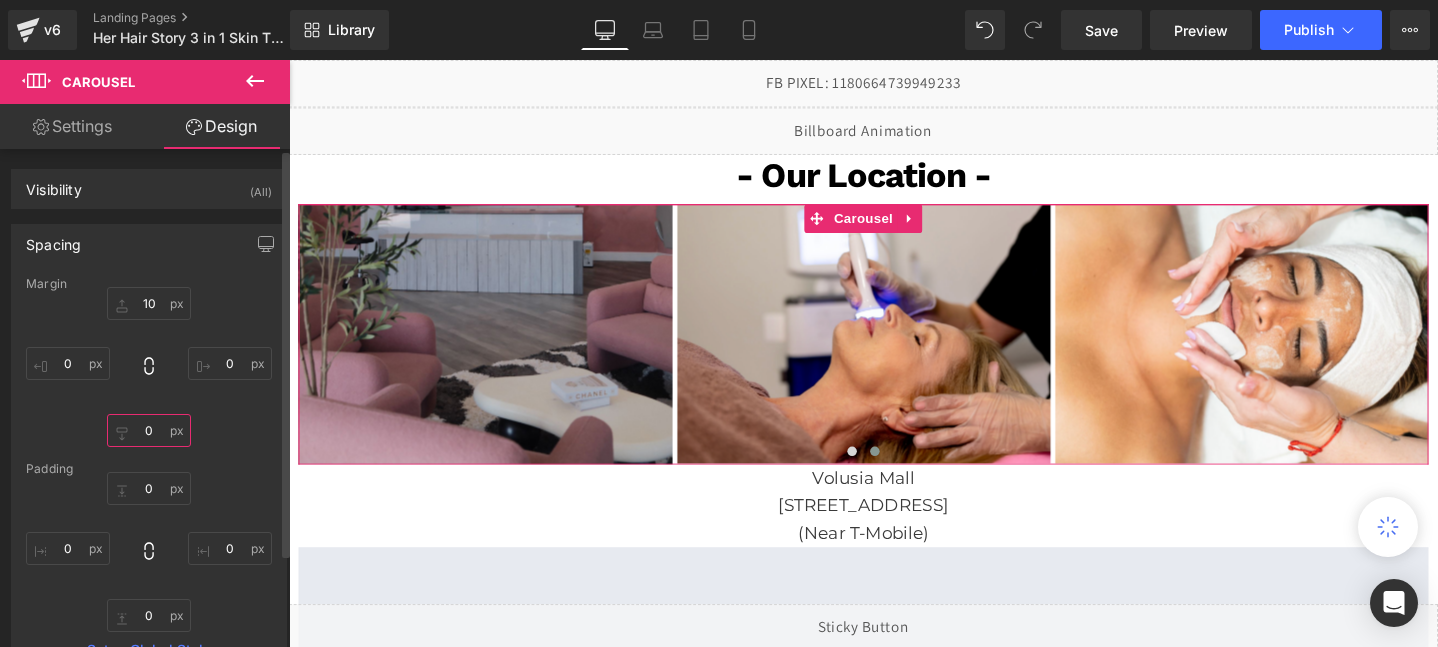 click on "0" at bounding box center [149, 430] 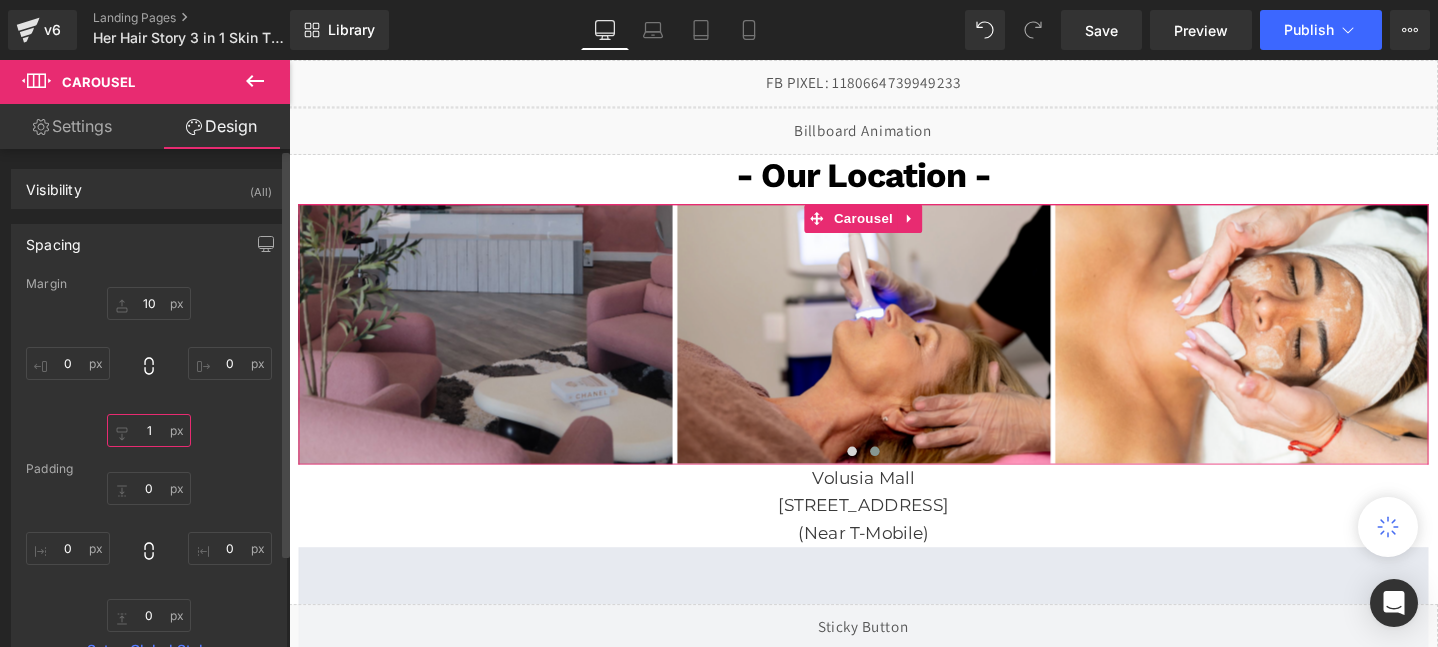 type on "10" 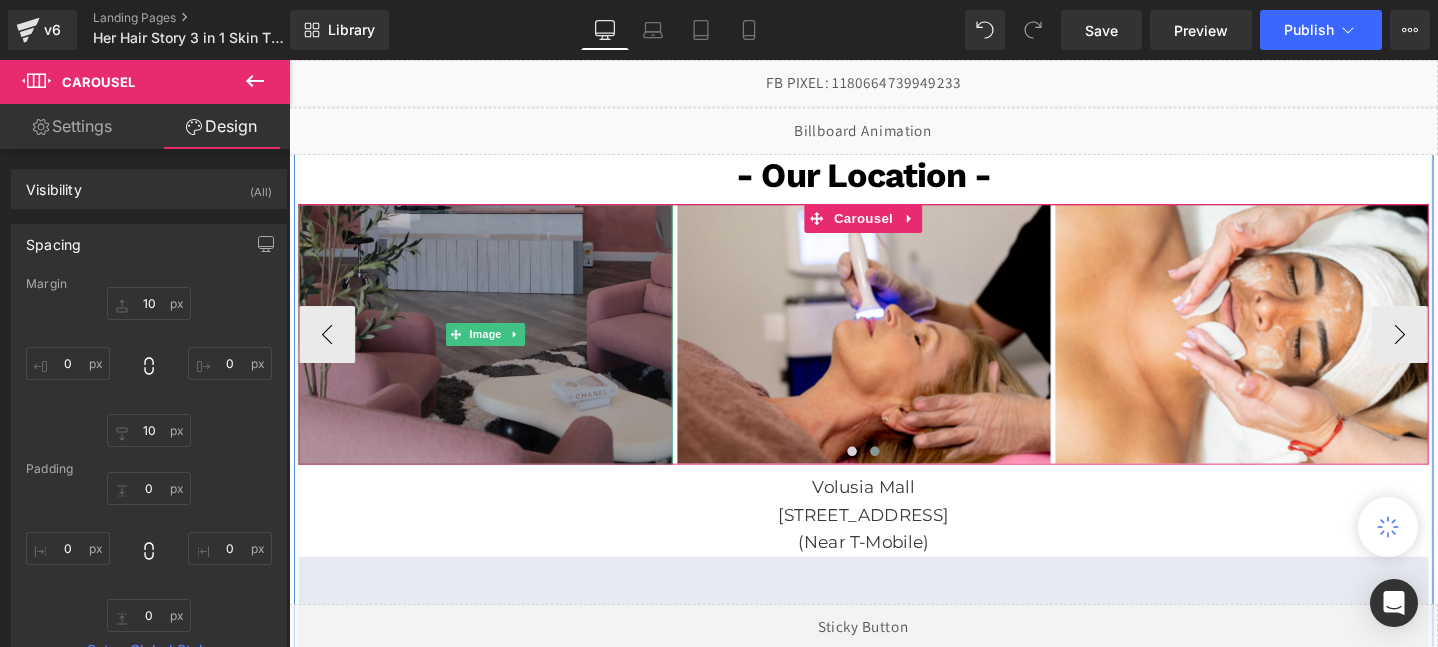 click at bounding box center [495, 349] 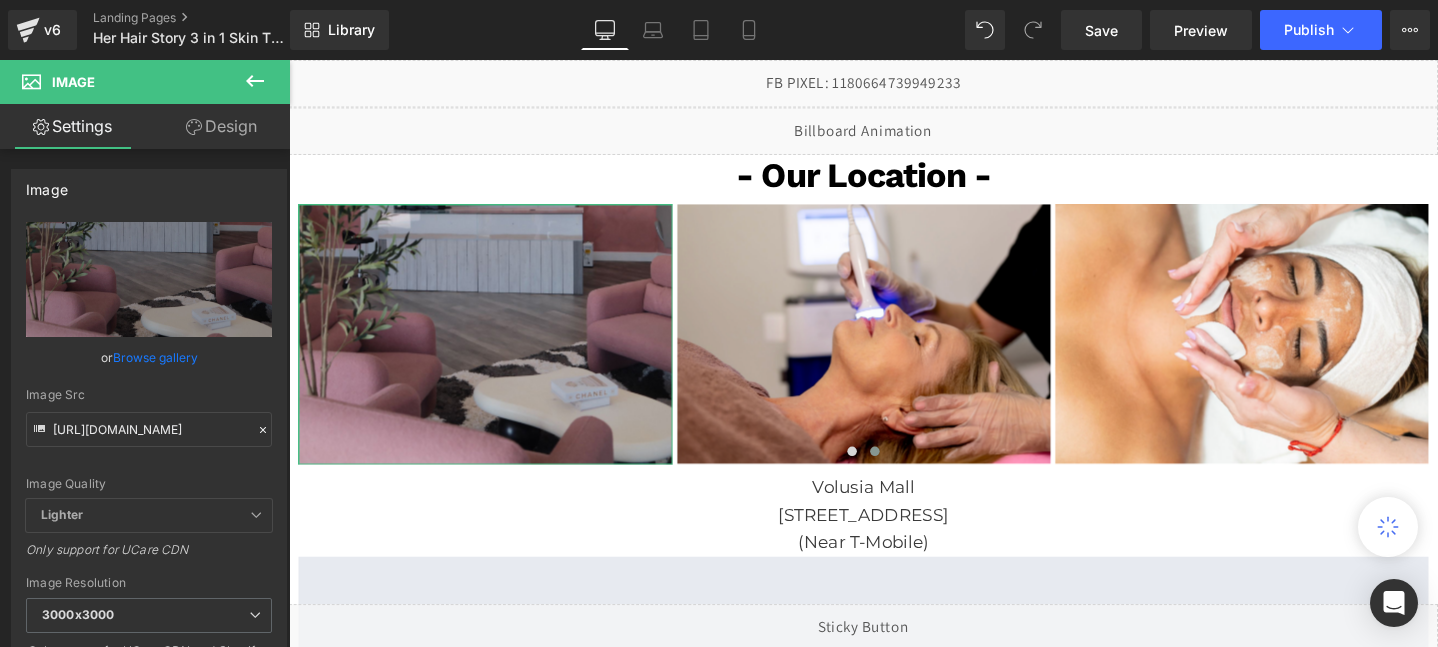 click on "Design" at bounding box center (221, 126) 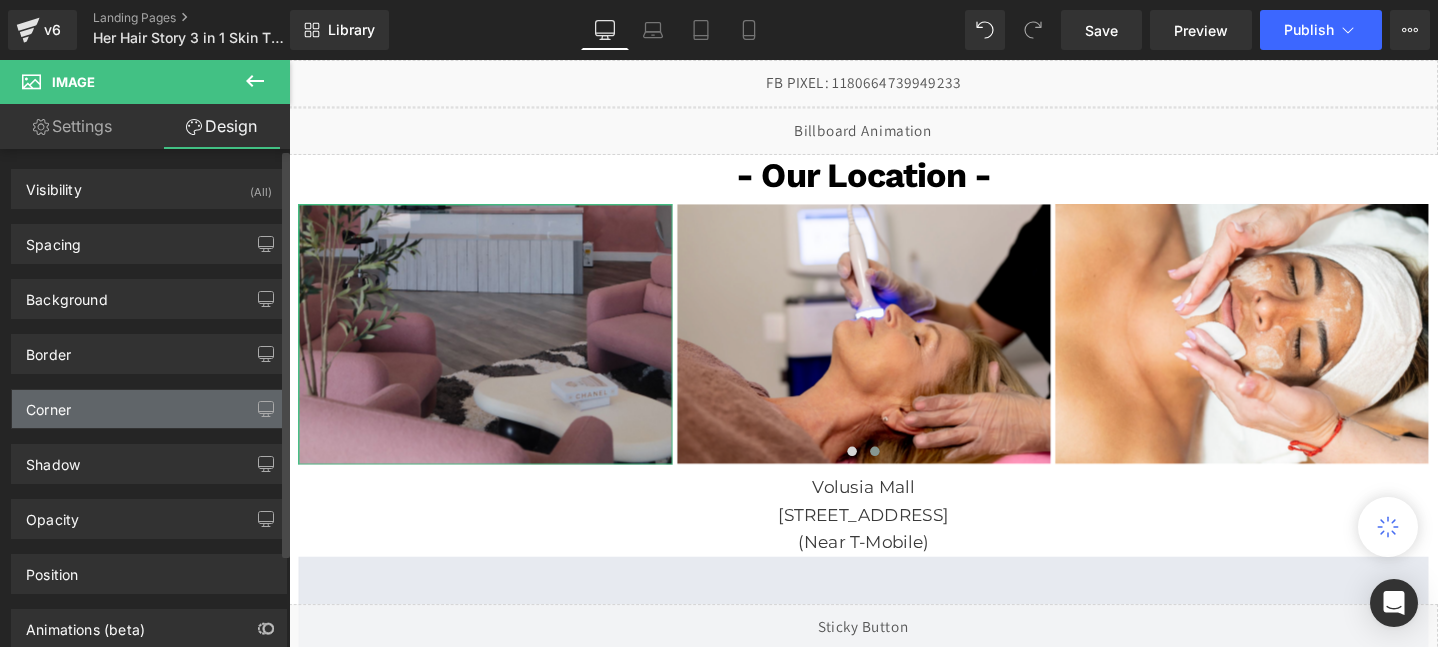 click on "Corner" at bounding box center [149, 409] 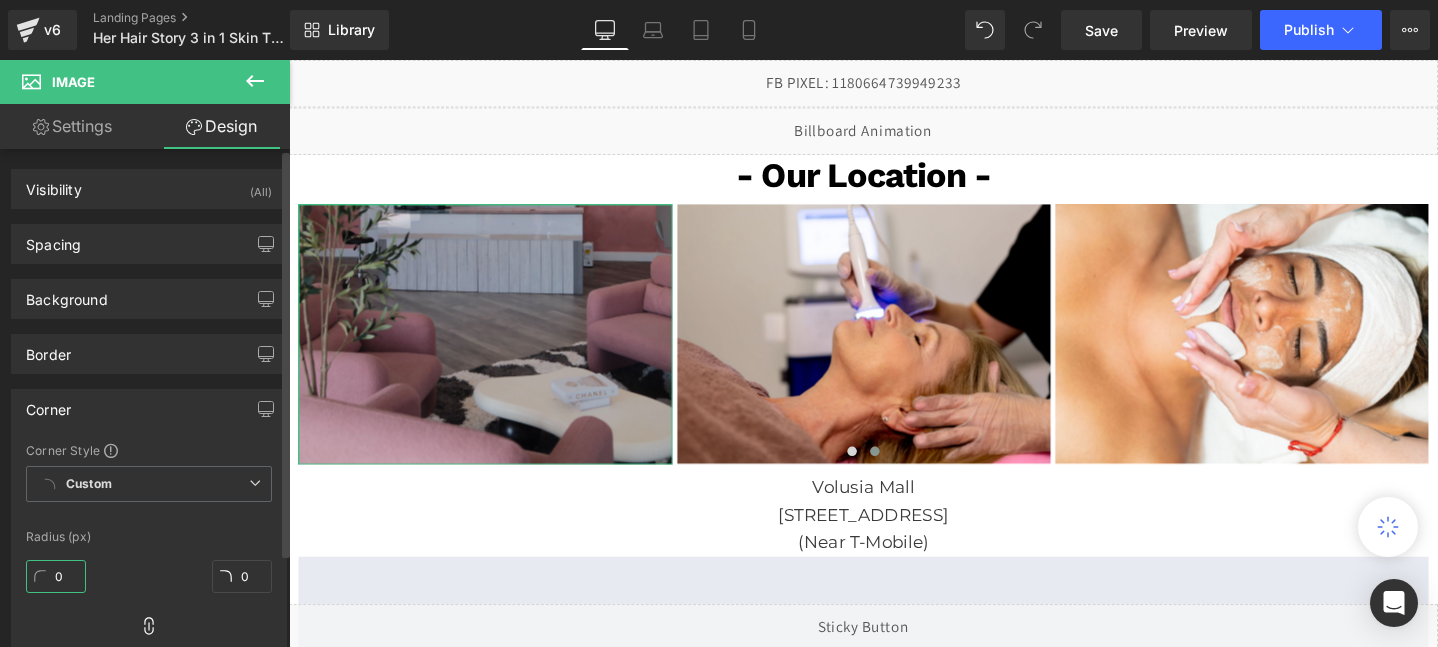 click on "0" at bounding box center [56, 576] 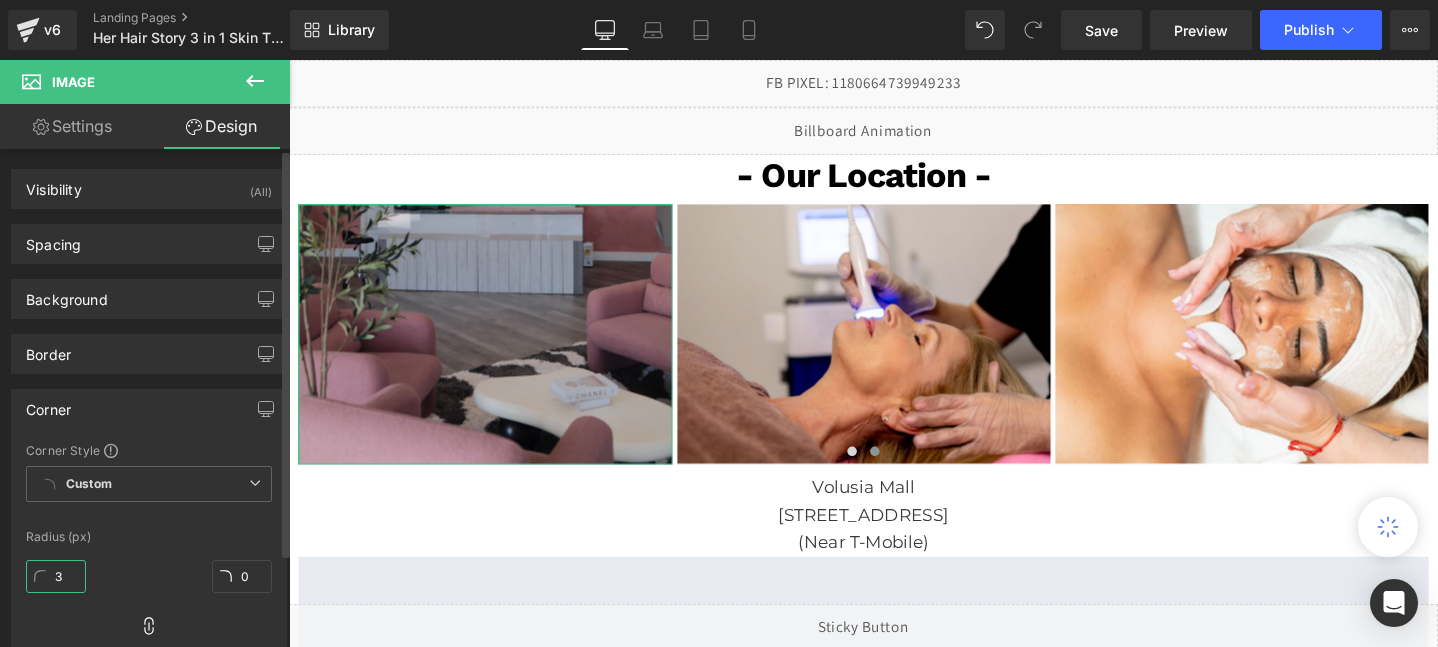type on "32" 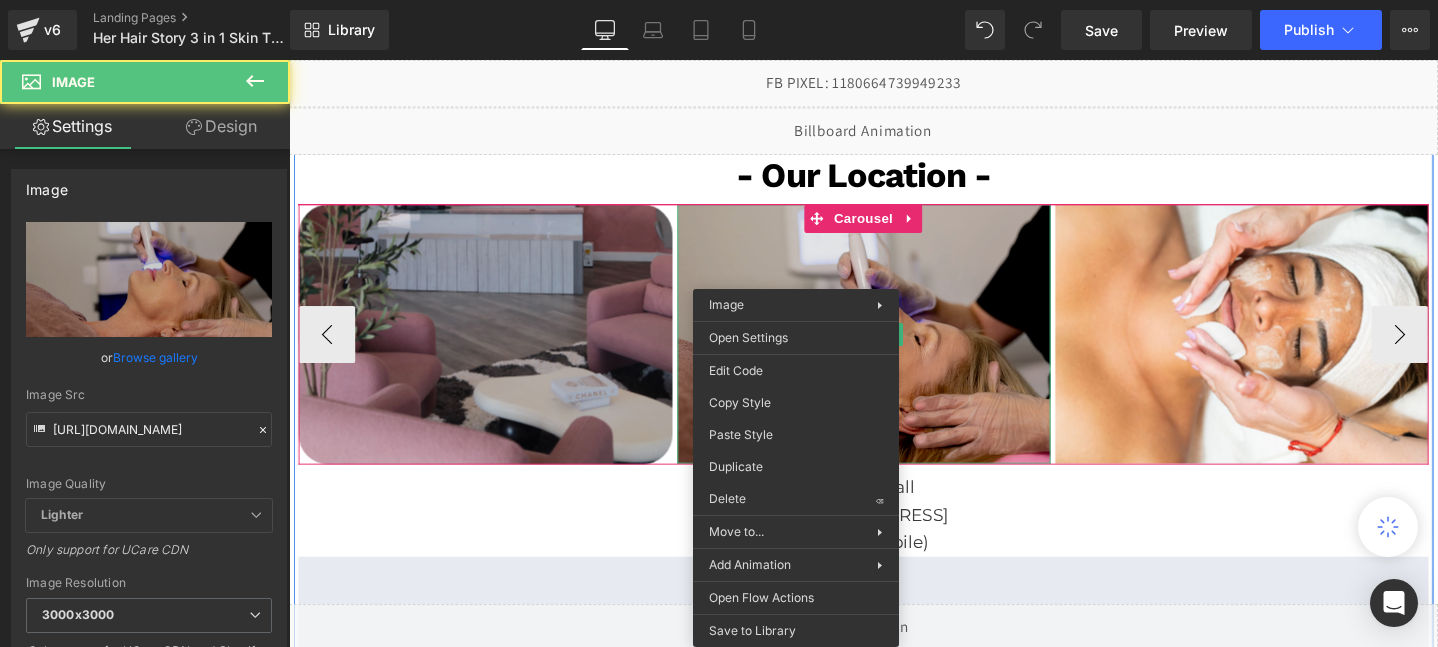 click at bounding box center (894, 348) 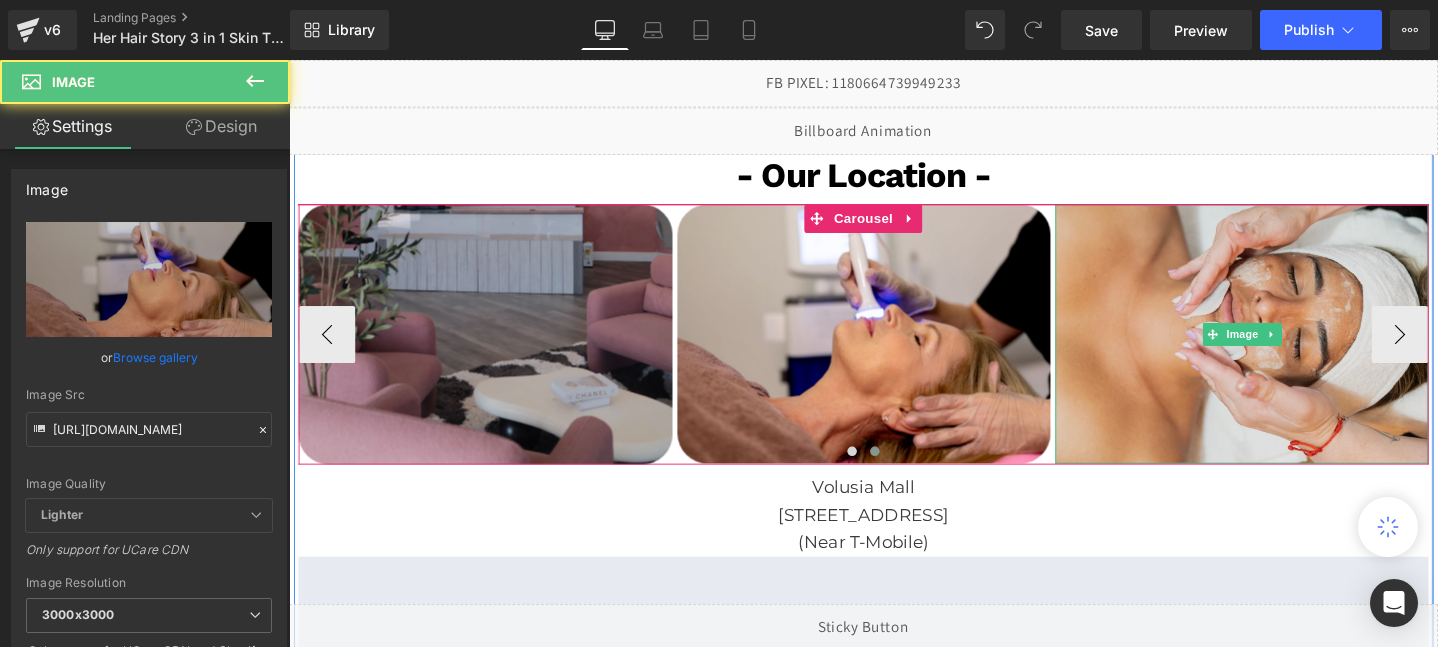 click at bounding box center (1292, 348) 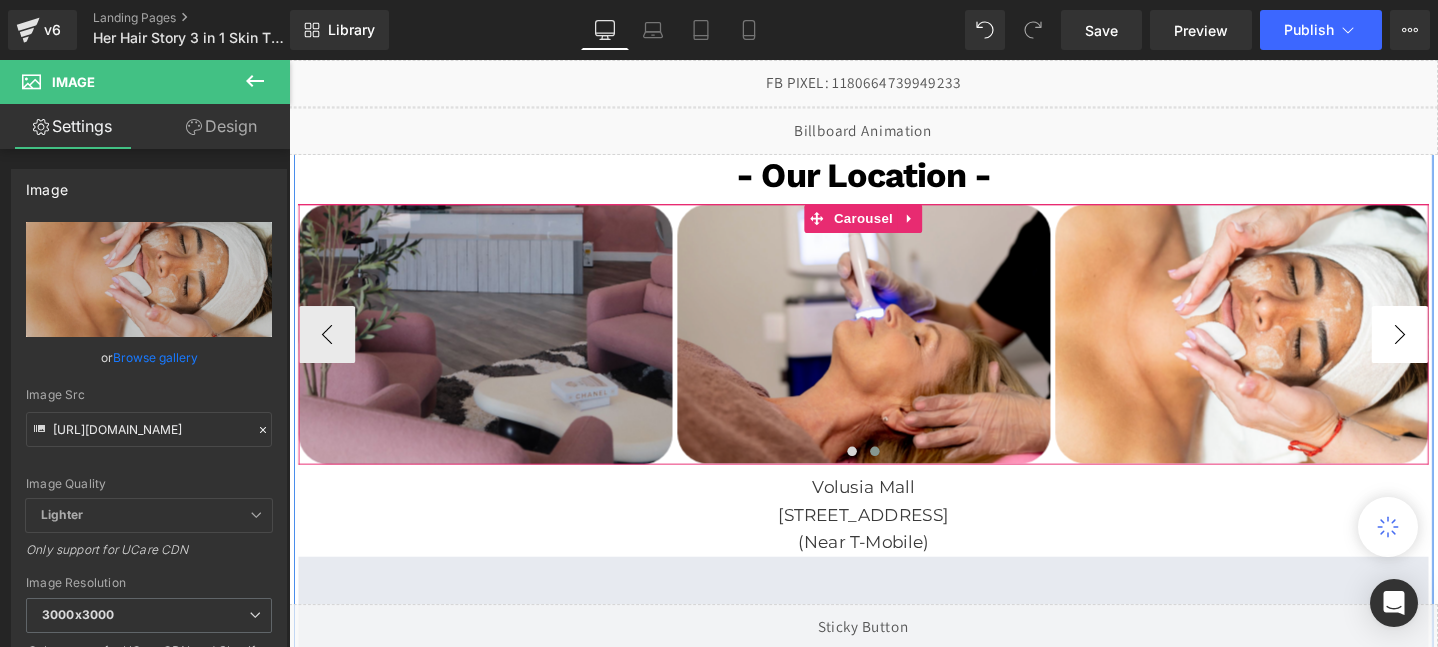 click on "›" at bounding box center (1459, 349) 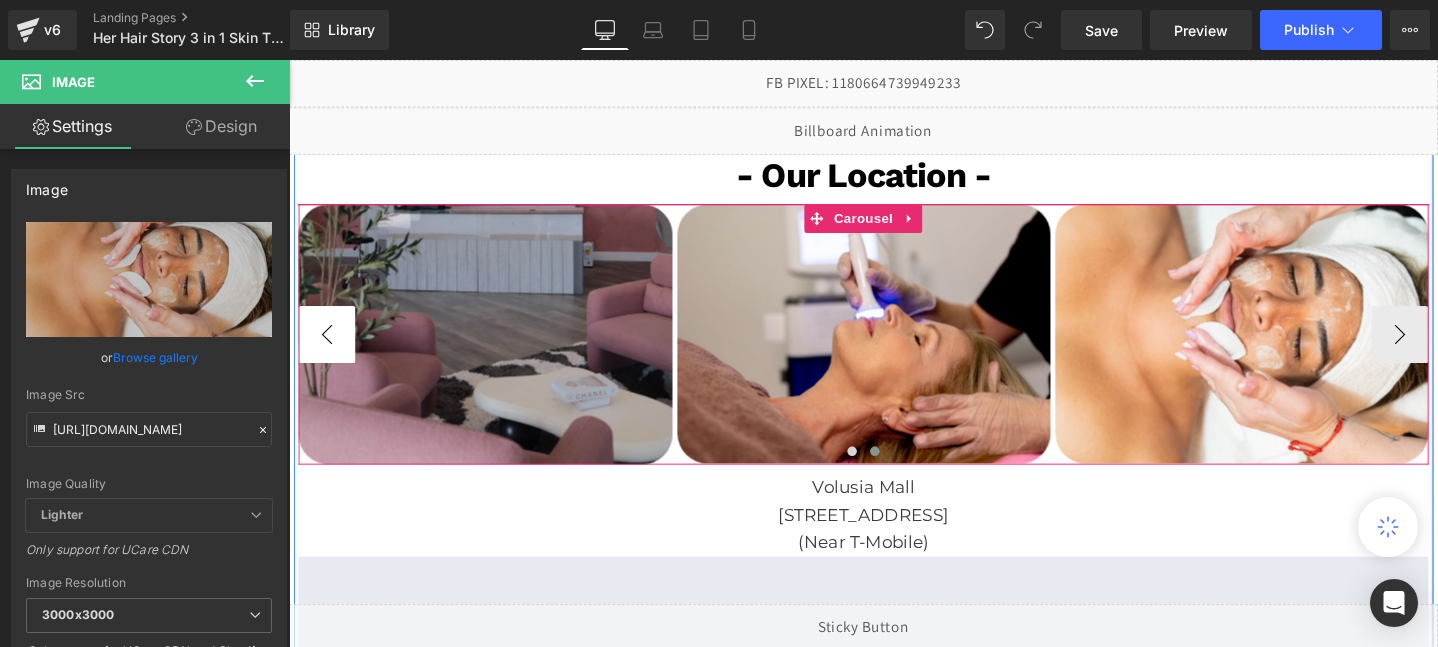 click on "‹" at bounding box center [329, 349] 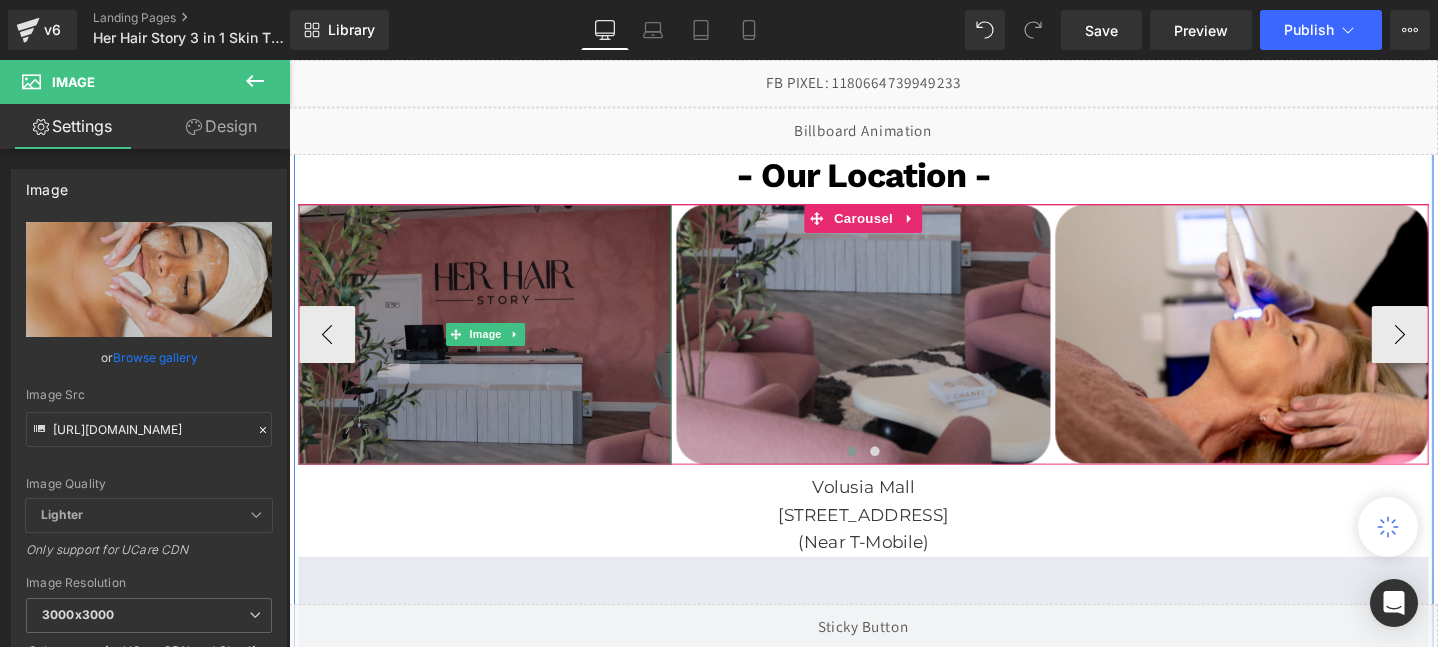 type 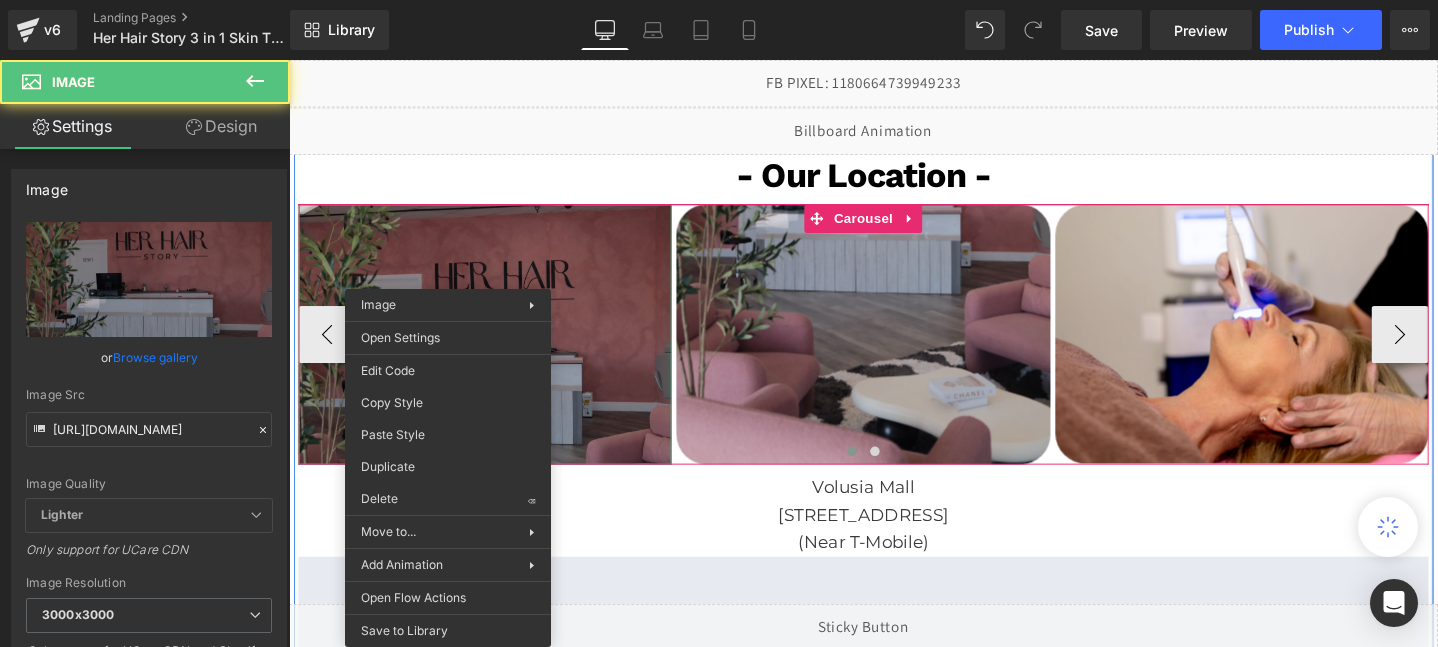 click at bounding box center [495, 349] 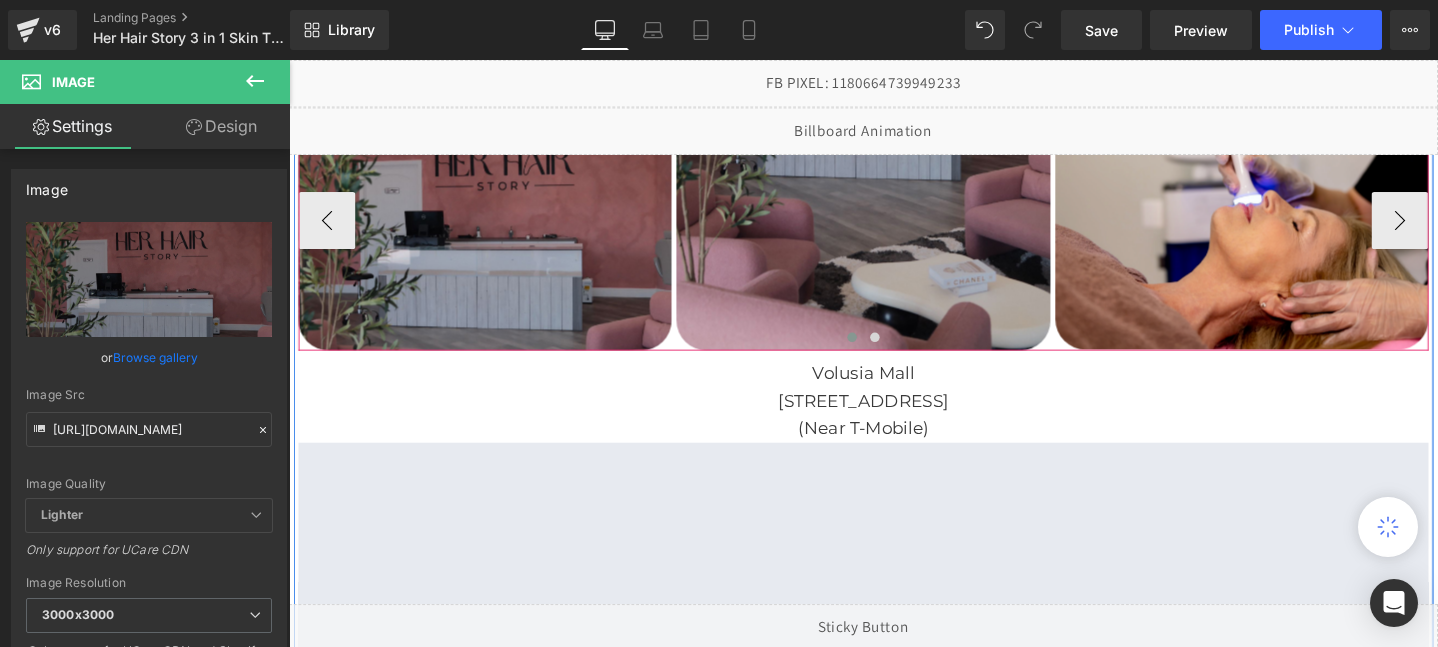 scroll, scrollTop: 1287, scrollLeft: 0, axis: vertical 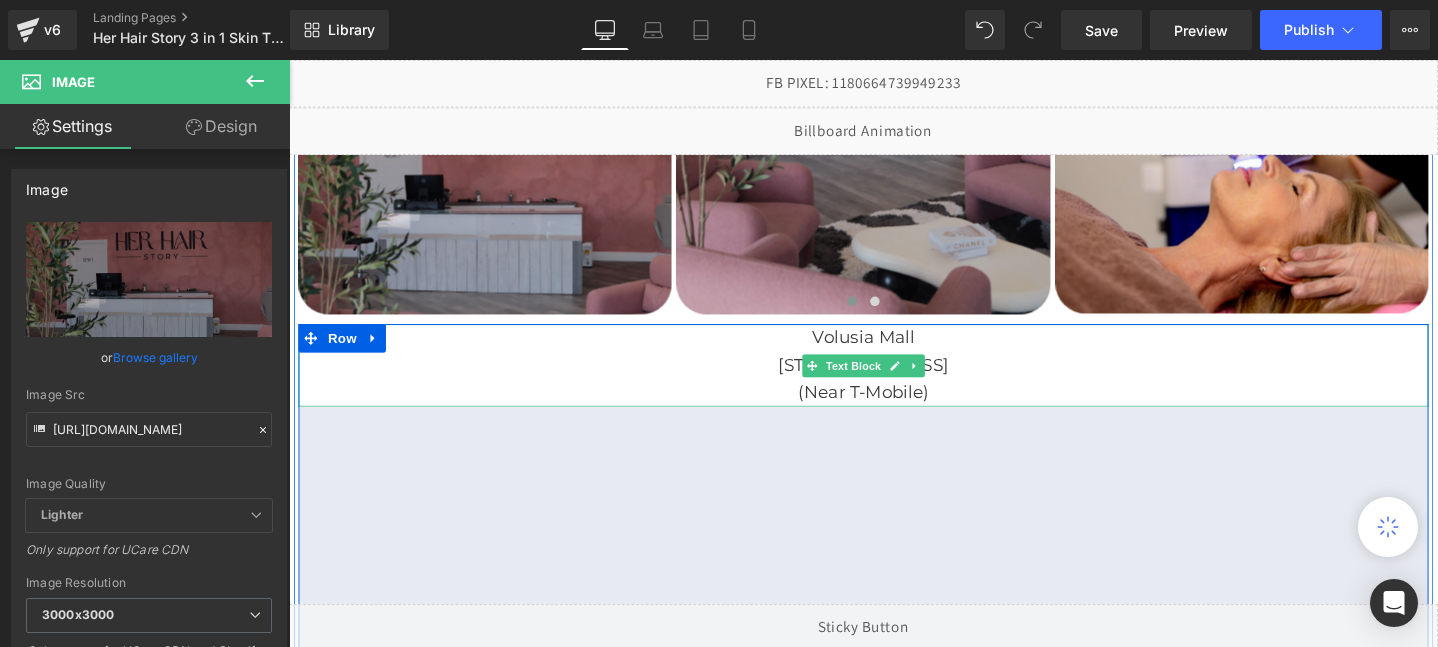 click on "Volusia Mall" at bounding box center [894, 352] 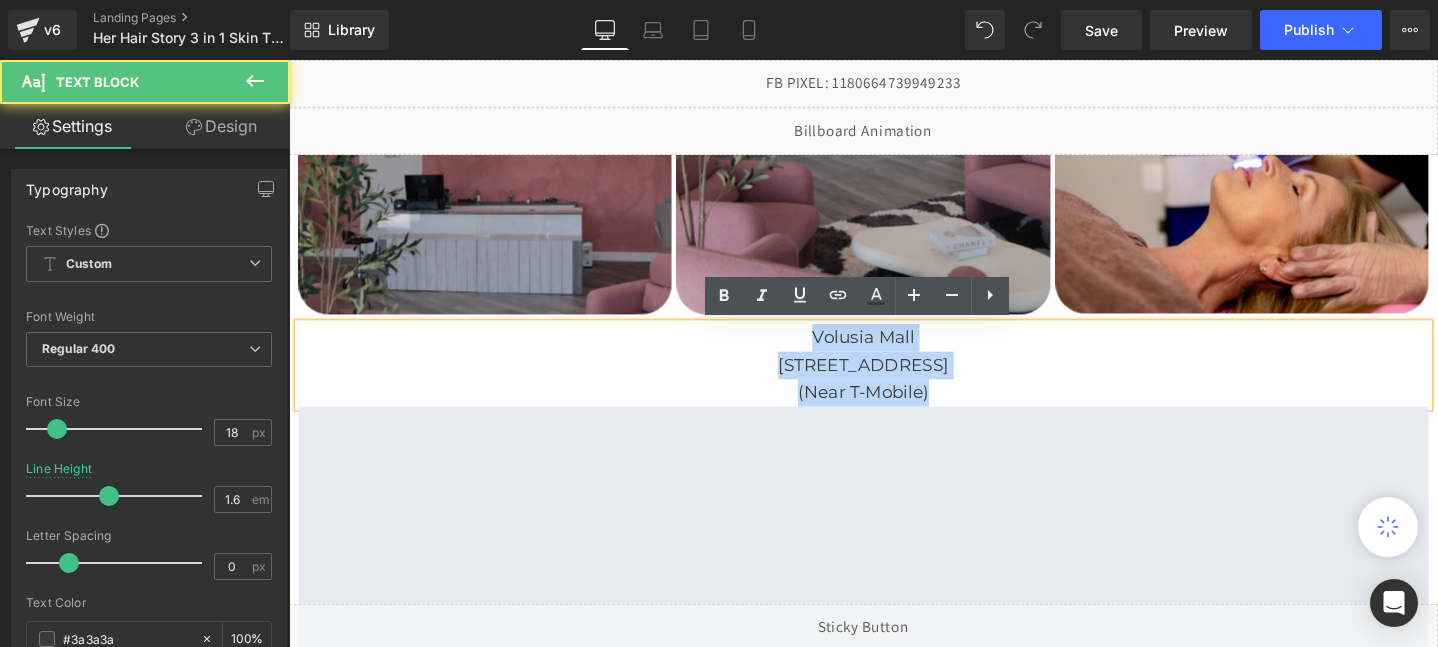 drag, startPoint x: 838, startPoint y: 349, endPoint x: 1113, endPoint y: 416, distance: 283.04416 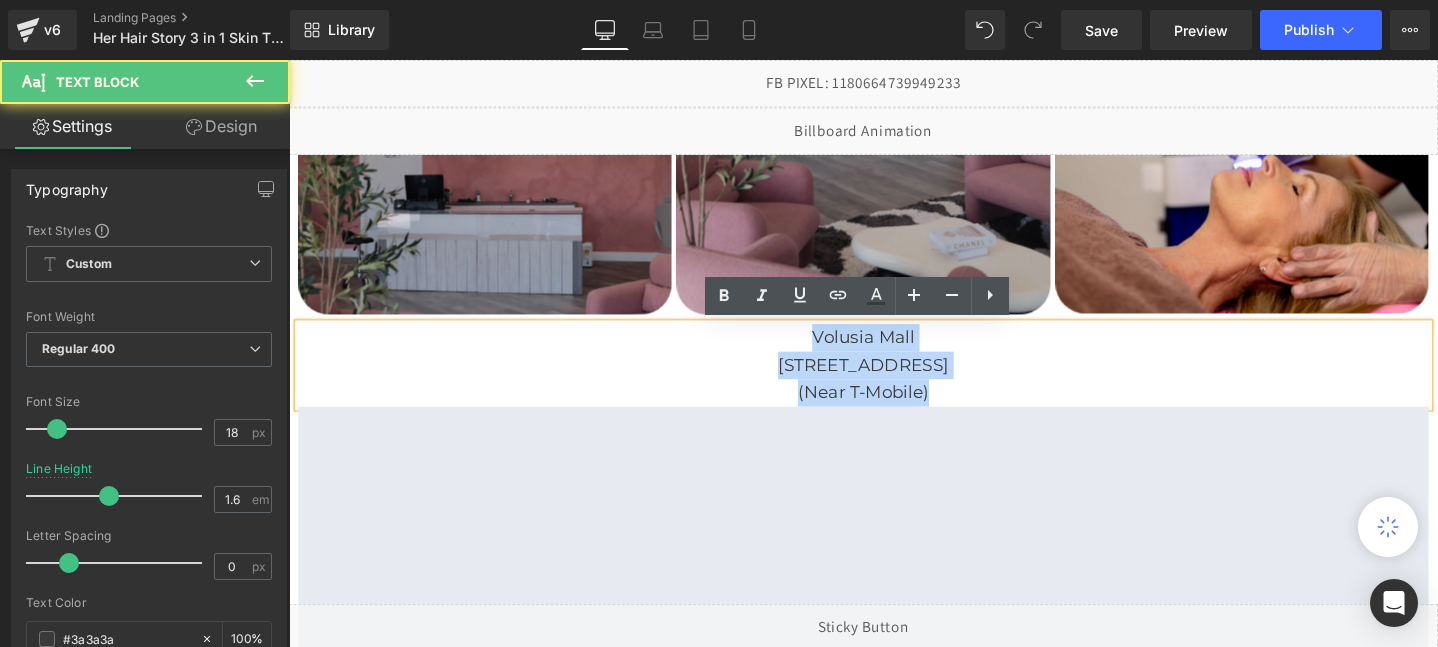 click on "[GEOGRAPHIC_DATA] [STREET_ADDRESS] (Near T-Mobile)" at bounding box center (894, 381) 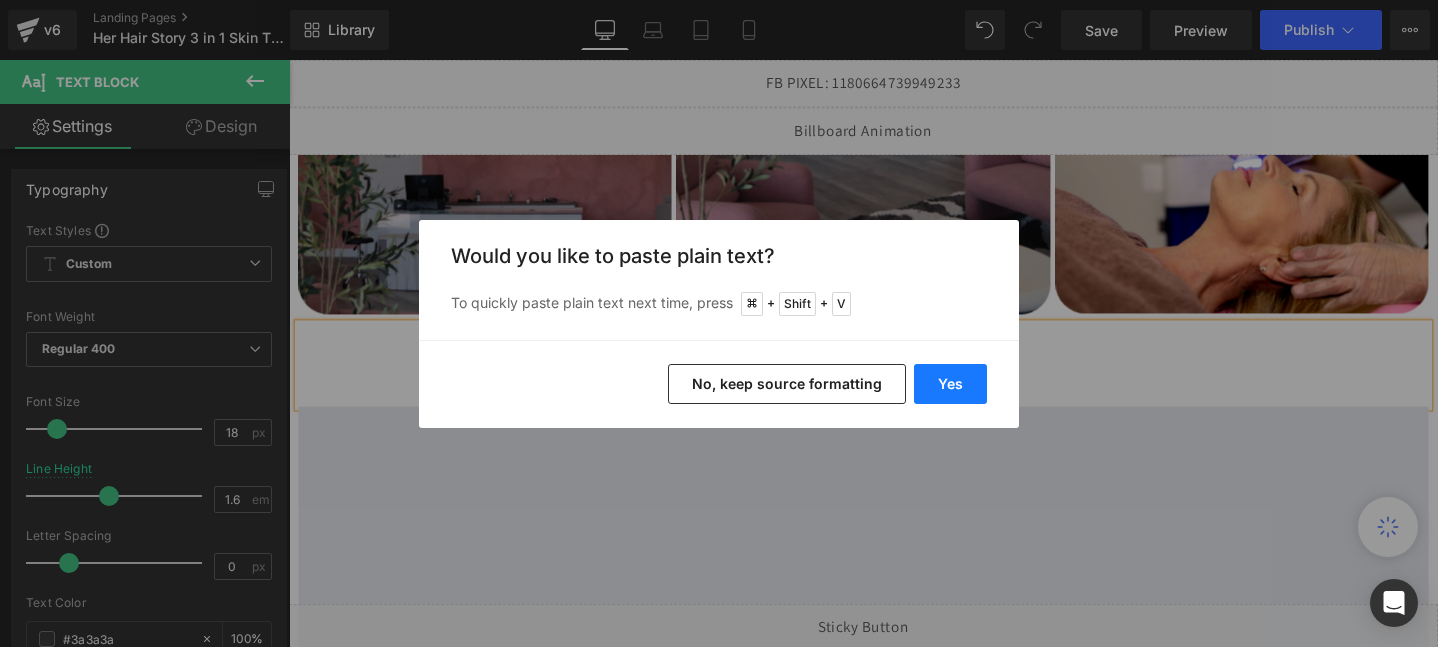 click on "Yes" at bounding box center (950, 384) 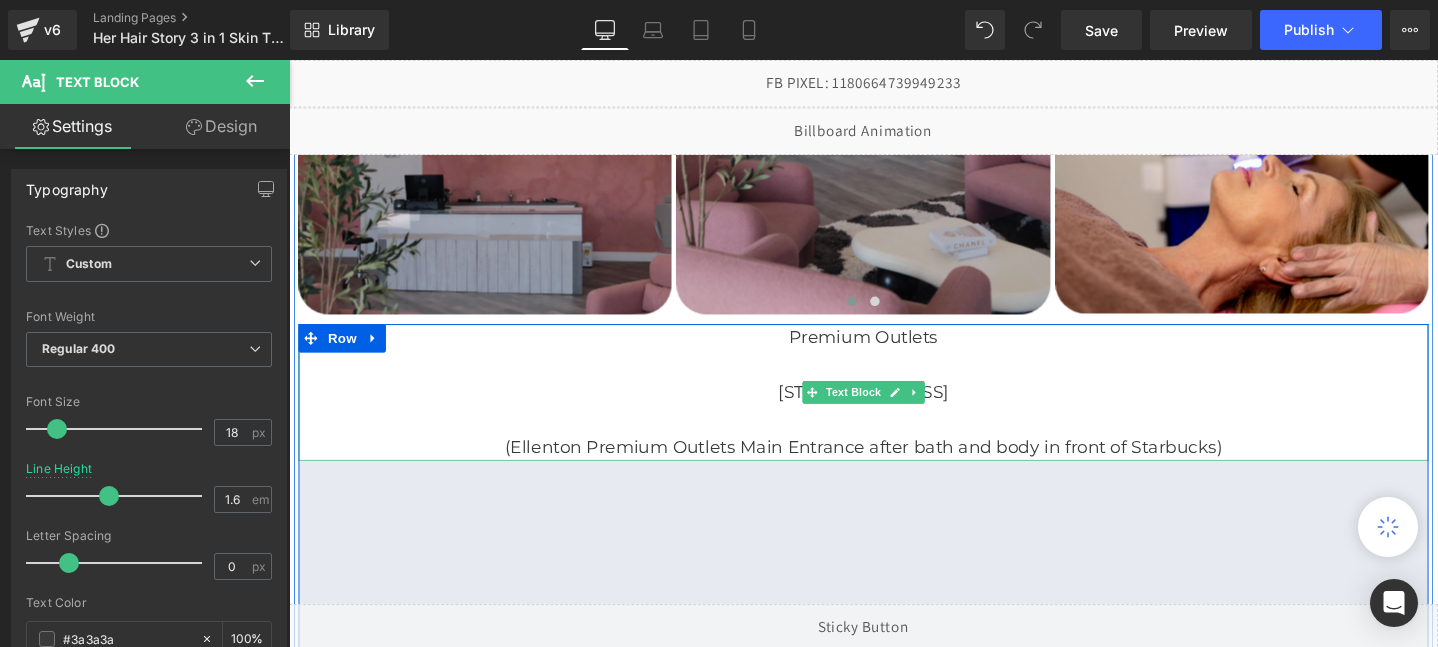 click on "Premium Outlets" at bounding box center (894, 352) 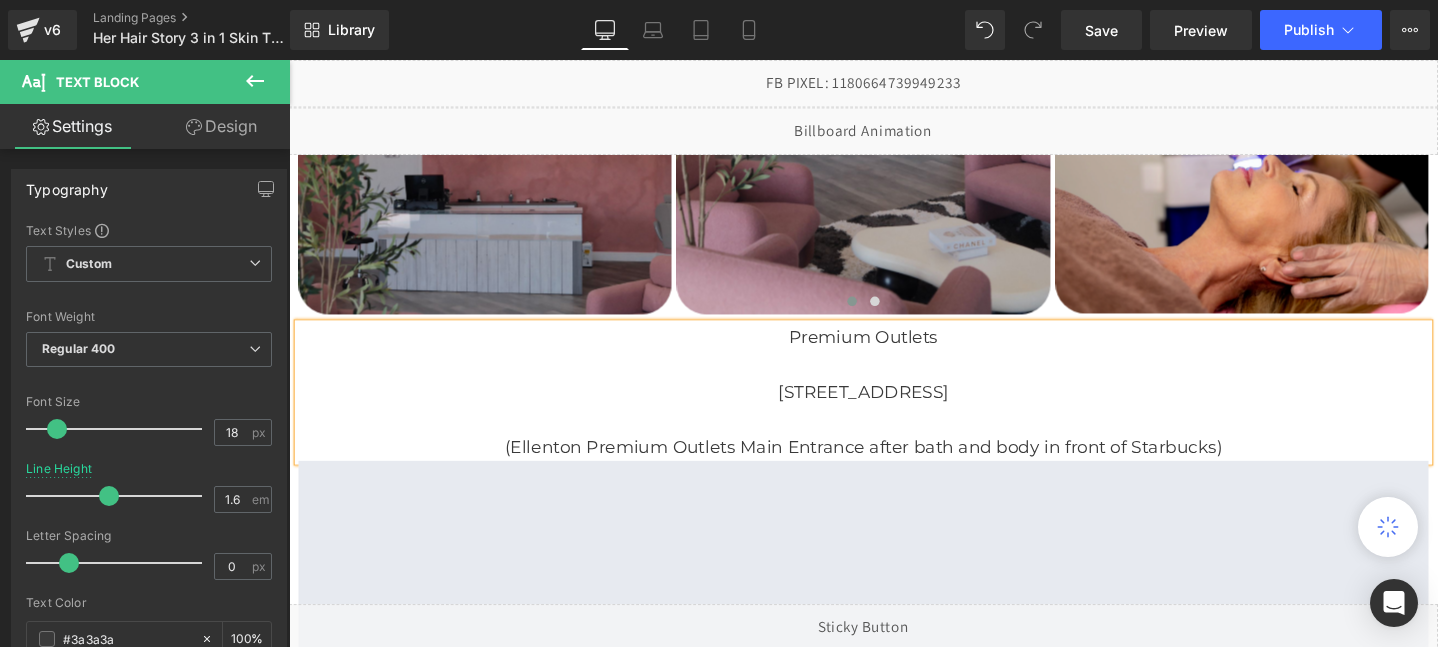click on "Premium Outlets" at bounding box center (894, 352) 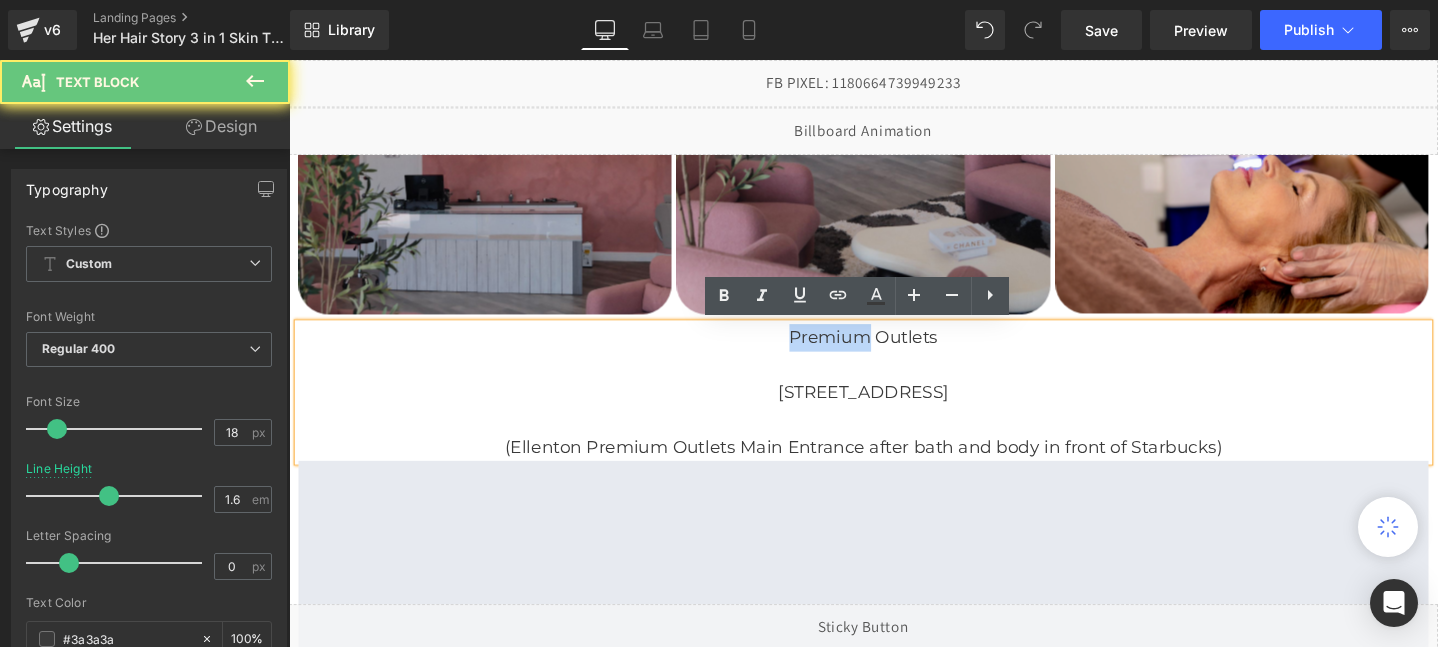 click on "Premium Outlets" at bounding box center [894, 352] 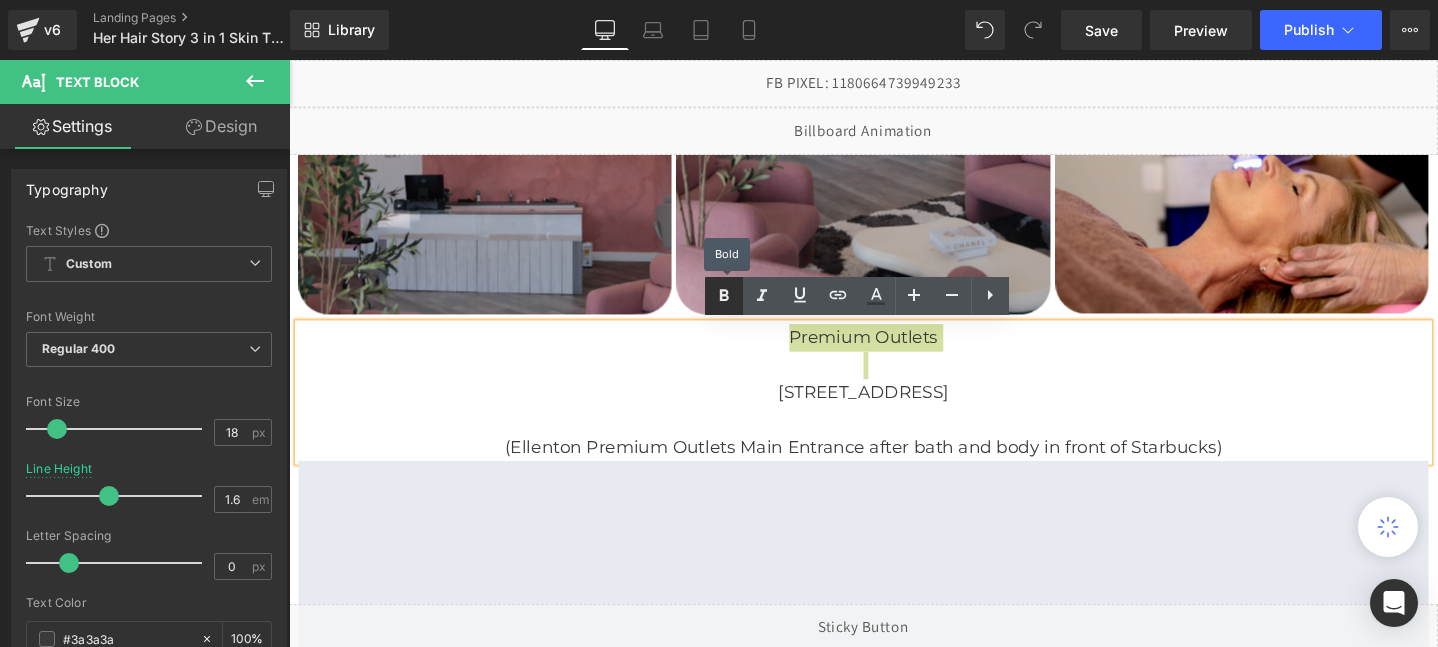 click 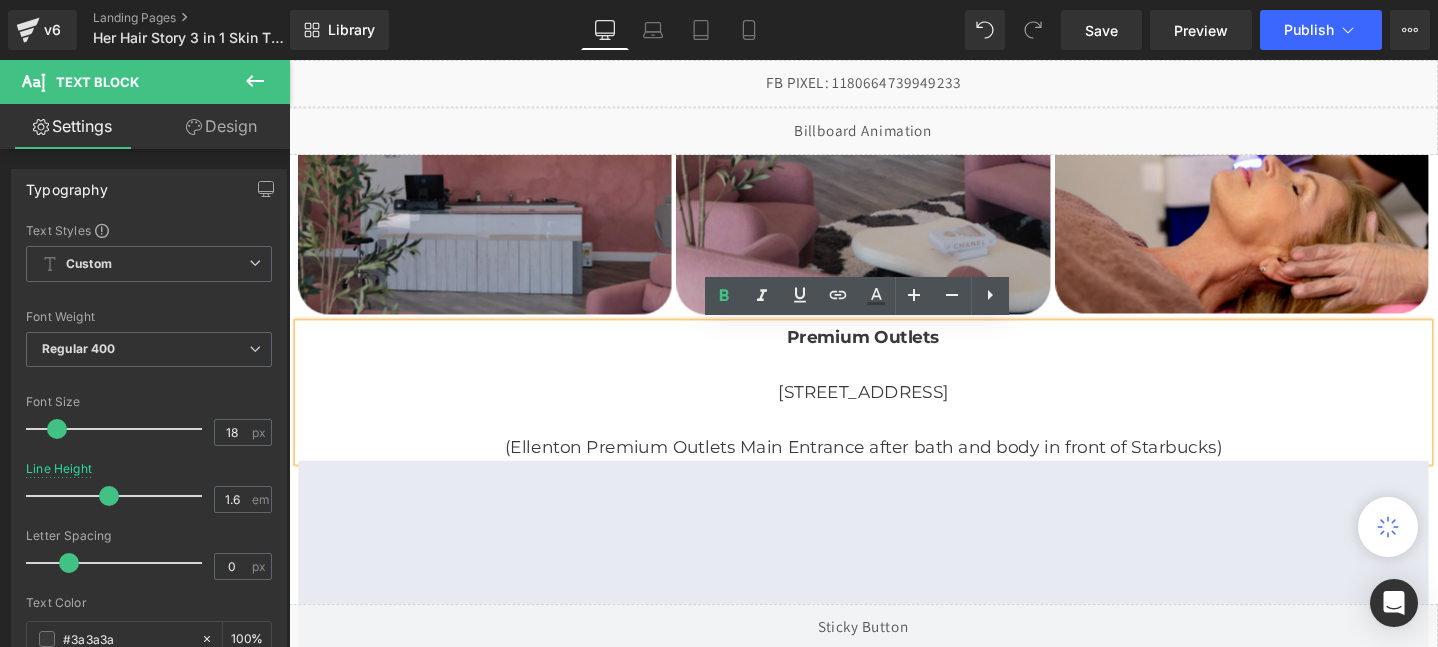 click on "[STREET_ADDRESS]" at bounding box center (894, 410) 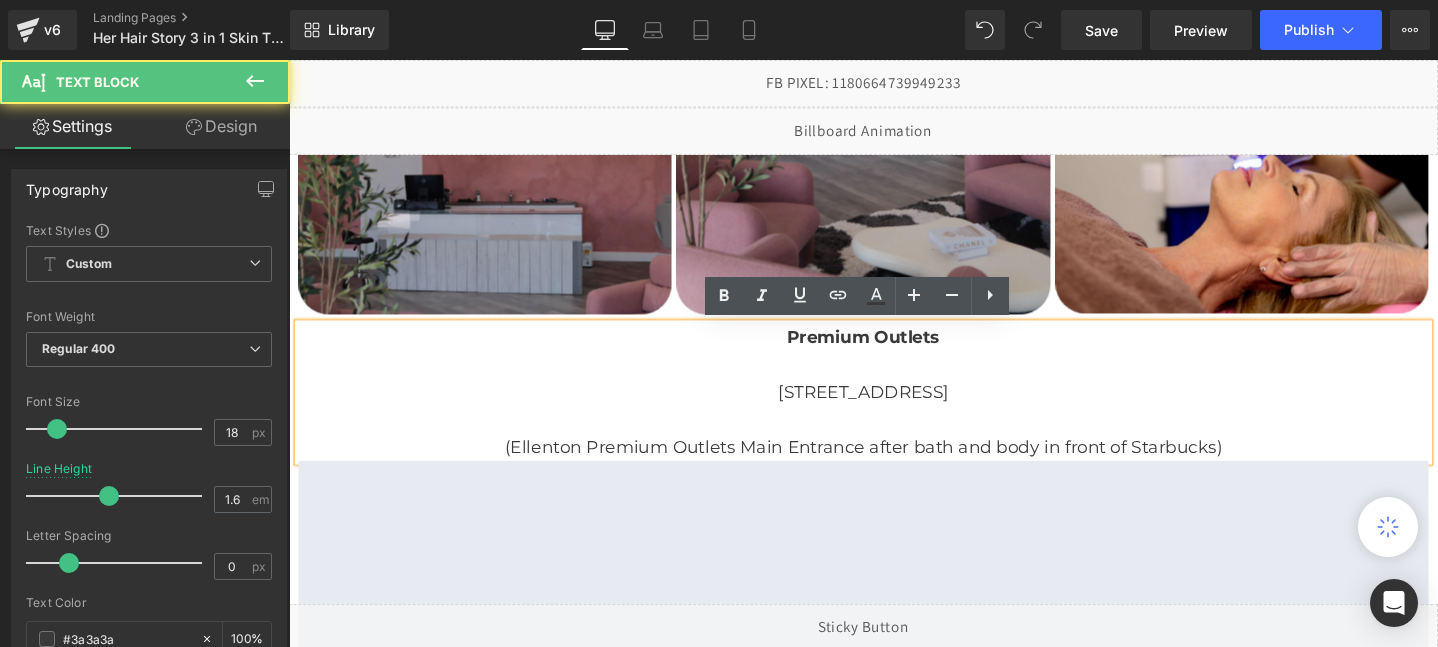 type 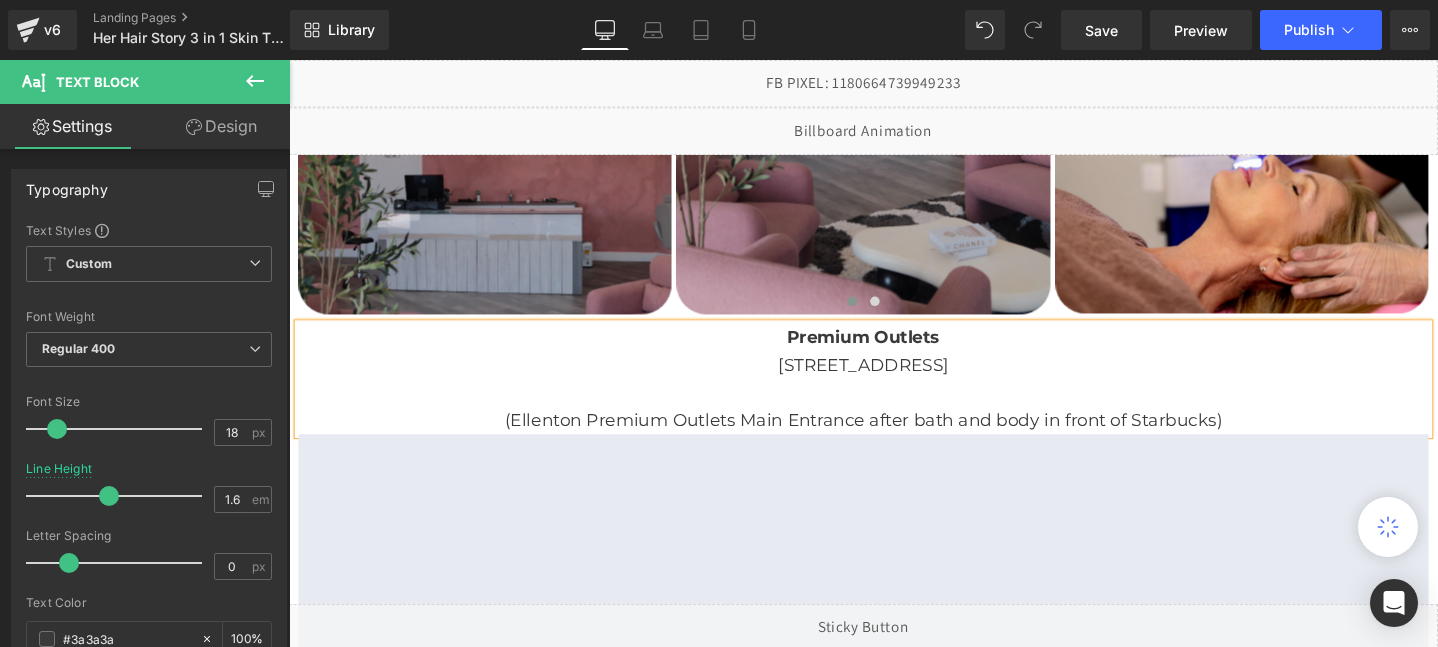 click on "(Ellenton Premium Outlets Main Entrance after bath and body in front of Starbucks)" at bounding box center (894, 439) 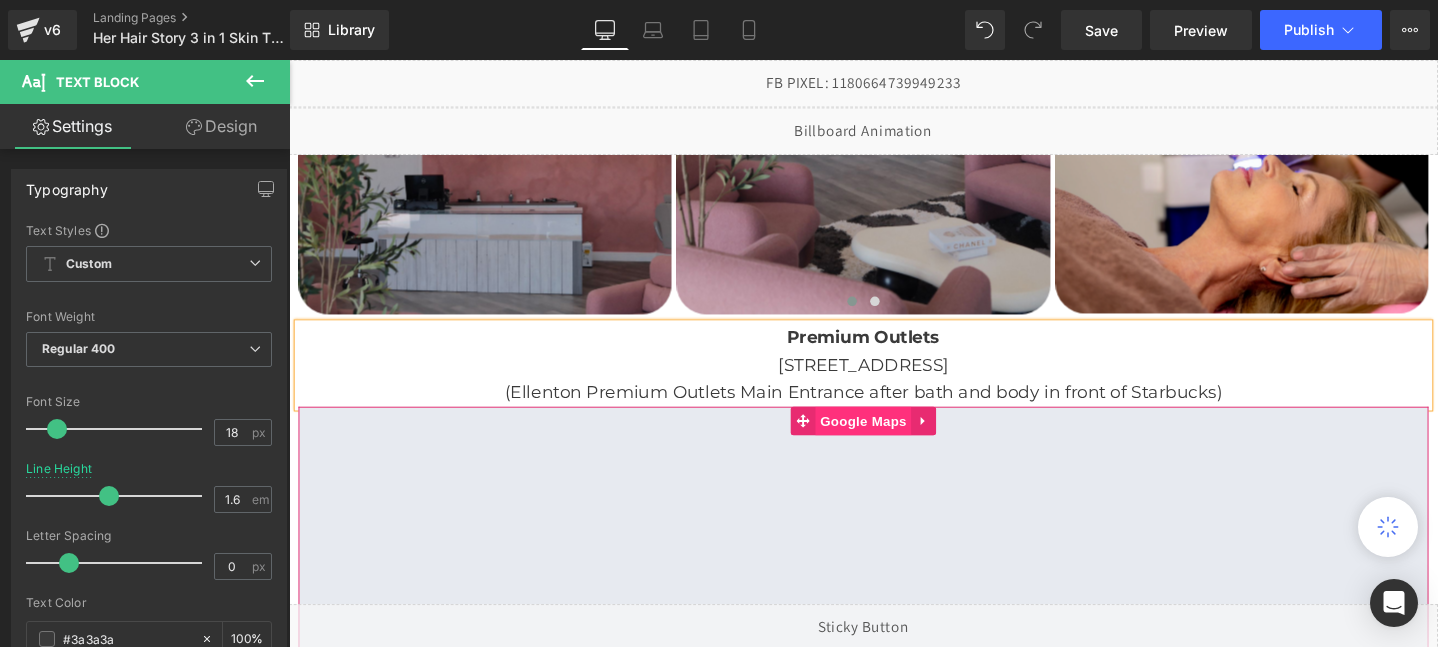 click on "Google Maps" at bounding box center [893, 440] 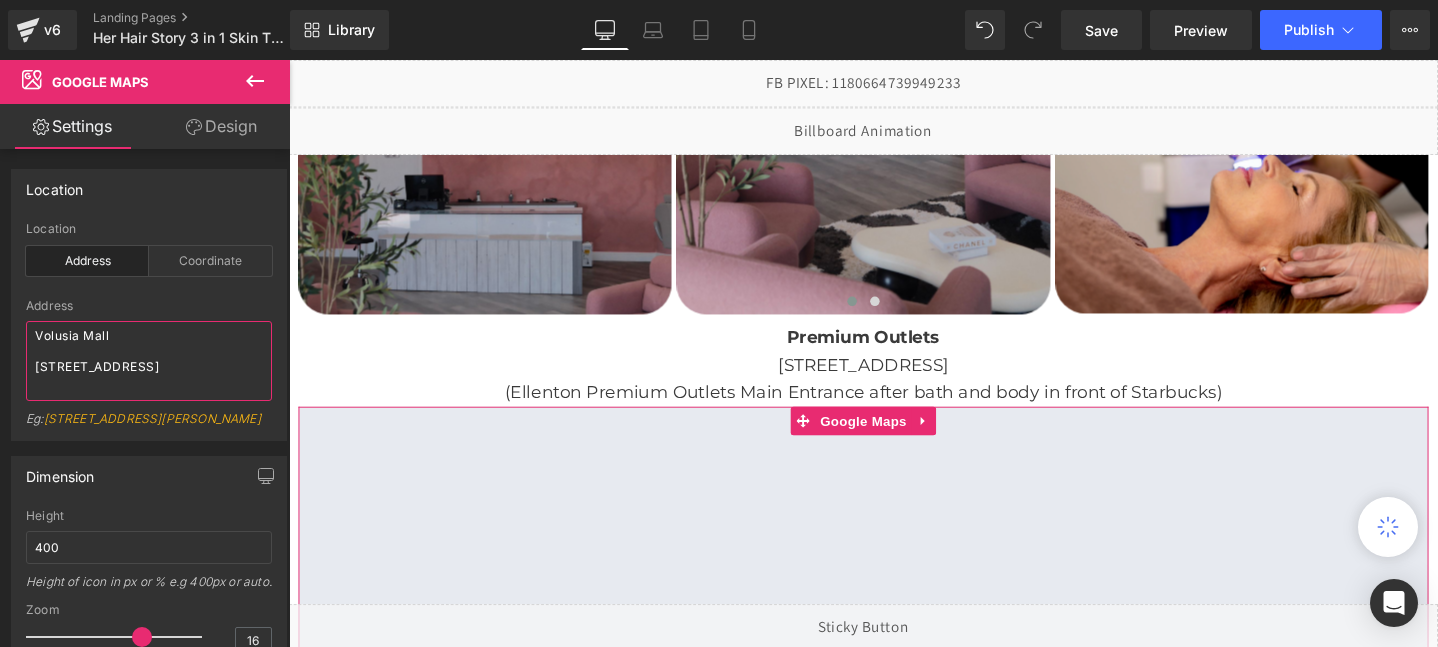click on "Volusia Mall
[STREET_ADDRESS]" at bounding box center [149, 361] 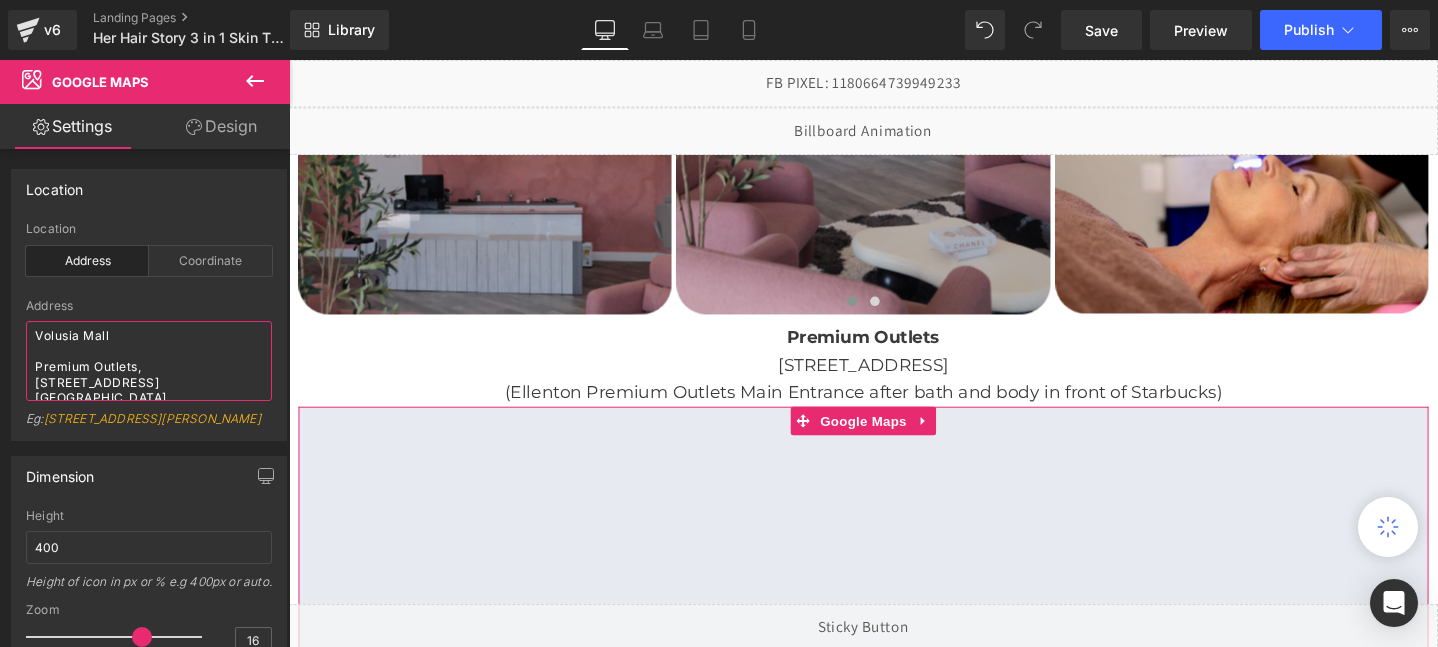 scroll, scrollTop: 5, scrollLeft: 0, axis: vertical 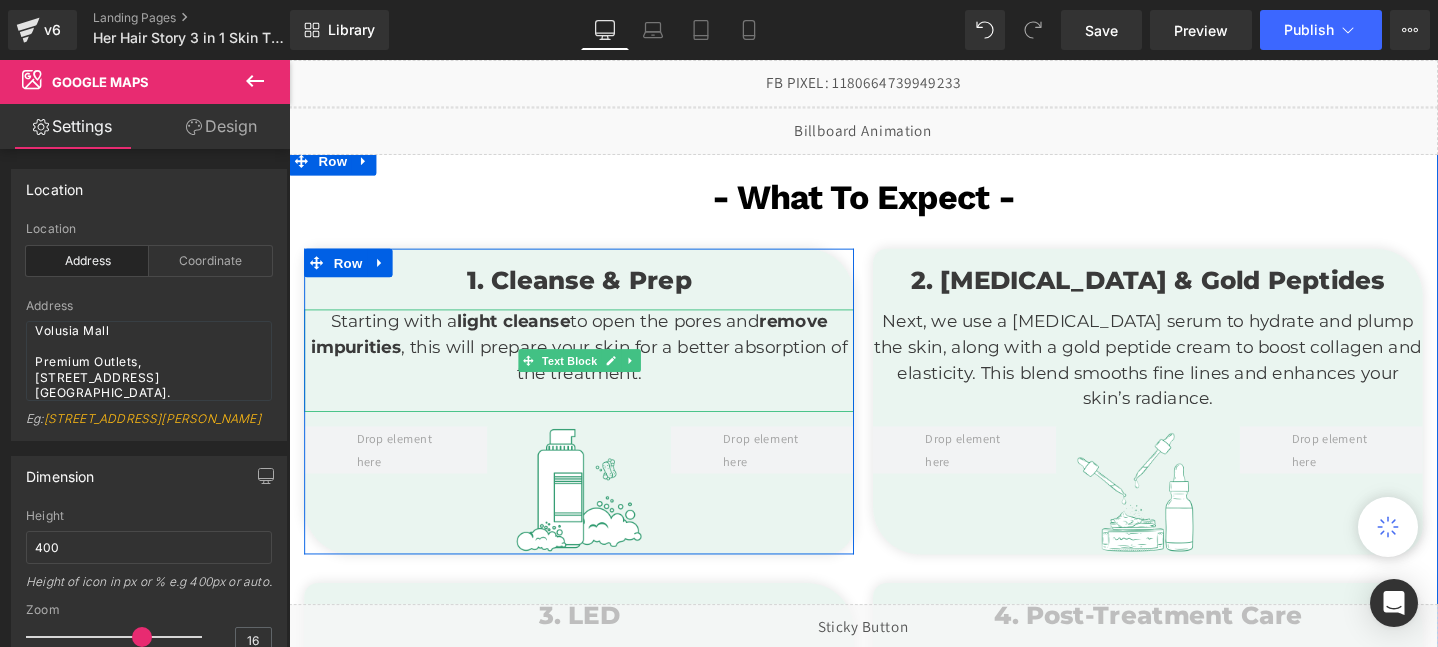 click on "light cleanse" at bounding box center [525, 336] 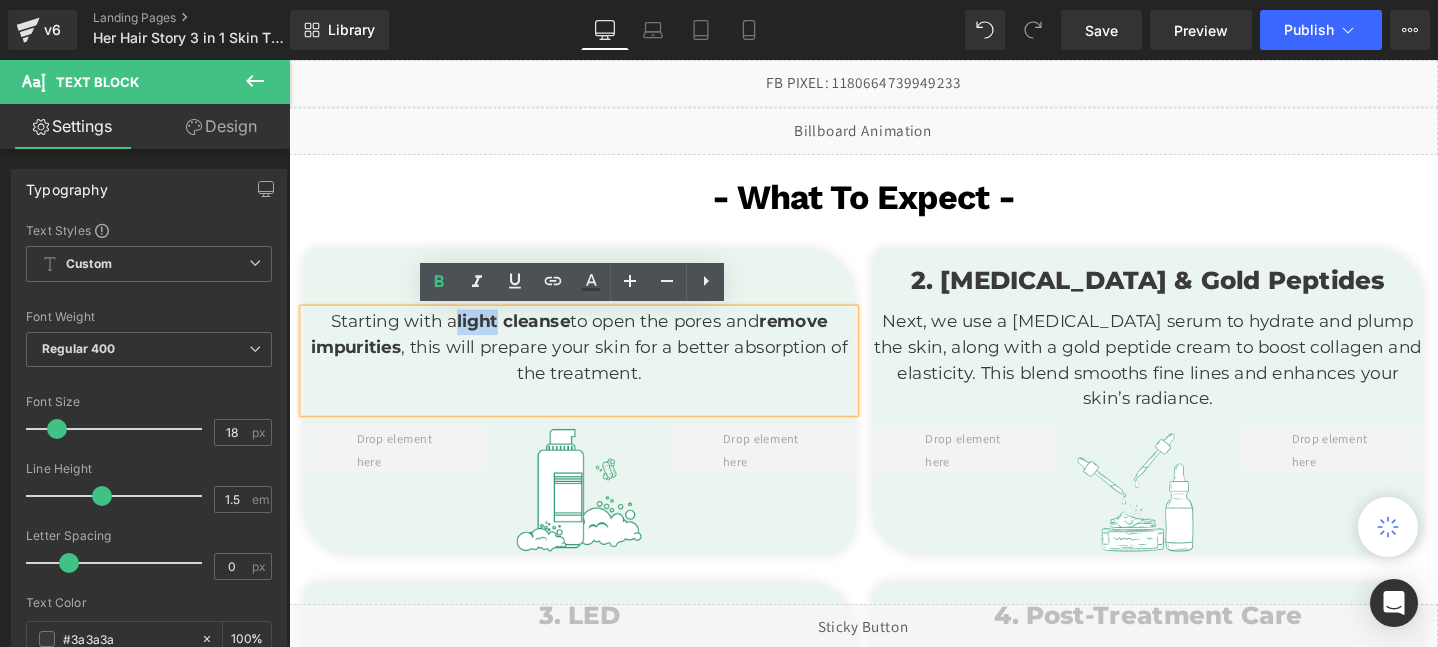 drag, startPoint x: 504, startPoint y: 337, endPoint x: 464, endPoint y: 335, distance: 40.04997 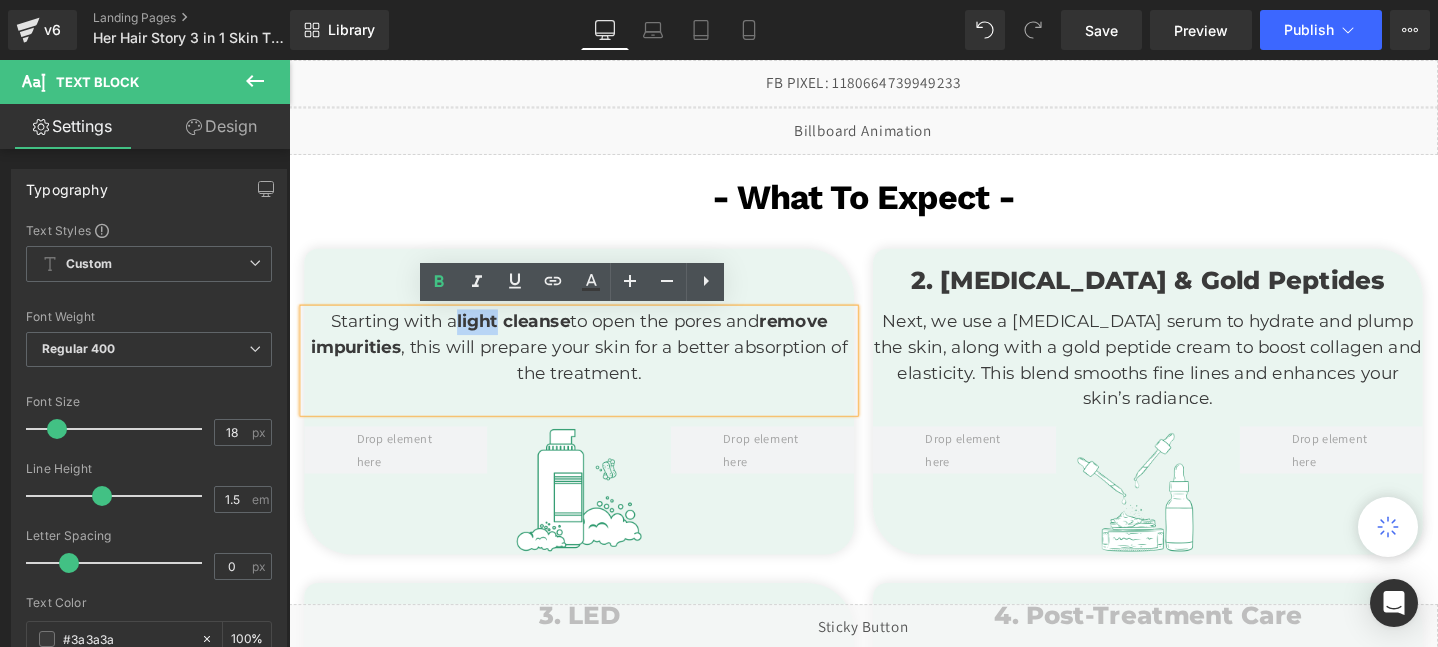 click on "light cleanse" at bounding box center [525, 336] 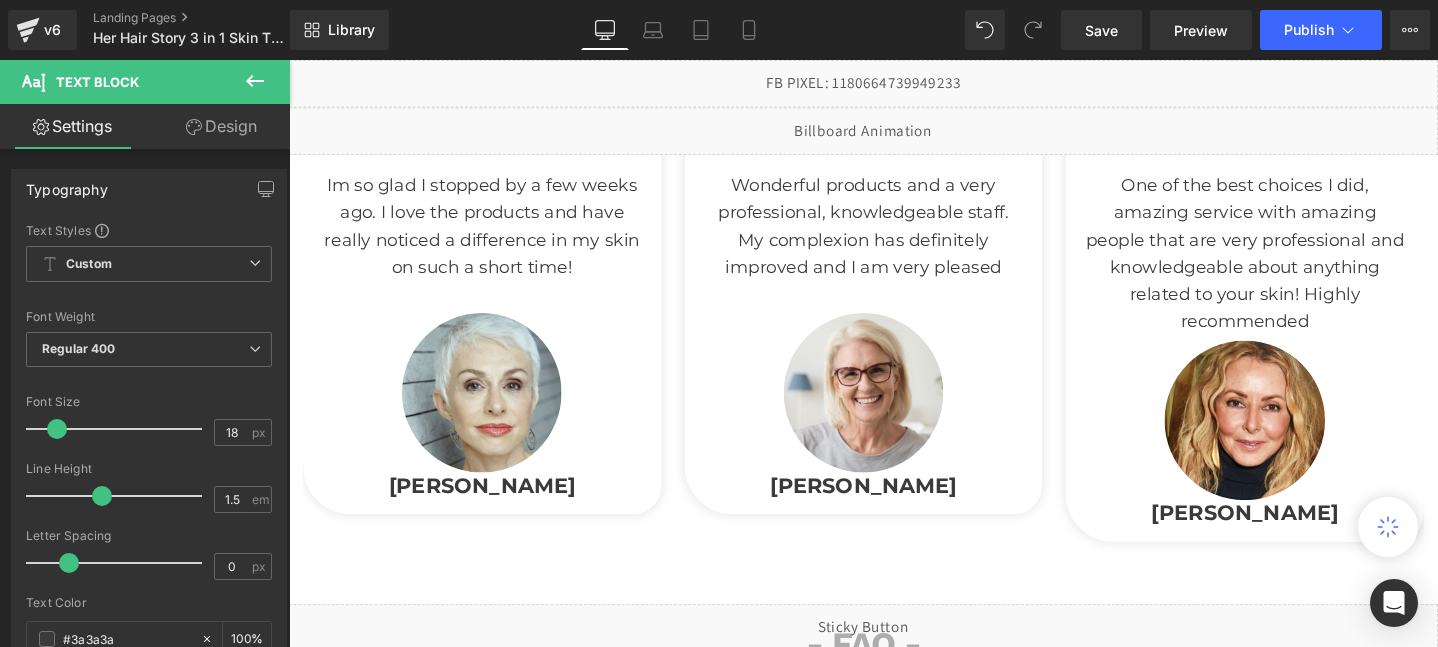 scroll, scrollTop: 4434, scrollLeft: 0, axis: vertical 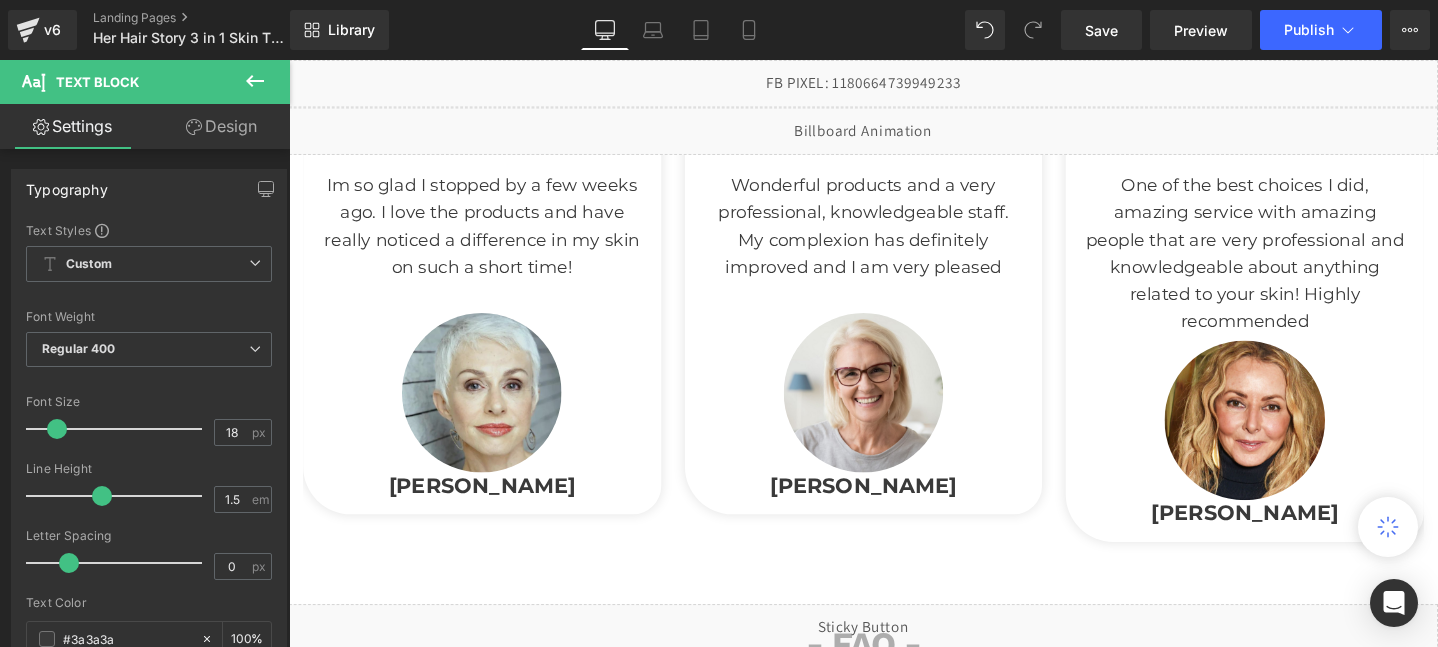click on "Image" at bounding box center [492, 410] 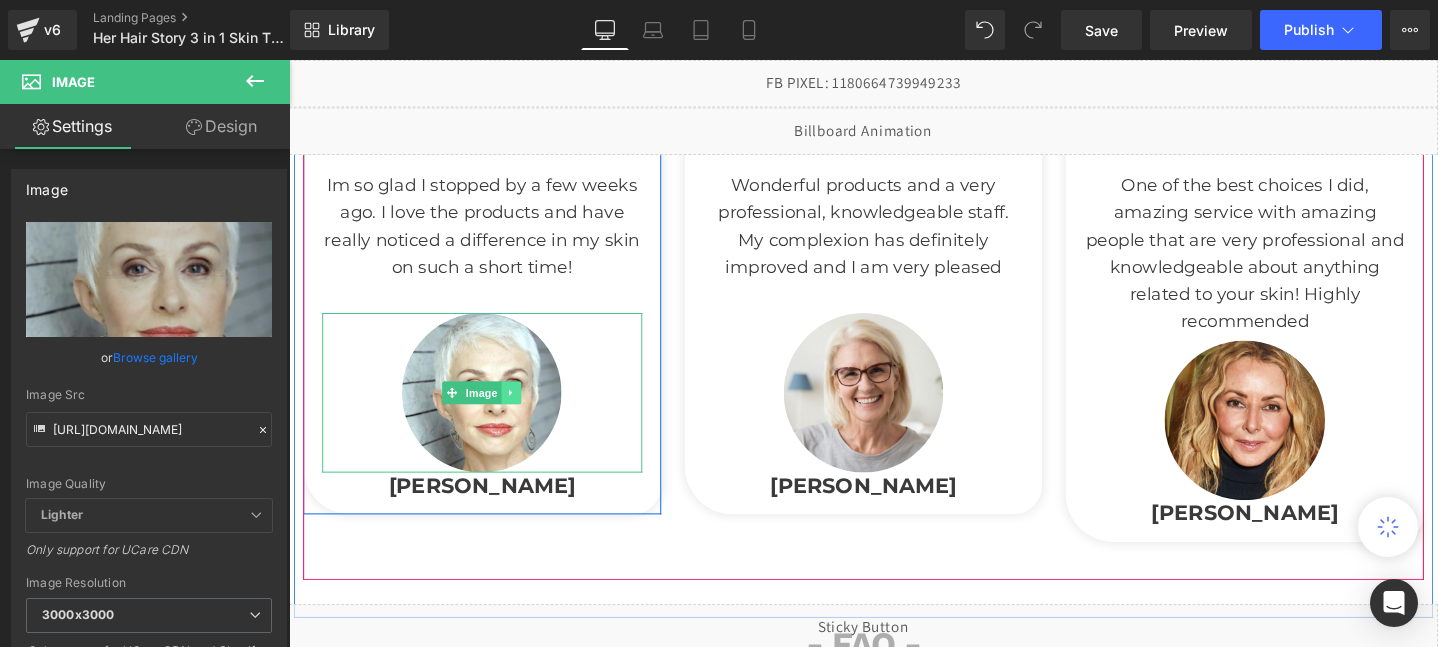 click 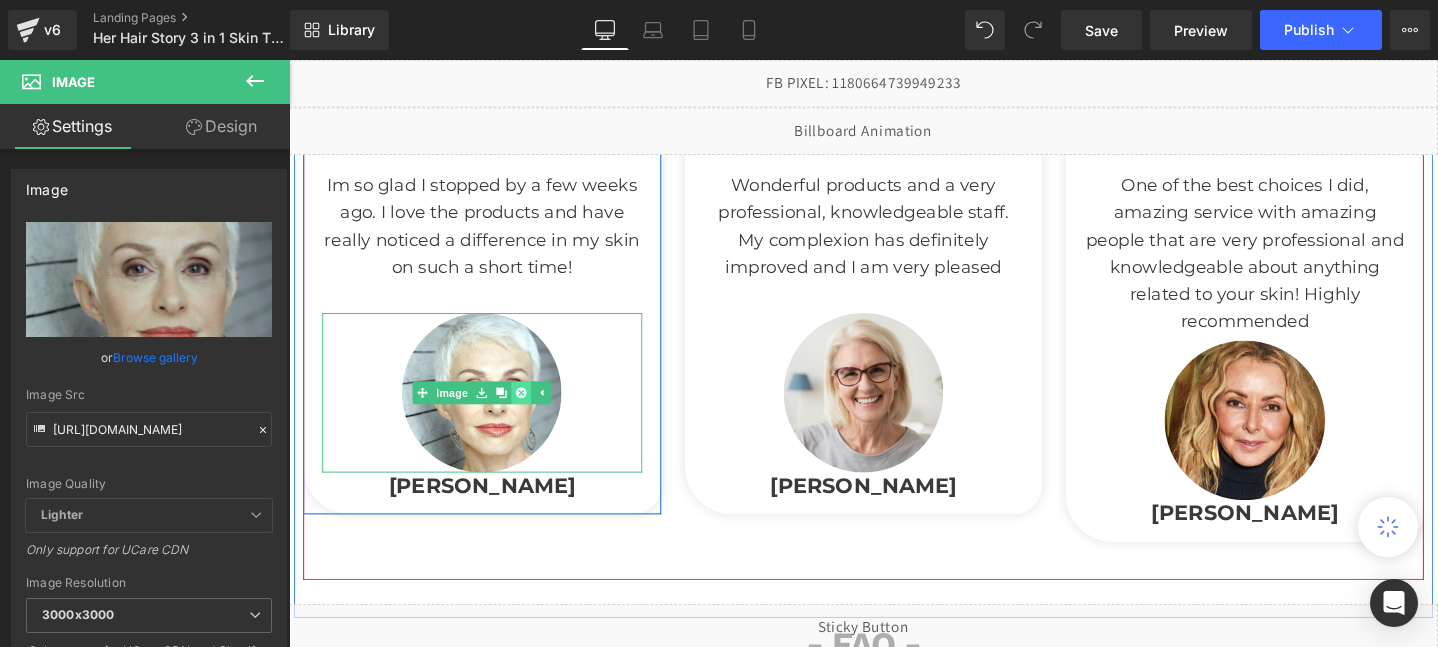 click 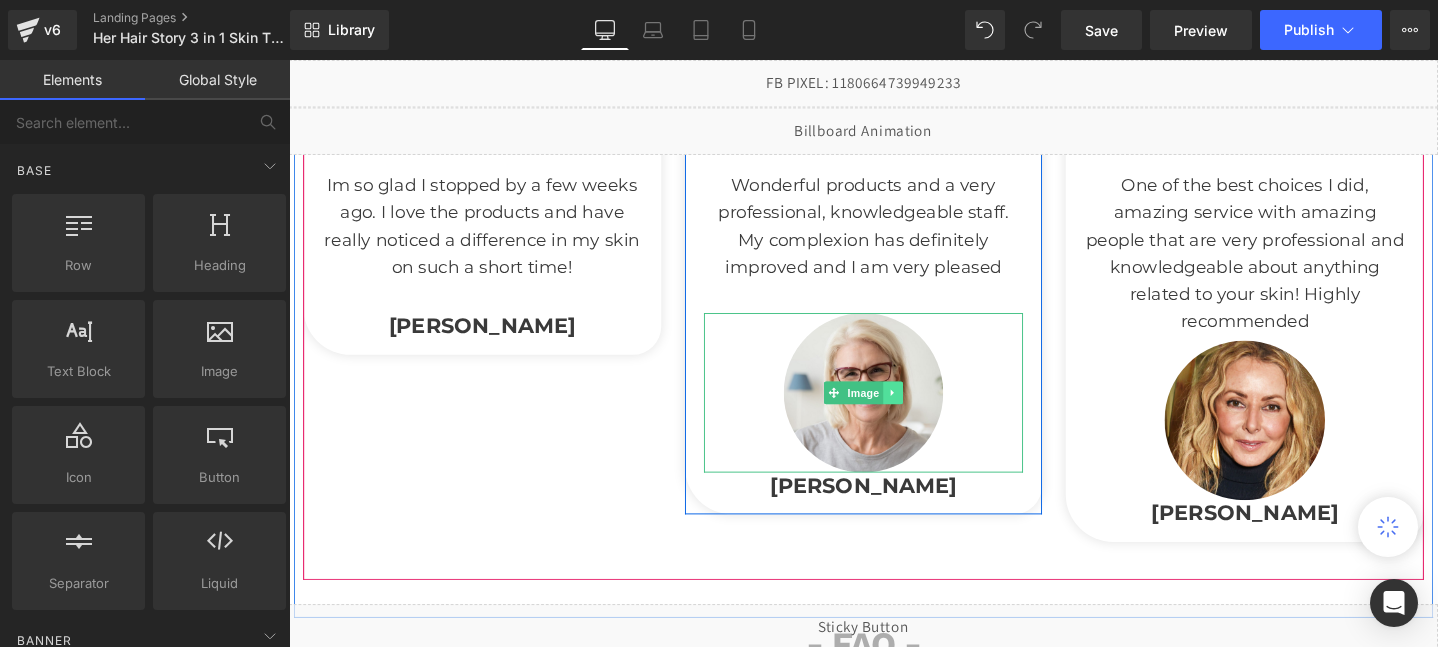 click 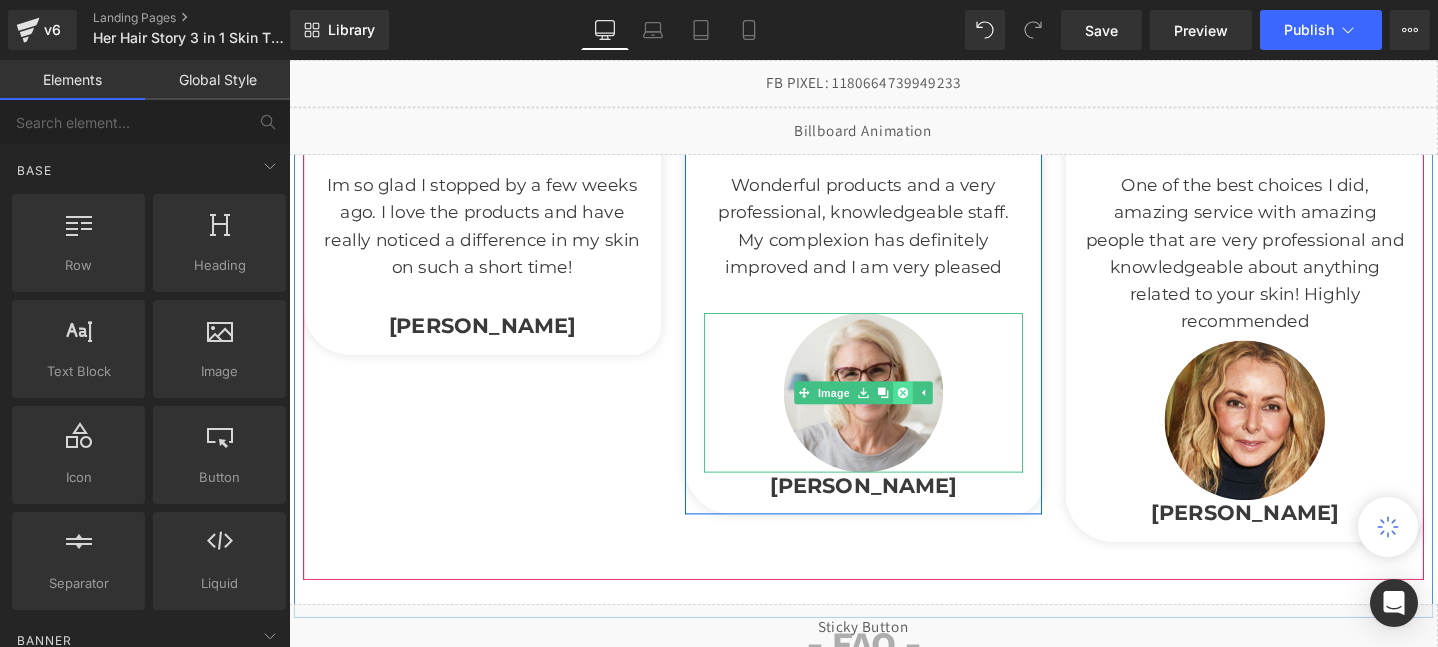 click 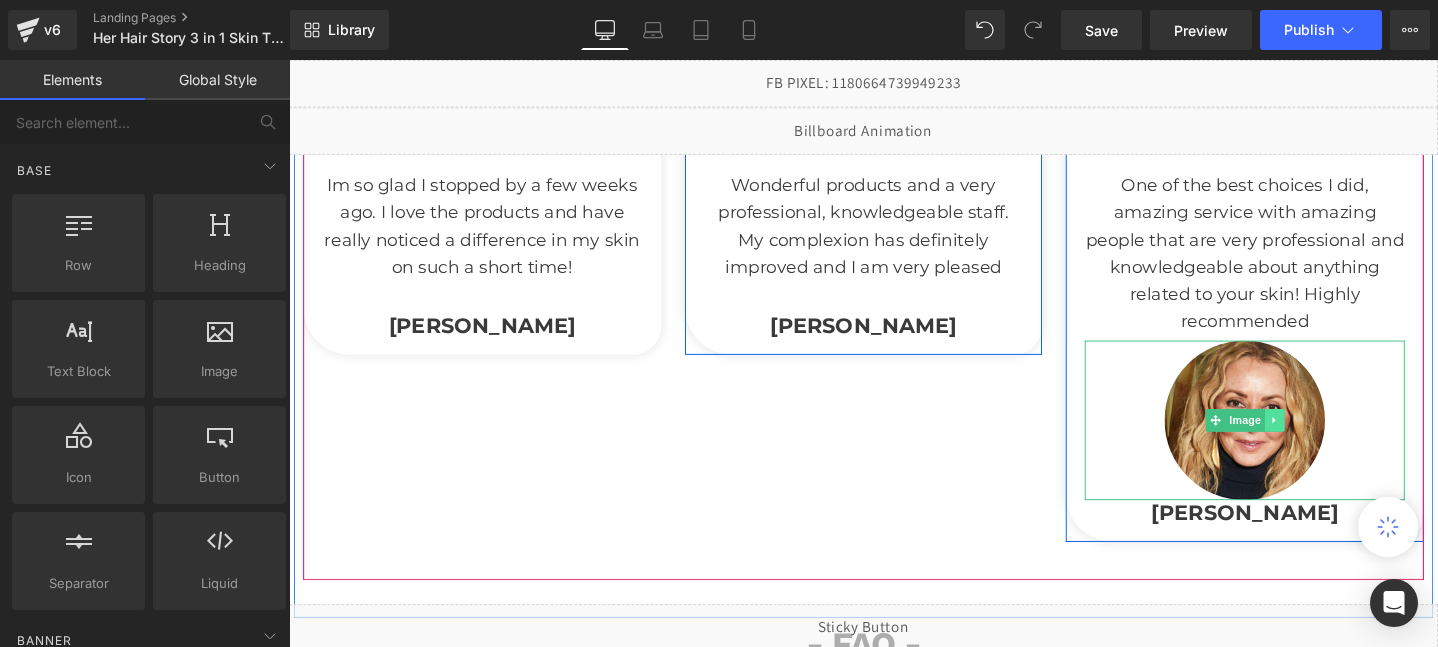 click 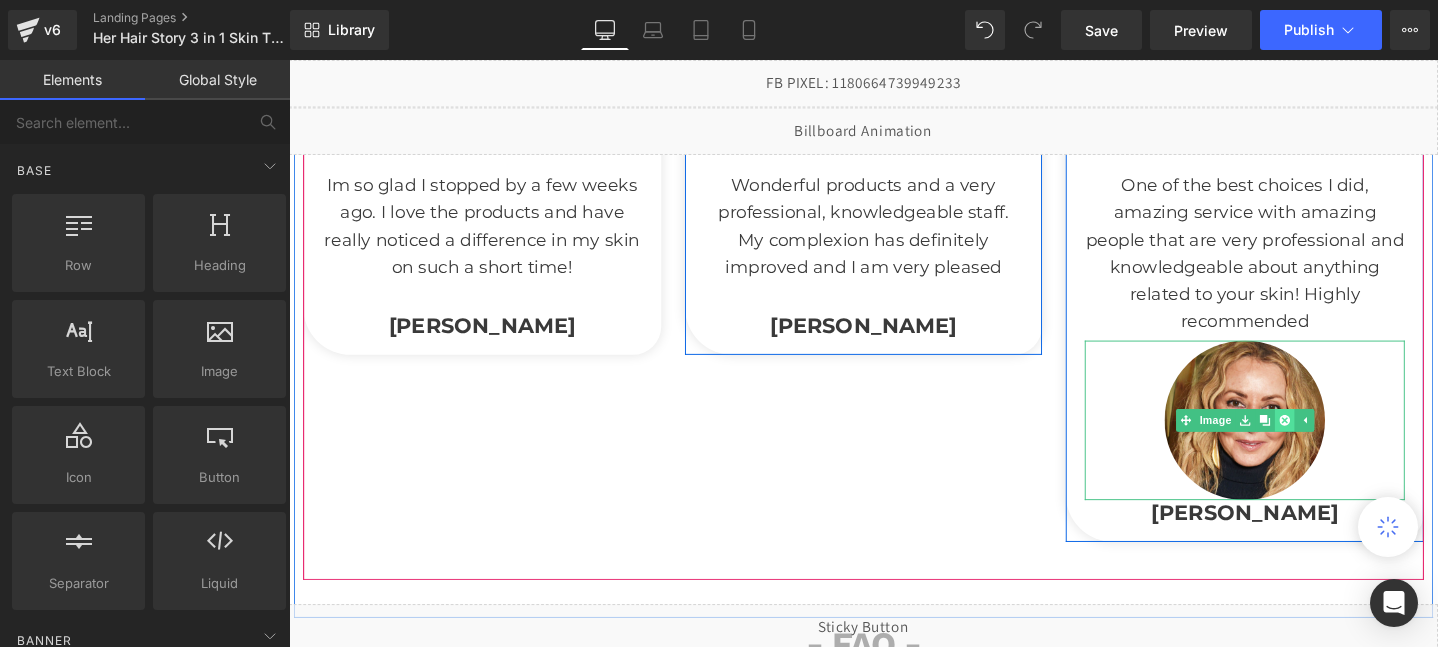 click 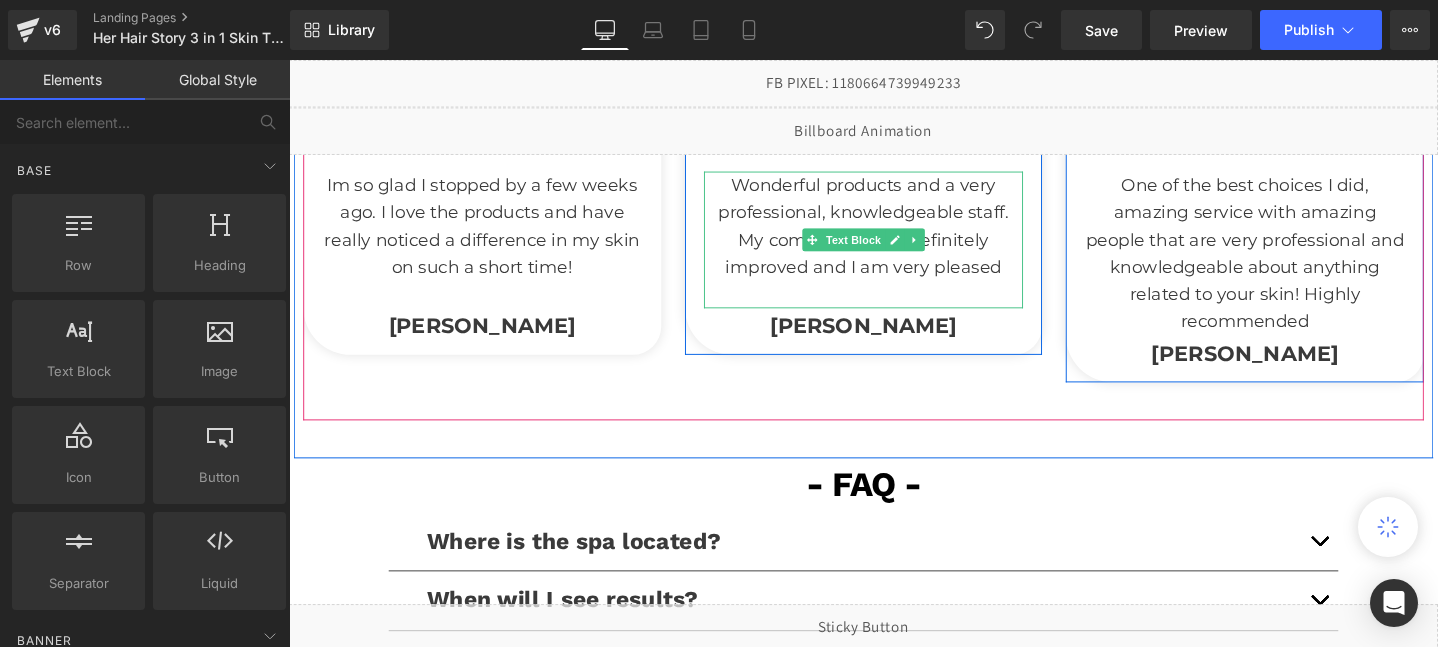 click at bounding box center [894, 306] 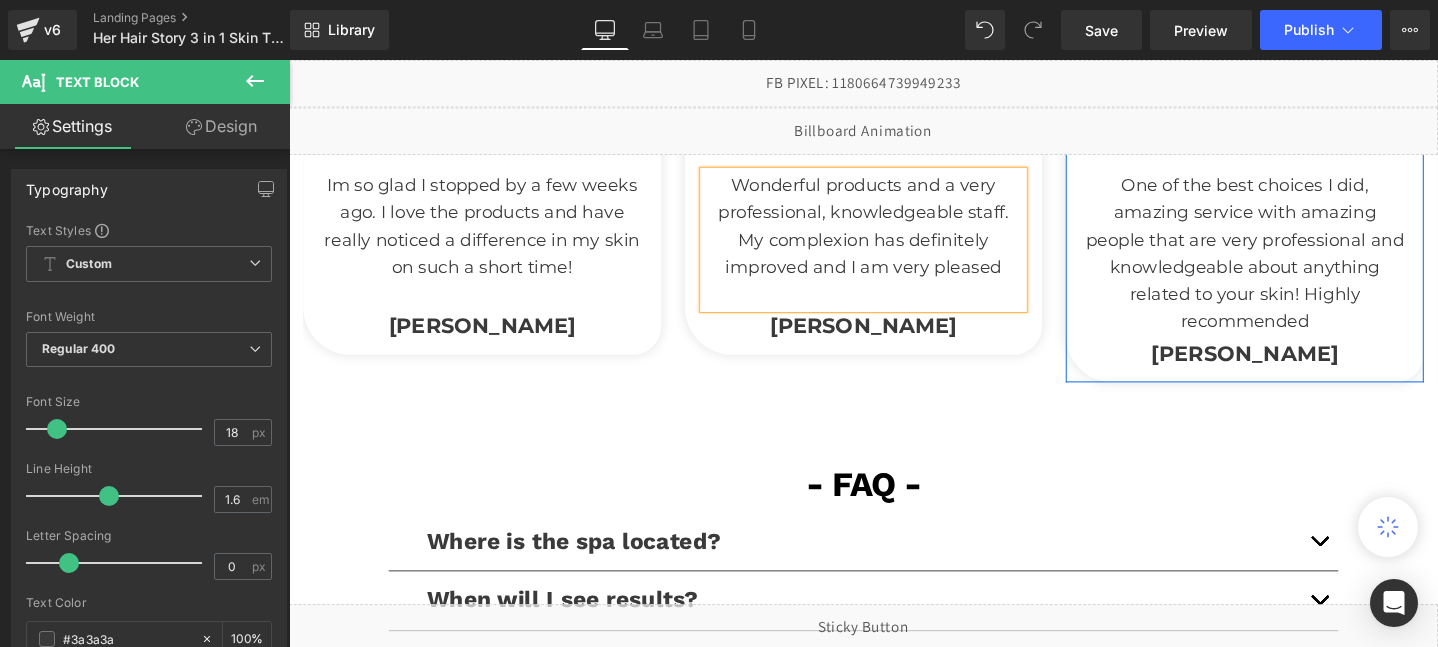 click at bounding box center [894, 306] 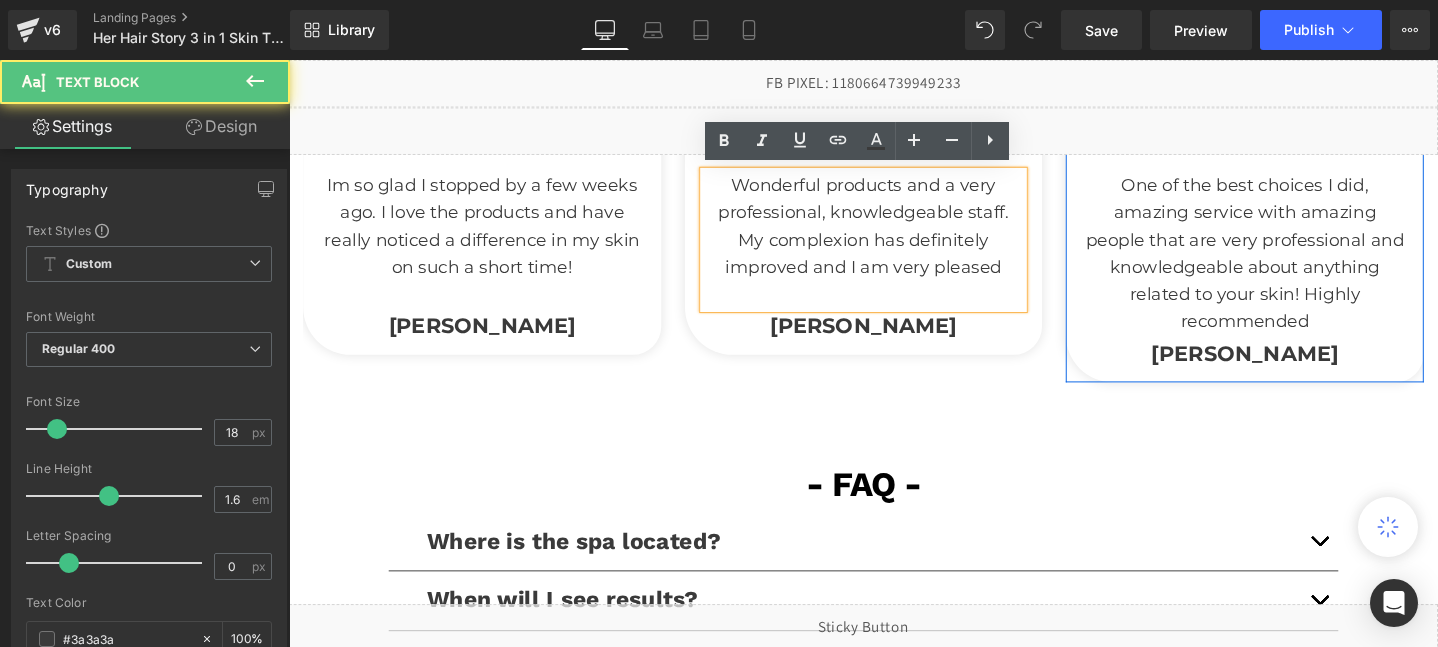 type 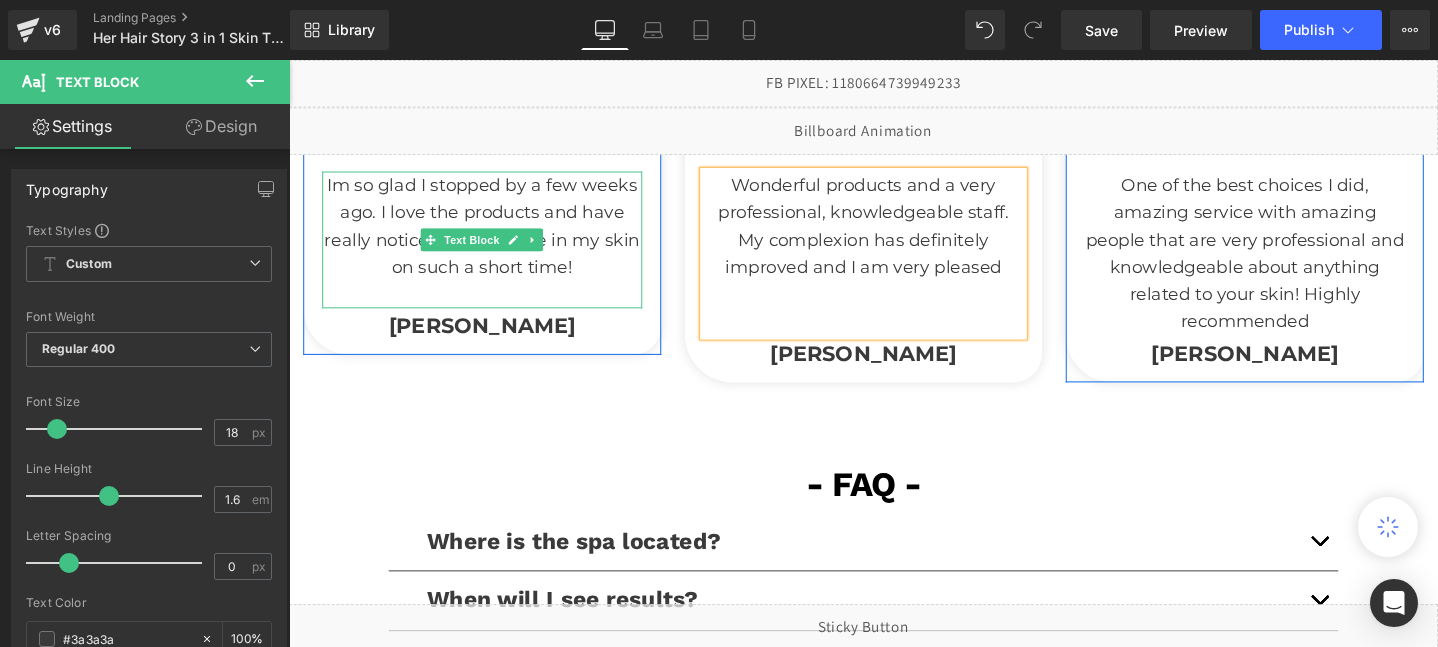 click at bounding box center [492, 306] 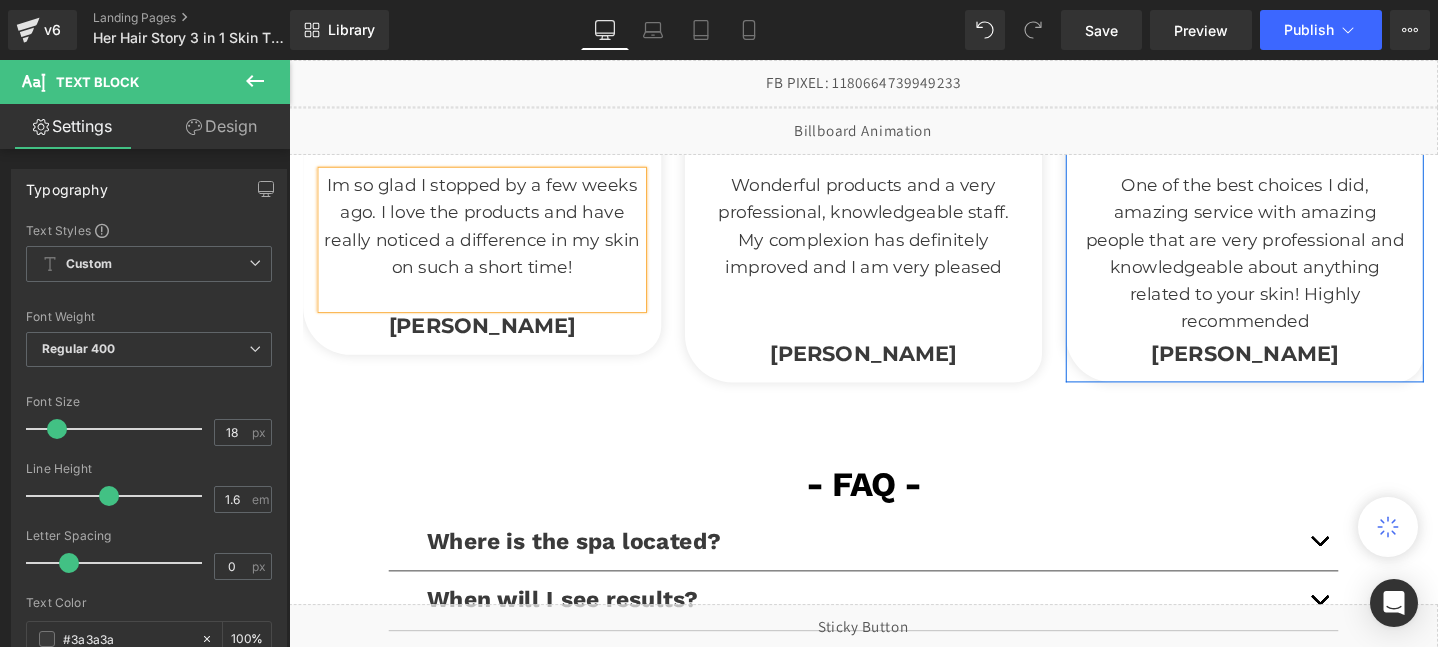 click at bounding box center (492, 306) 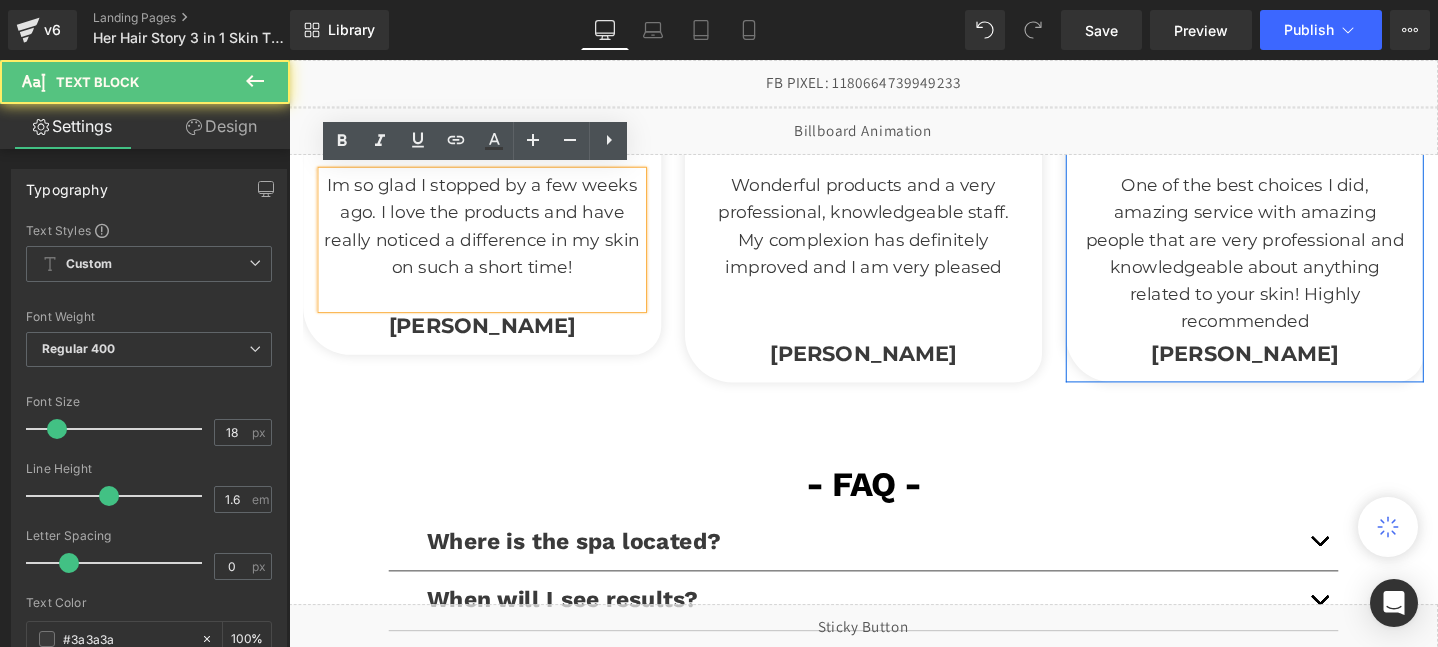 type 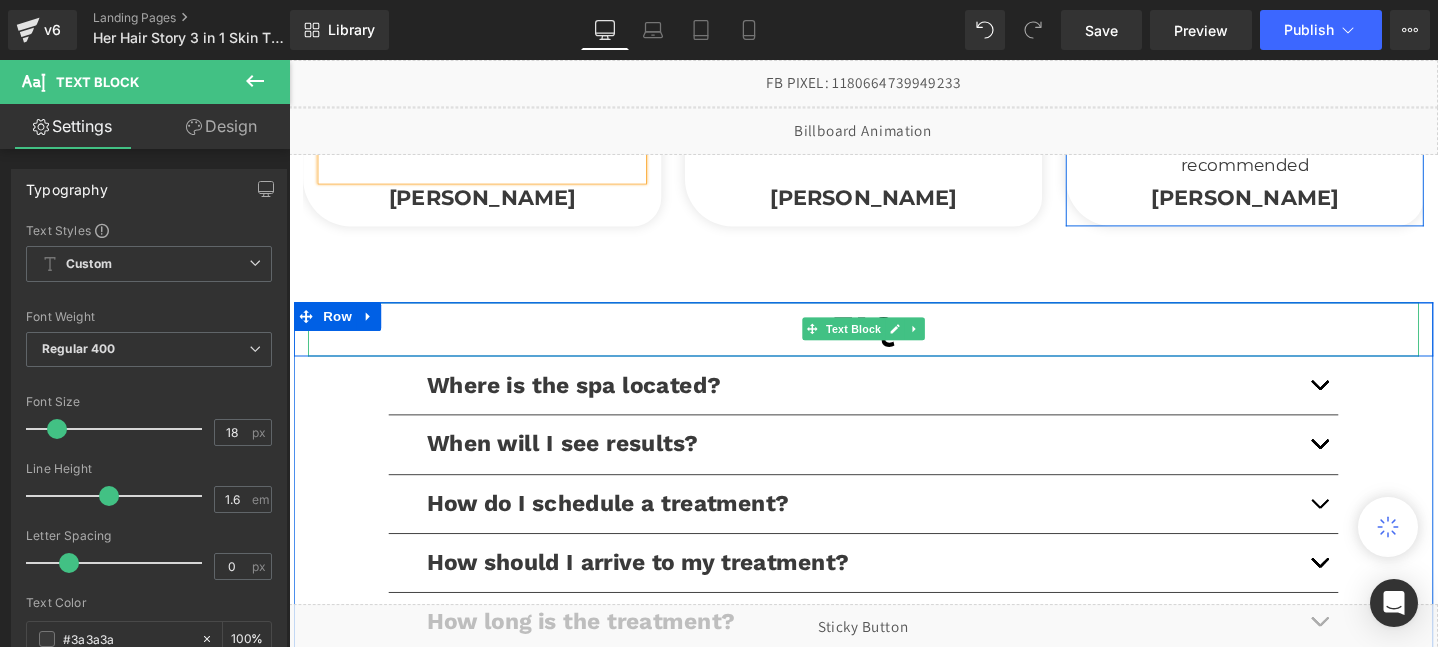 scroll, scrollTop: 4599, scrollLeft: 0, axis: vertical 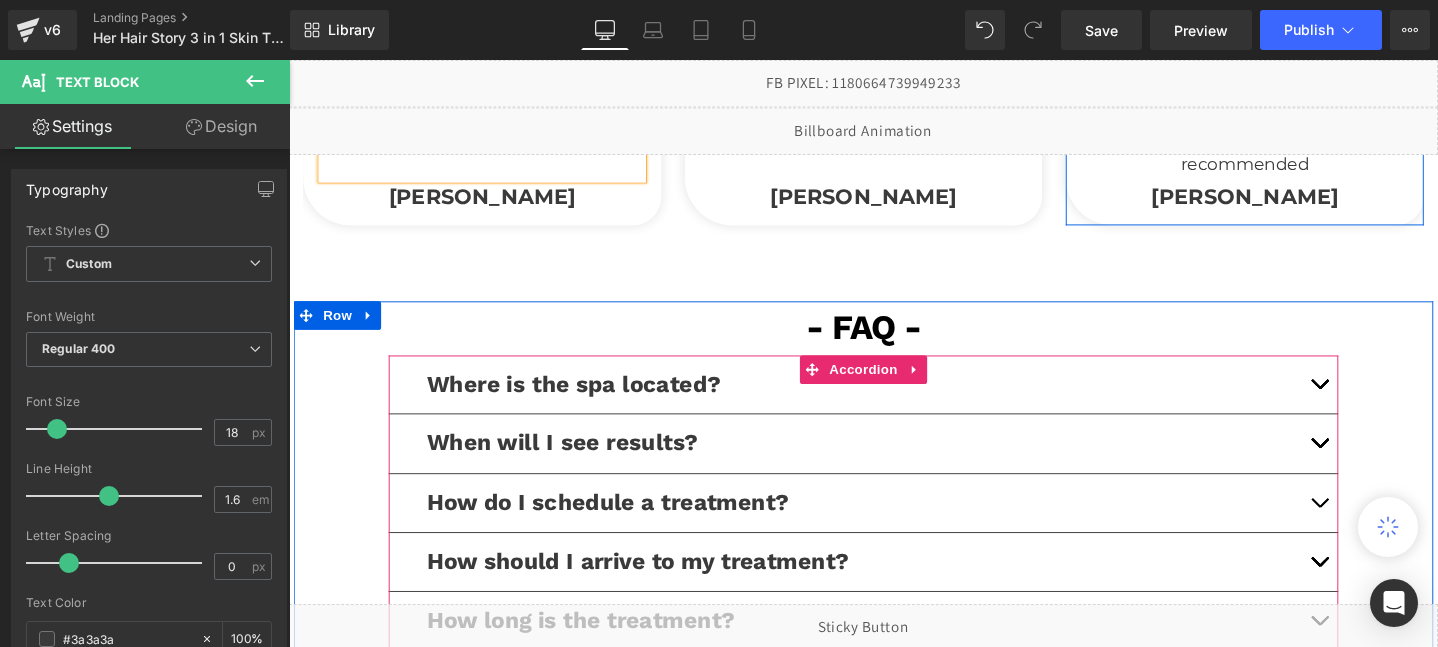 click at bounding box center (1374, 406) 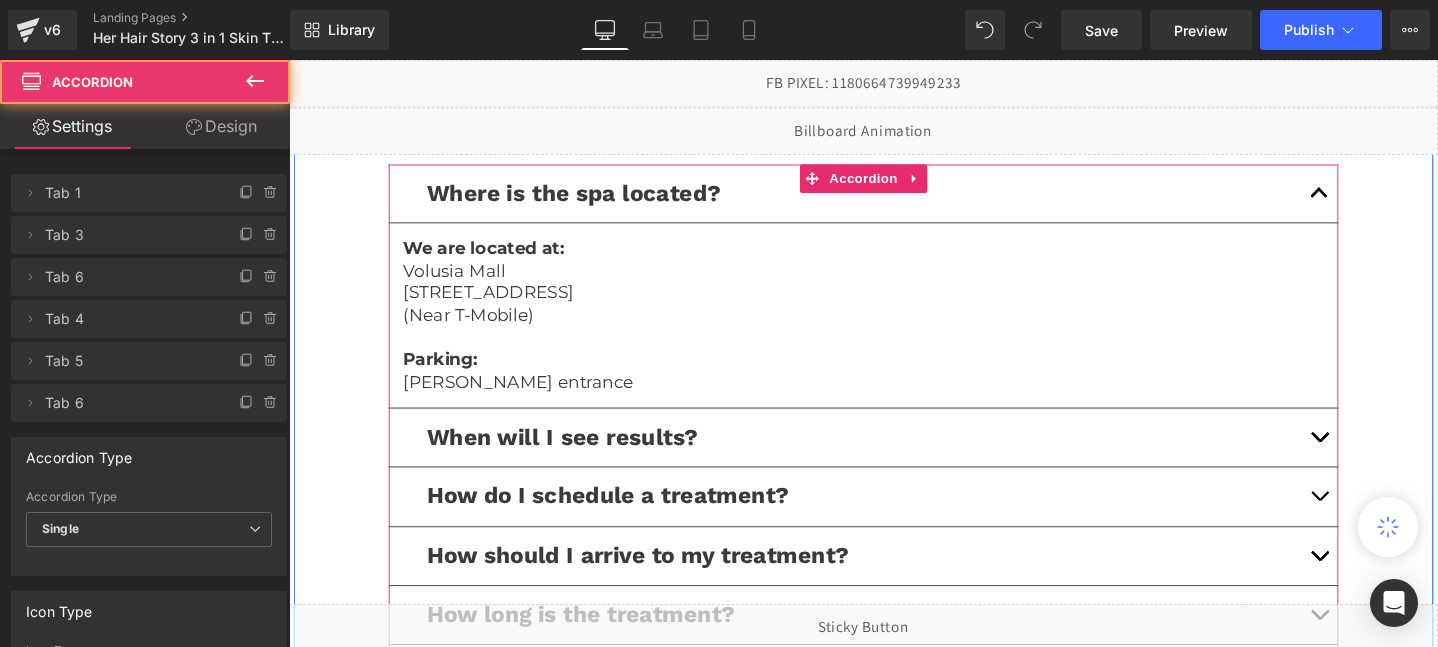 scroll, scrollTop: 4801, scrollLeft: 0, axis: vertical 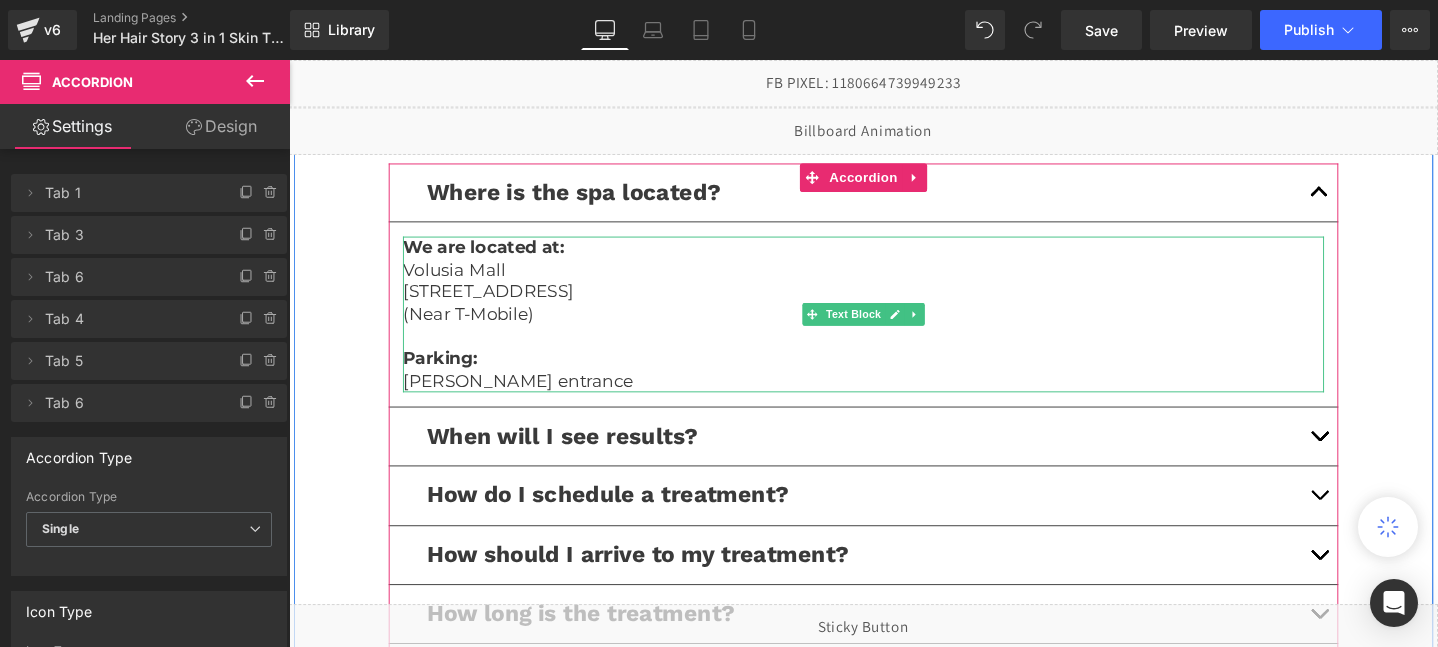 click on "[PERSON_NAME] entrance" at bounding box center (894, 398) 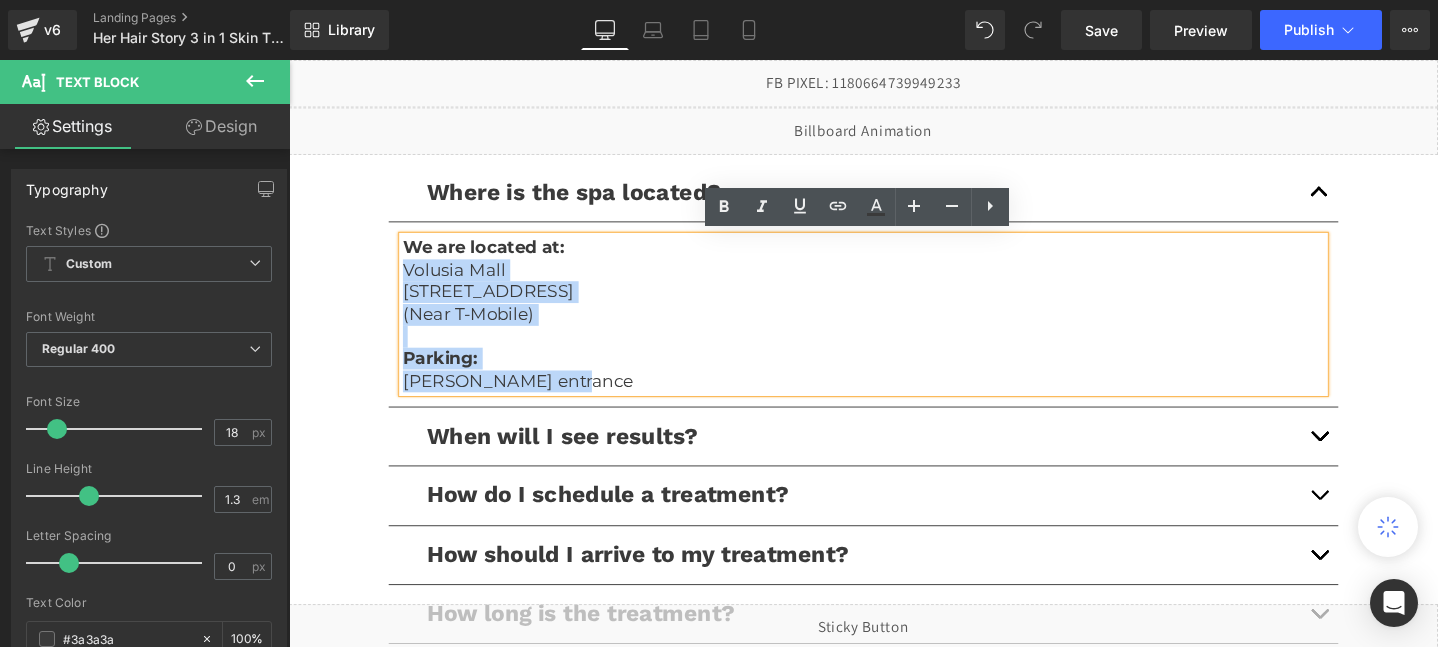 drag, startPoint x: 580, startPoint y: 389, endPoint x: 403, endPoint y: 270, distance: 213.28384 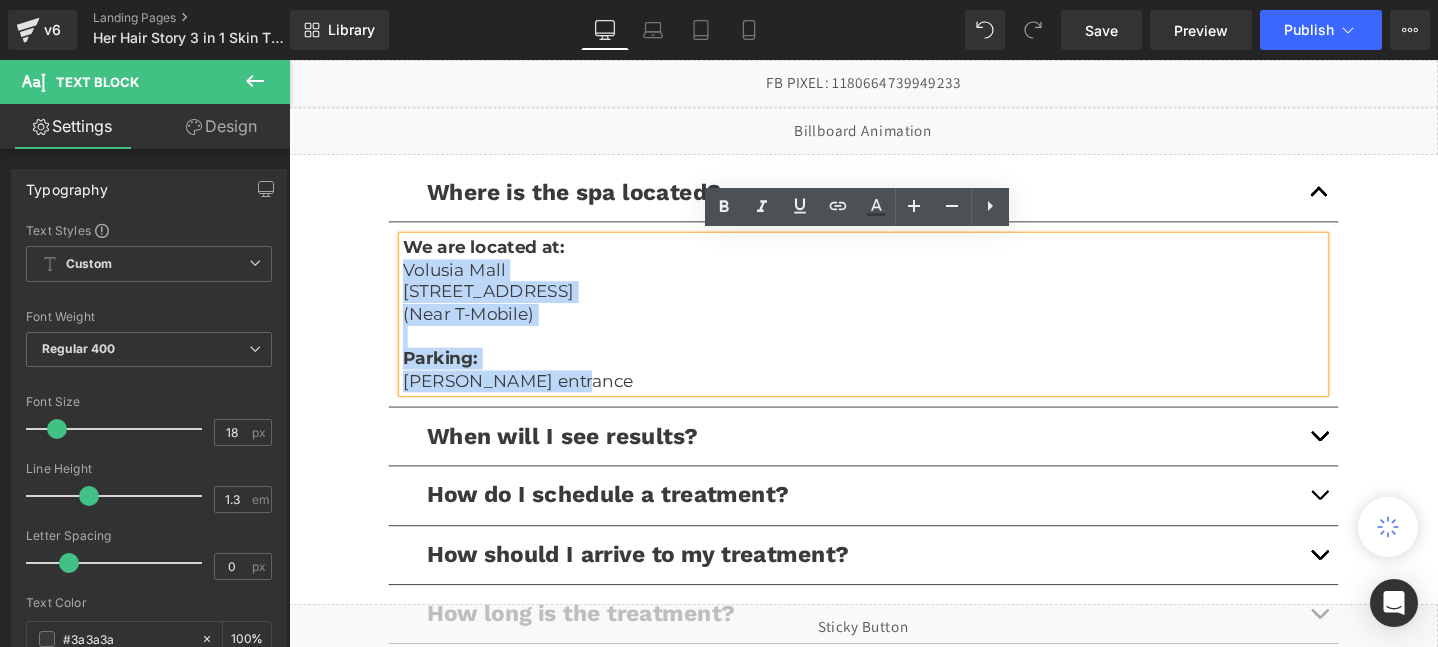 click on "We are located at: [GEOGRAPHIC_DATA] [STREET_ADDRESS] (Near [GEOGRAPHIC_DATA]) Parking: [PERSON_NAME] entrance
Text Block" at bounding box center (894, 328) 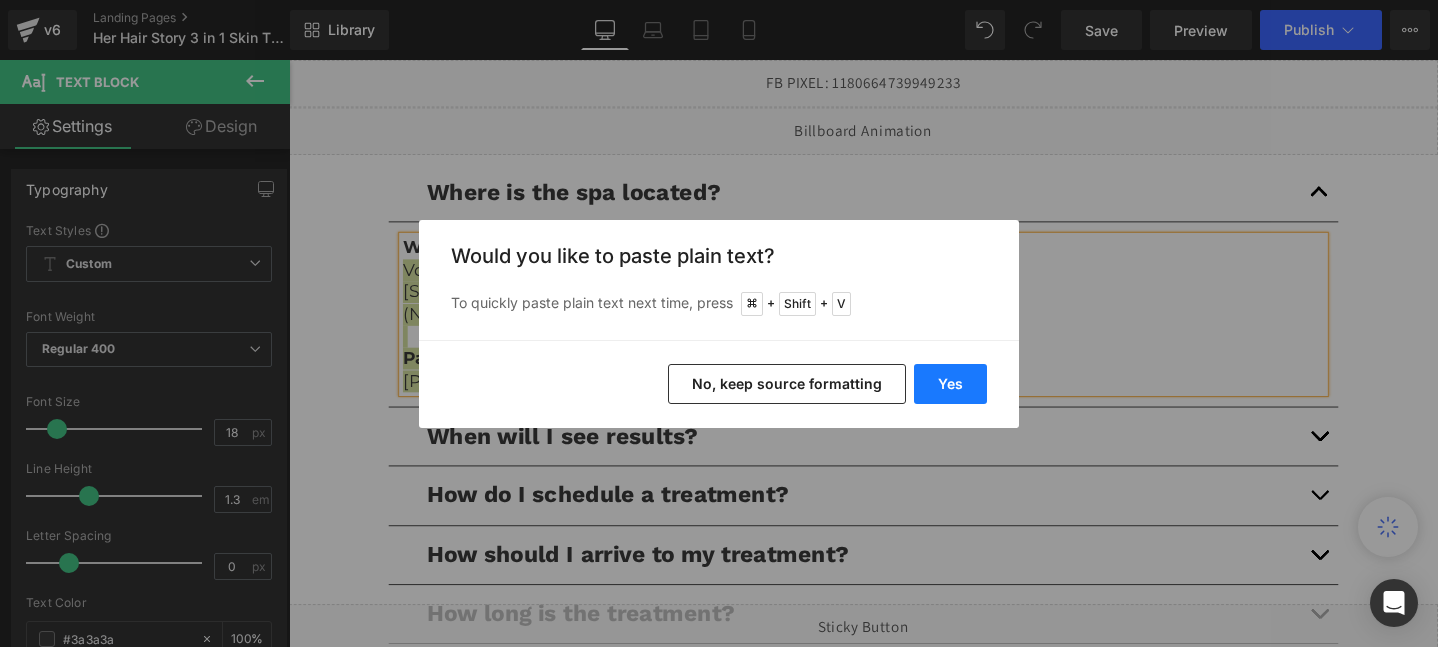 click on "Yes" at bounding box center [950, 384] 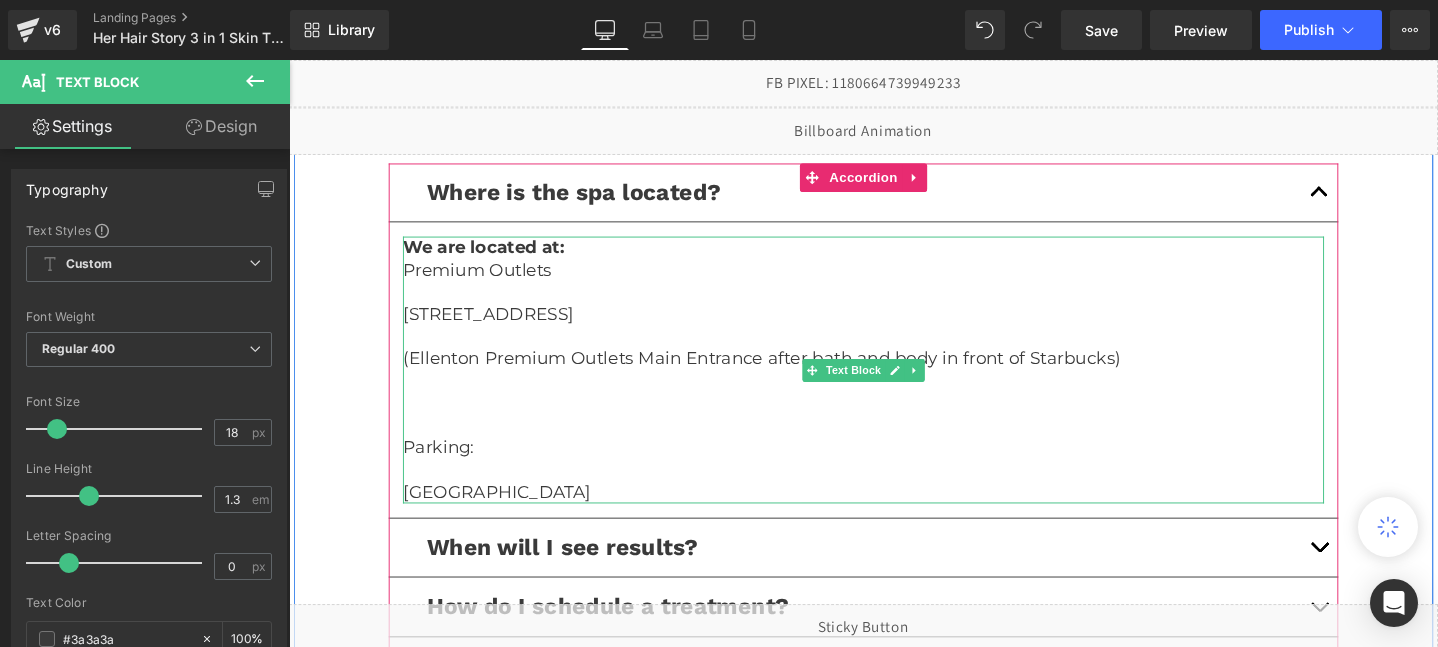 click on "(Ellenton Premium Outlets Main Entrance after bath and body in front of Starbucks)" at bounding box center [894, 374] 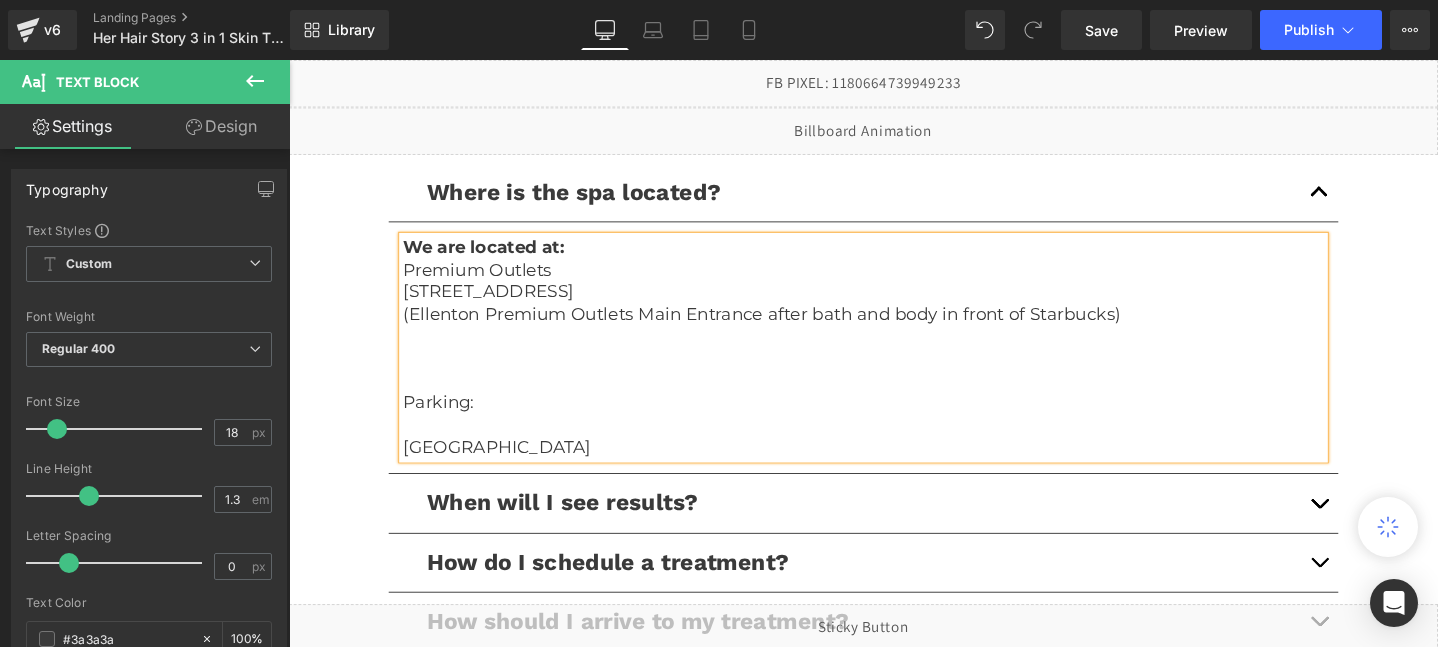 click on "We are located at: Premium Outlets [STREET_ADDRESS] (Ellenton Premium Outlets Main Entrance after bath and body in front of Starbucks) Parking: [GEOGRAPHIC_DATA]" at bounding box center (894, 363) 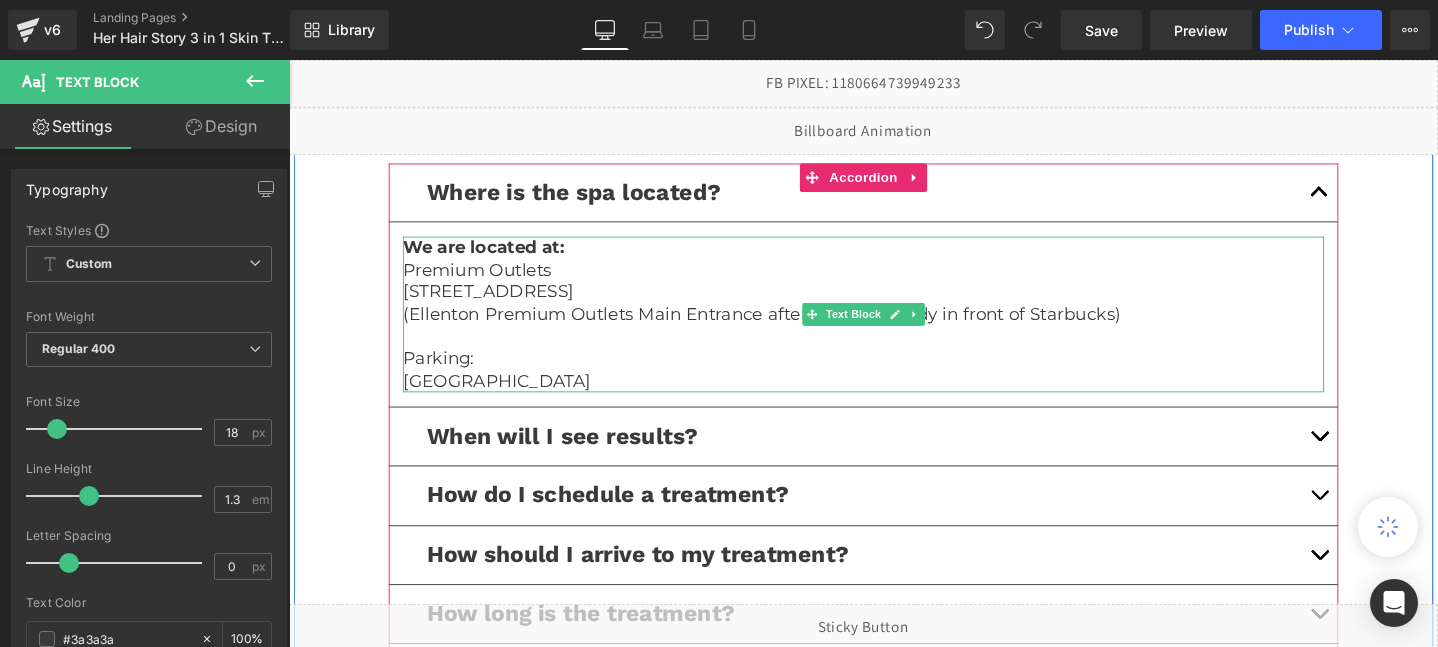 click on "Parking:" at bounding box center [894, 374] 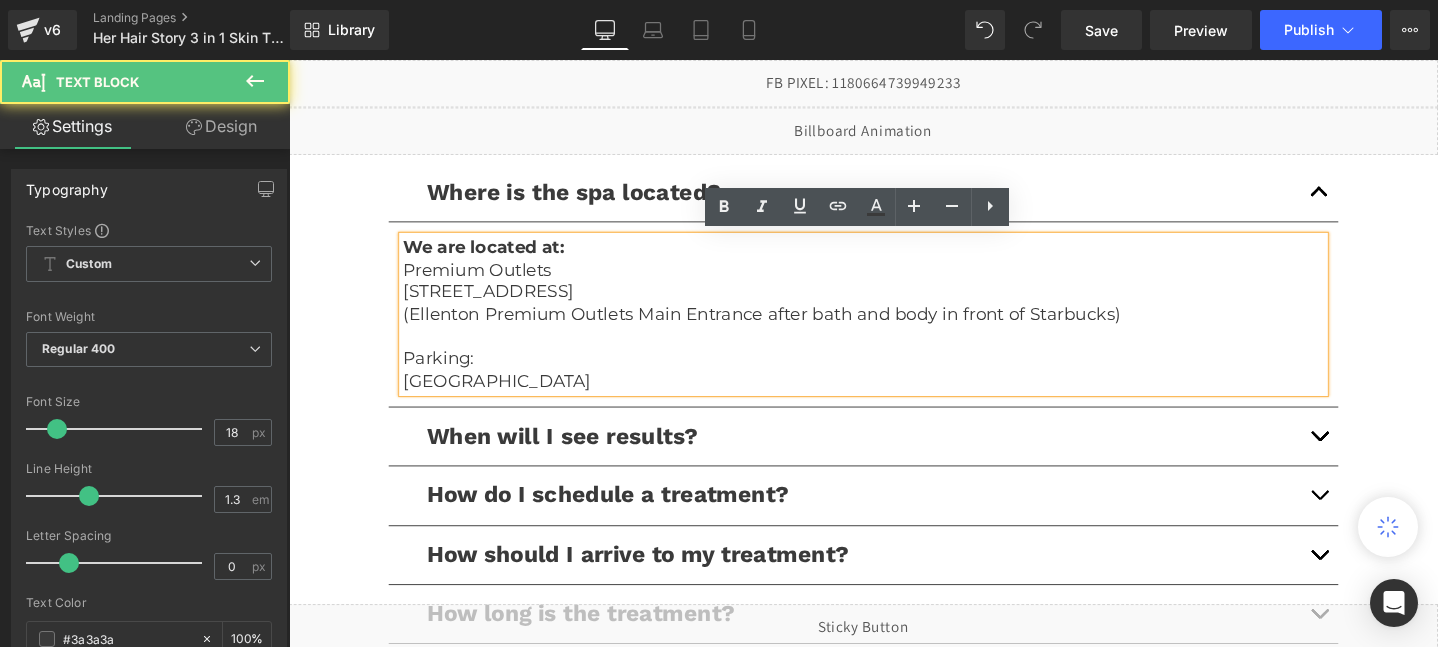 click on "Parking:" at bounding box center (894, 374) 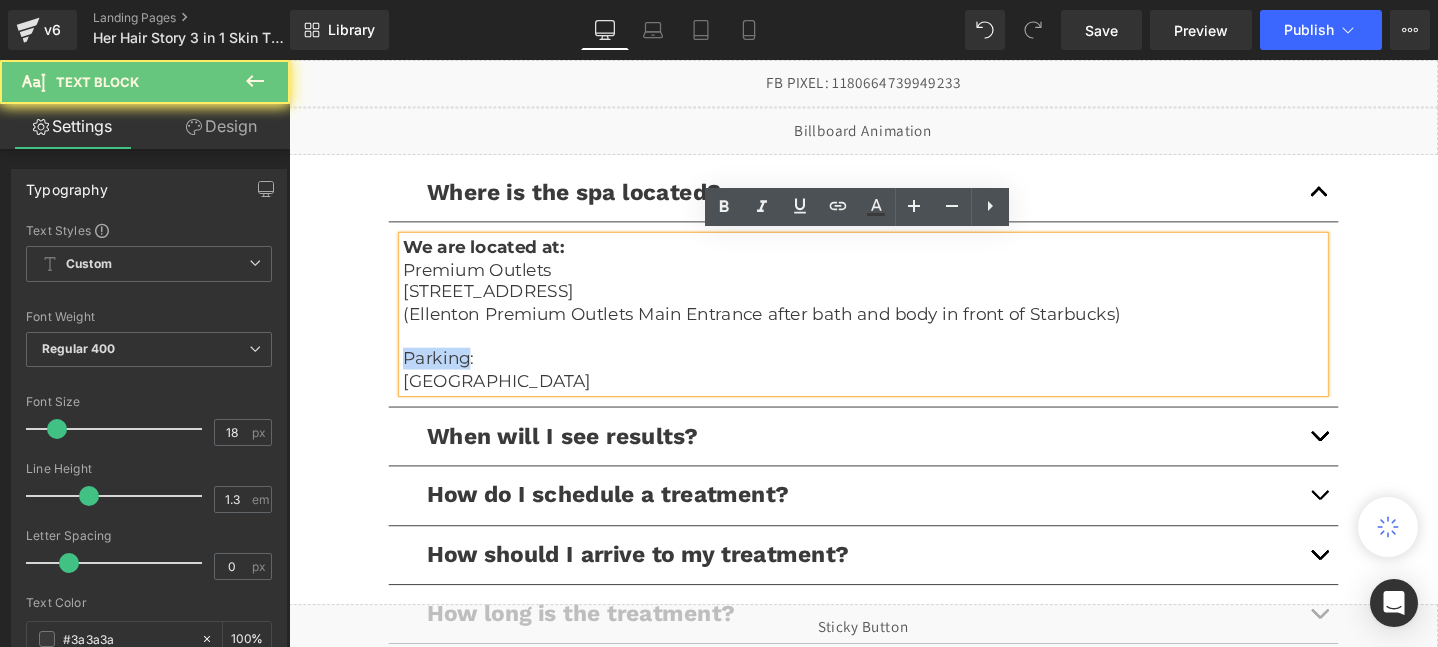 click on "Parking:" at bounding box center [894, 374] 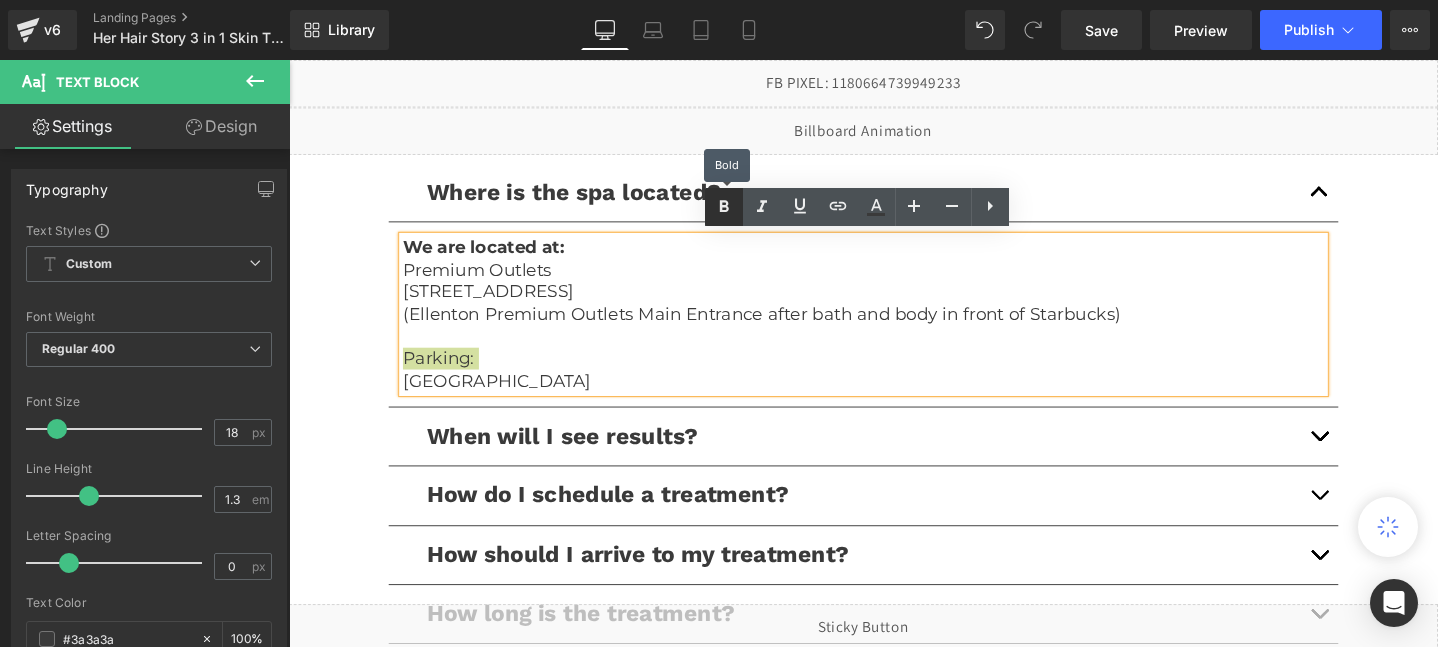 click 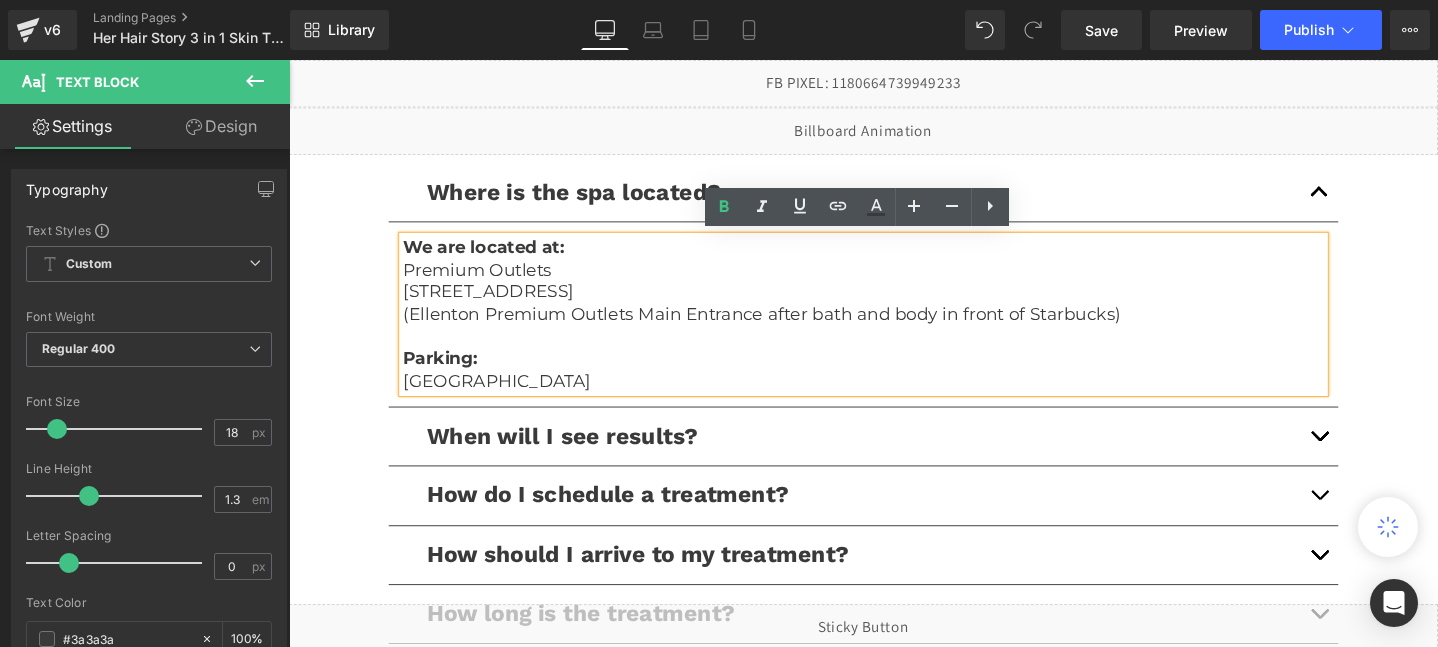 click at bounding box center (1374, 456) 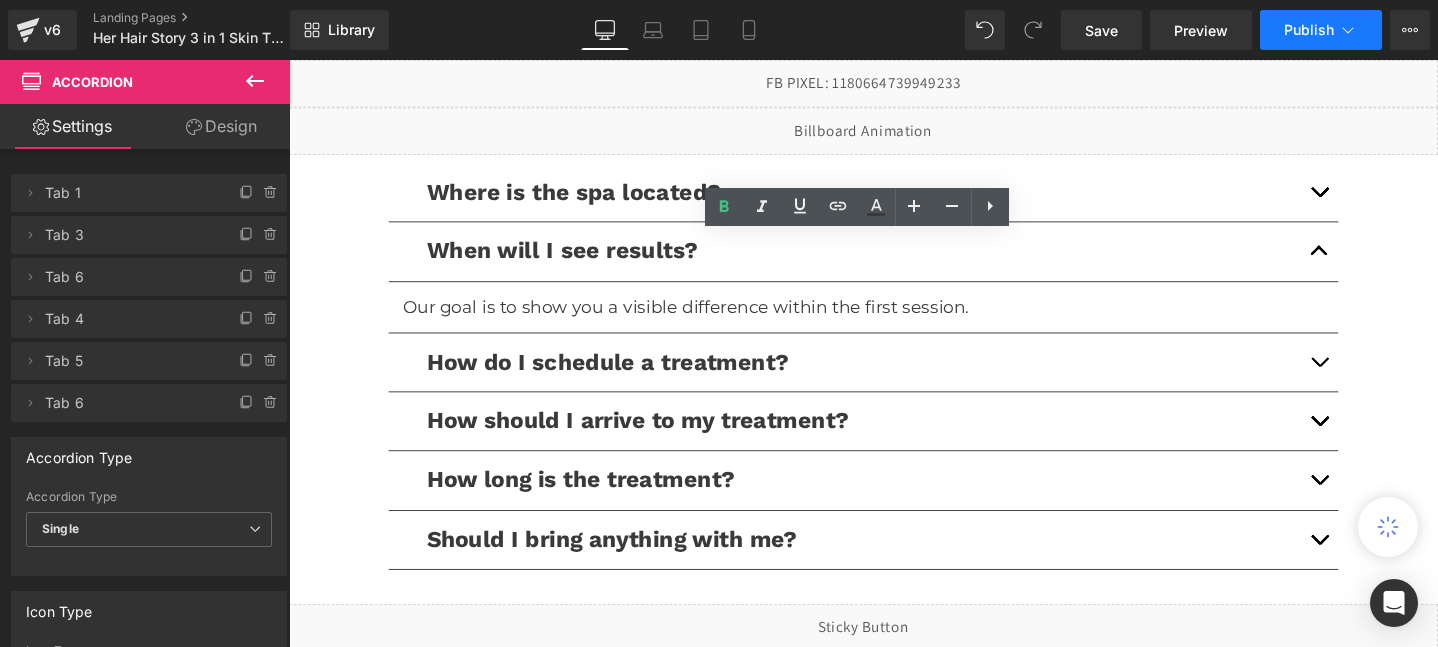 click on "Publish" at bounding box center (1321, 30) 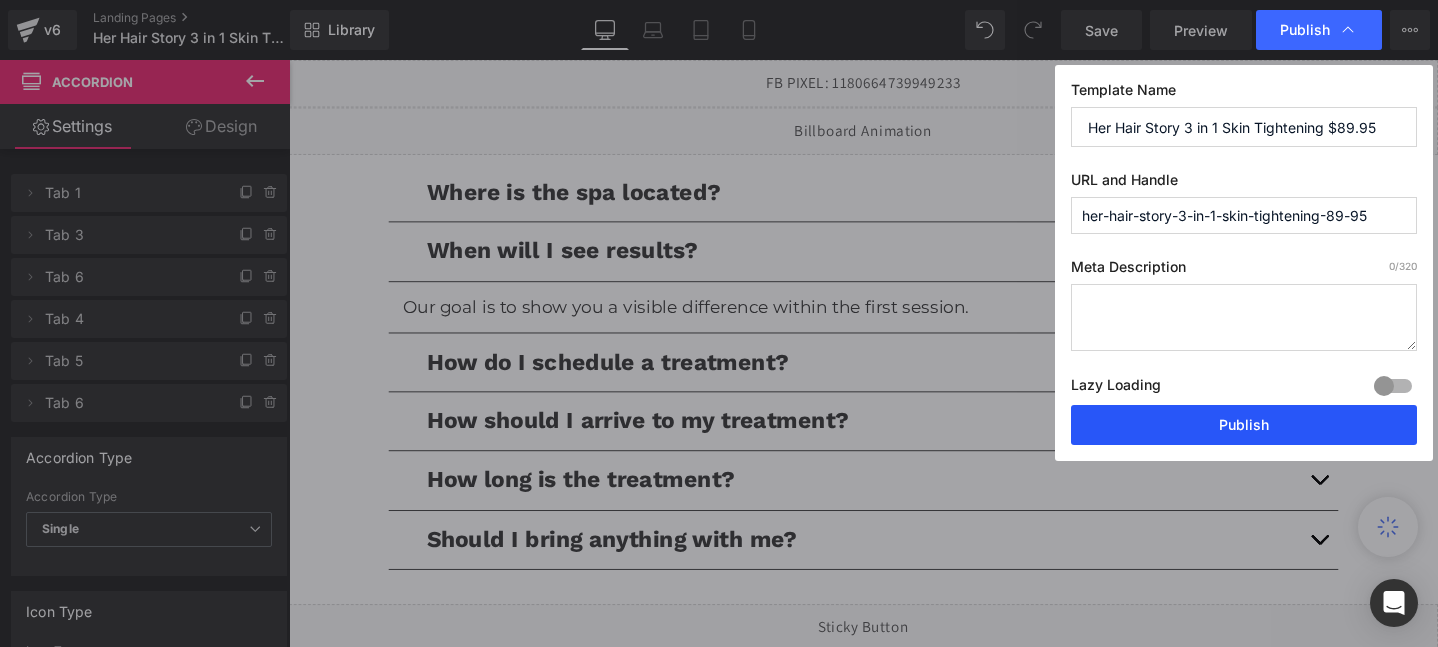click on "Publish" at bounding box center (1244, 425) 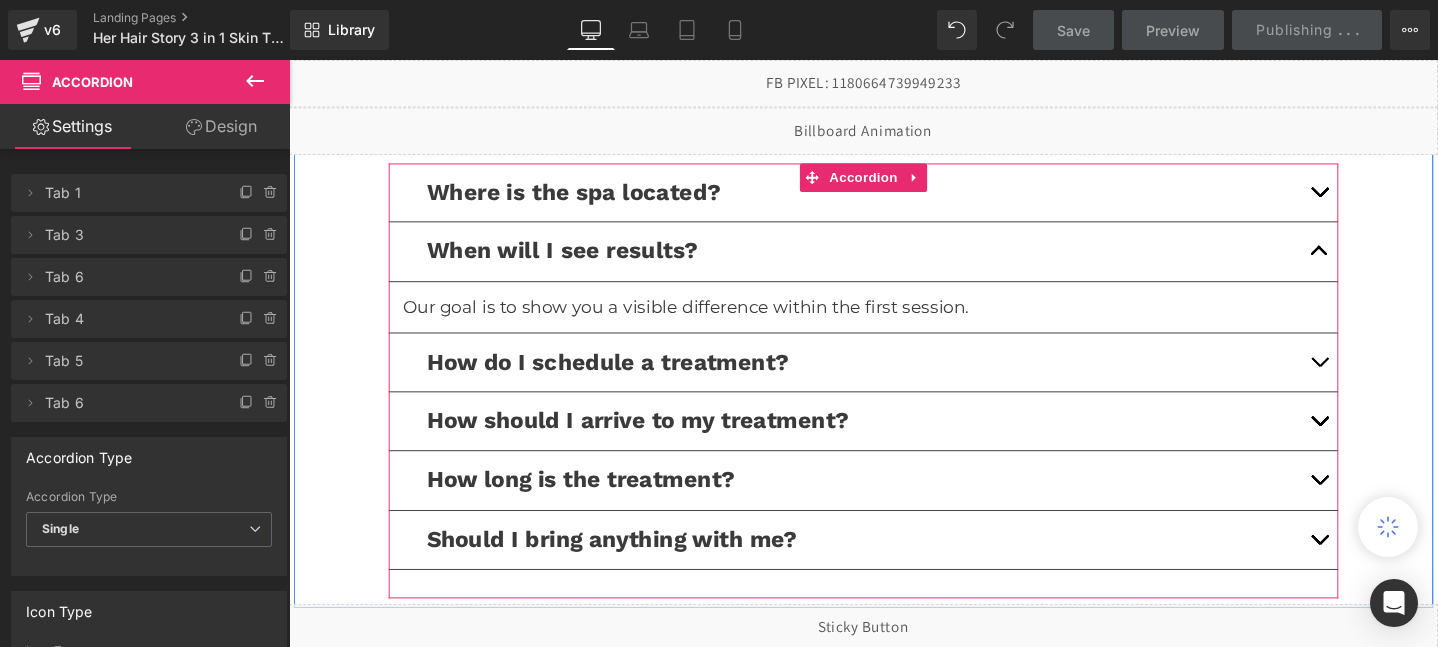 click at bounding box center (1374, 378) 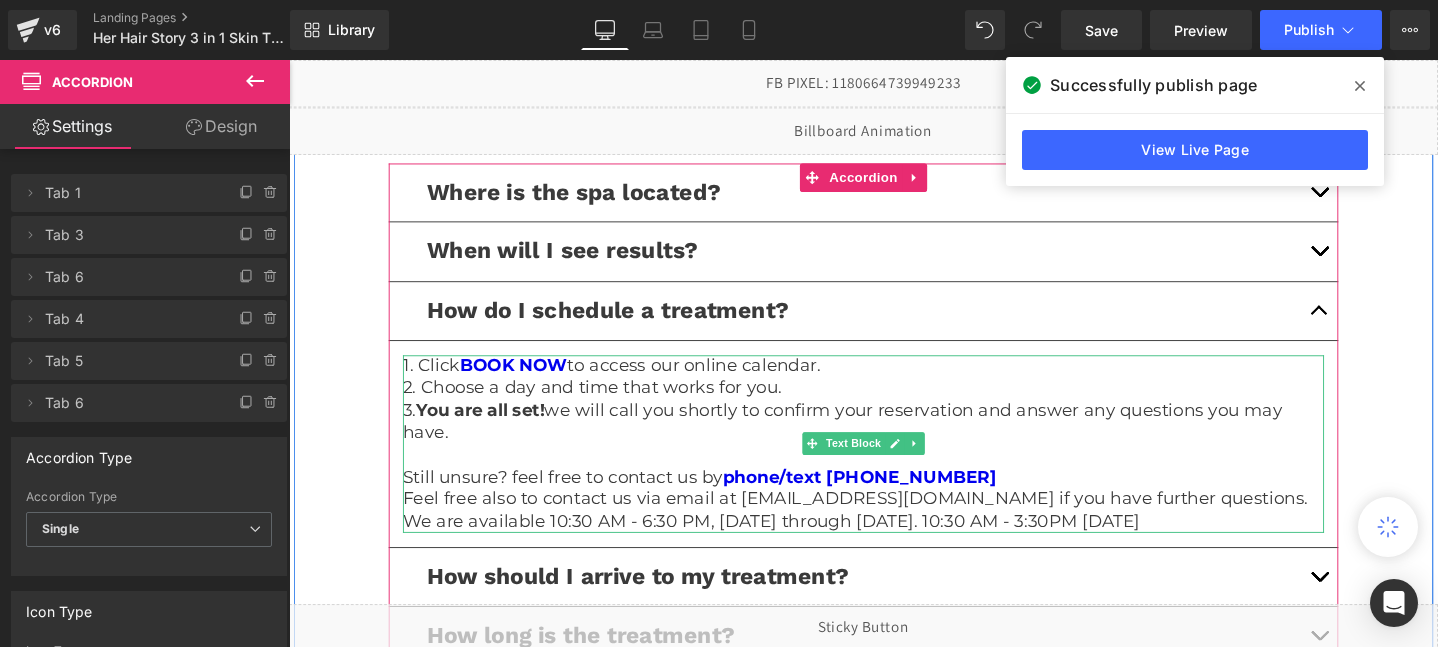click at bounding box center (894, 475) 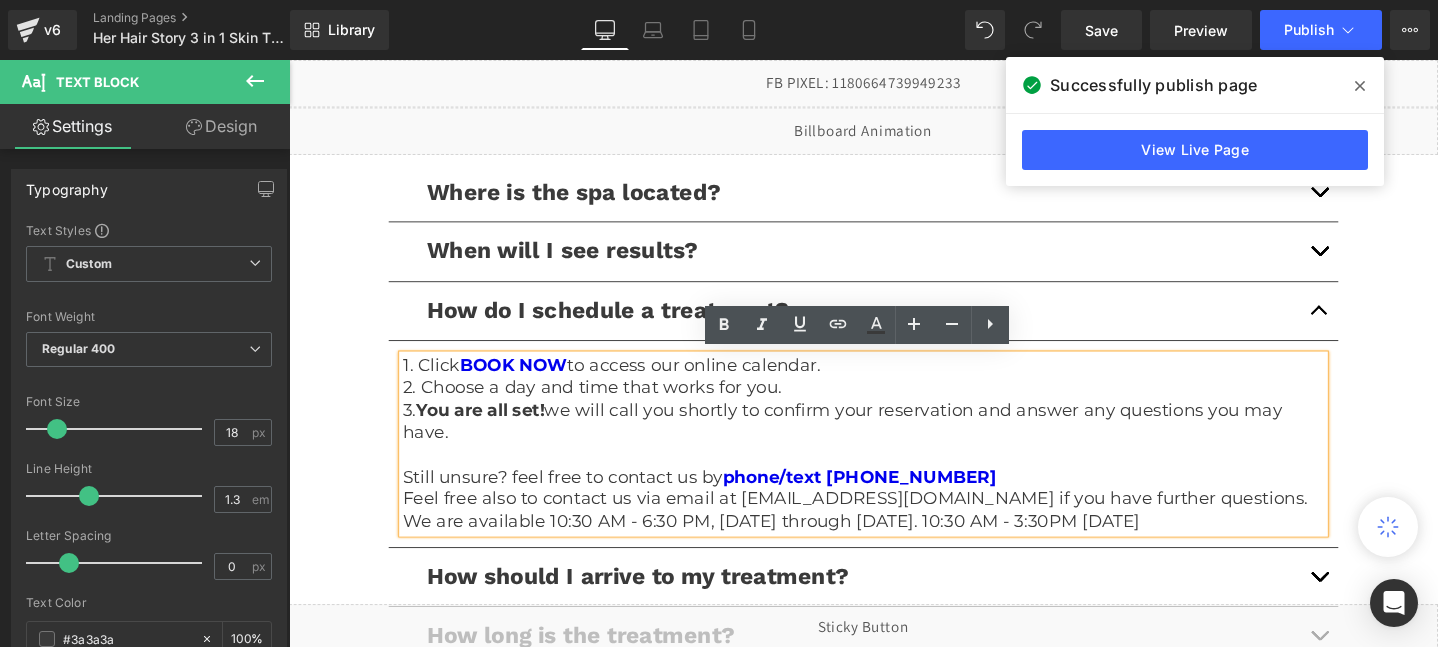 drag, startPoint x: 410, startPoint y: 490, endPoint x: 1271, endPoint y: 537, distance: 862.28186 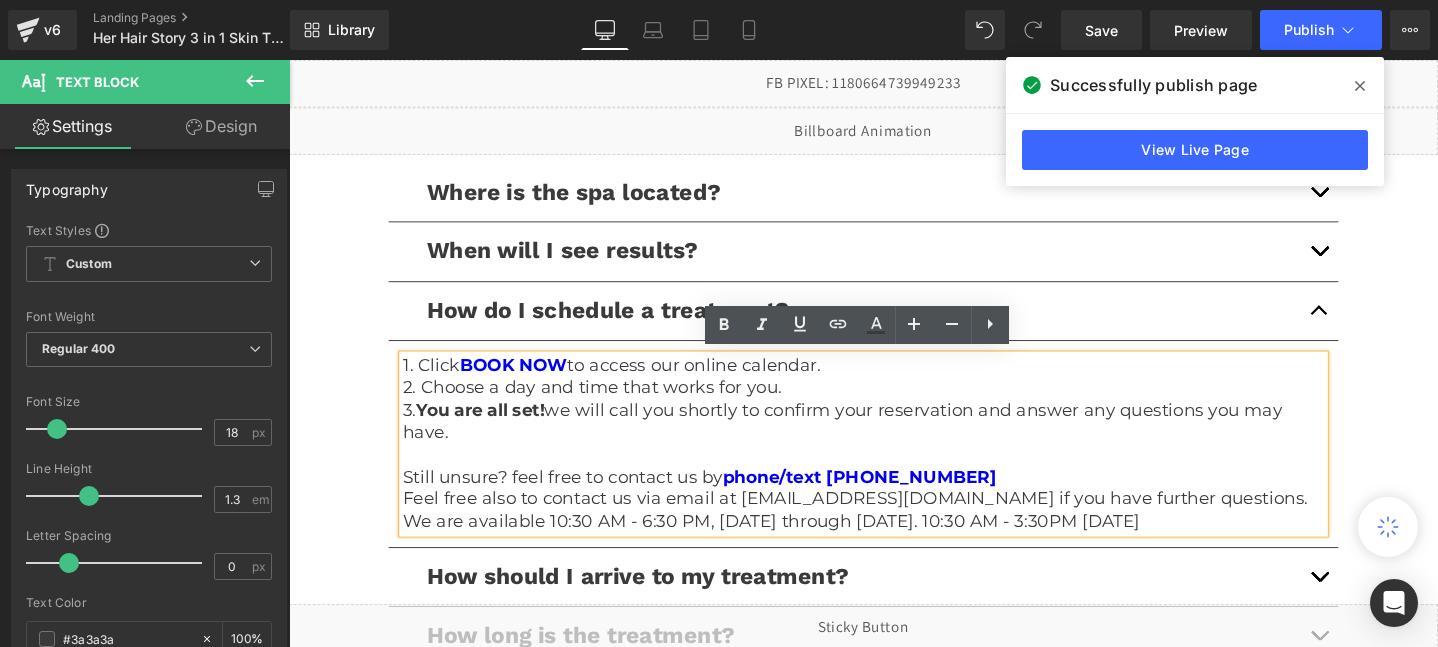 click on "1. Click  BOOK NOW  to access our online calendar. 2. Choose a day and time that works for you. 3.  You are all set!  we will call you shortly to confirm your reservation and answer any questions you may have. Still unsure? feel free to contact us by  phone/text [PHONE_NUMBER] Feel free also to contact us via email at [EMAIL_ADDRESS][DOMAIN_NAME] if you have further questions. We are available 10:30 AM - 6:30 PM, [DATE] through [DATE]. 10:30 AM - 3:30PM [DATE]" at bounding box center (894, 464) 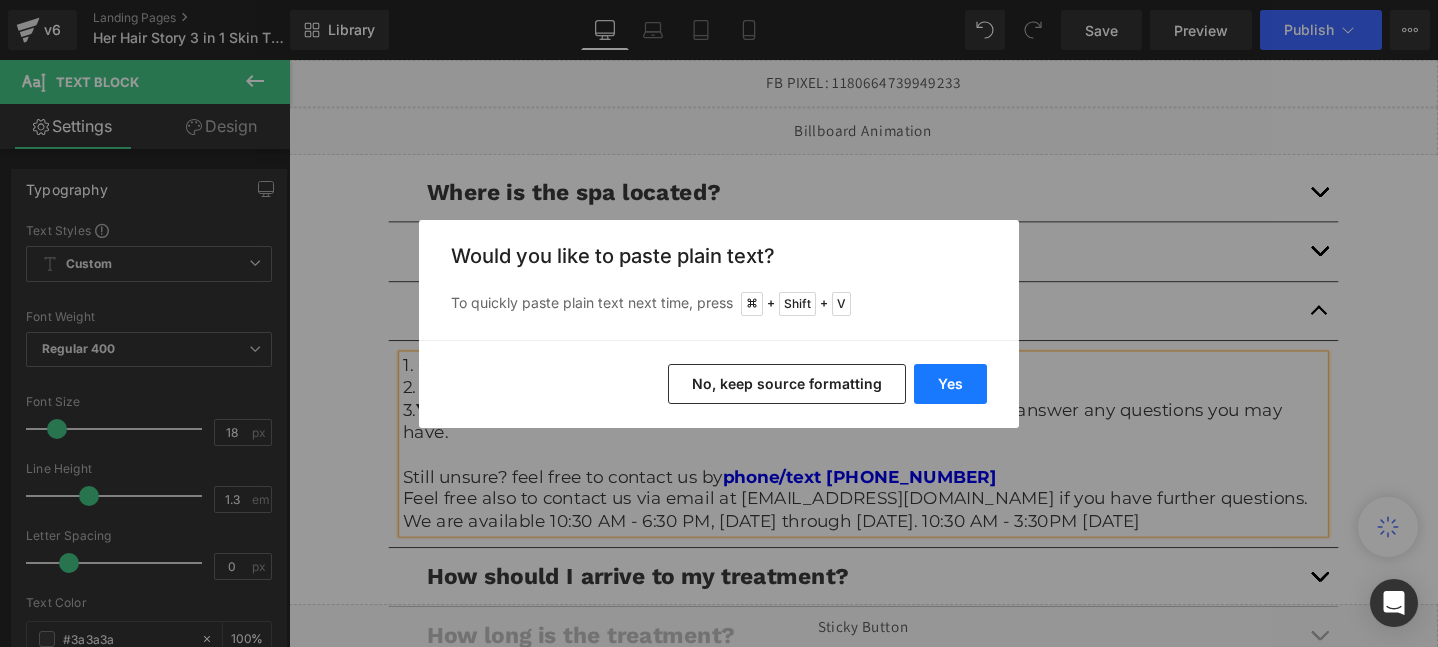 click on "Yes" at bounding box center (950, 384) 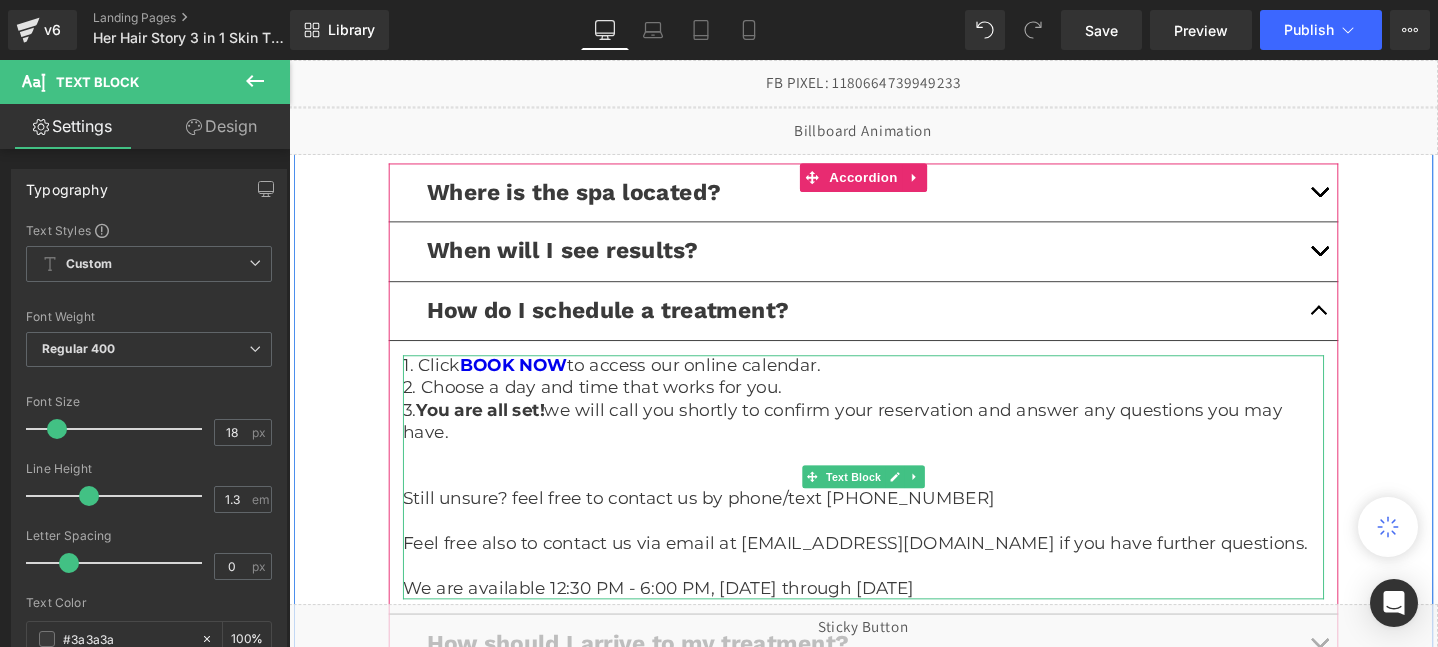 click on "We are available 12:30 PM - 6:00 PM, [DATE] through [DATE]" at bounding box center (894, 616) 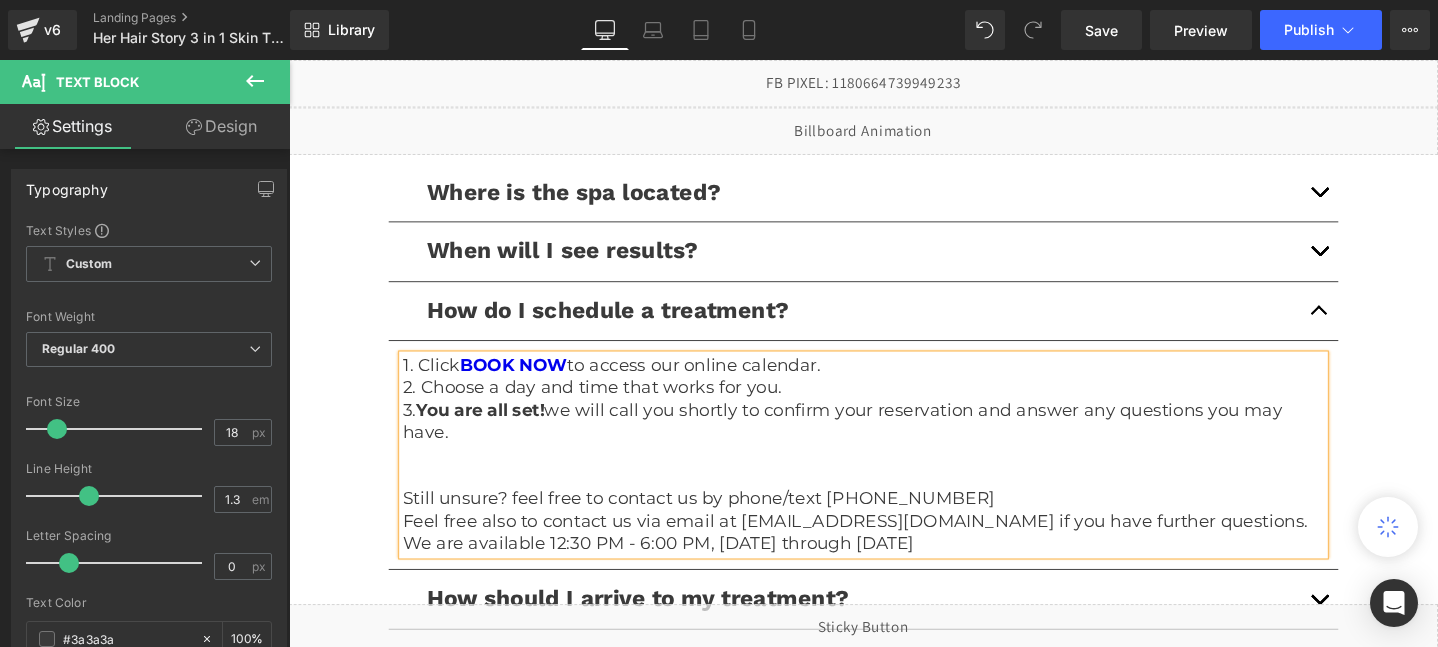 click on "Still unsure? feel free to contact us by phone/text [PHONE_NUMBER]" at bounding box center [894, 522] 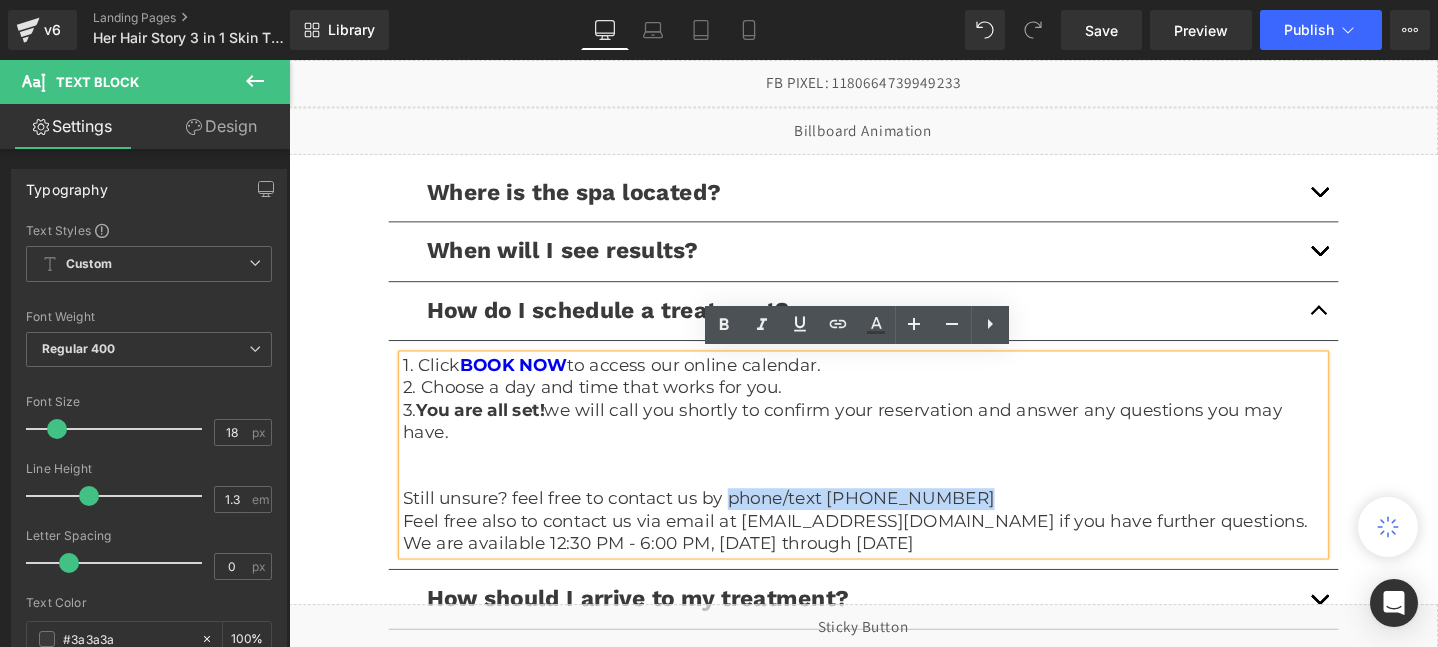 drag, startPoint x: 985, startPoint y: 522, endPoint x: 749, endPoint y: 524, distance: 236.00847 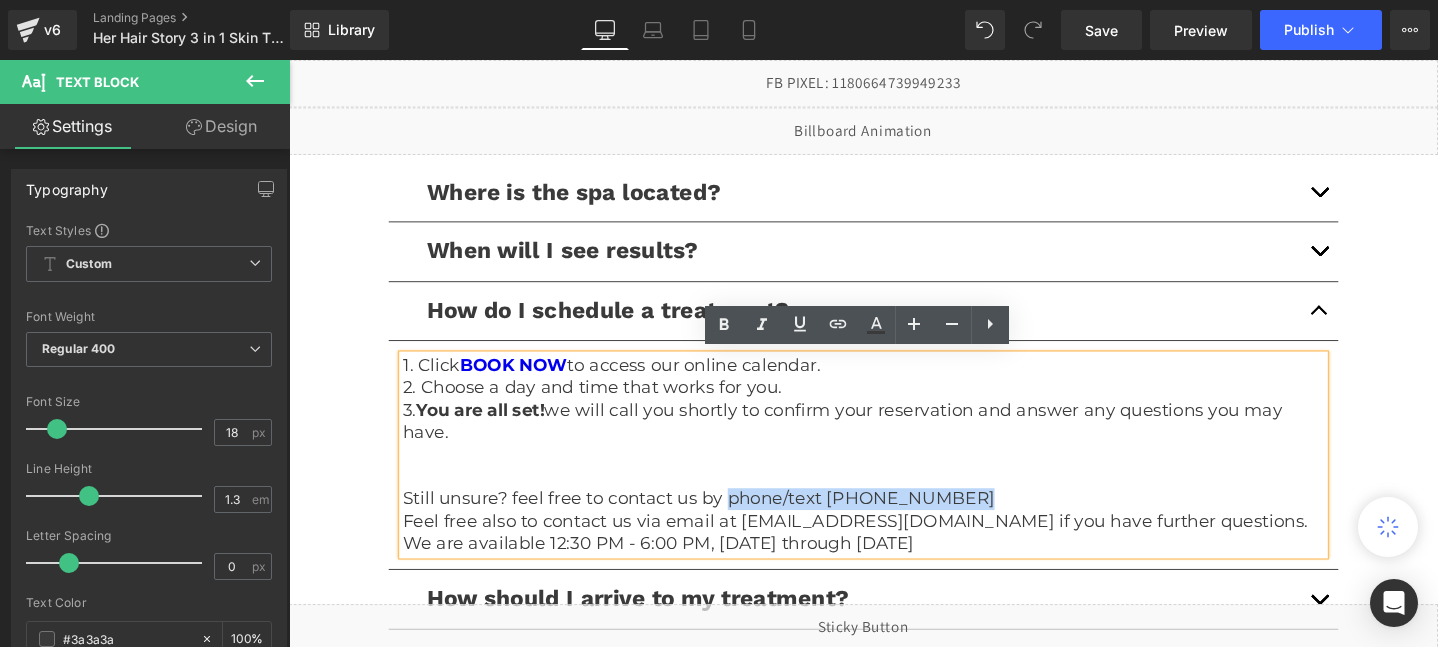 click on "Still unsure? feel free to contact us by phone/text [PHONE_NUMBER]" at bounding box center (894, 522) 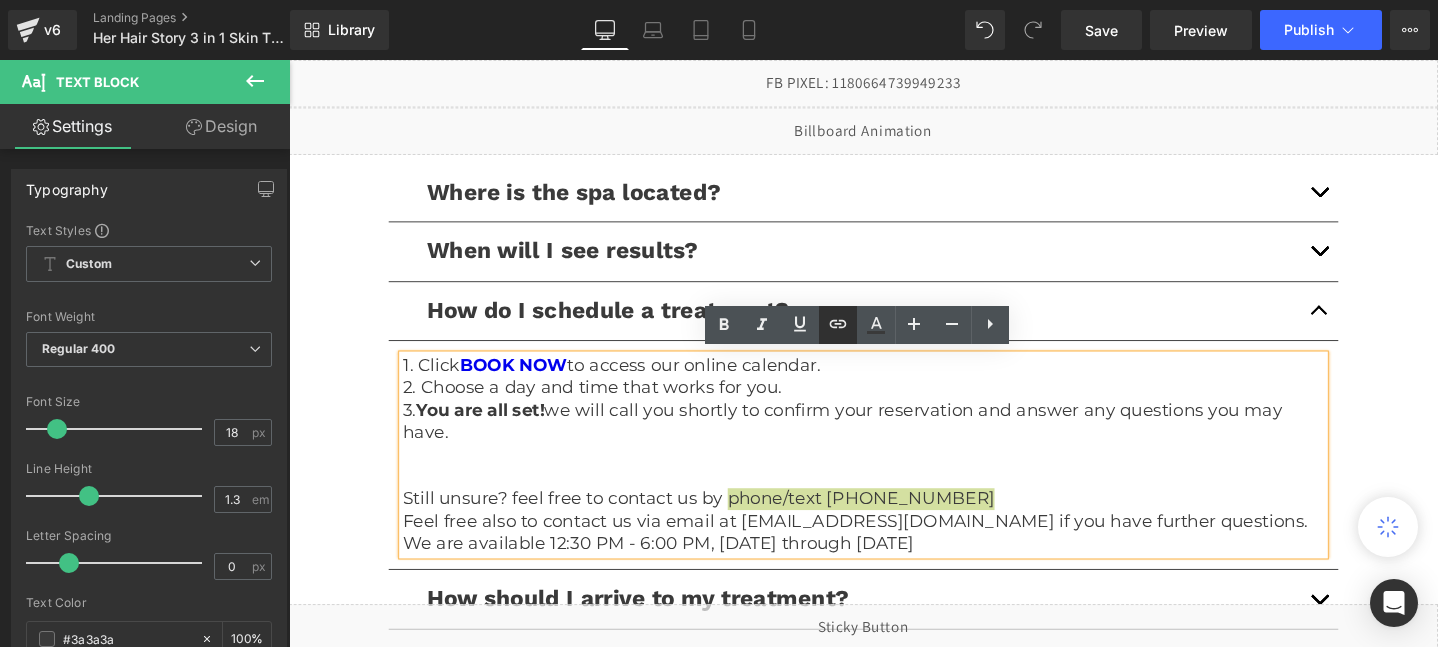 click 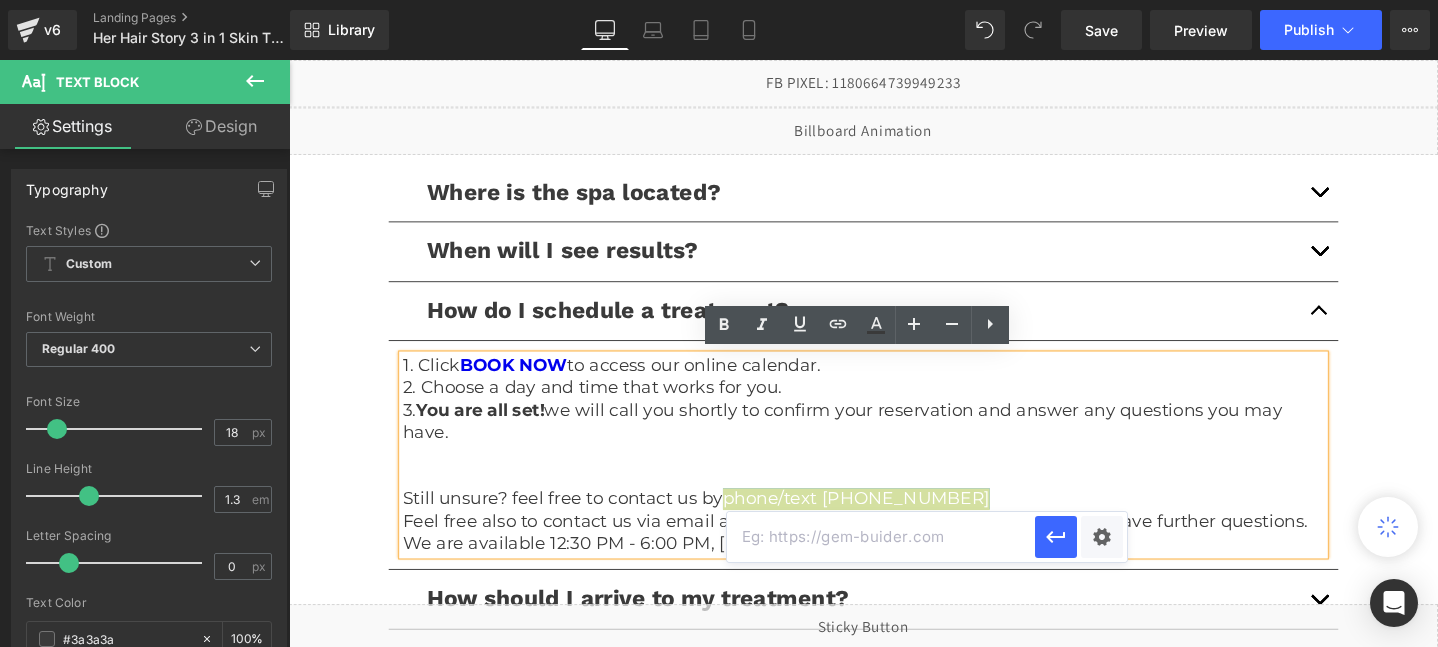 click at bounding box center (881, 537) 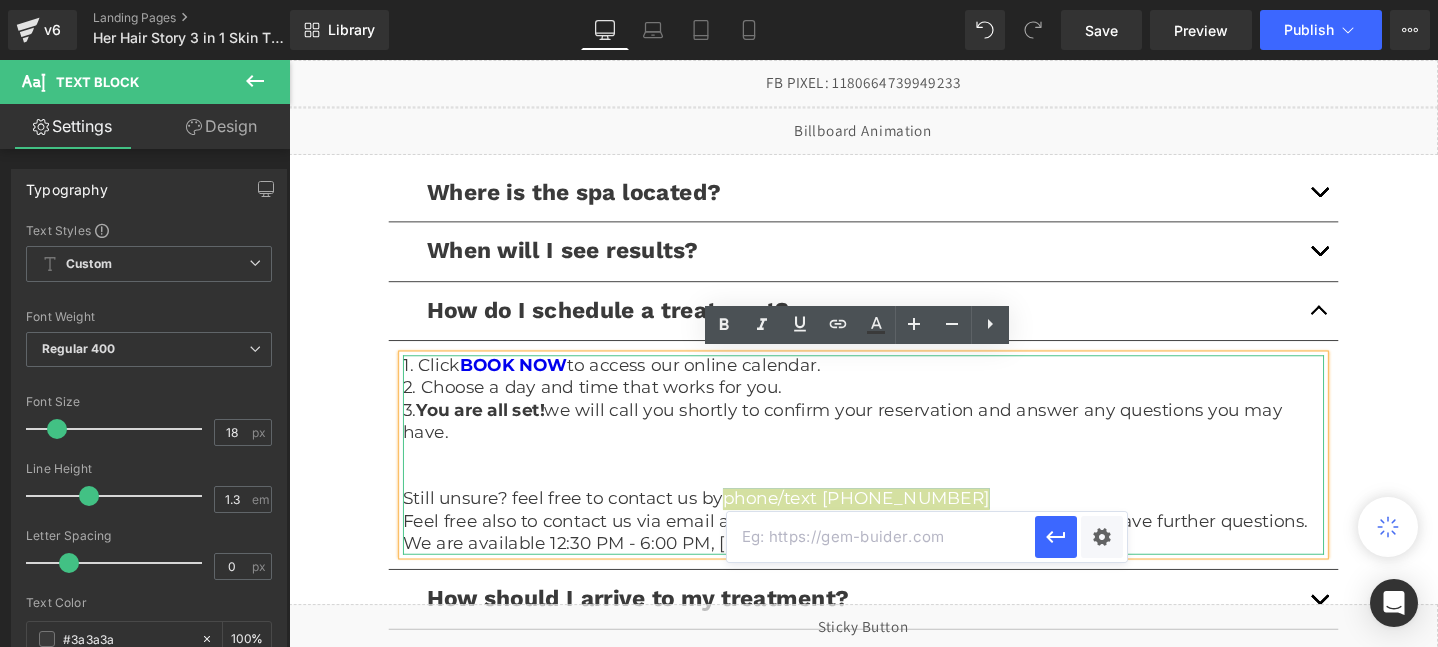 paste on "tel:[PHONE_NUMBER]" 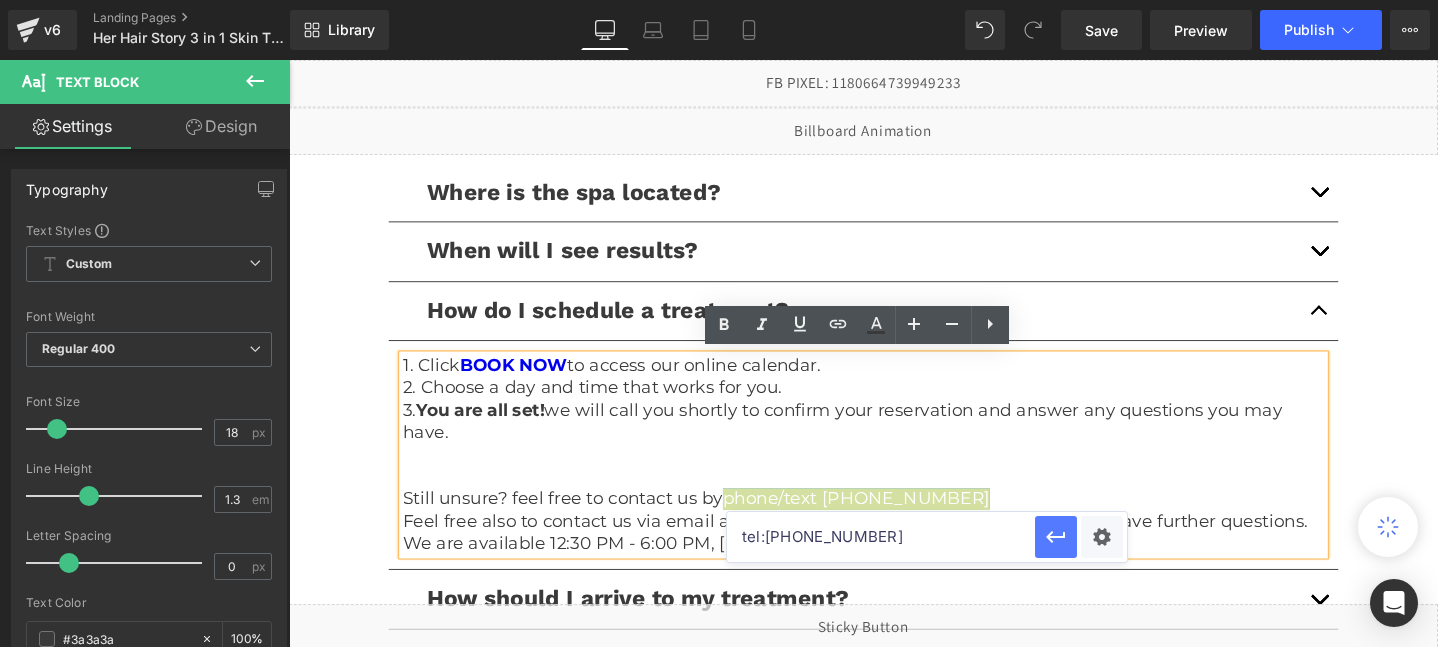 type on "tel:[PHONE_NUMBER]" 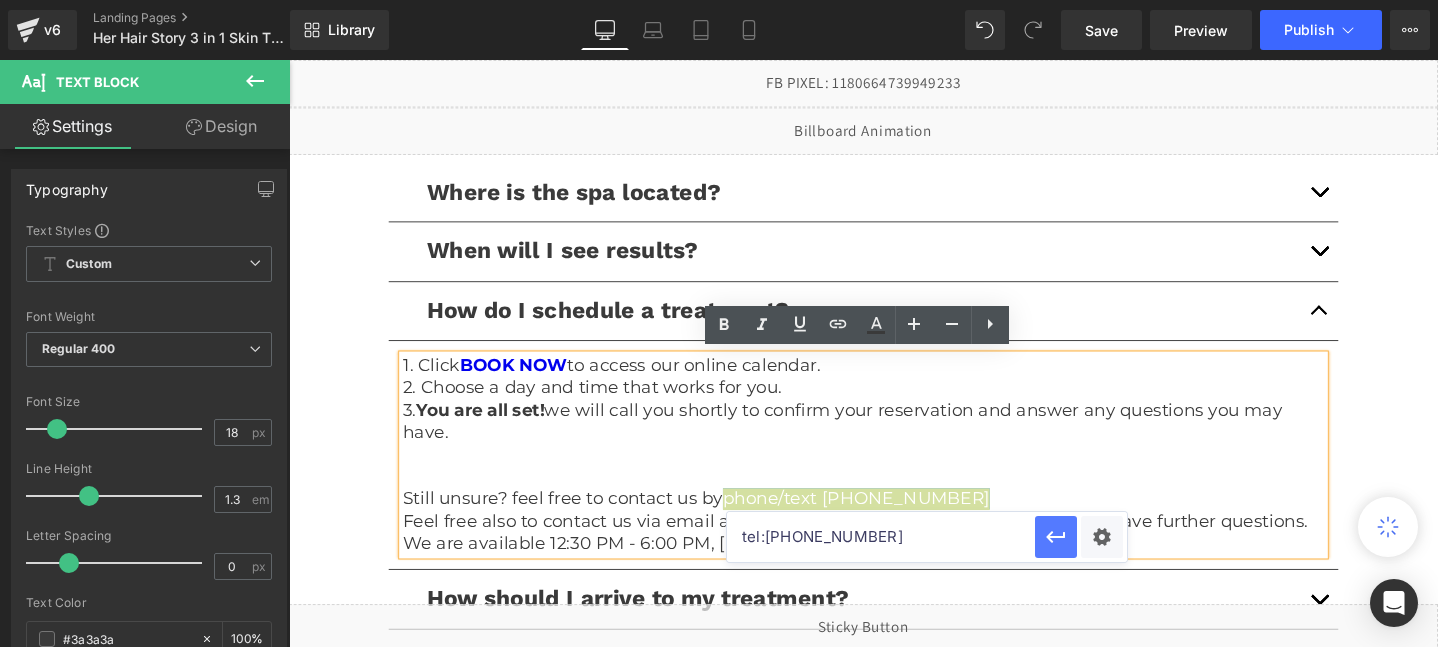 click at bounding box center [1056, 537] 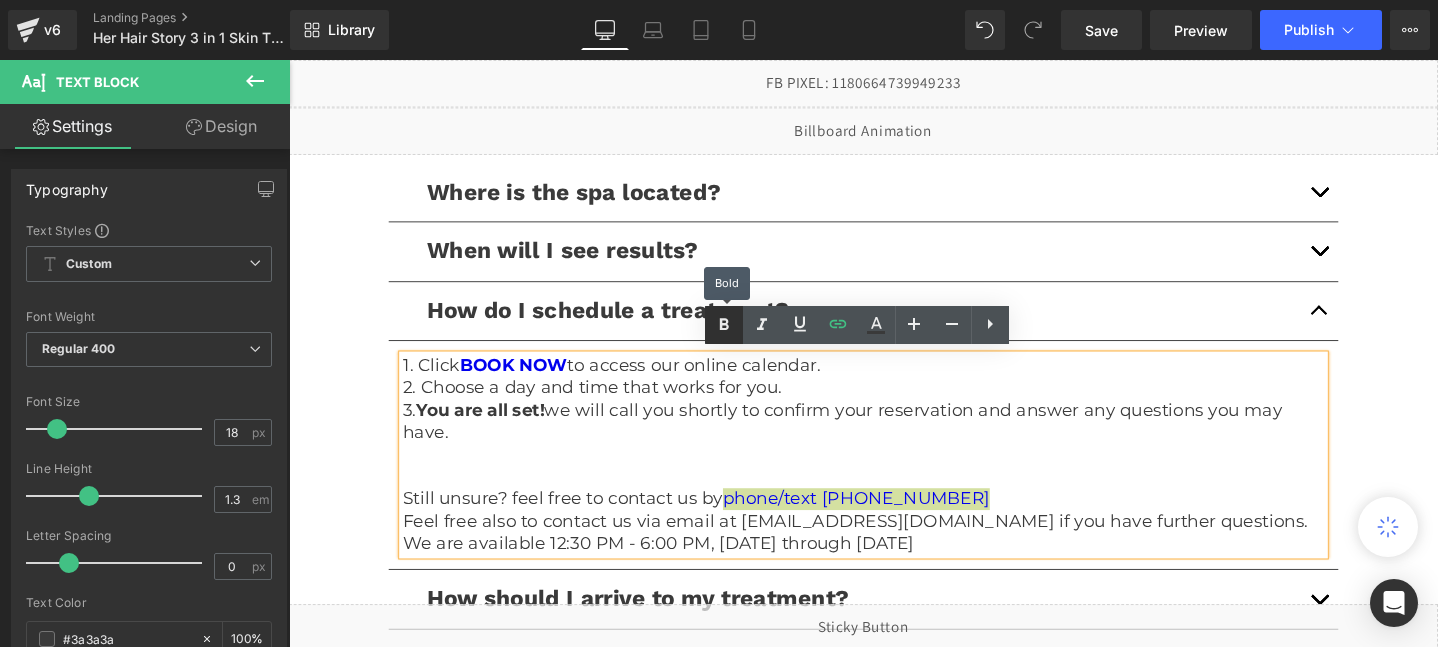 click 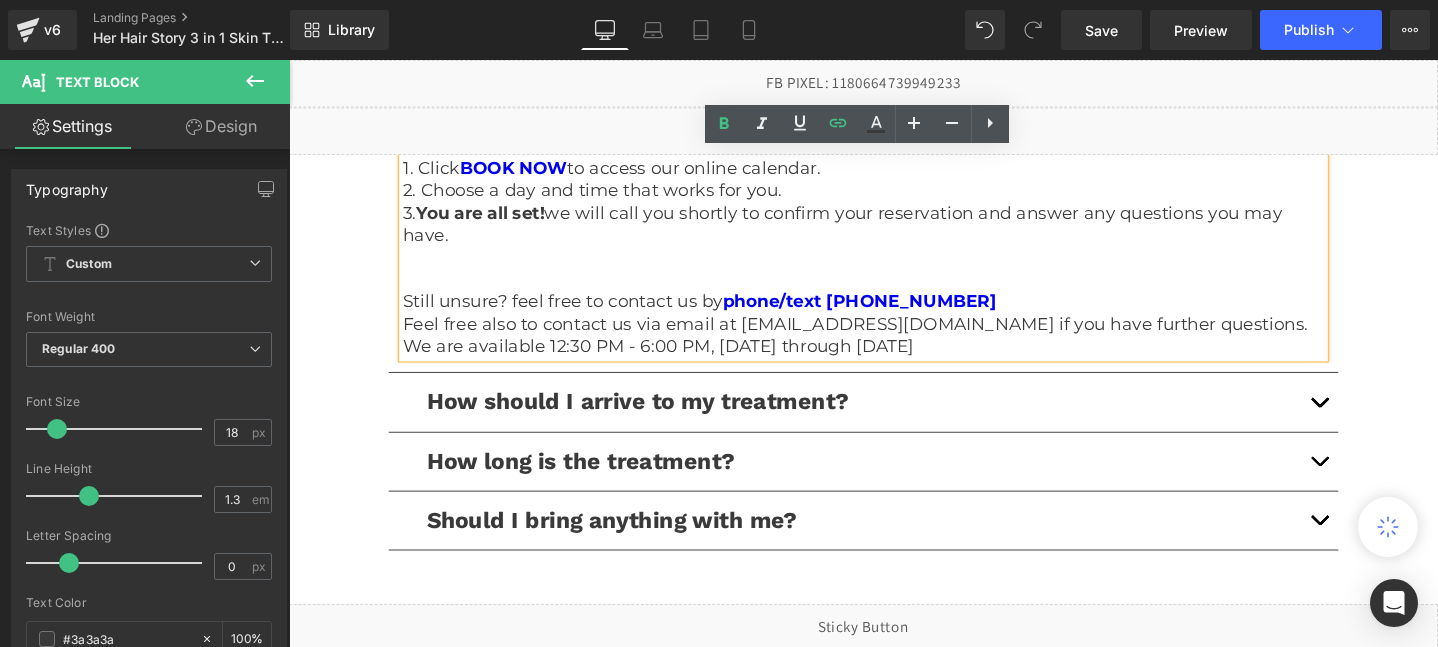 scroll, scrollTop: 5013, scrollLeft: 0, axis: vertical 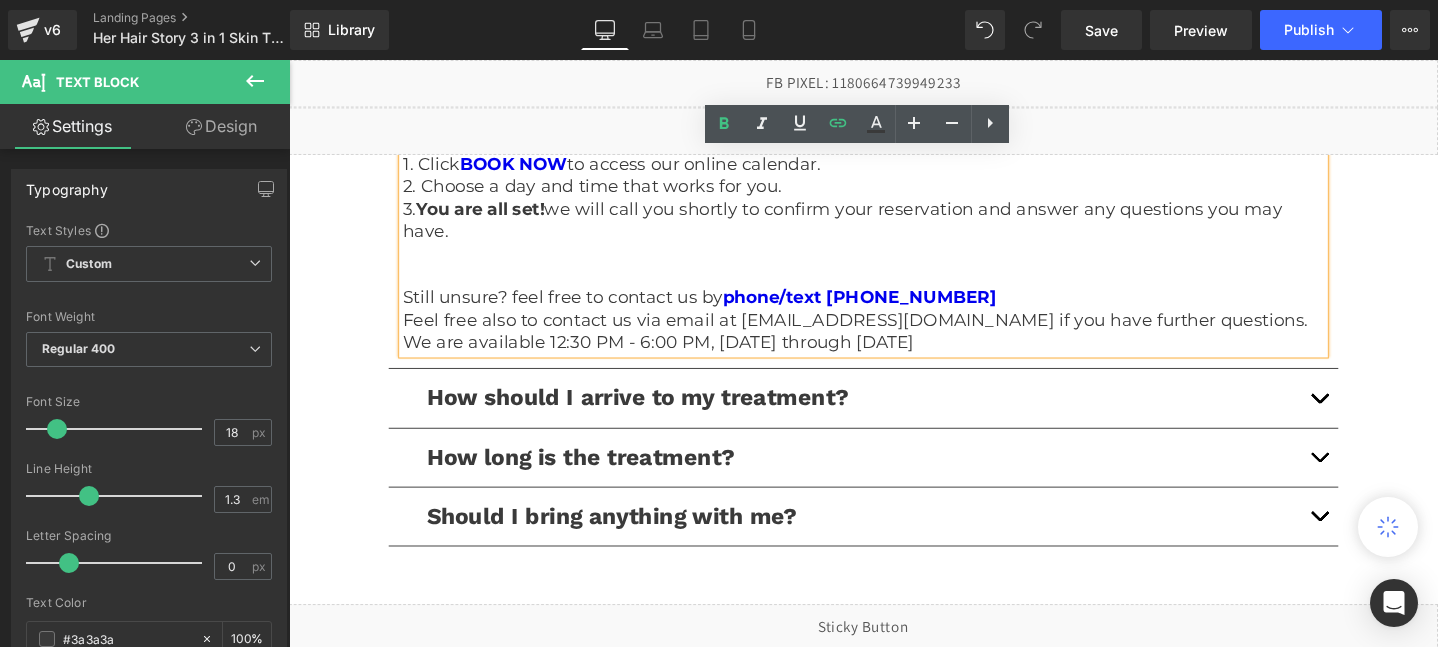 click at bounding box center (1374, 415) 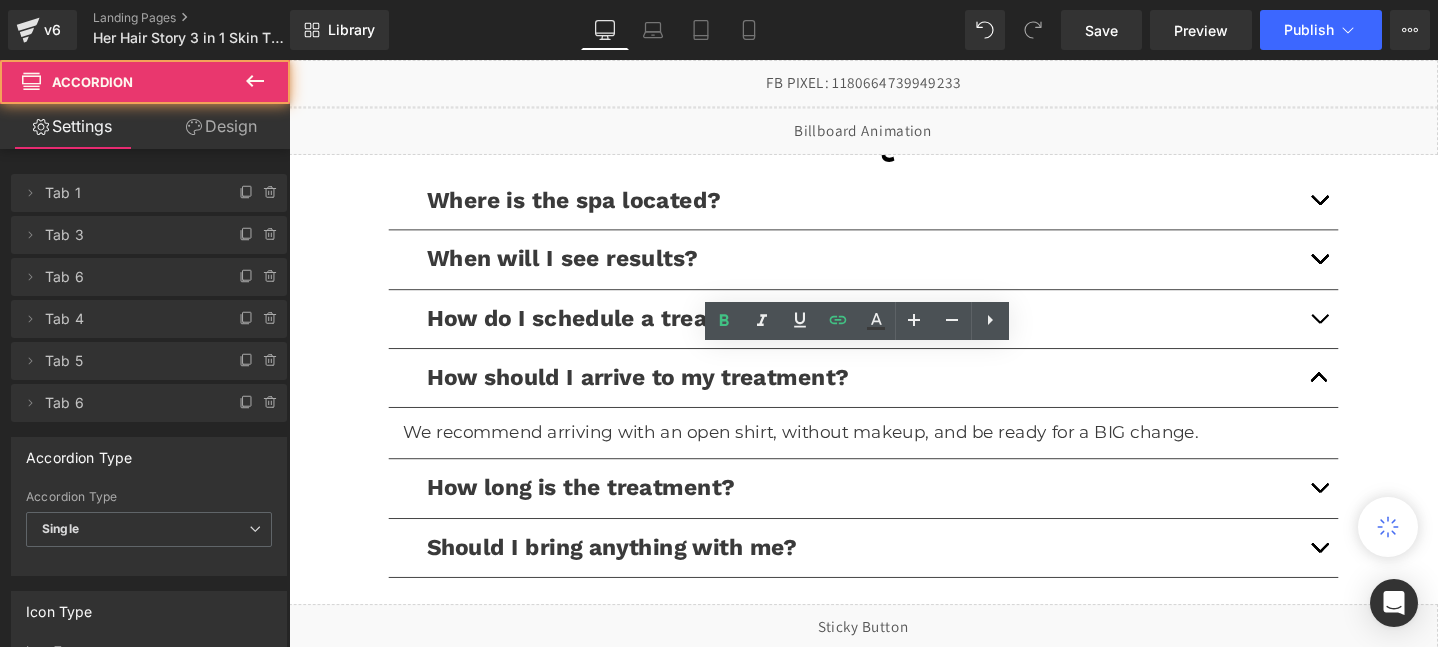 scroll, scrollTop: 4771, scrollLeft: 0, axis: vertical 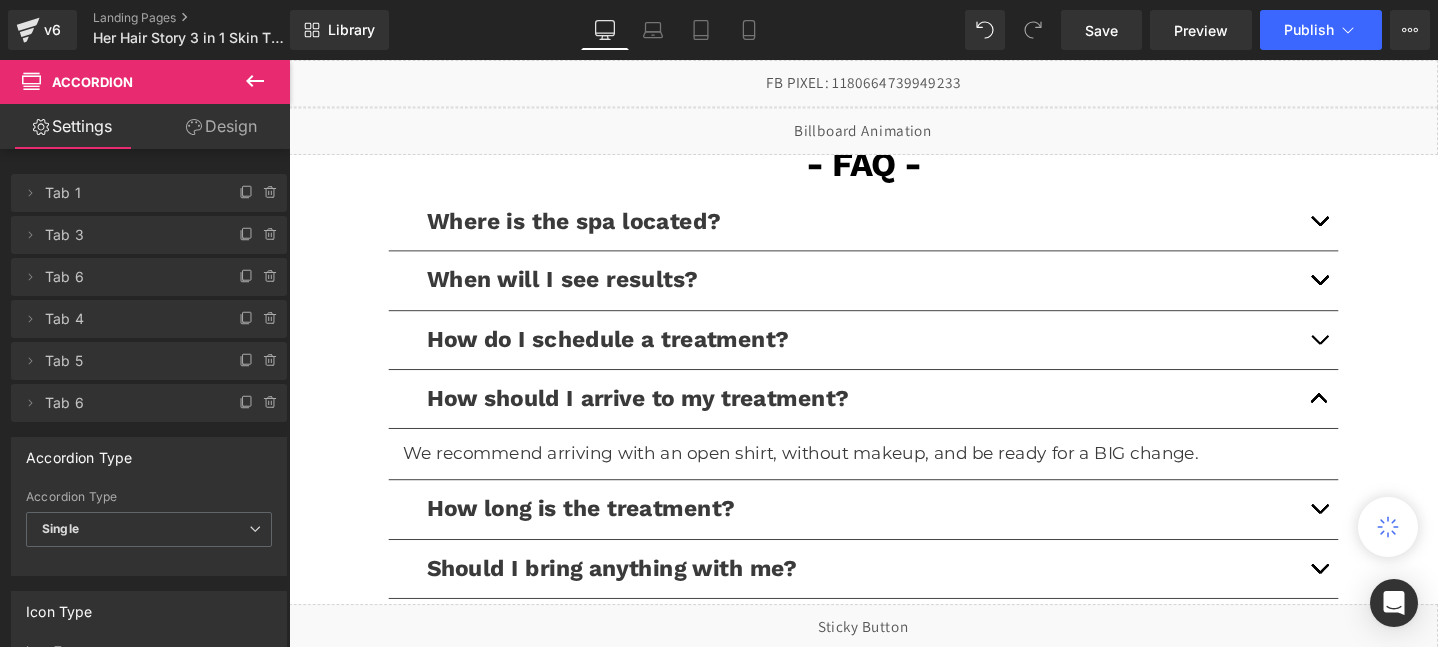 click at bounding box center (1374, 532) 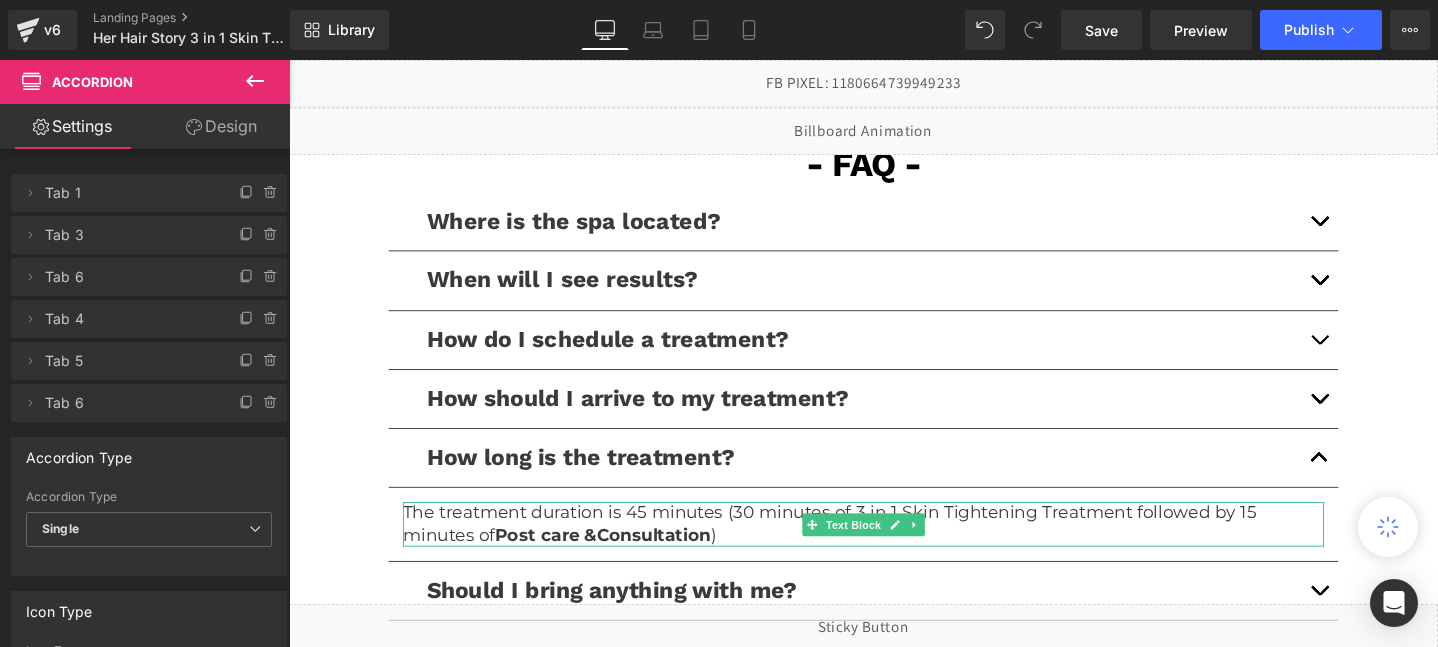 click on "The treatment duration is 45 minutes (30 minutes of 3 in 1 Skin Tightening Treatment followed by 15 minutes of  Post care &  Consultation )" at bounding box center (894, 548) 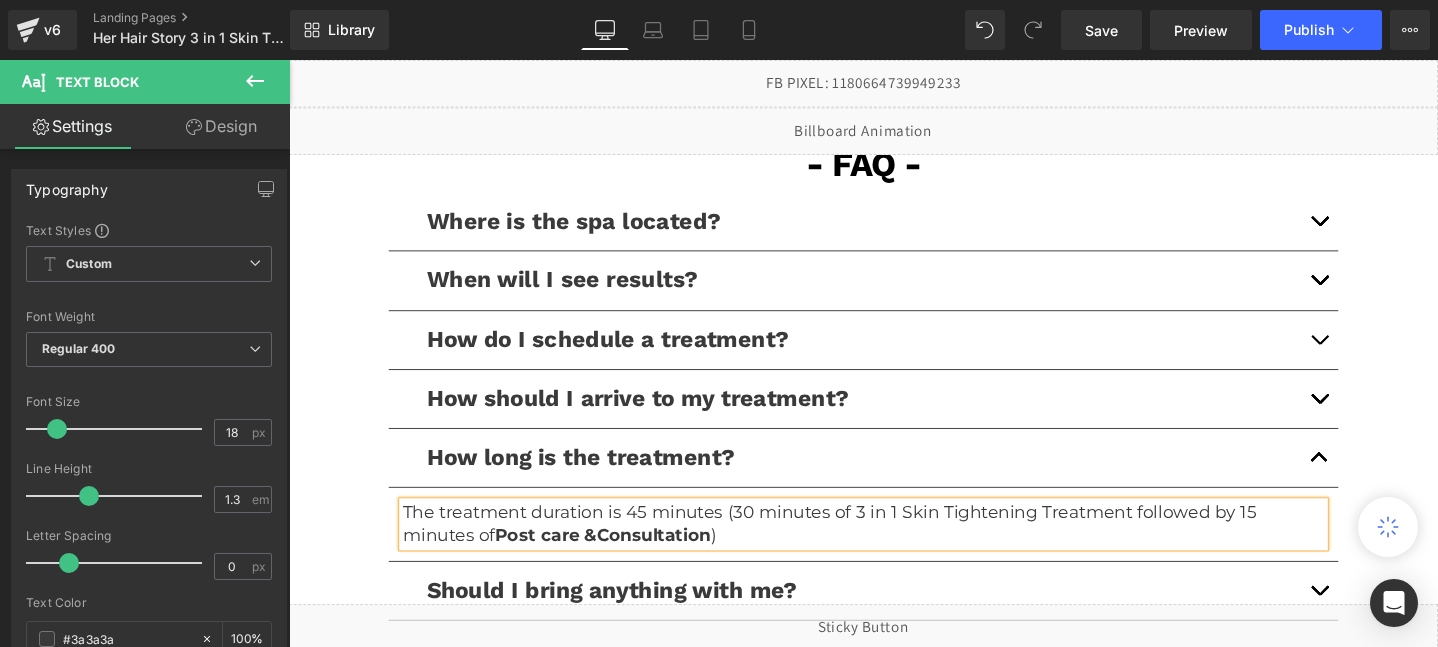 click on "The treatment duration is 45 minutes (30 minutes of 3 in 1 Skin Tightening Treatment followed by 15 minutes of  Post care &  Consultation )" at bounding box center [894, 548] 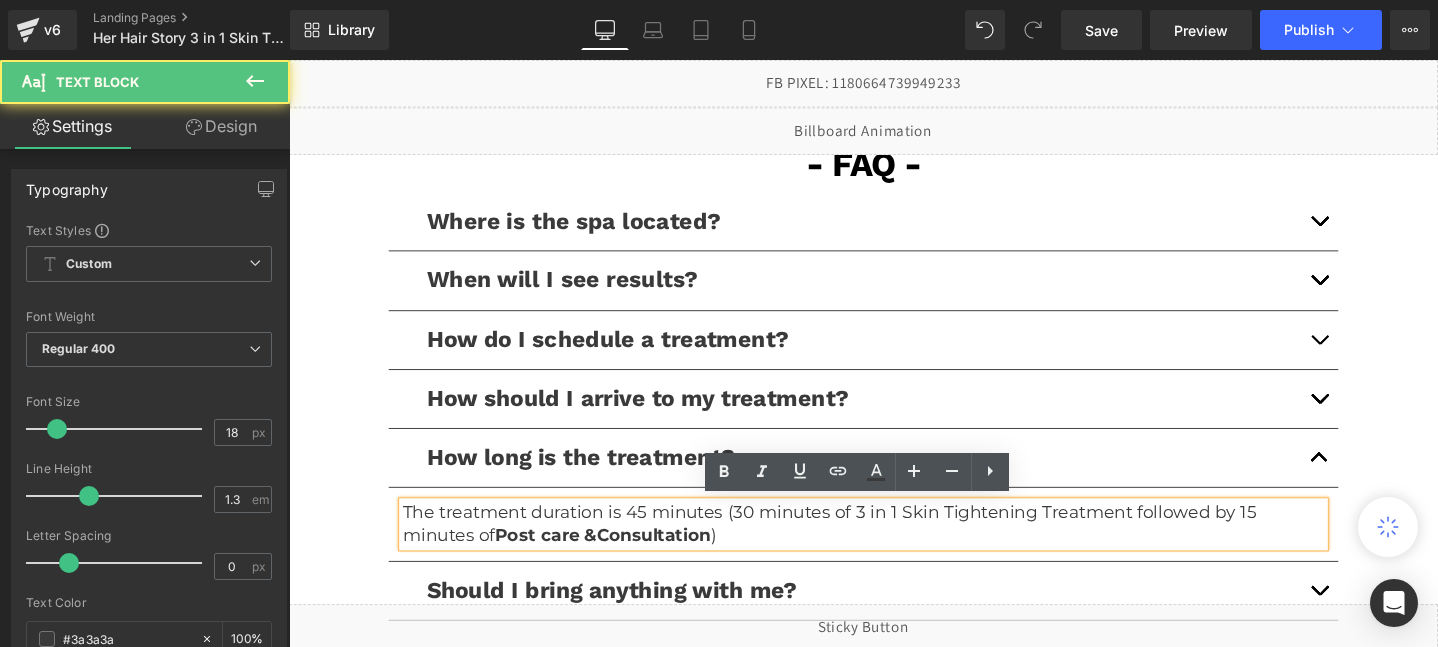 type 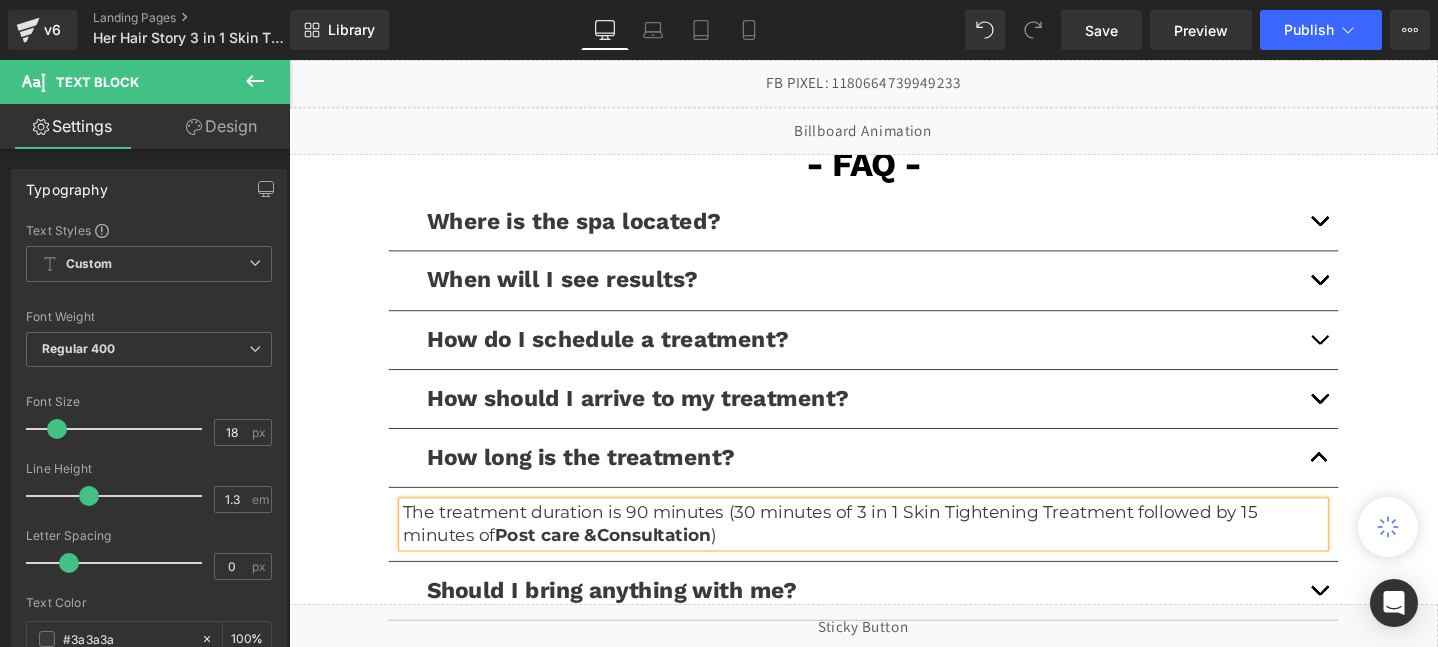 click on "The treatment duration is 90 minutes (30 minutes of 3 in 1 Skin Tightening Treatment followed by 15 minutes of  Post care &  Consultation )" at bounding box center [894, 548] 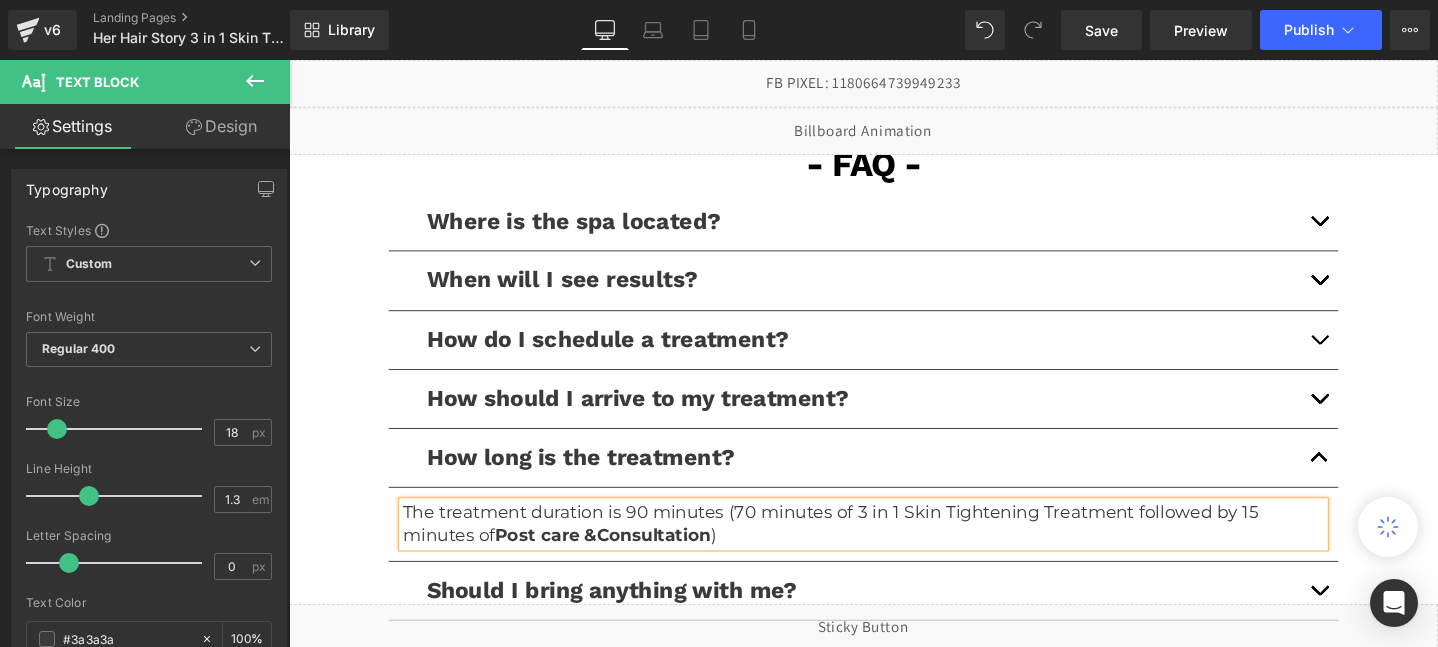 click on "The treatment duration is 90 minutes (70 minutes of 3 in 1 Skin Tightening Treatment followed by 15 minutes of  Post care &  Consultation )" at bounding box center (894, 548) 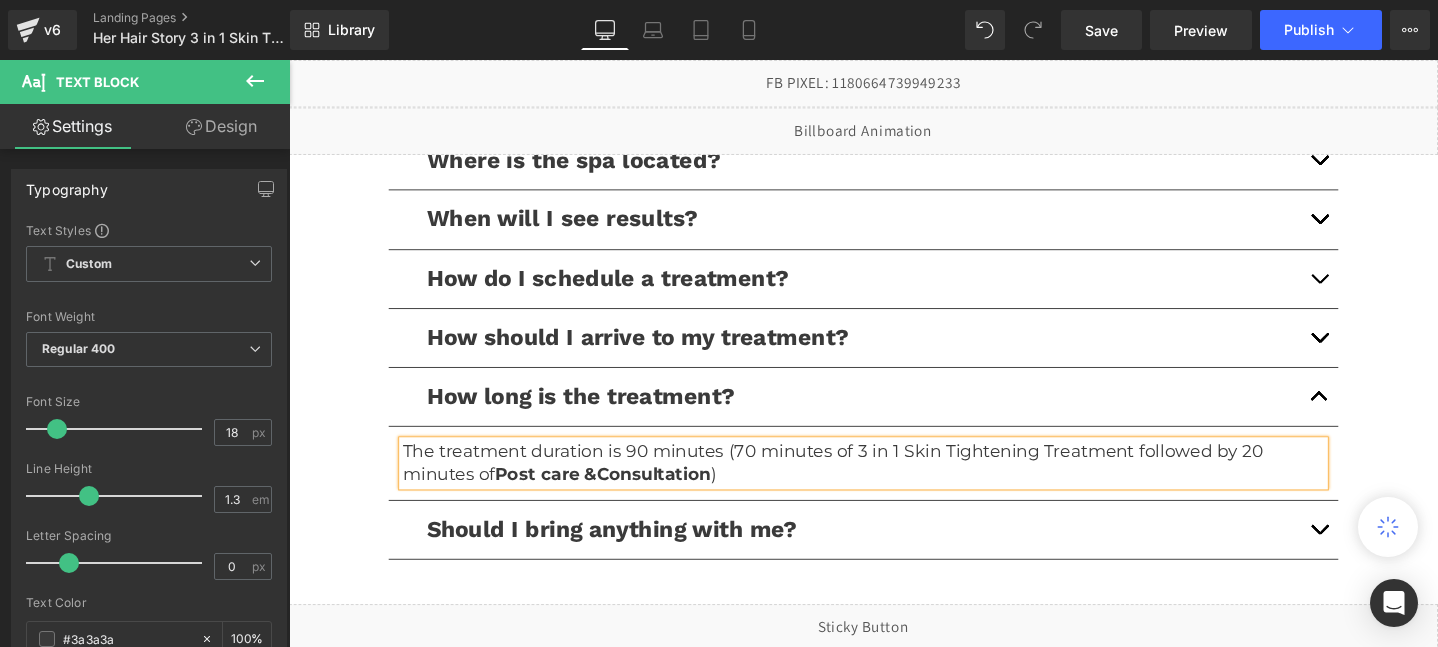 scroll, scrollTop: 4856, scrollLeft: 0, axis: vertical 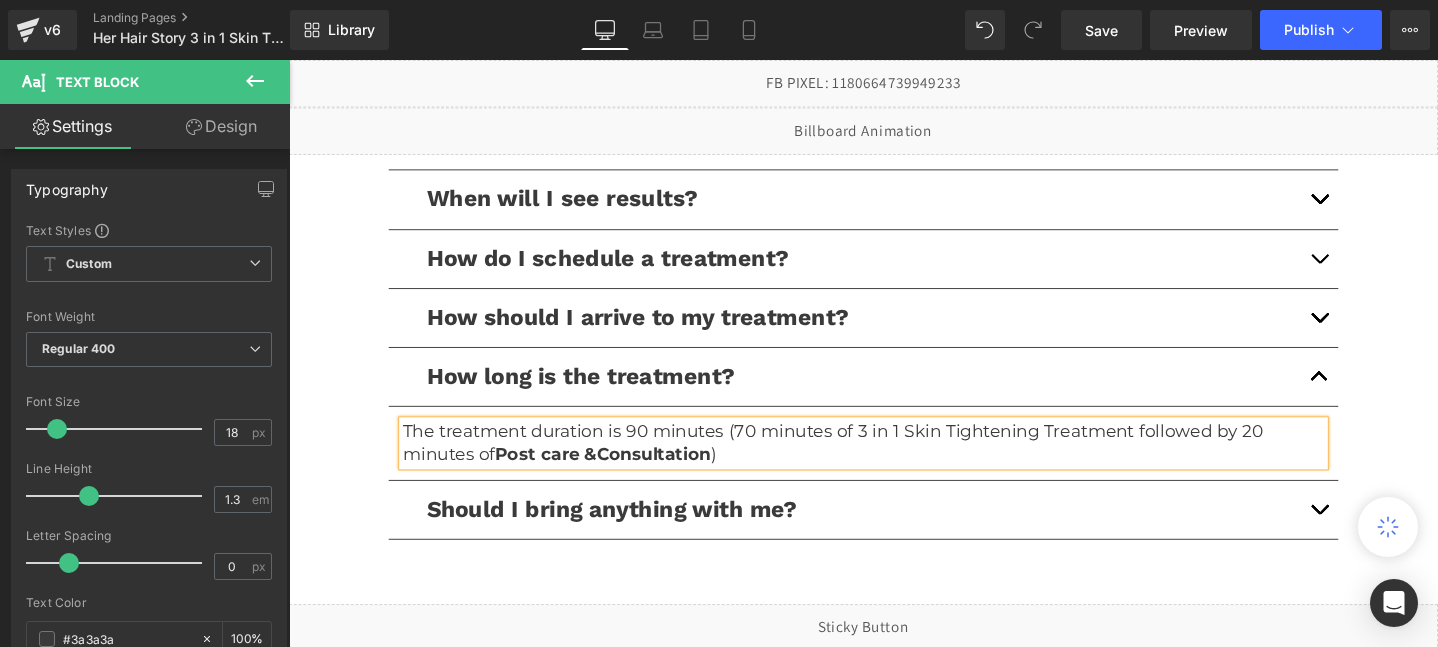 click at bounding box center [1374, 533] 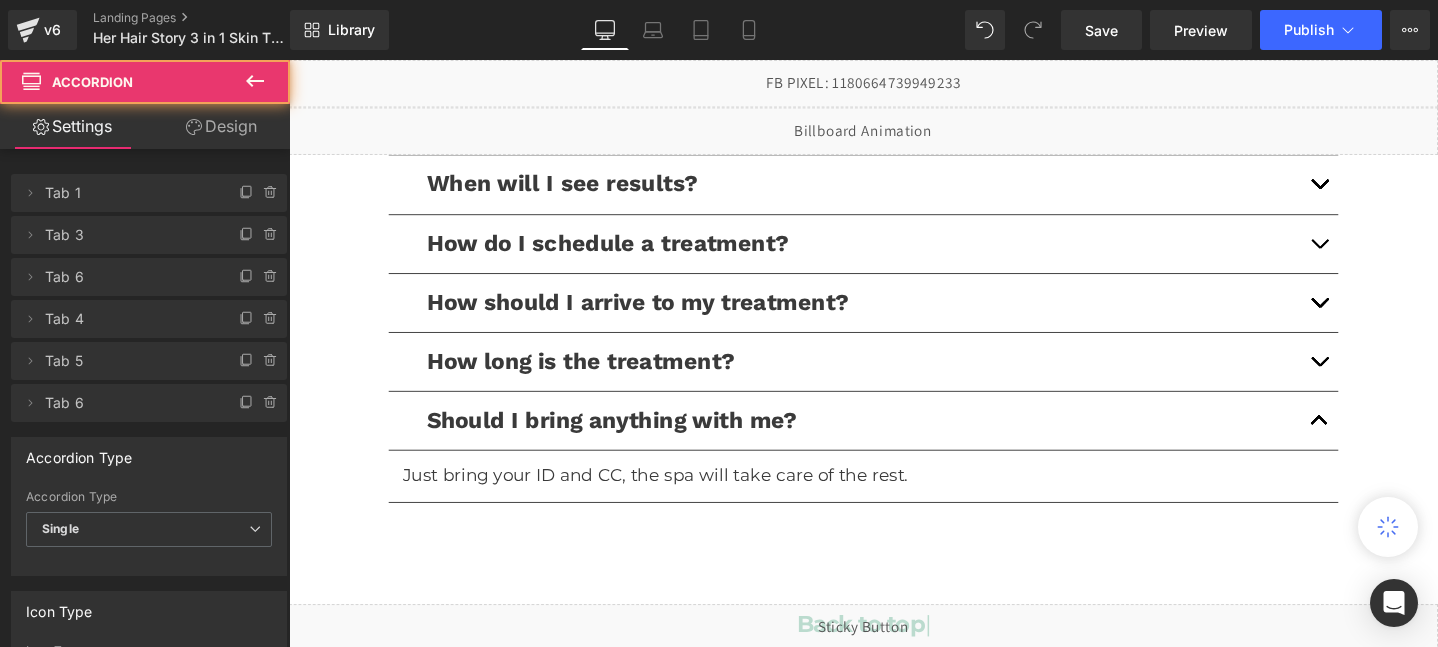 scroll, scrollTop: 4877, scrollLeft: 0, axis: vertical 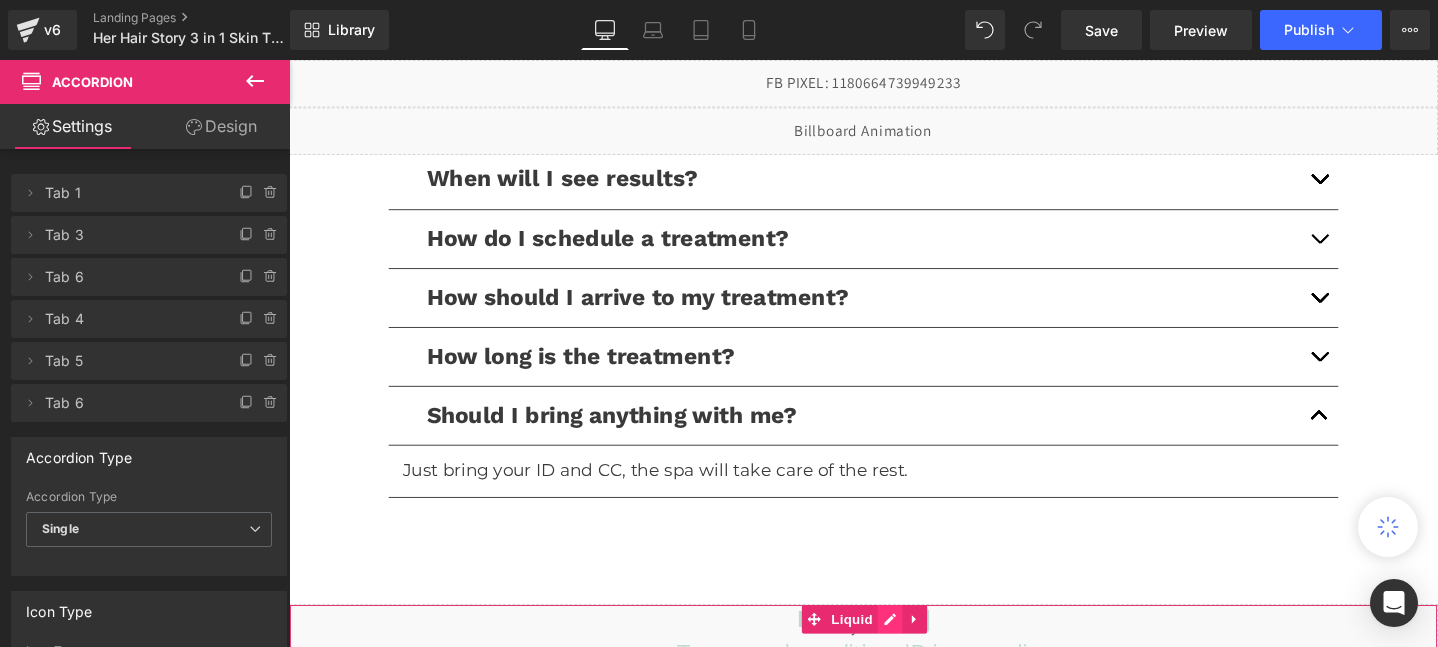 click on "Liquid" at bounding box center [894, 658] 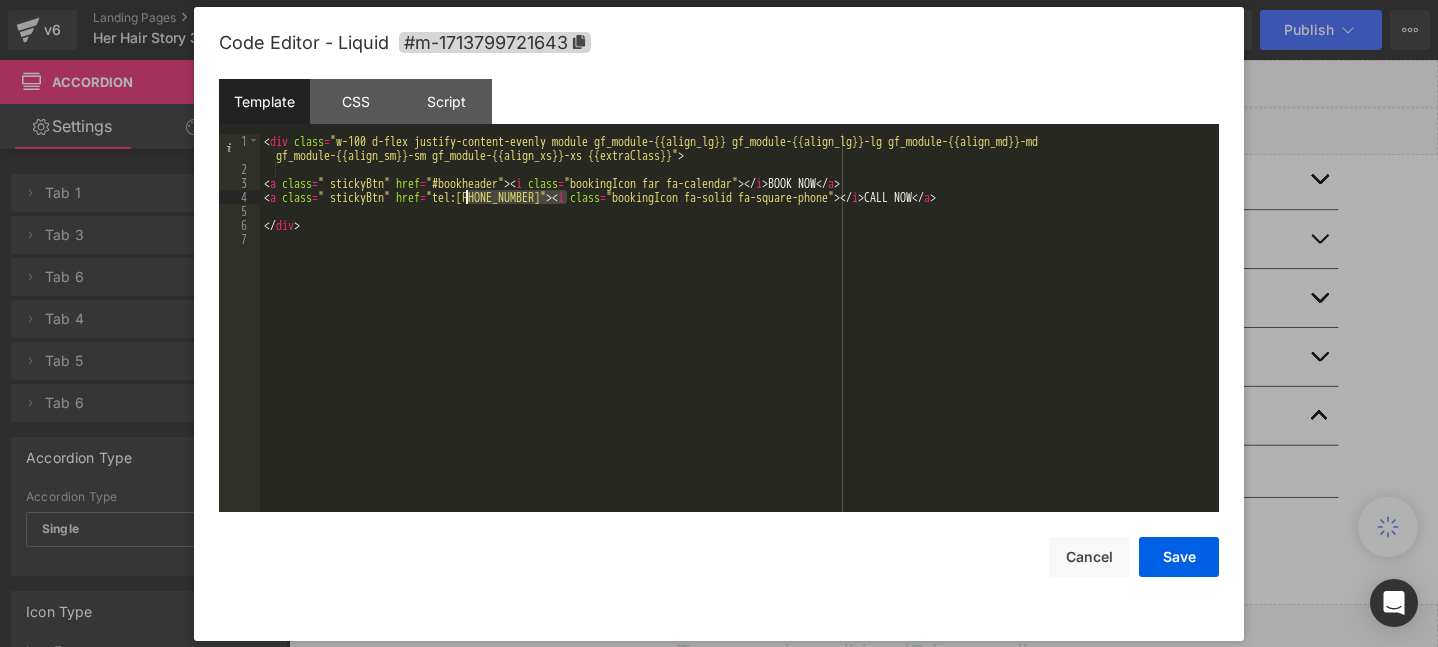 drag, startPoint x: 566, startPoint y: 199, endPoint x: 468, endPoint y: 201, distance: 98.02041 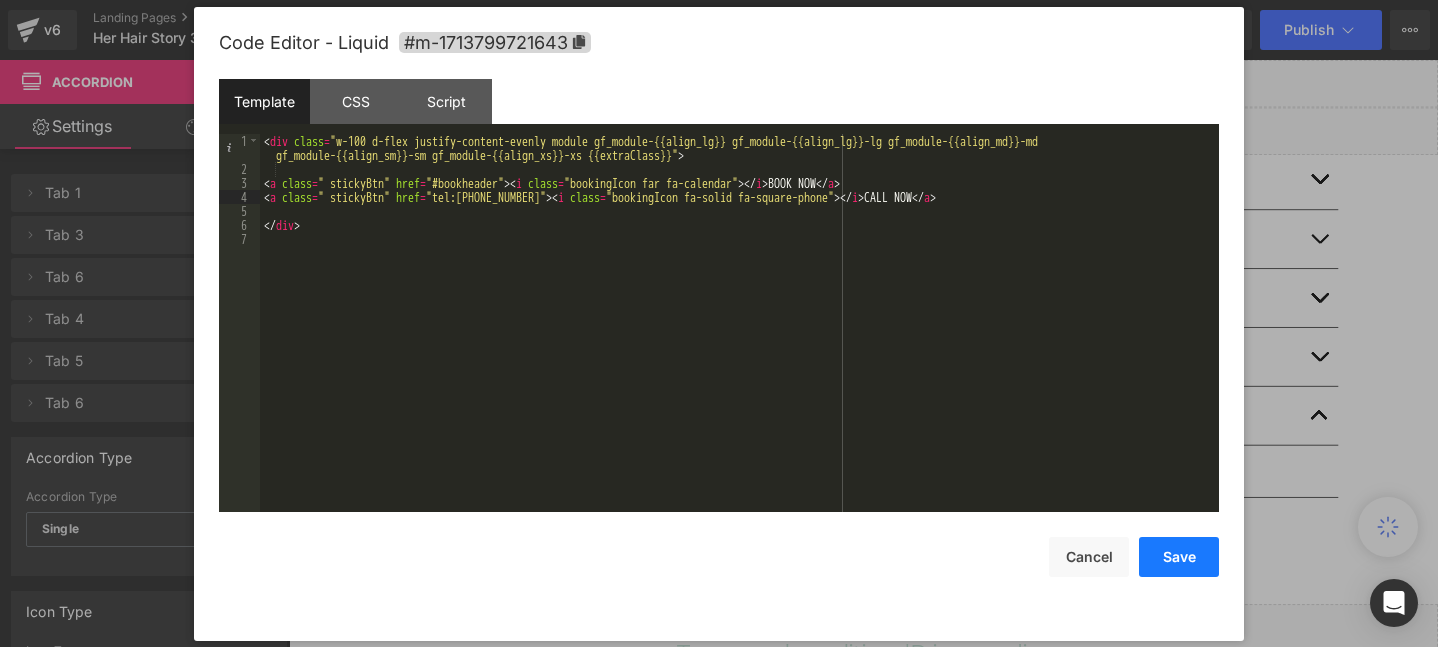 click on "Save" at bounding box center [1179, 557] 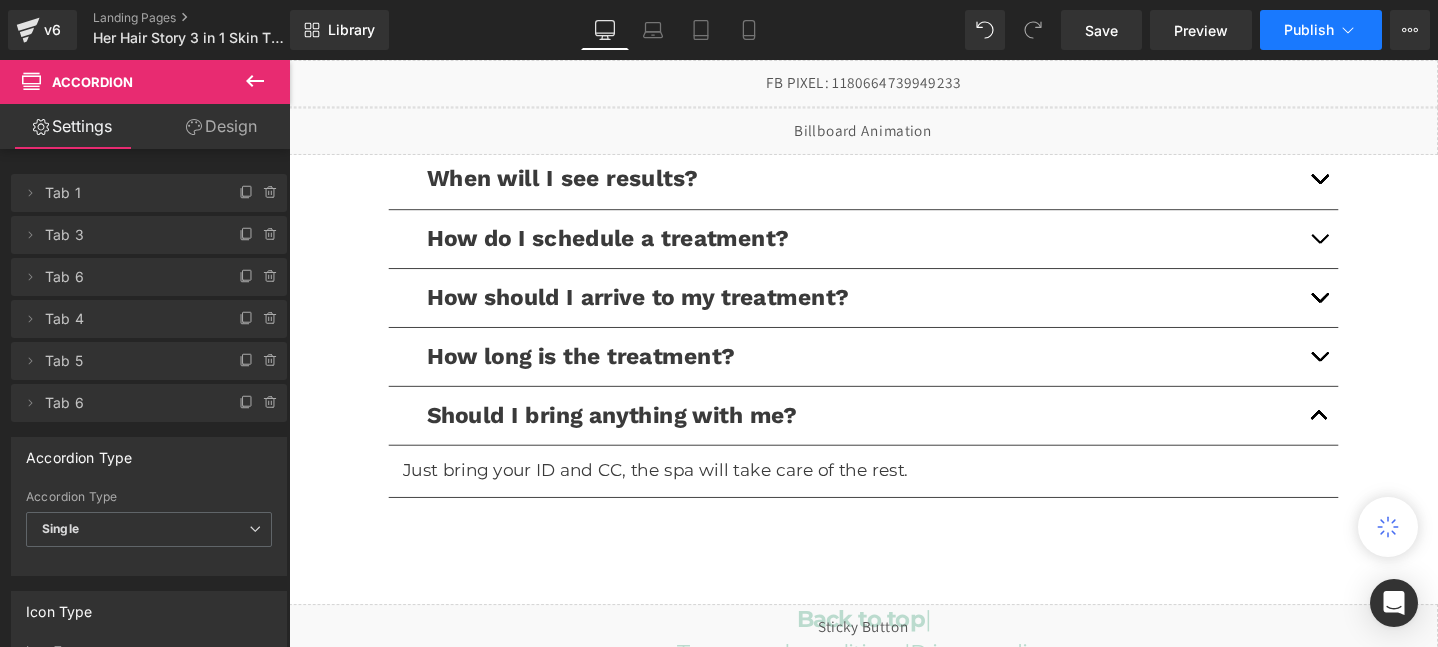 click on "Publish" at bounding box center (1321, 30) 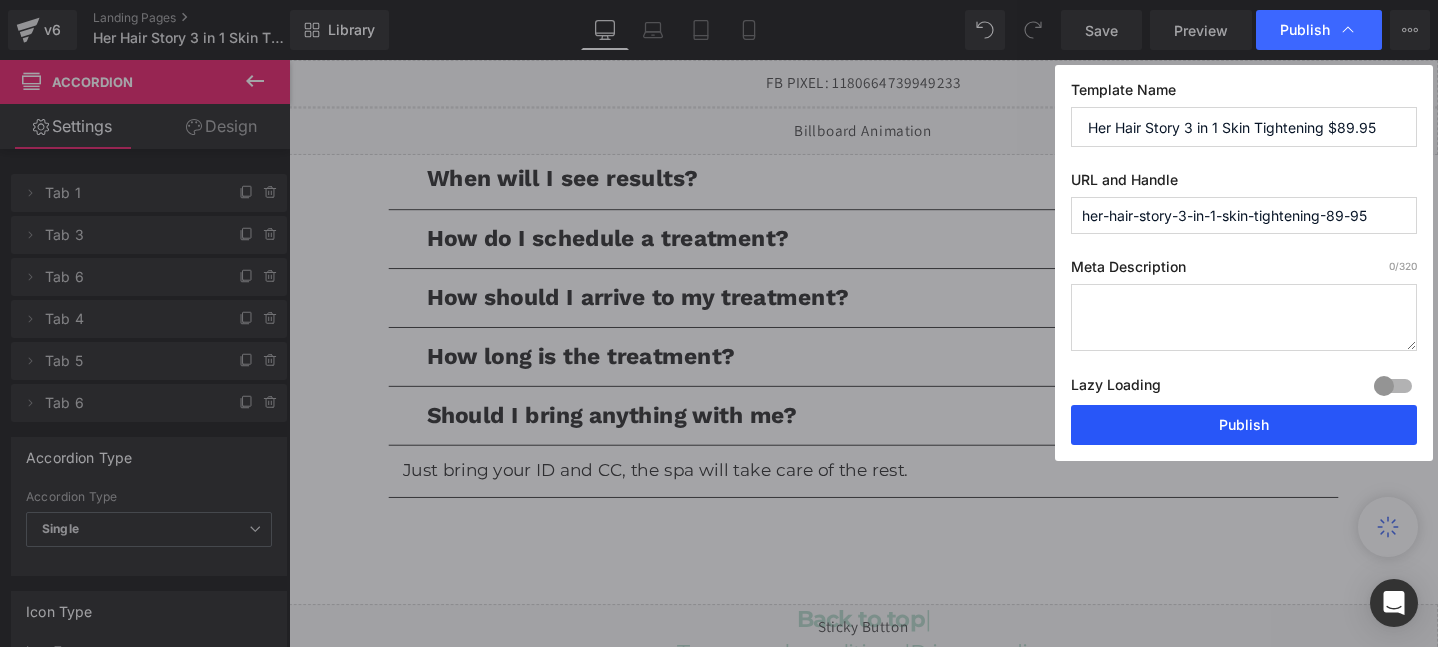 click on "Publish" at bounding box center [1244, 425] 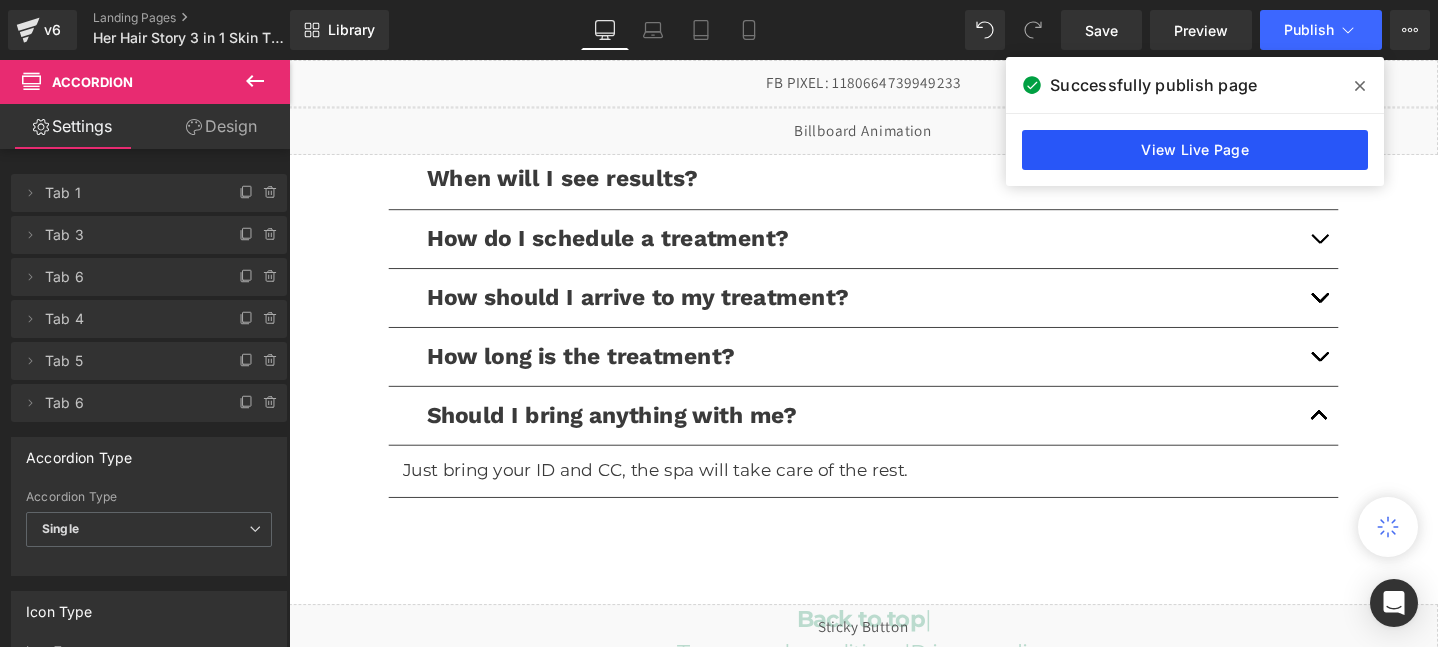 click on "View Live Page" at bounding box center (1195, 150) 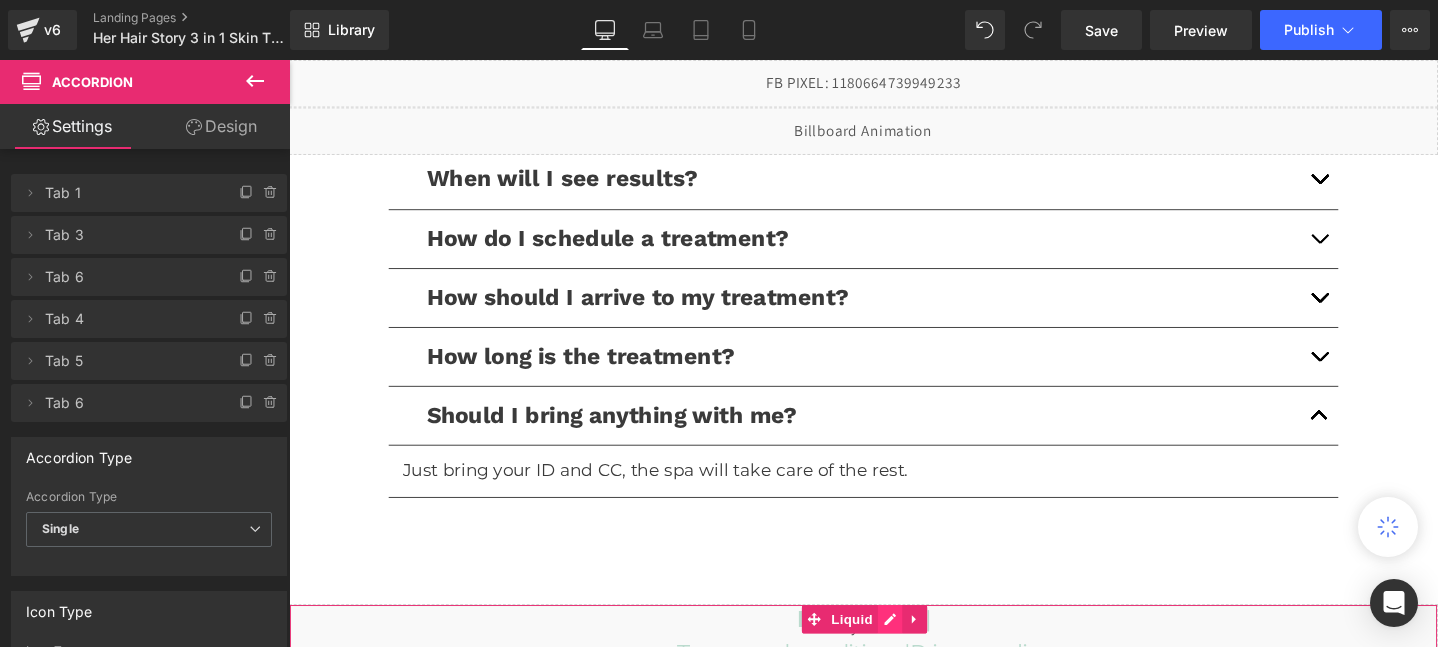 click on "Liquid" at bounding box center [894, 658] 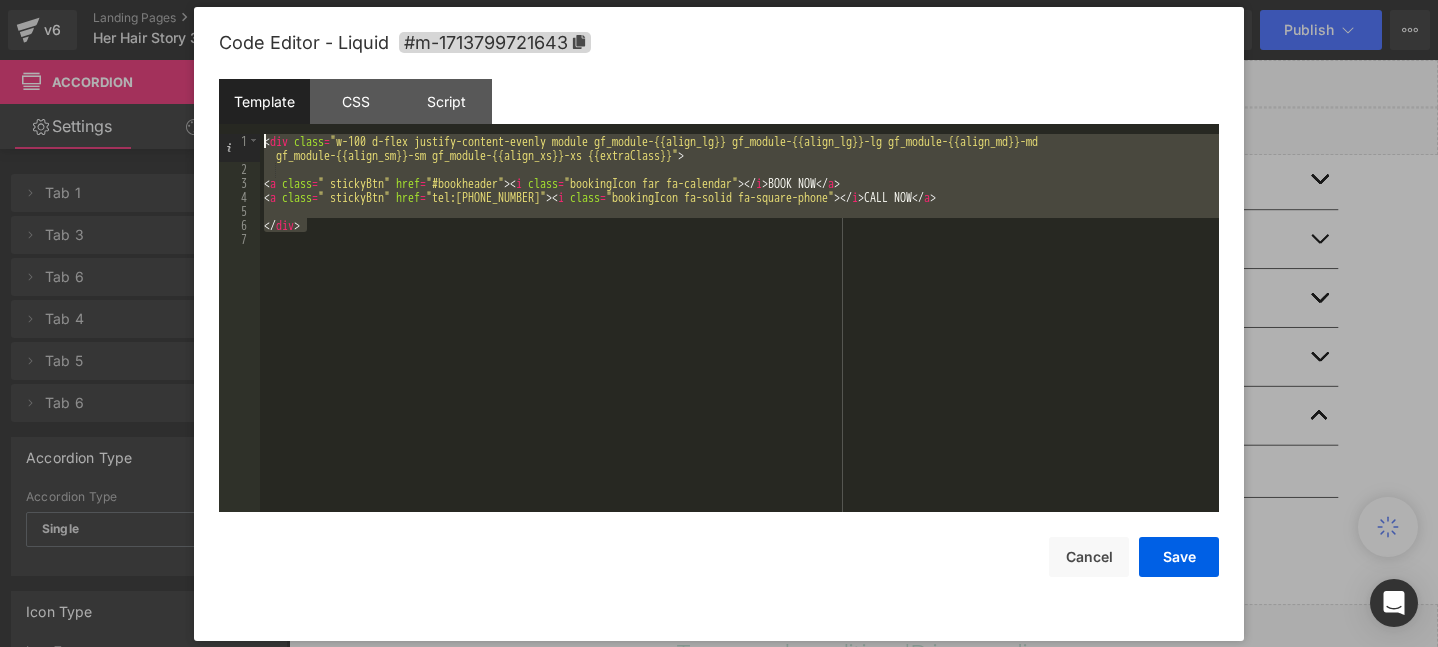 drag, startPoint x: 336, startPoint y: 229, endPoint x: 252, endPoint y: 131, distance: 129.07362 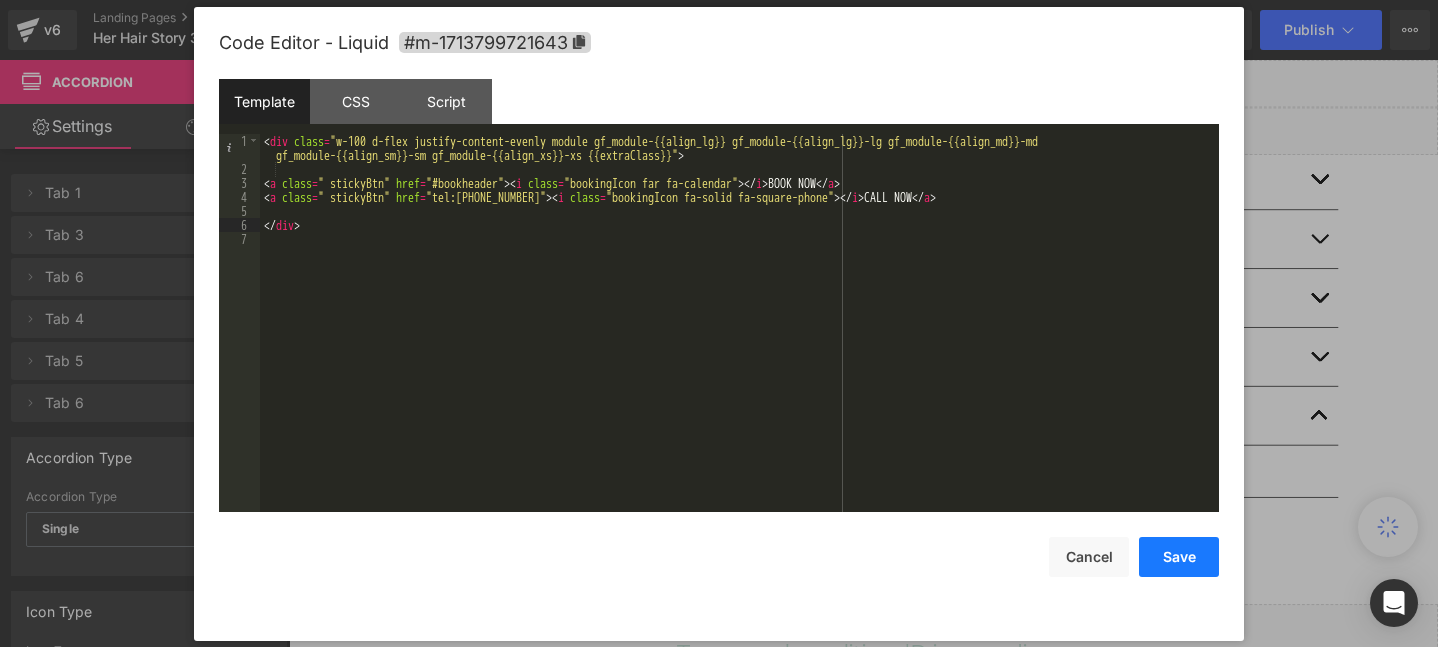 click on "Save" at bounding box center (1179, 557) 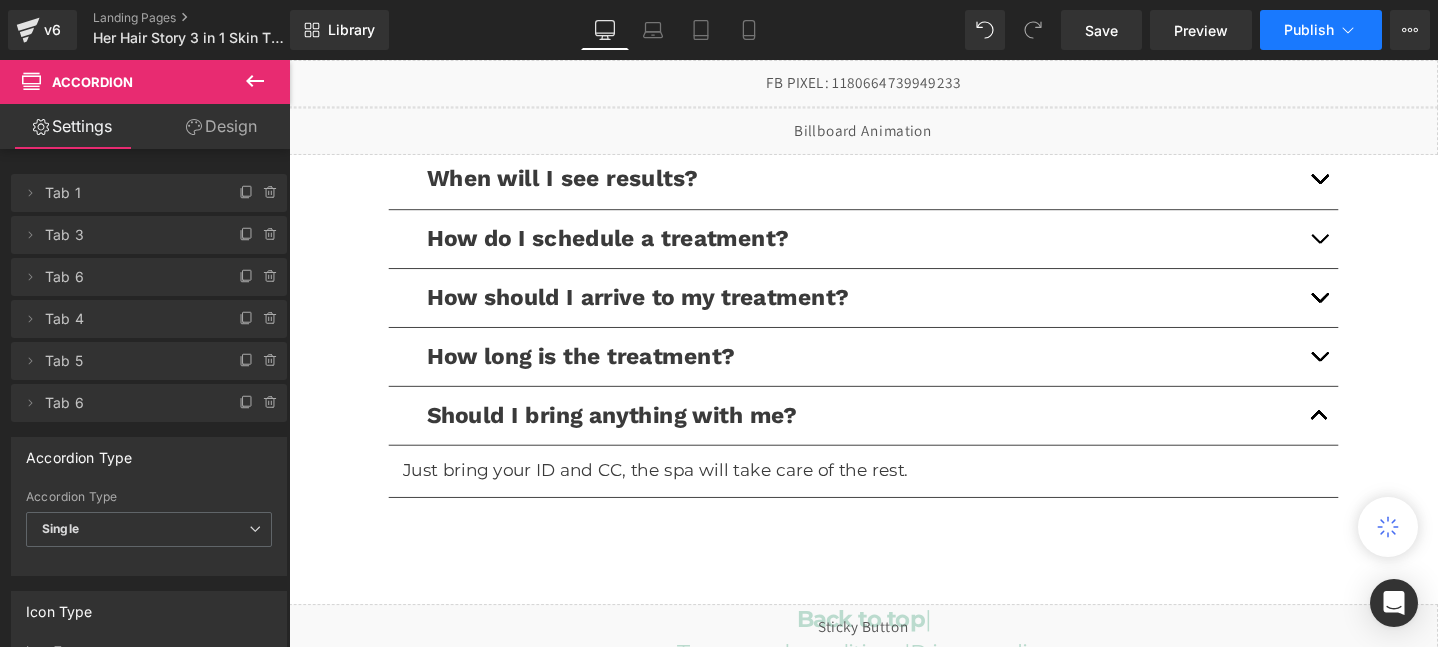click on "Publish" at bounding box center (1309, 30) 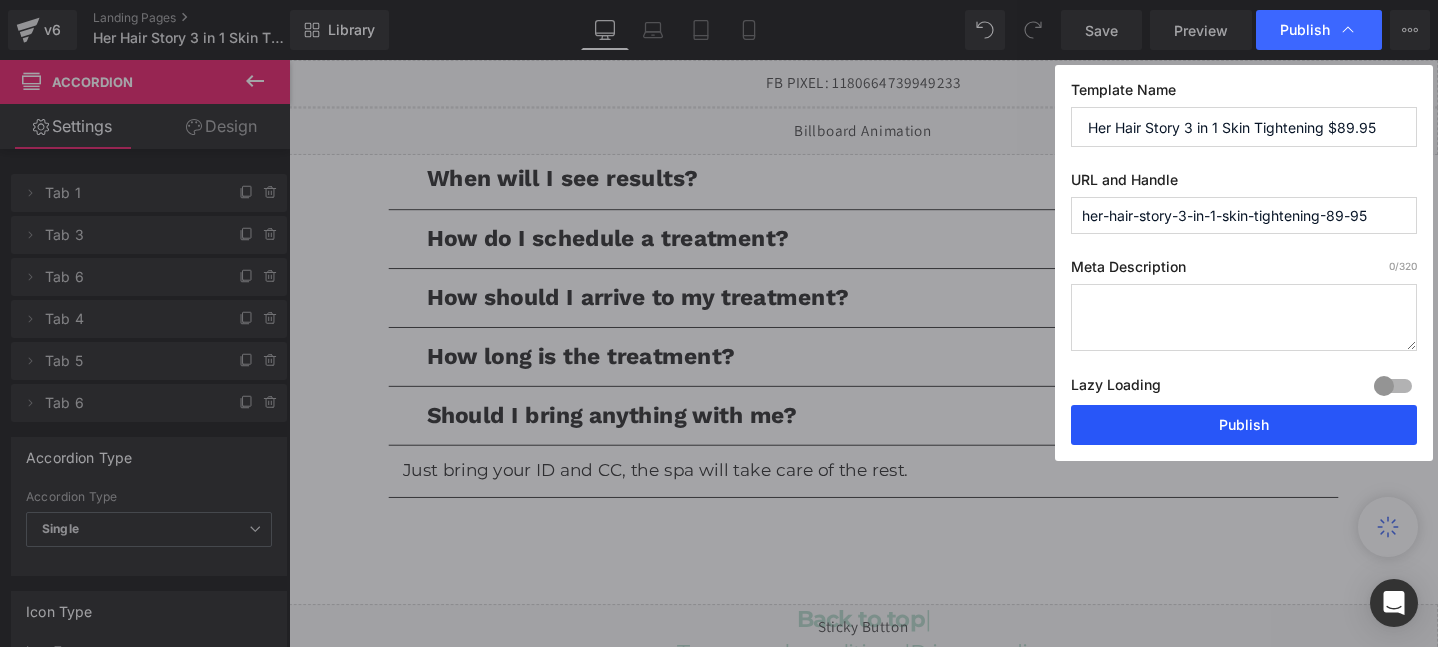 click on "Publish" at bounding box center (1244, 425) 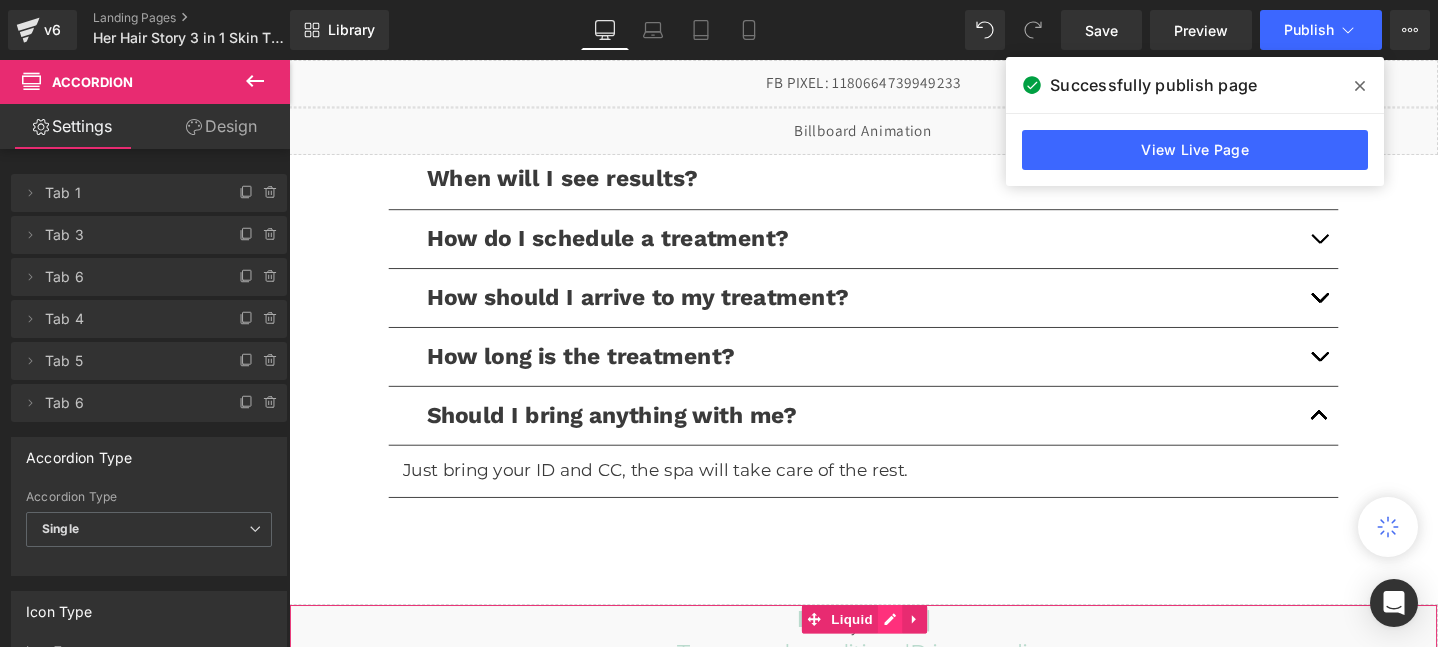 click on "Liquid" at bounding box center [894, 658] 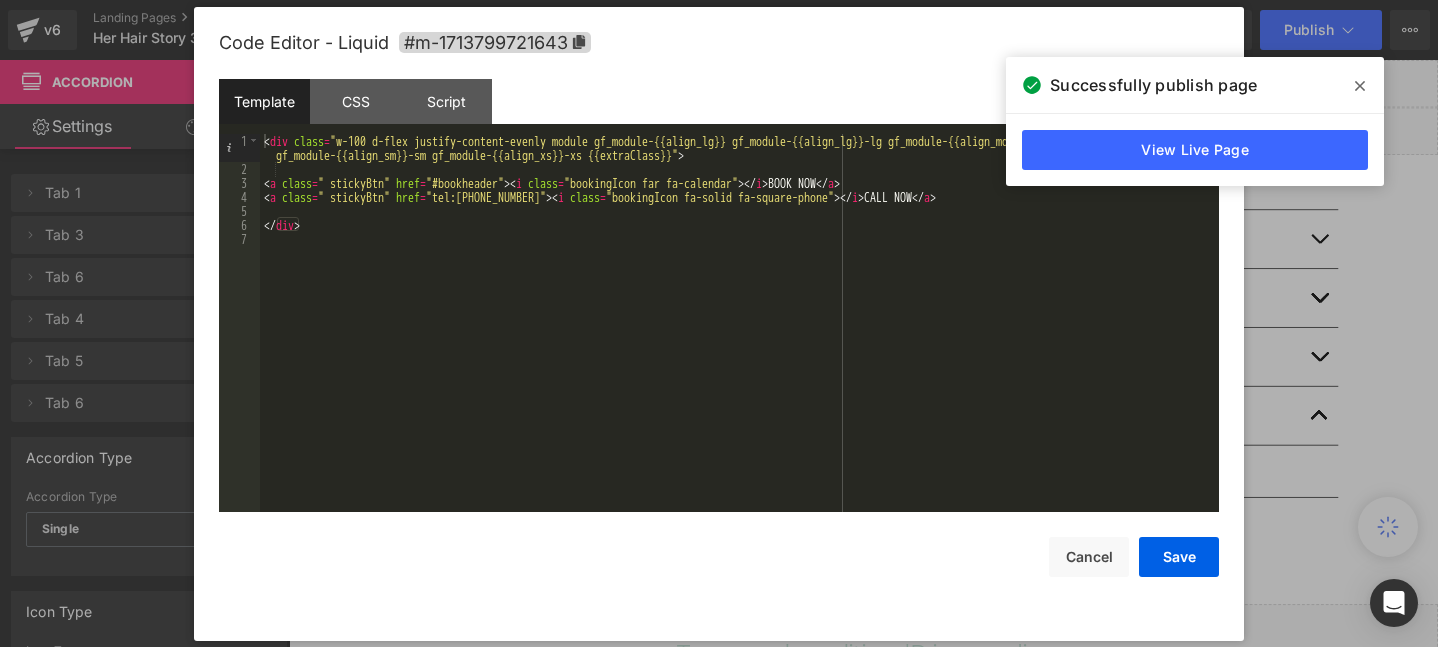 click 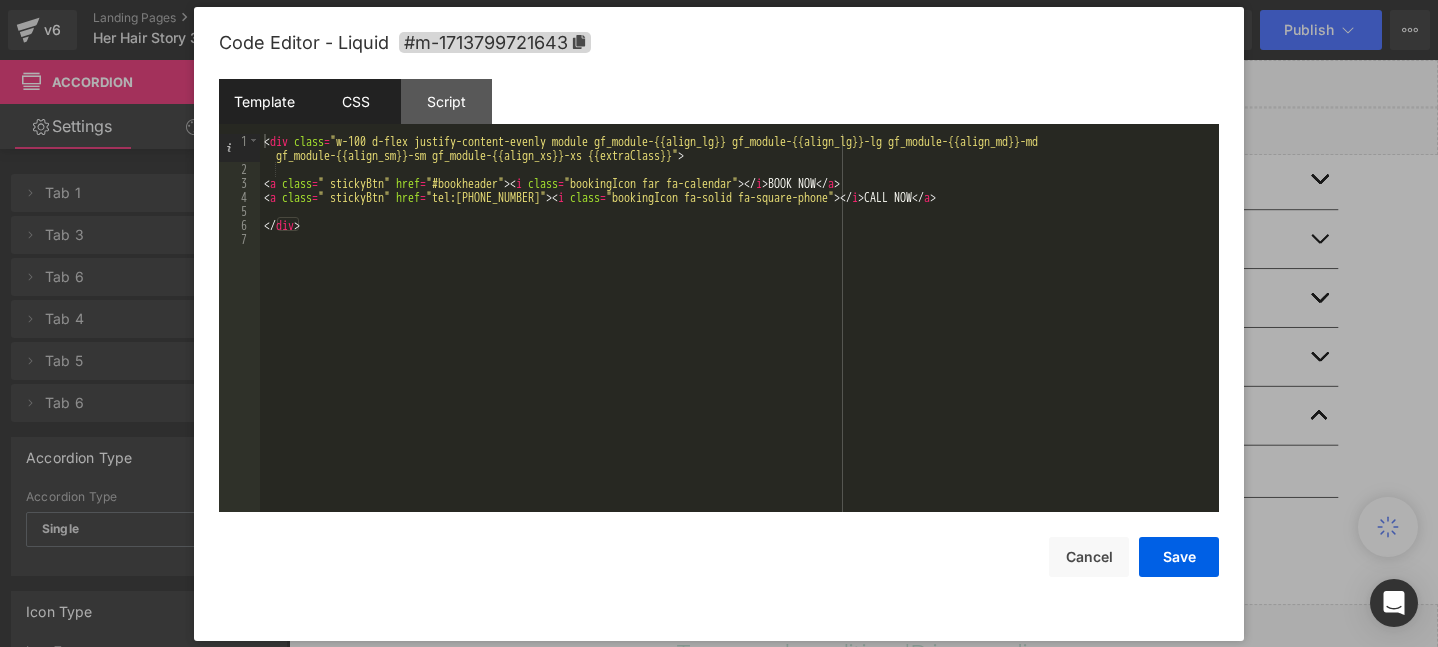 click on "CSS" at bounding box center (355, 101) 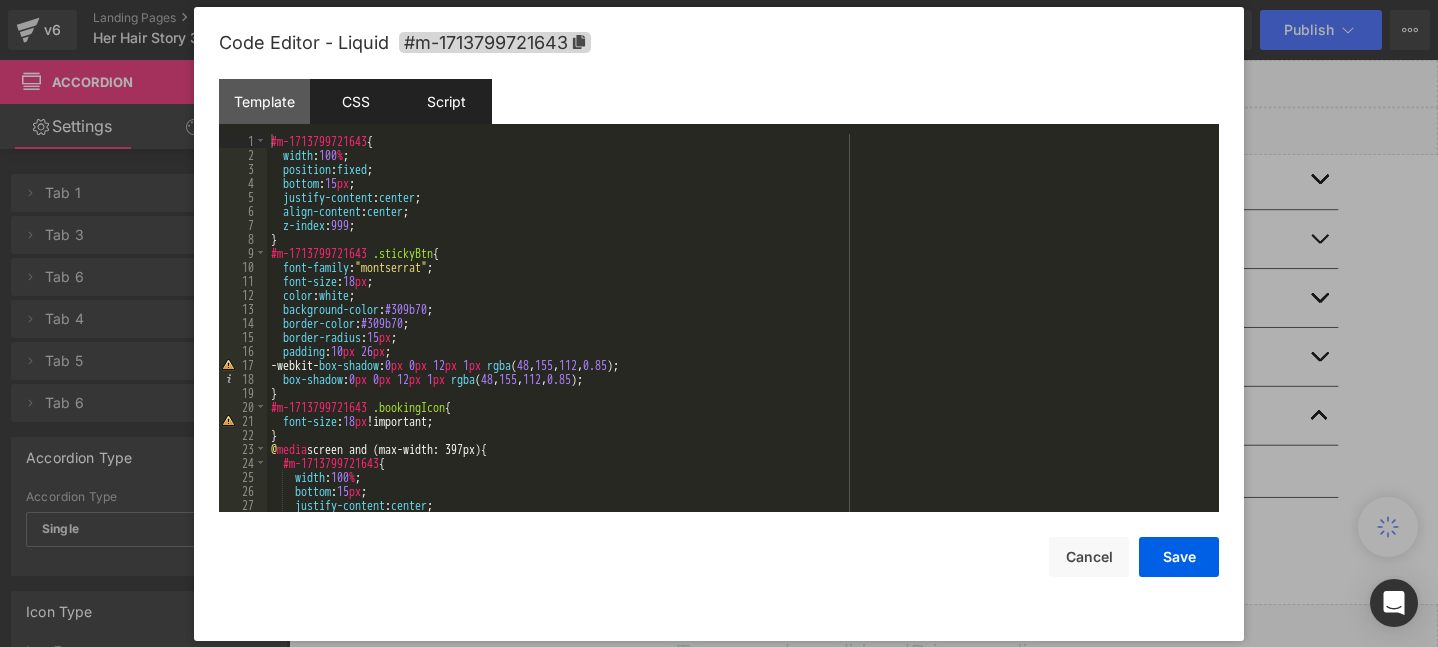click on "Script" at bounding box center [446, 101] 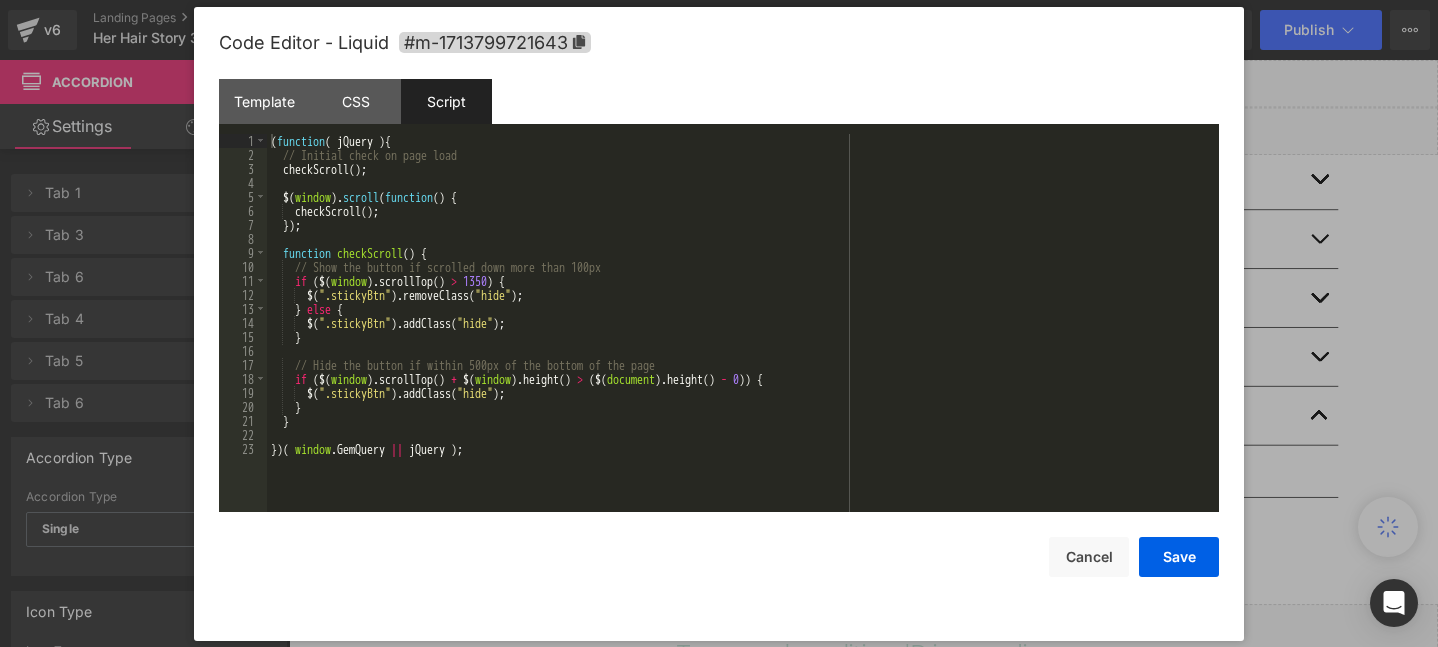 drag, startPoint x: 433, startPoint y: 97, endPoint x: 515, endPoint y: 283, distance: 203.27321 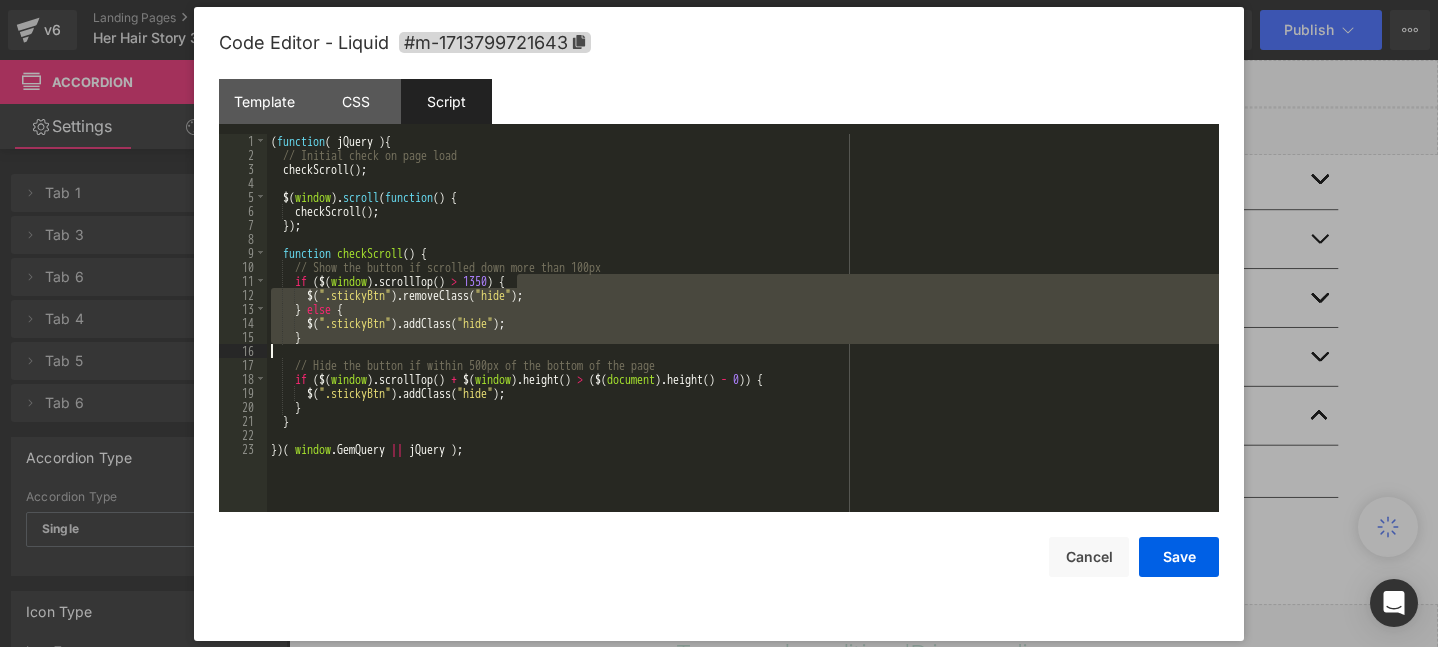 drag, startPoint x: 515, startPoint y: 283, endPoint x: 717, endPoint y: 356, distance: 214.78593 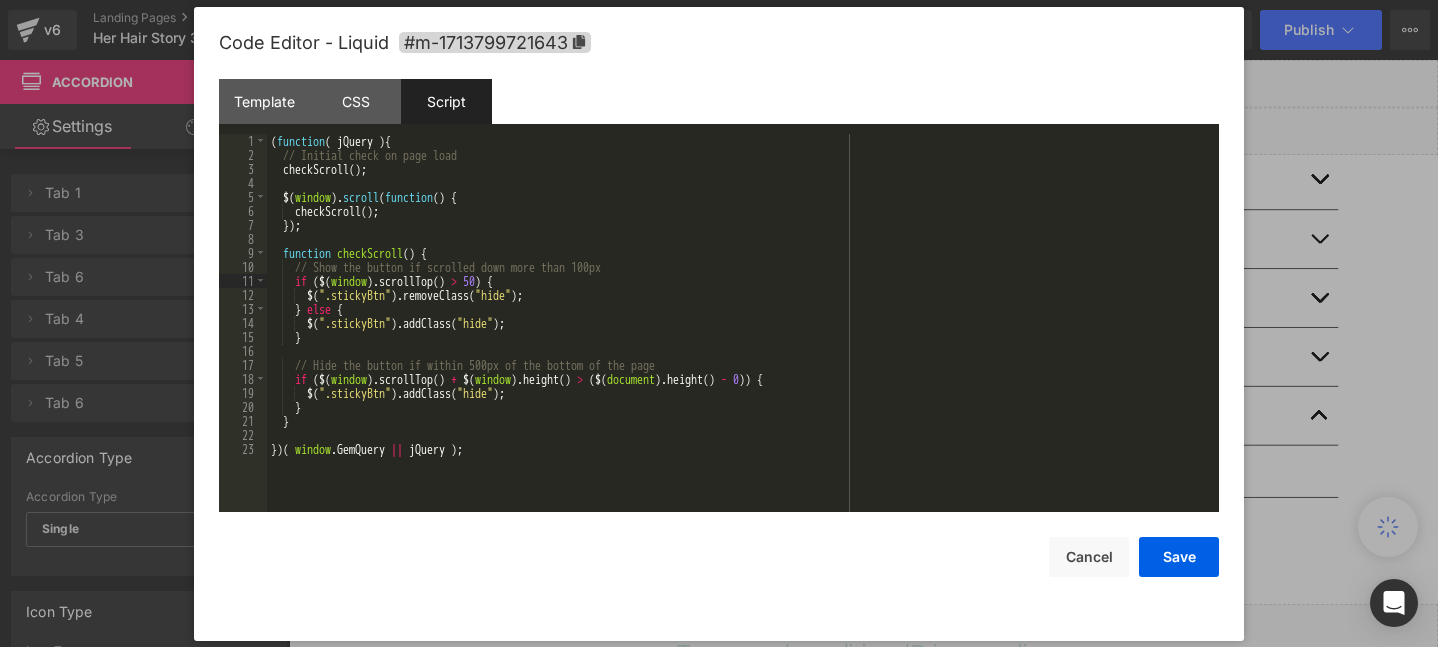 type 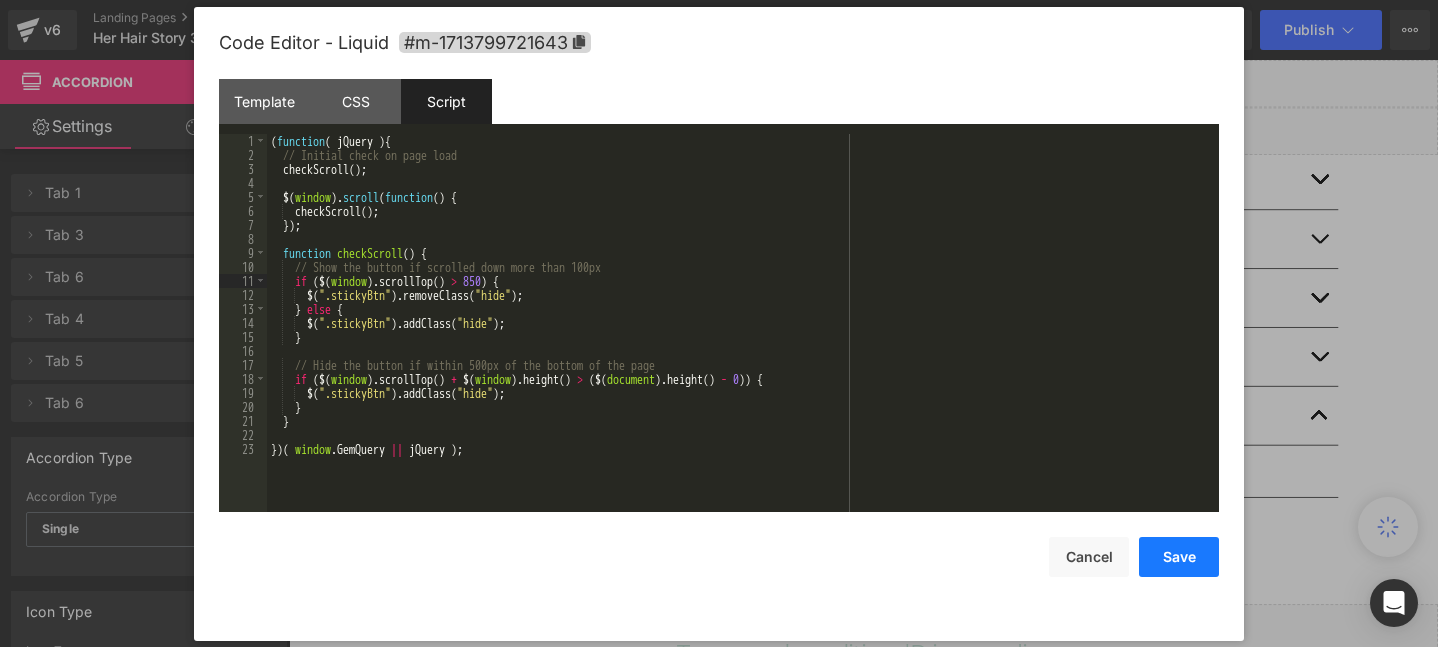 click on "Save" at bounding box center (1179, 557) 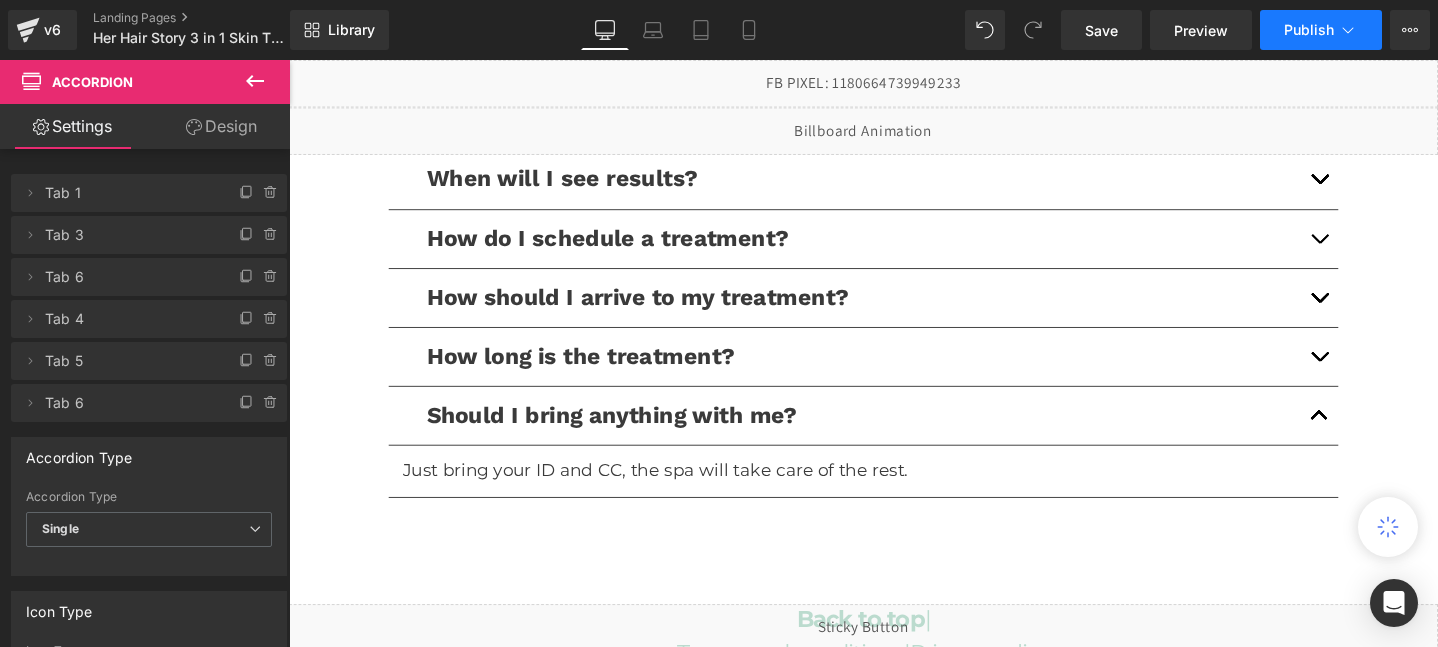 click on "Publish" at bounding box center [1309, 30] 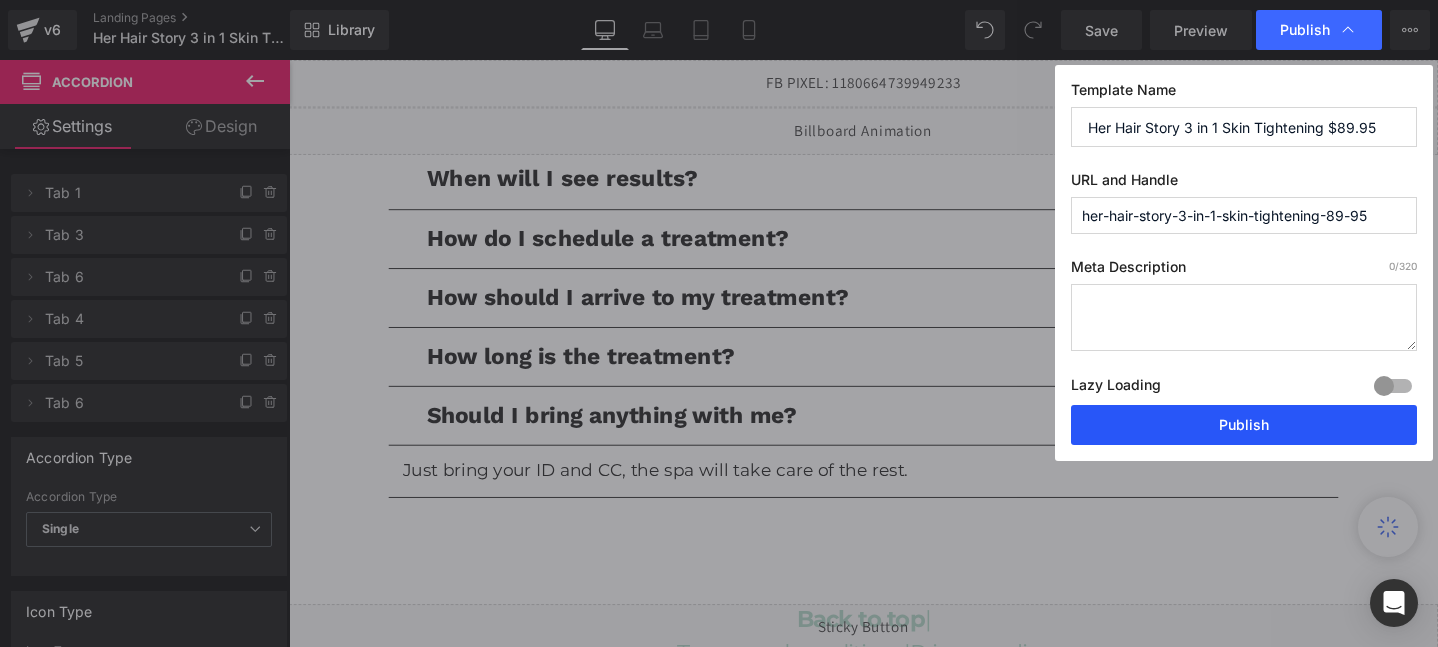 click on "Publish" at bounding box center [1244, 425] 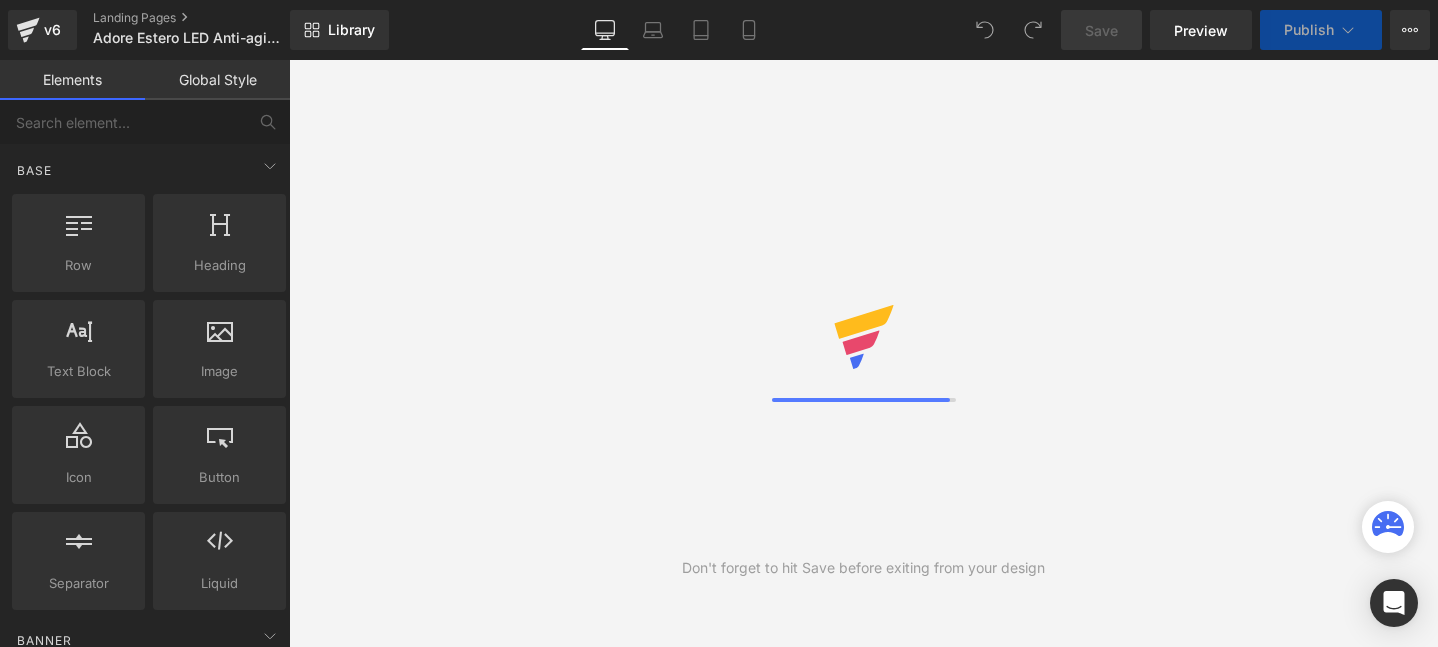 scroll, scrollTop: 0, scrollLeft: 0, axis: both 